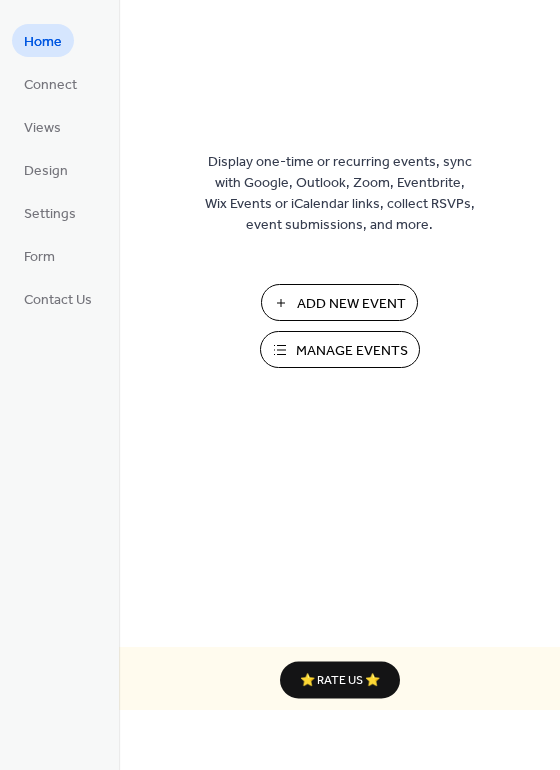 scroll, scrollTop: 0, scrollLeft: 0, axis: both 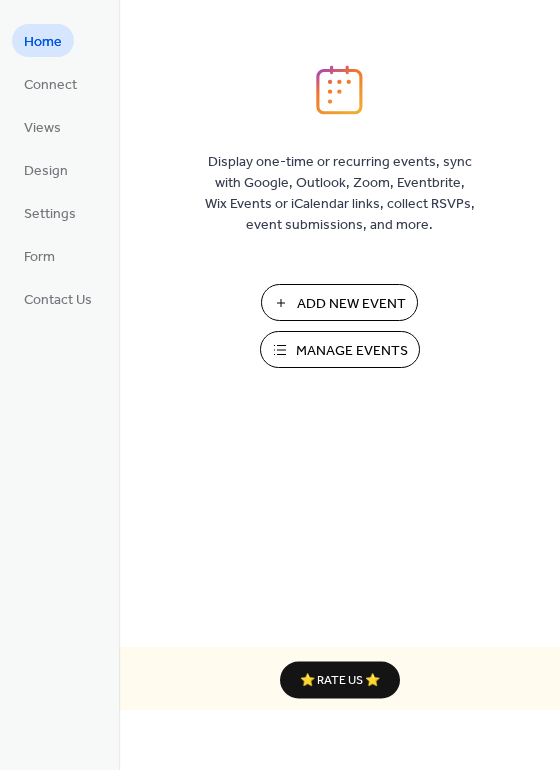click on "Manage Events" at bounding box center (352, 351) 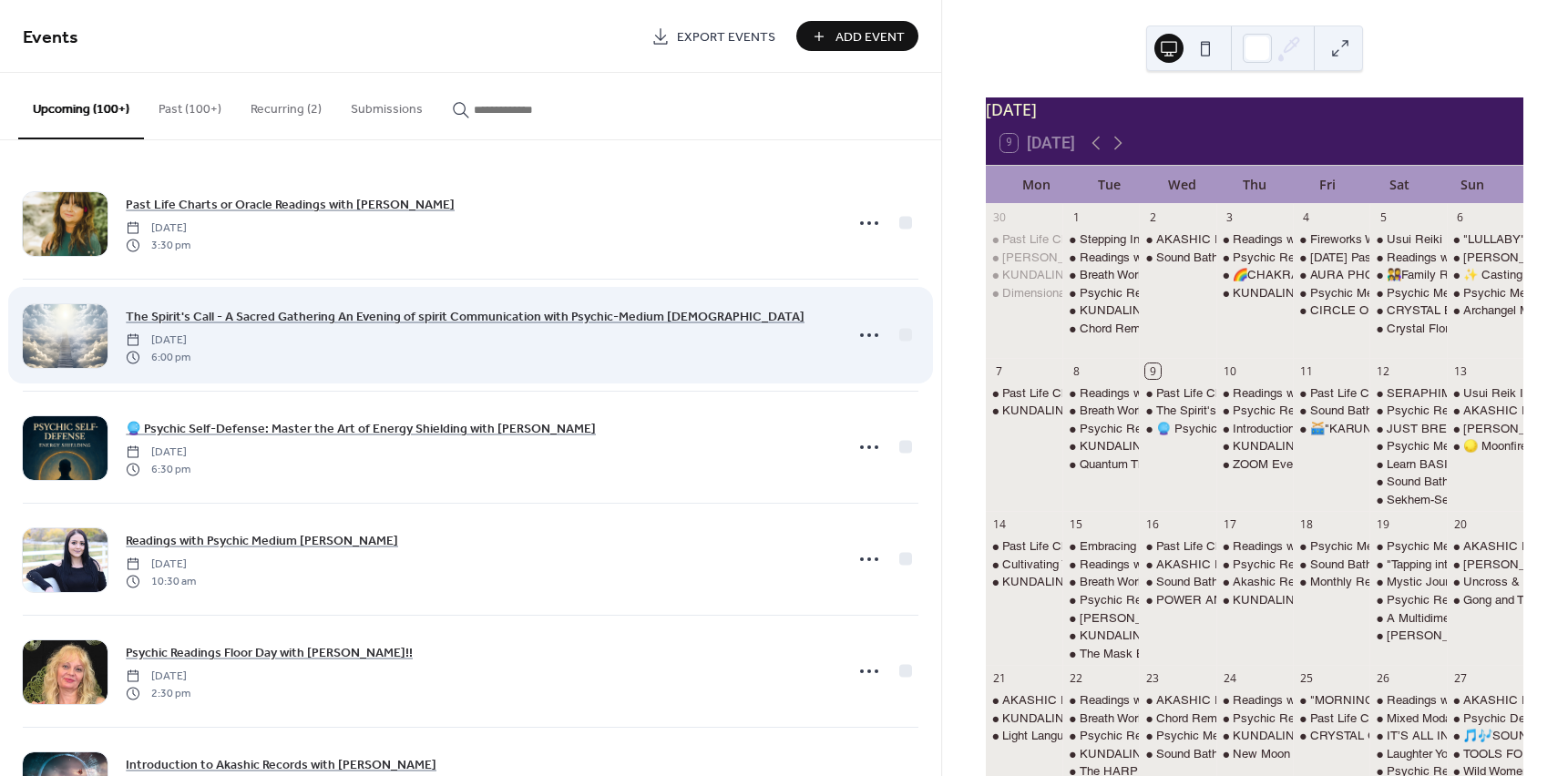 scroll, scrollTop: 0, scrollLeft: 0, axis: both 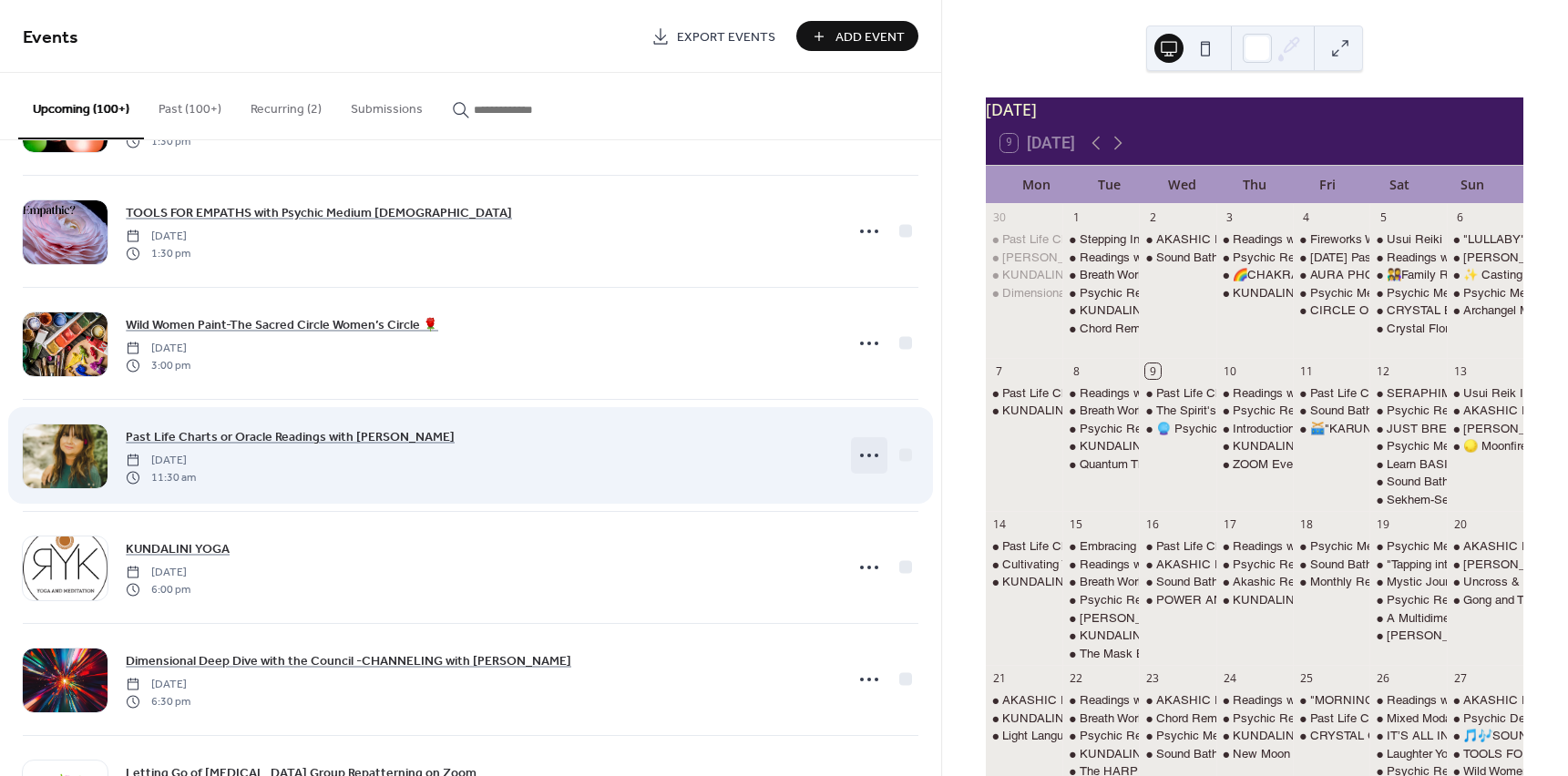 click 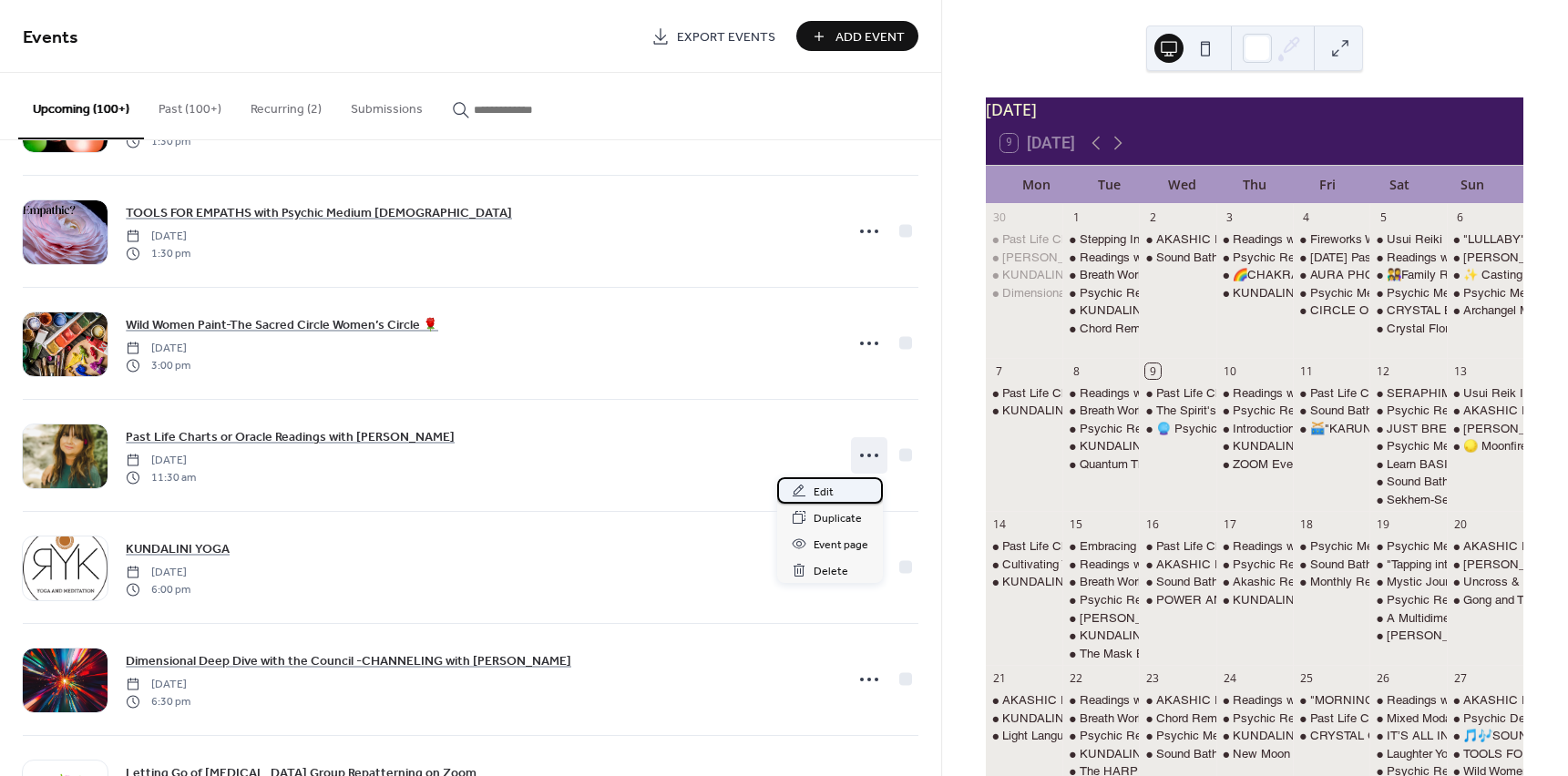 click on "Edit" at bounding box center [824, 492] 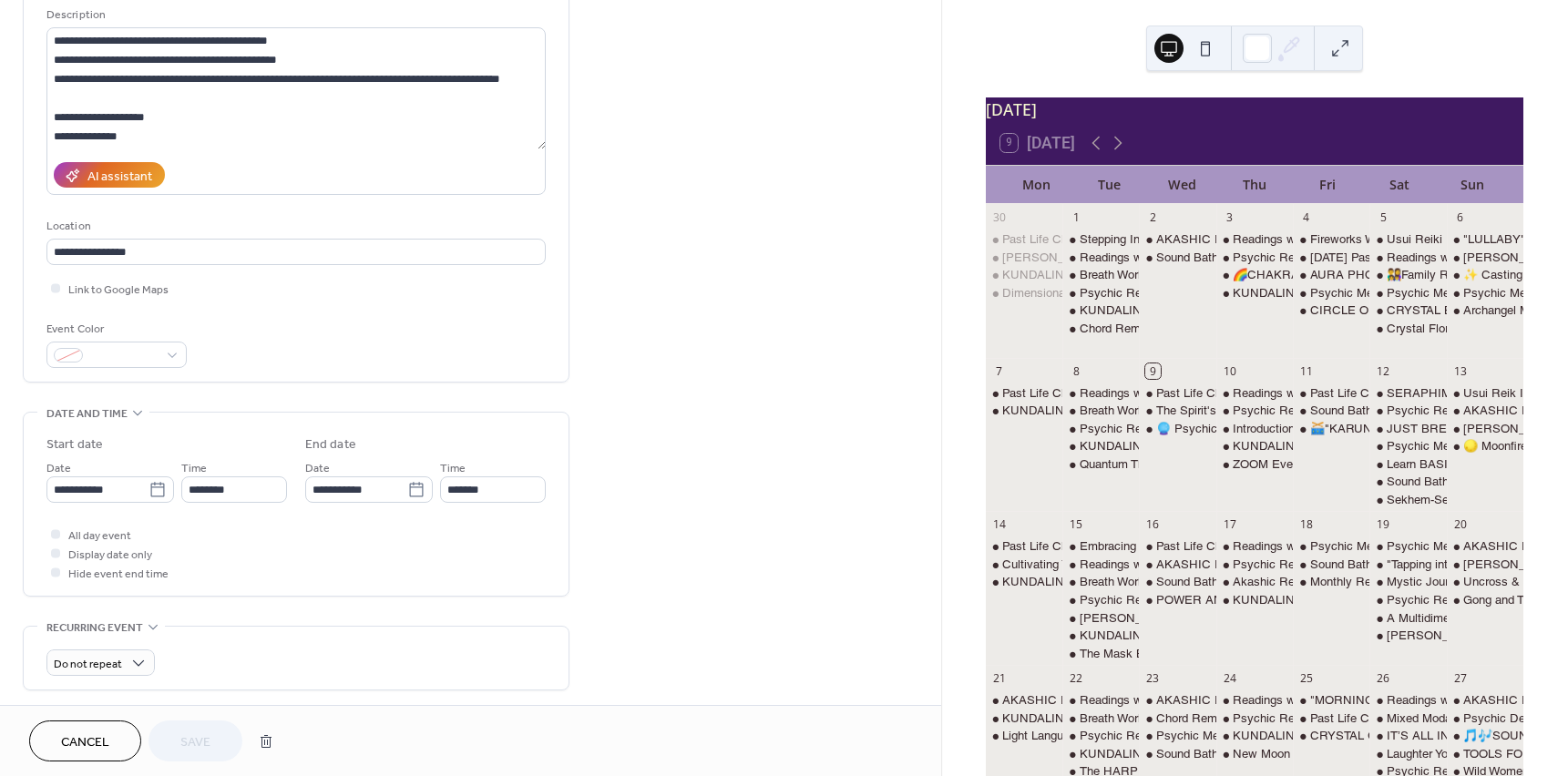 scroll, scrollTop: 182, scrollLeft: 0, axis: vertical 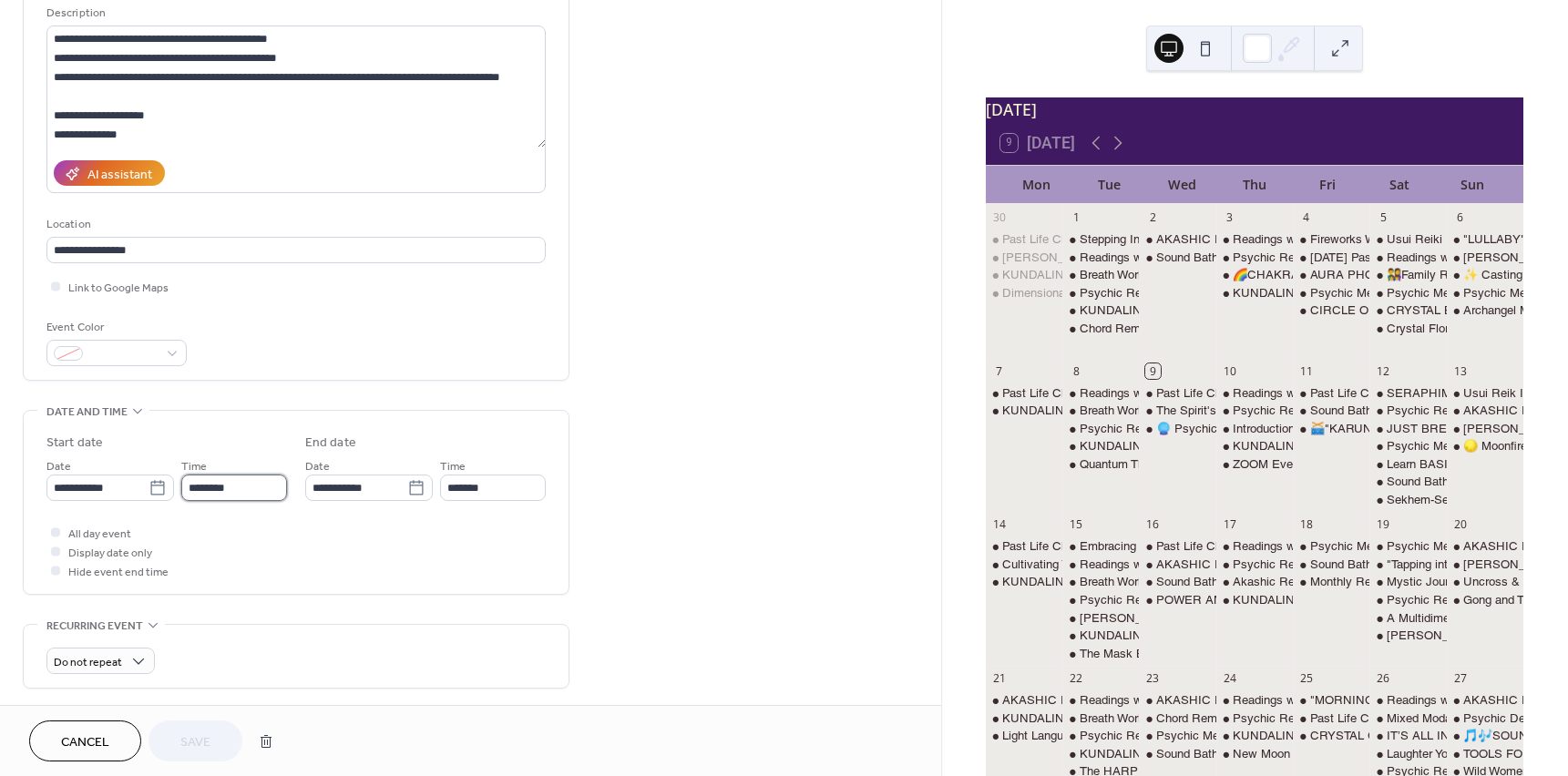 click on "********" at bounding box center [234, 487] 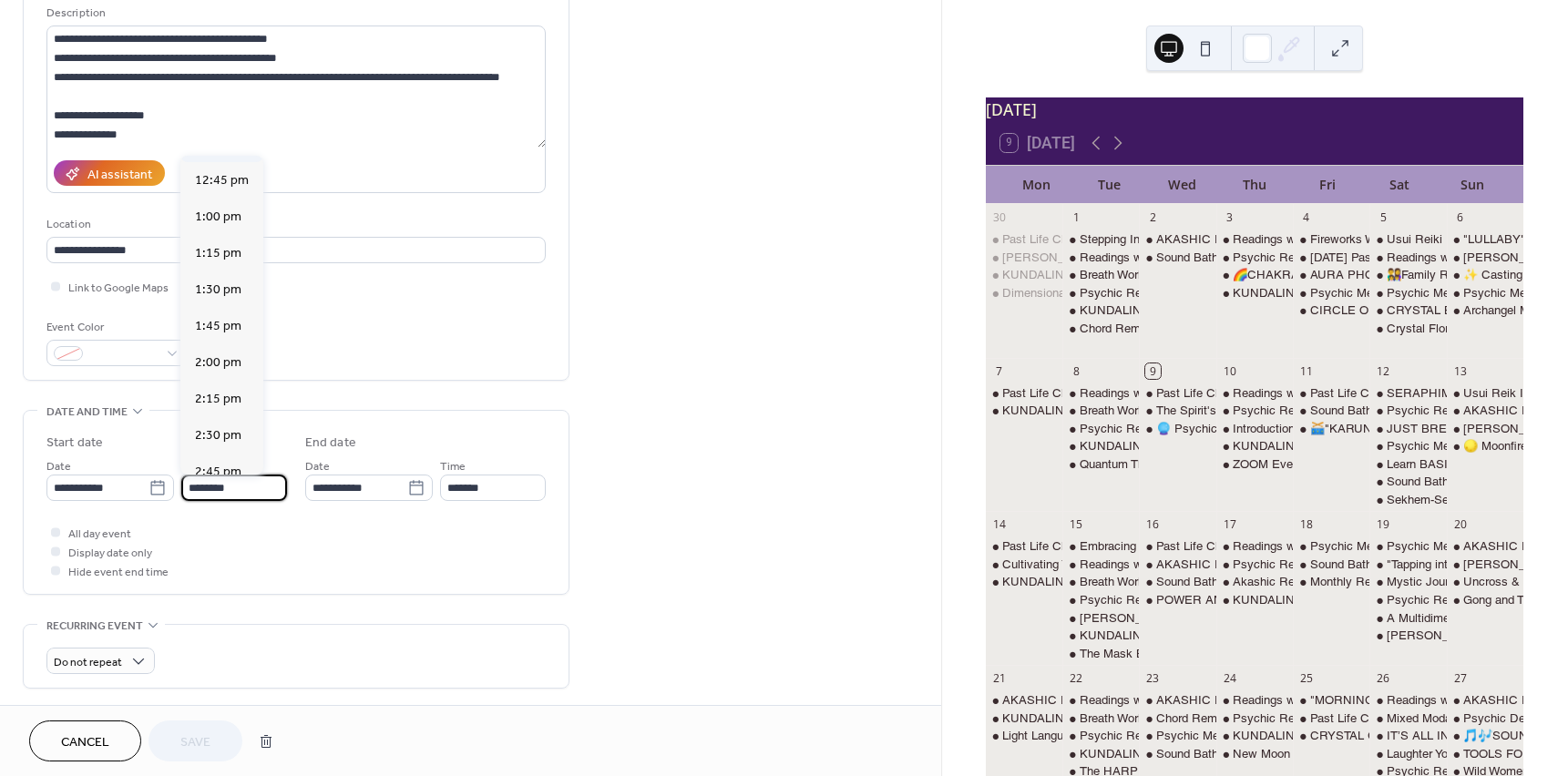 scroll, scrollTop: 1900, scrollLeft: 0, axis: vertical 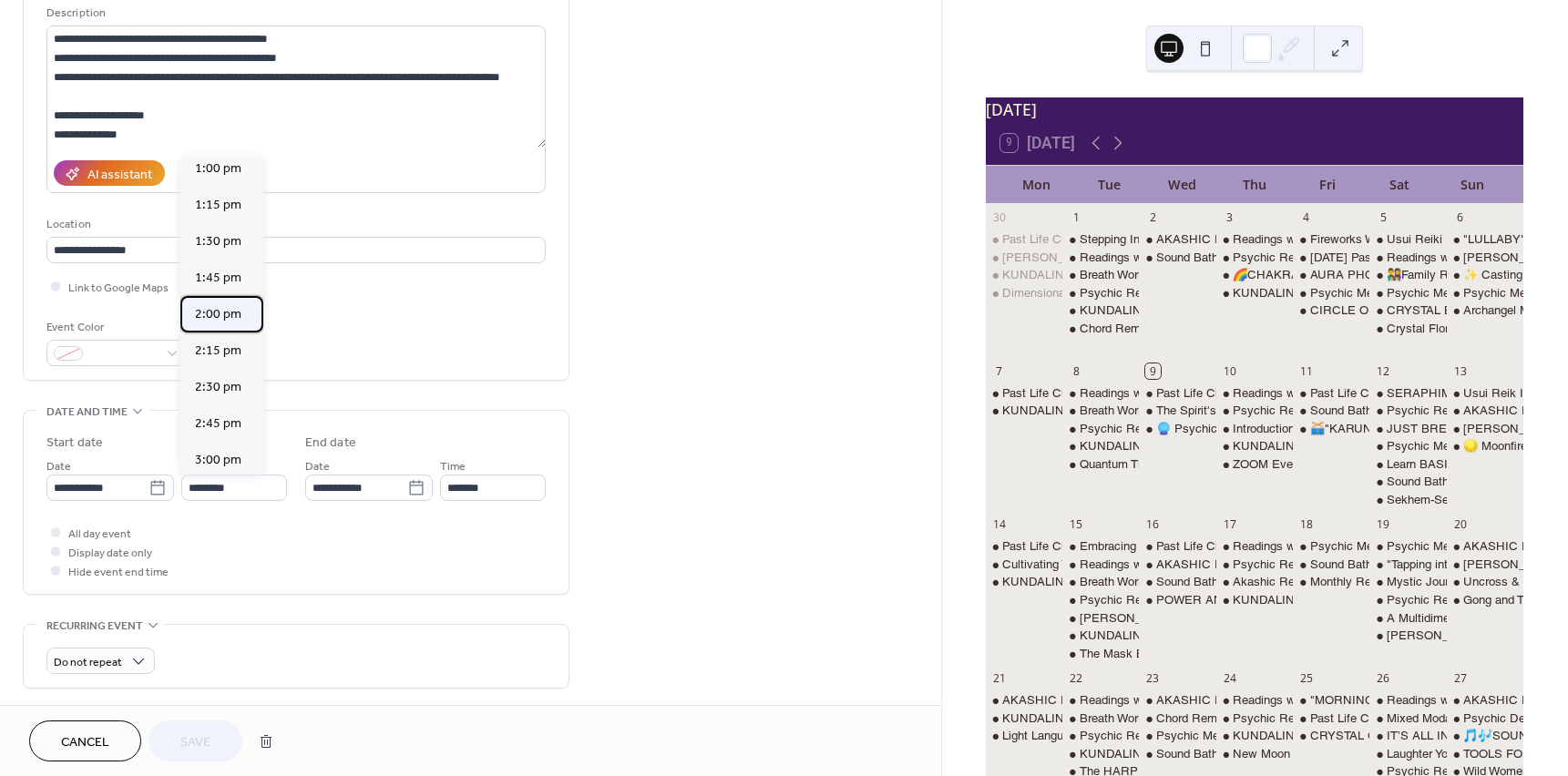 click on "2:00 pm" at bounding box center (218, 314) 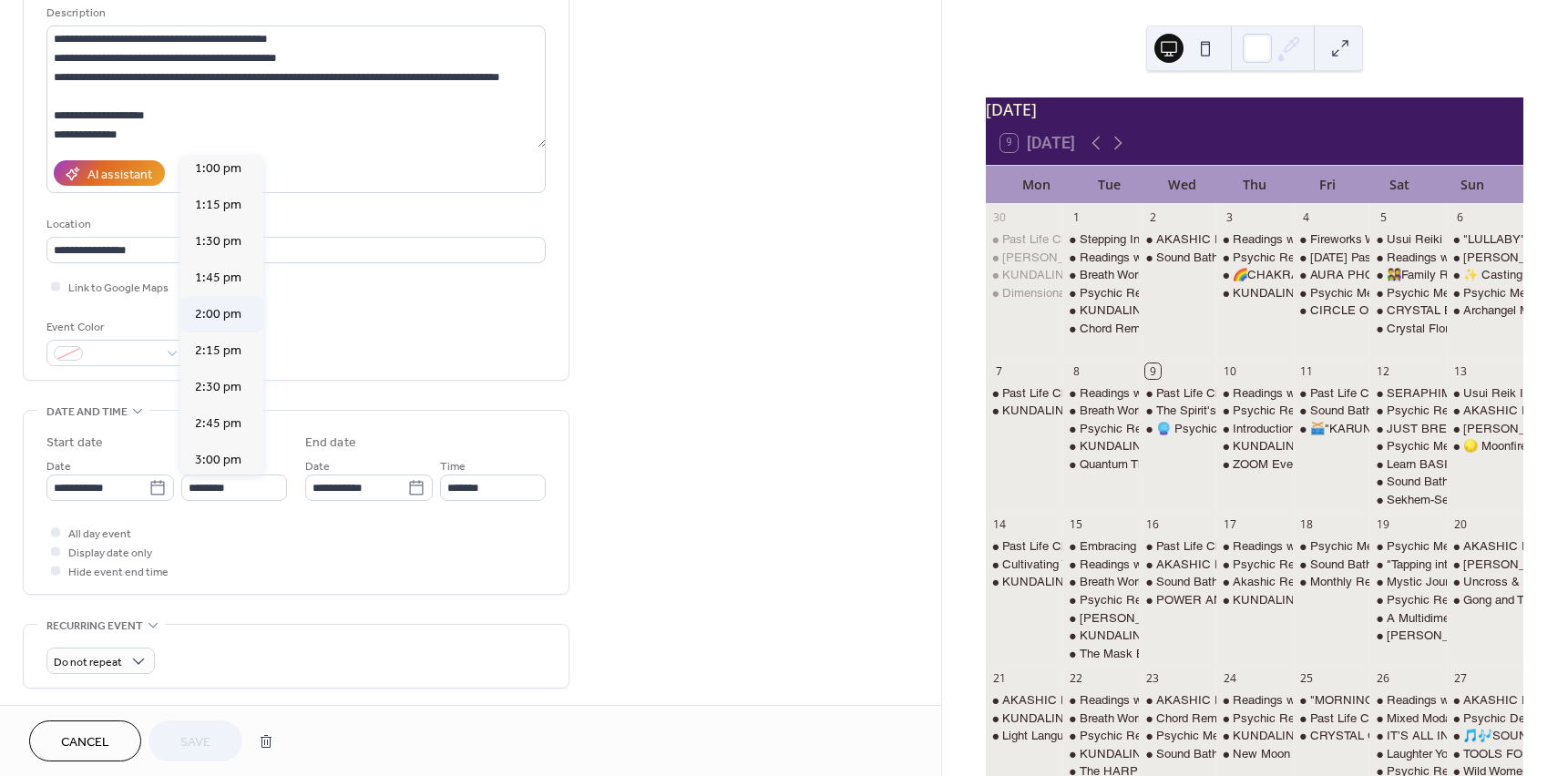 type on "*******" 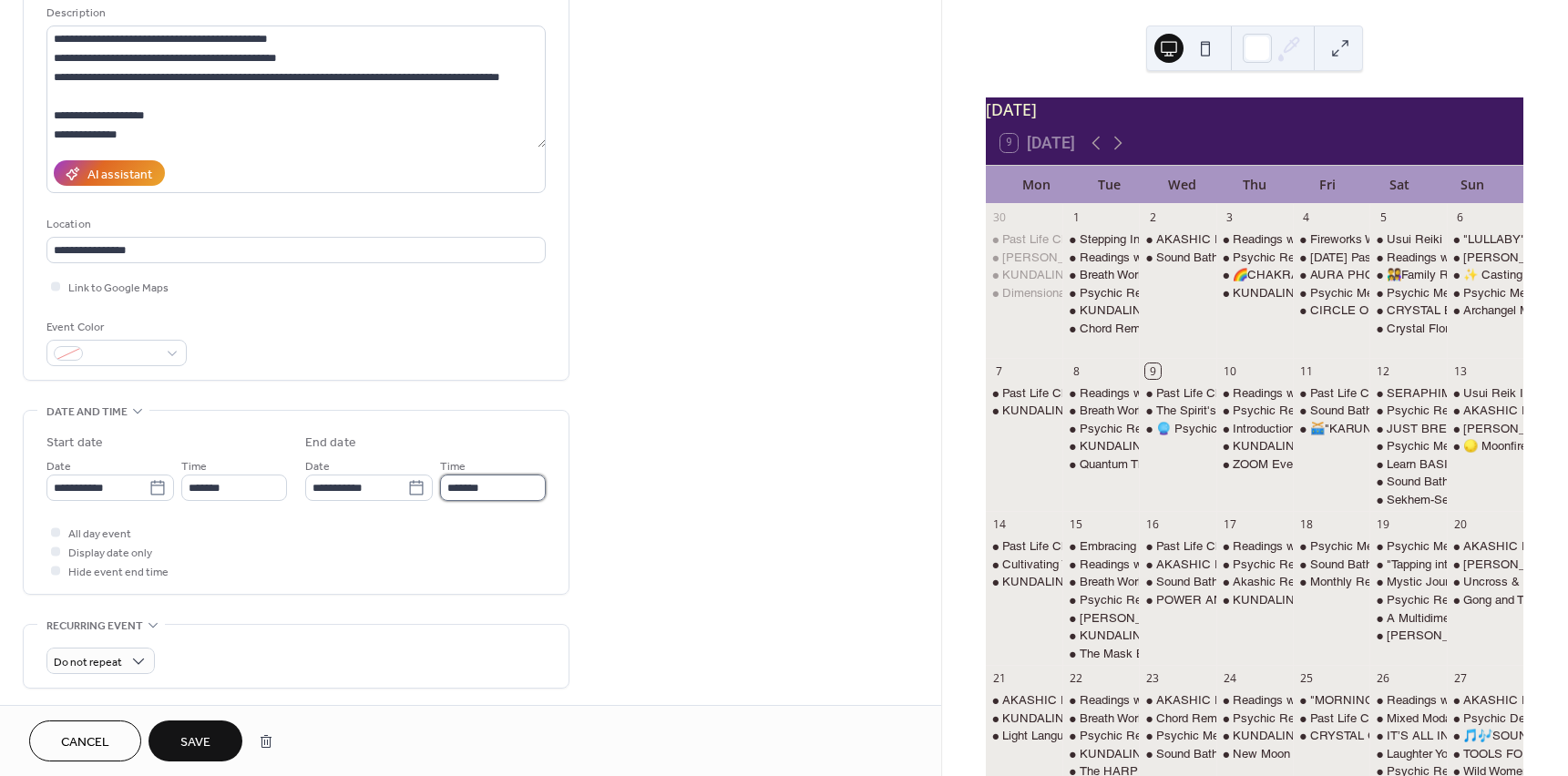 click on "*******" at bounding box center (493, 487) 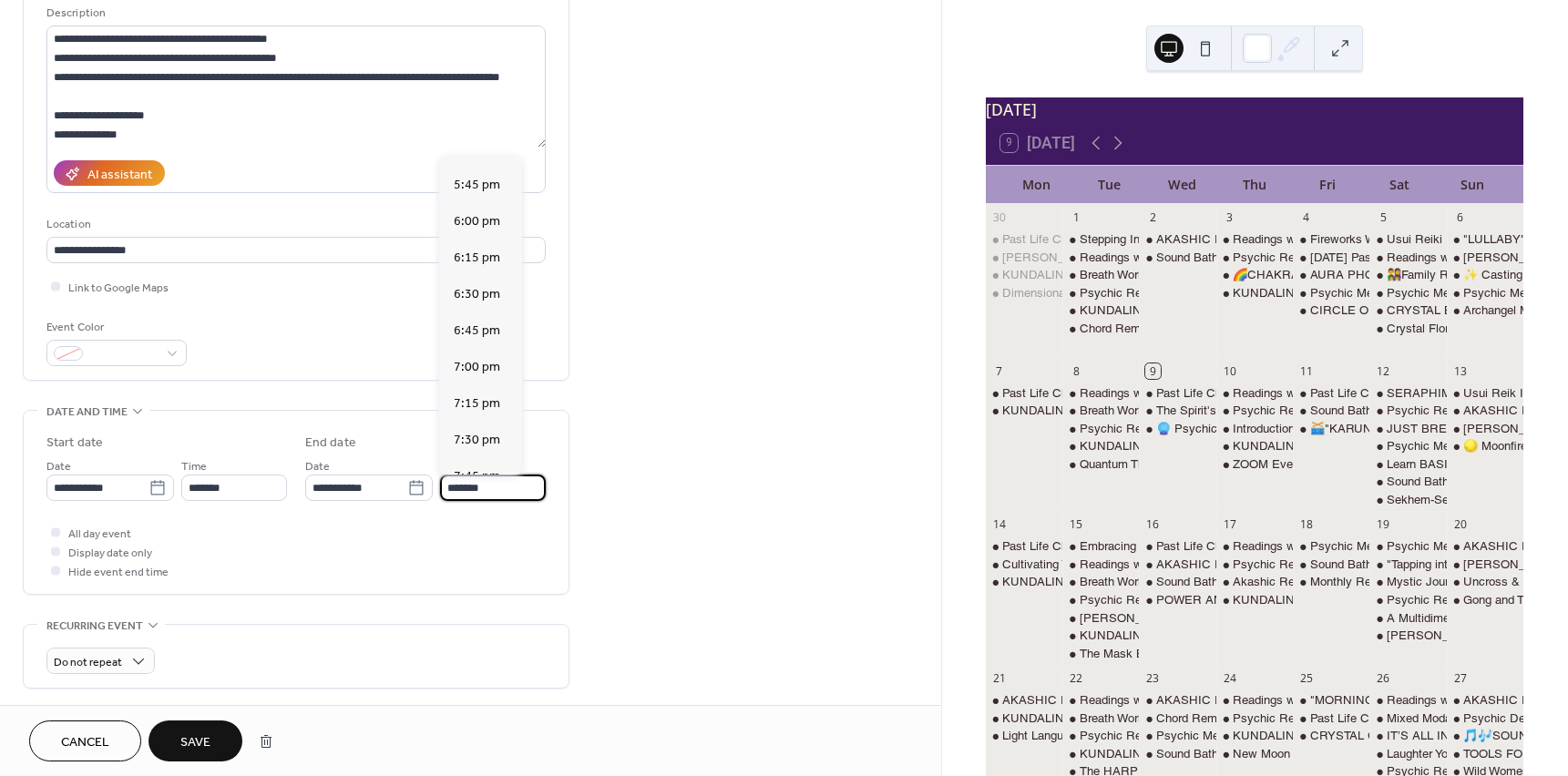 scroll, scrollTop: 495, scrollLeft: 0, axis: vertical 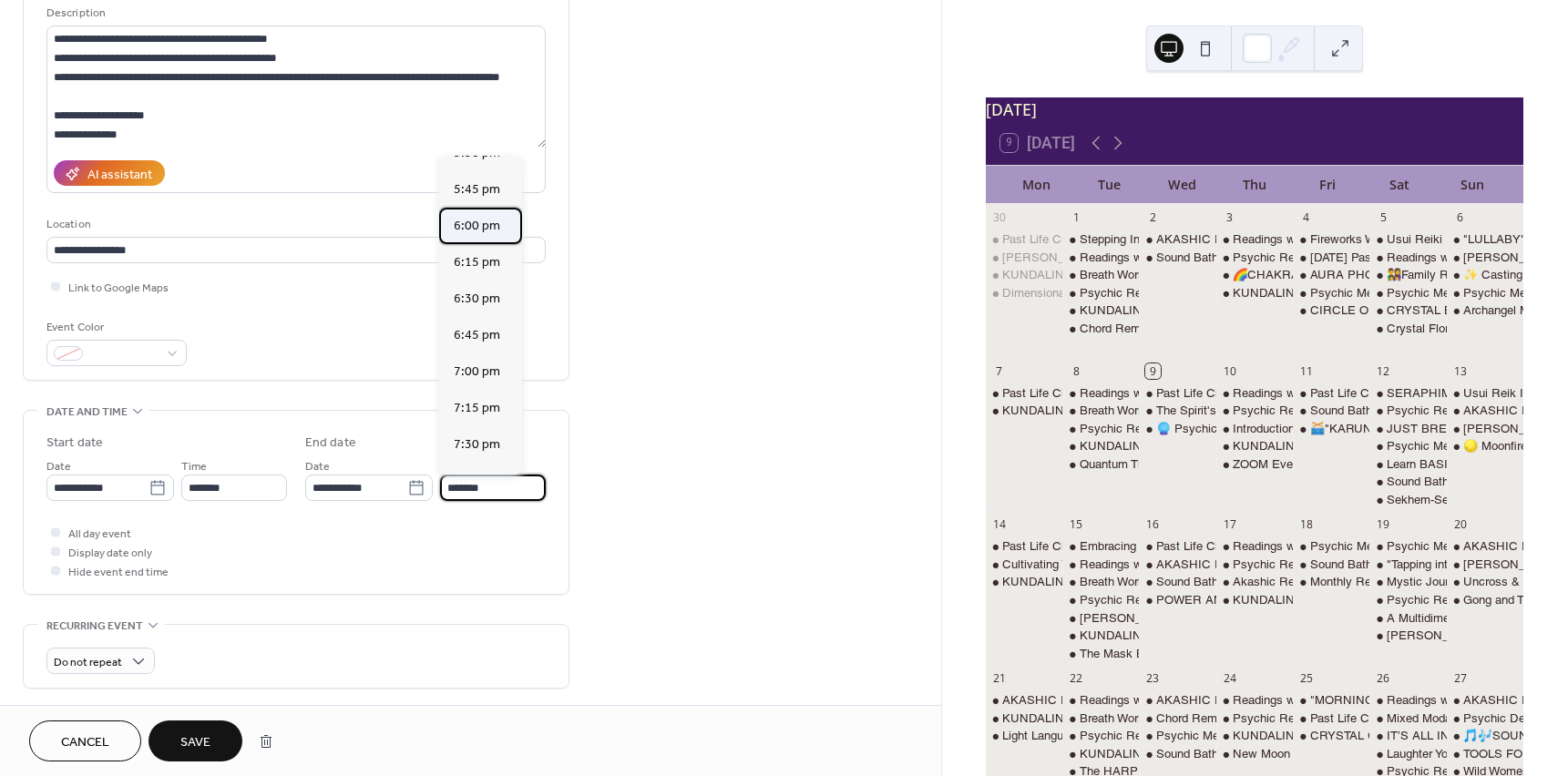 click on "6:00 pm" at bounding box center [477, 226] 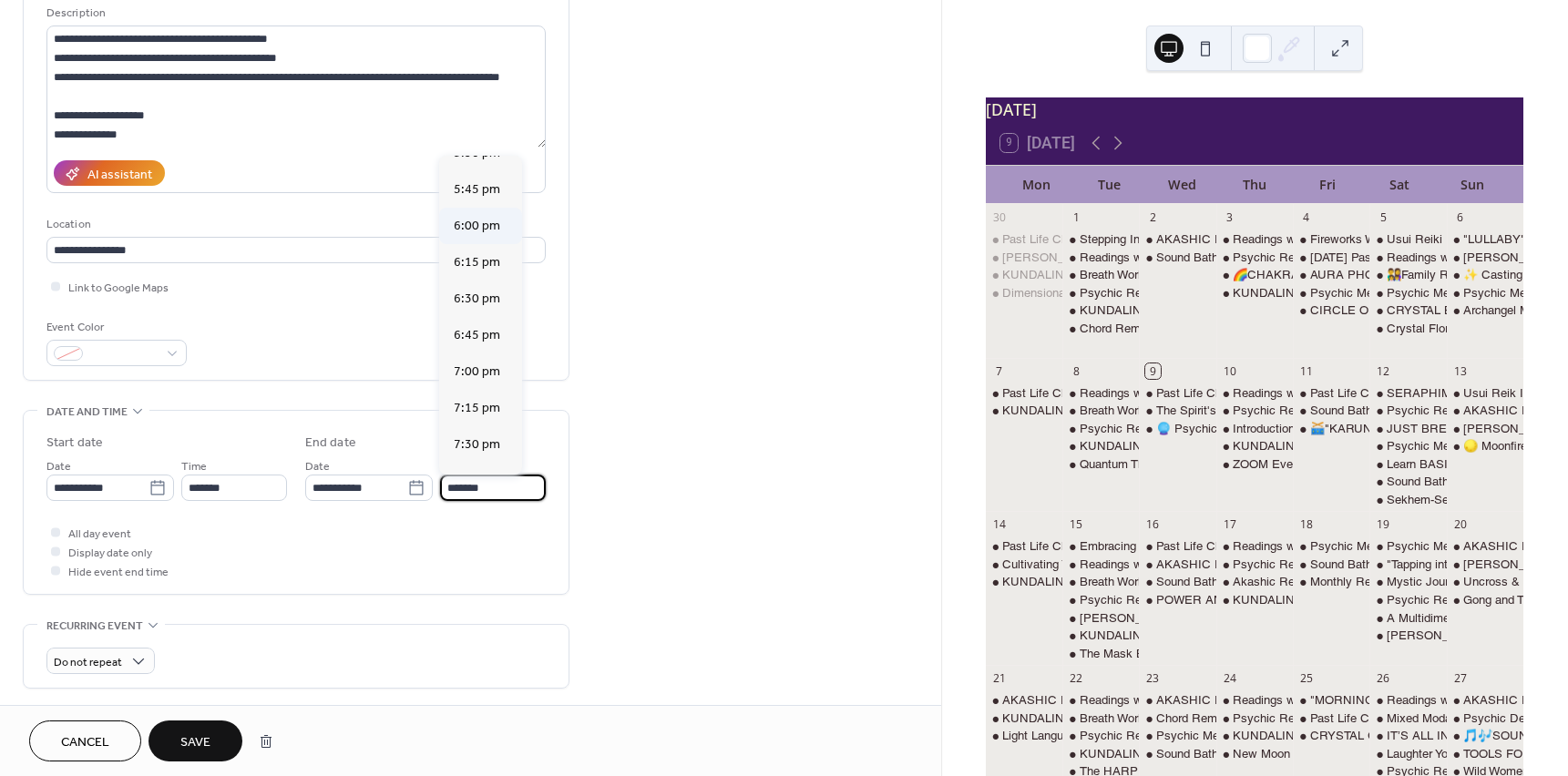 type on "*******" 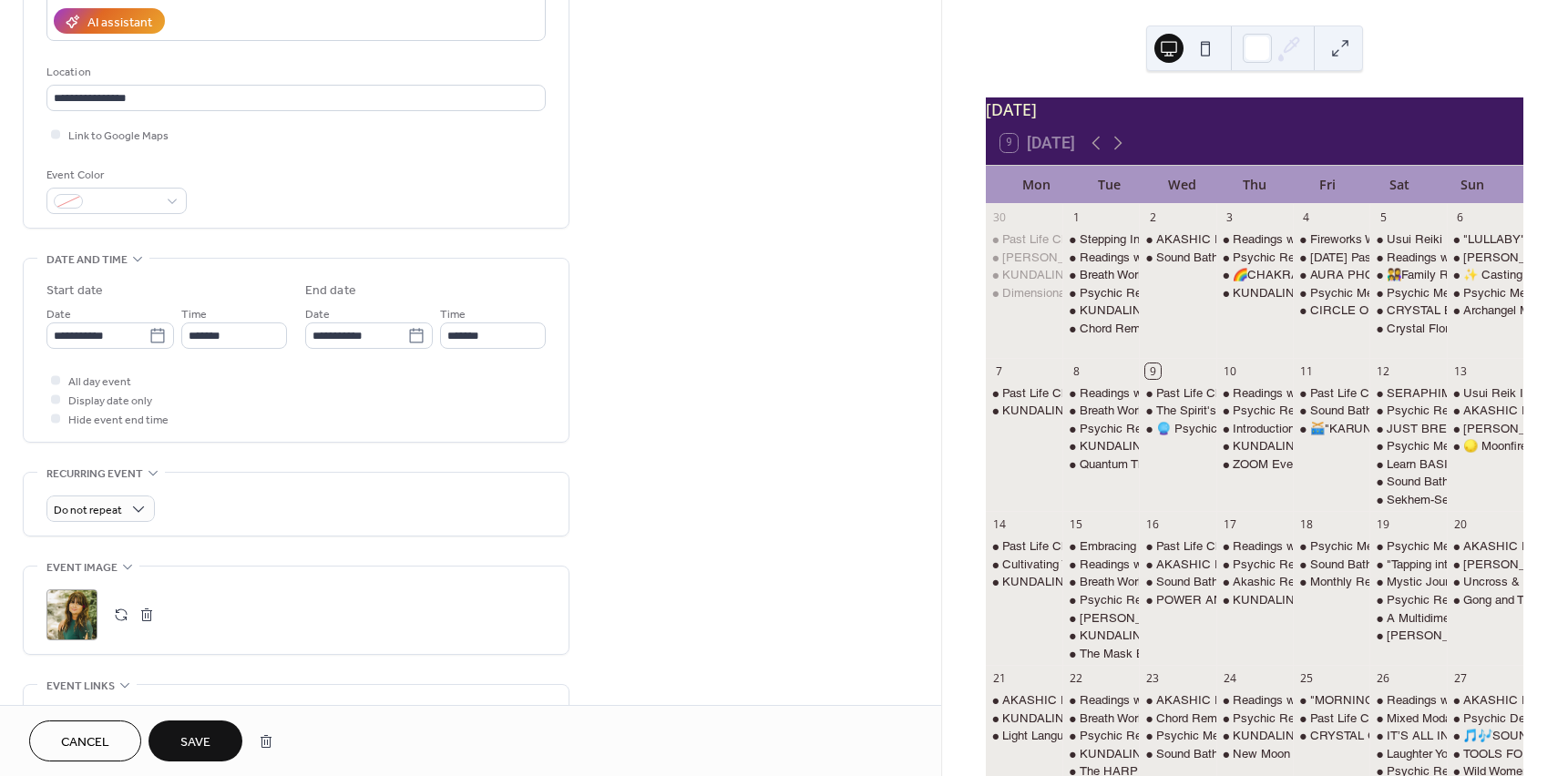 scroll, scrollTop: 455, scrollLeft: 0, axis: vertical 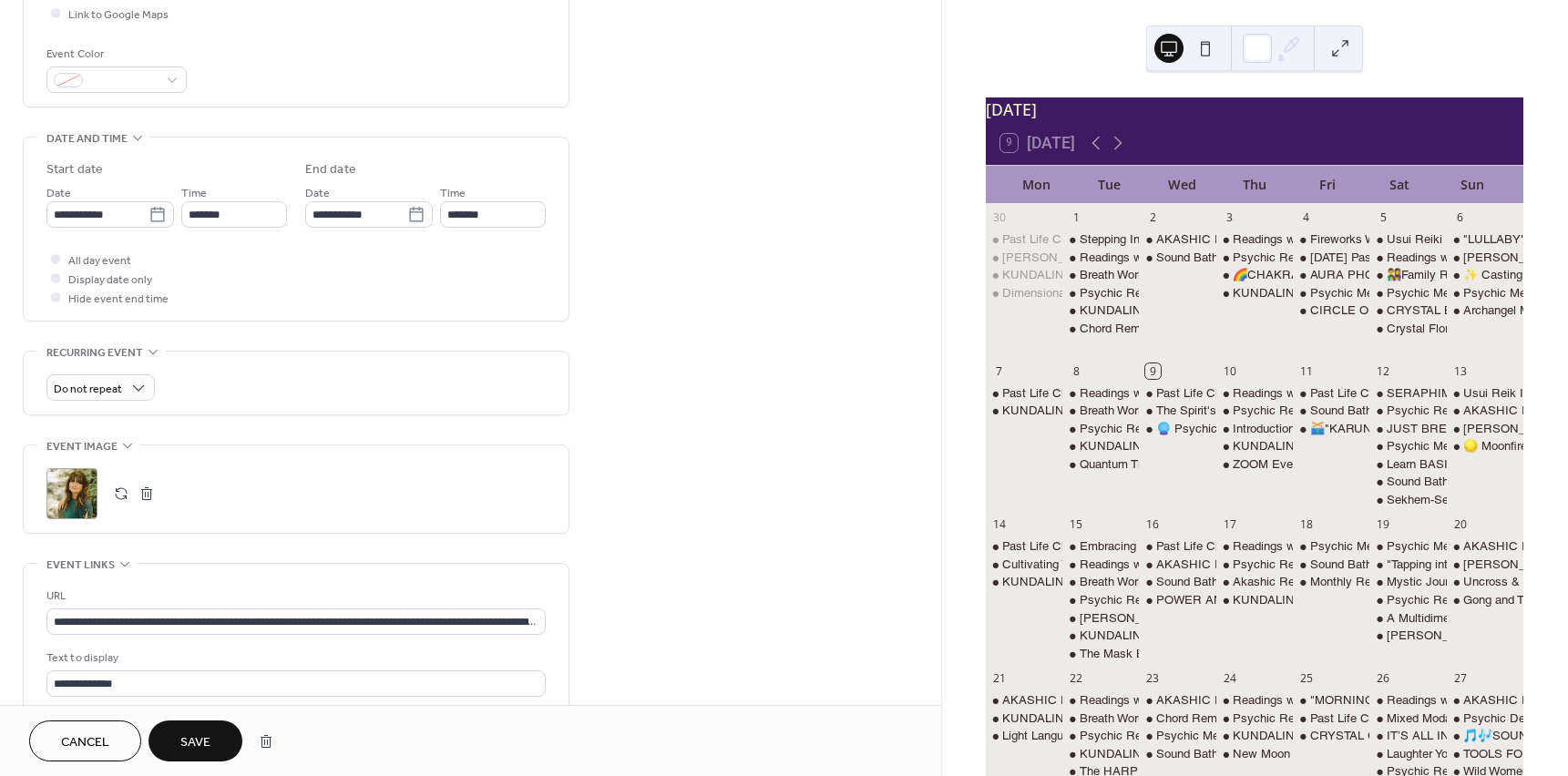 click on "Save" at bounding box center (195, 740) 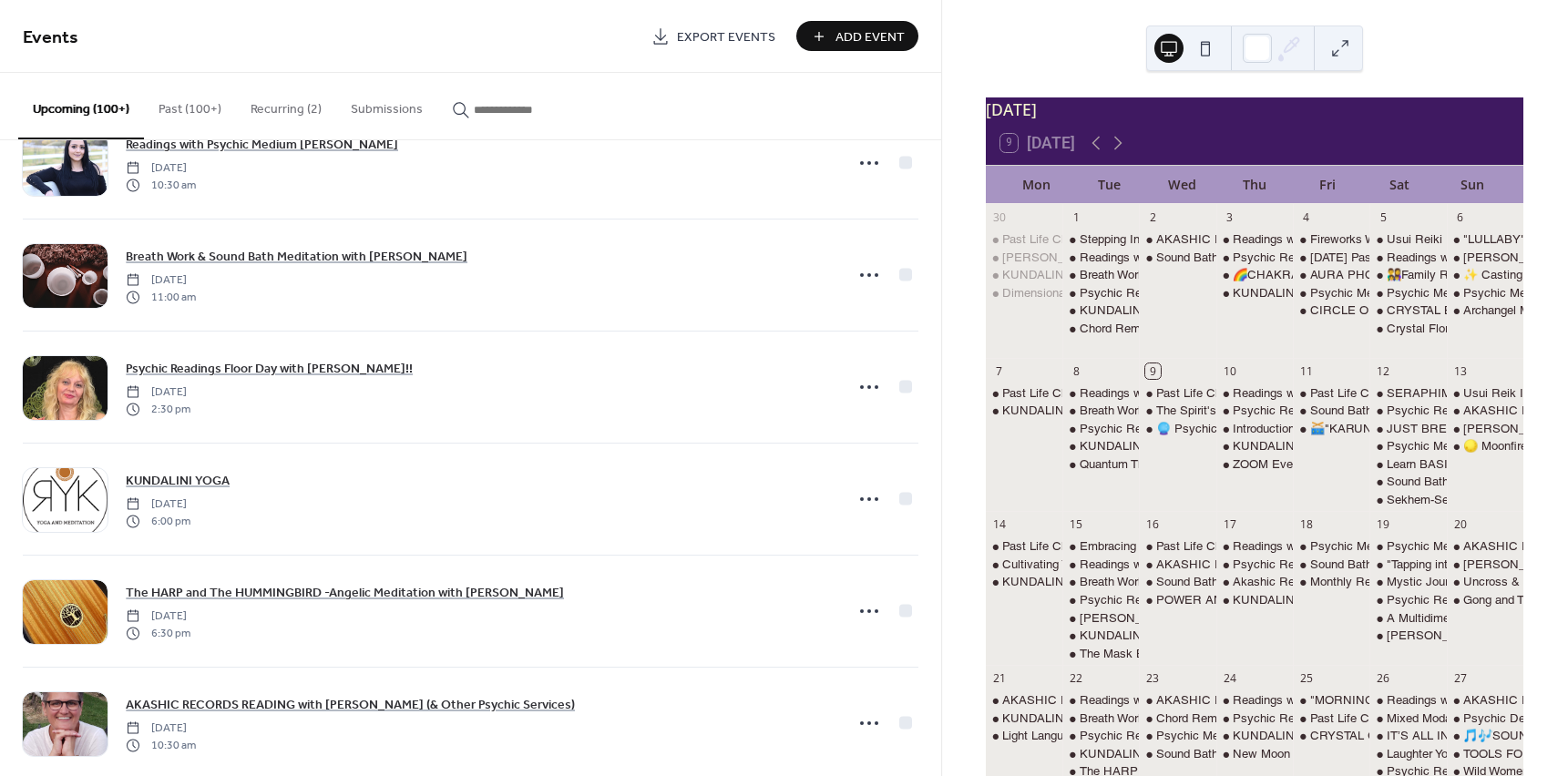 scroll, scrollTop: 6285, scrollLeft: 0, axis: vertical 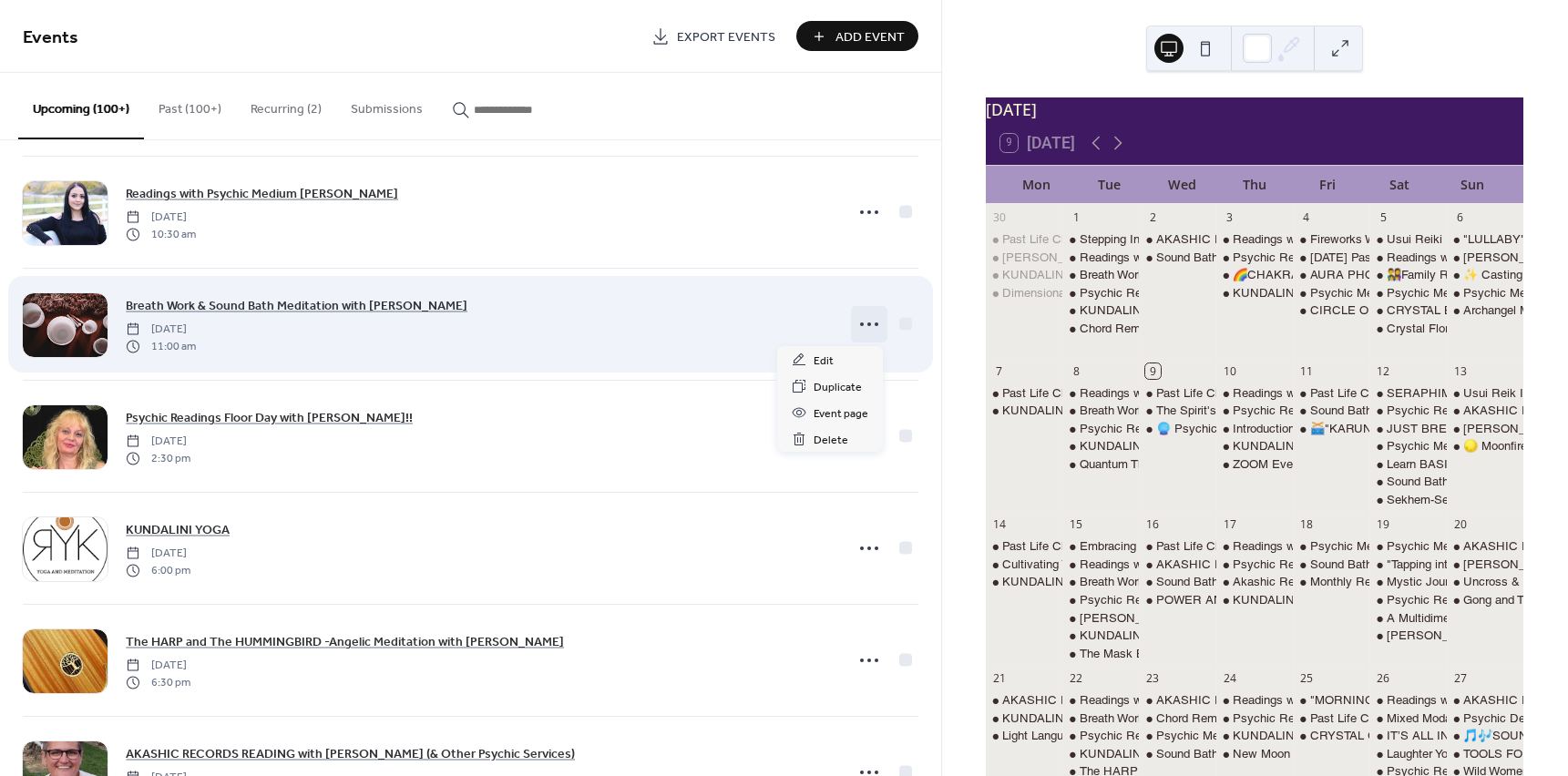 click 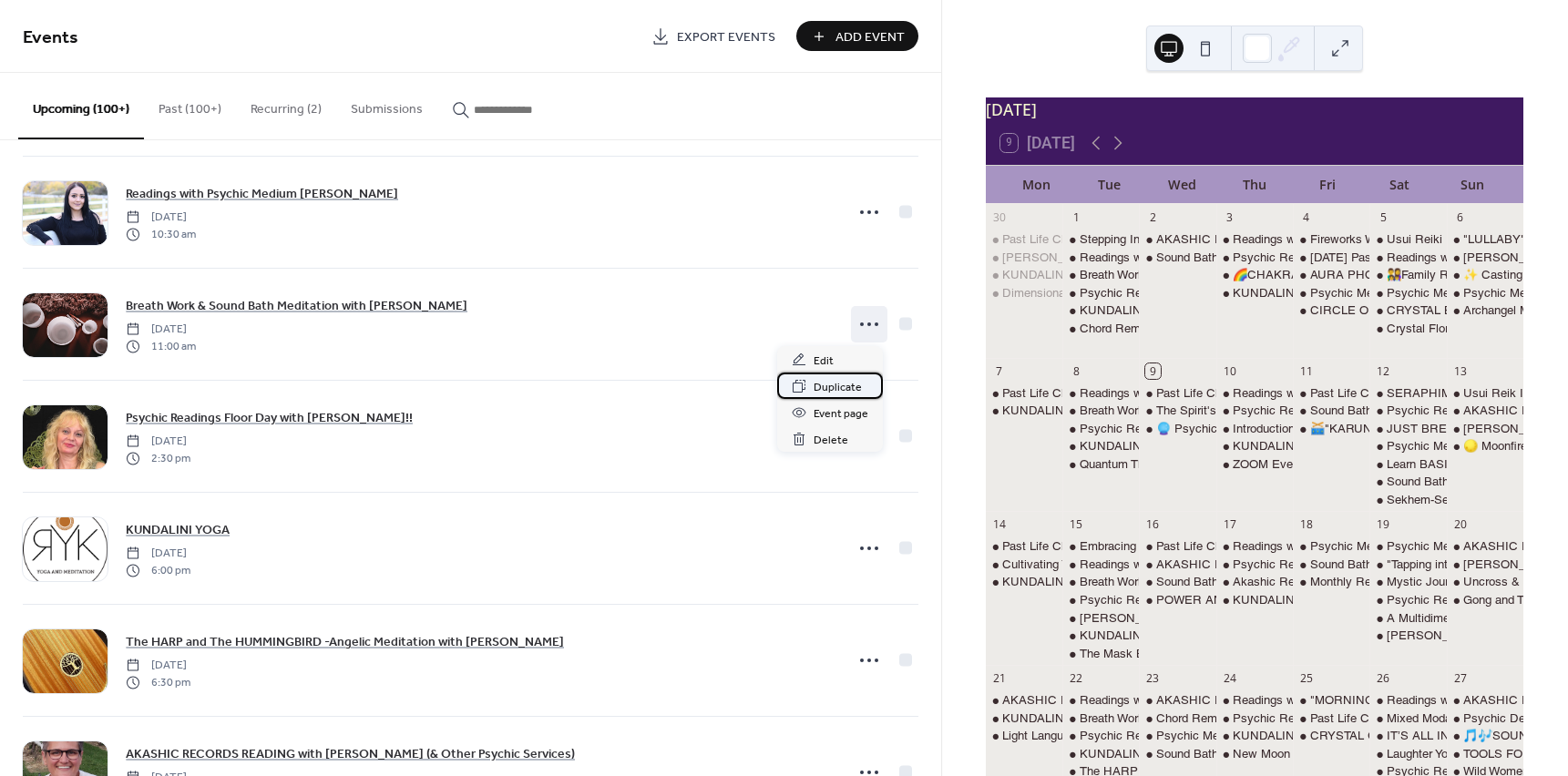 click on "Duplicate" at bounding box center (837, 387) 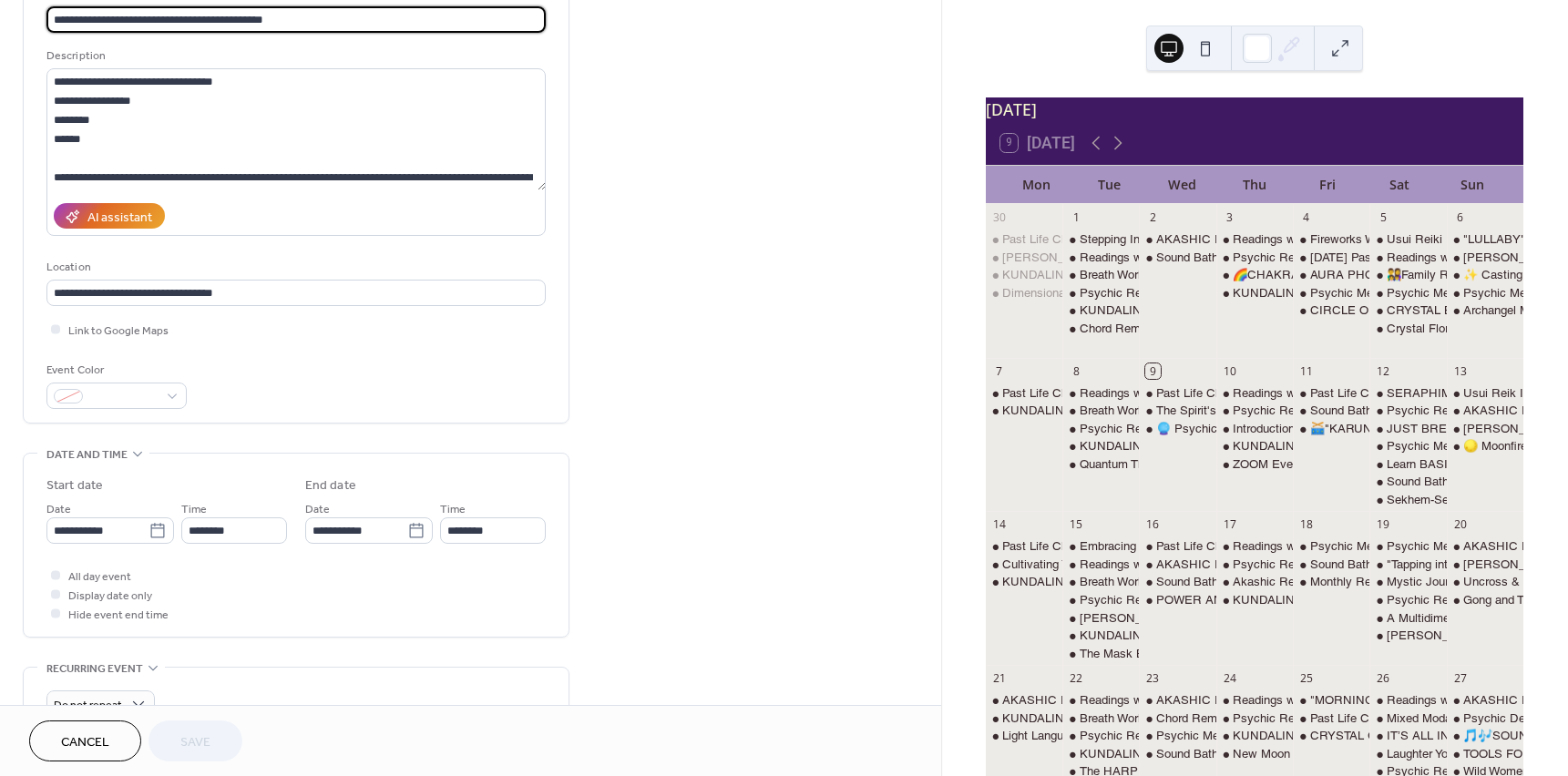 scroll, scrollTop: 182, scrollLeft: 0, axis: vertical 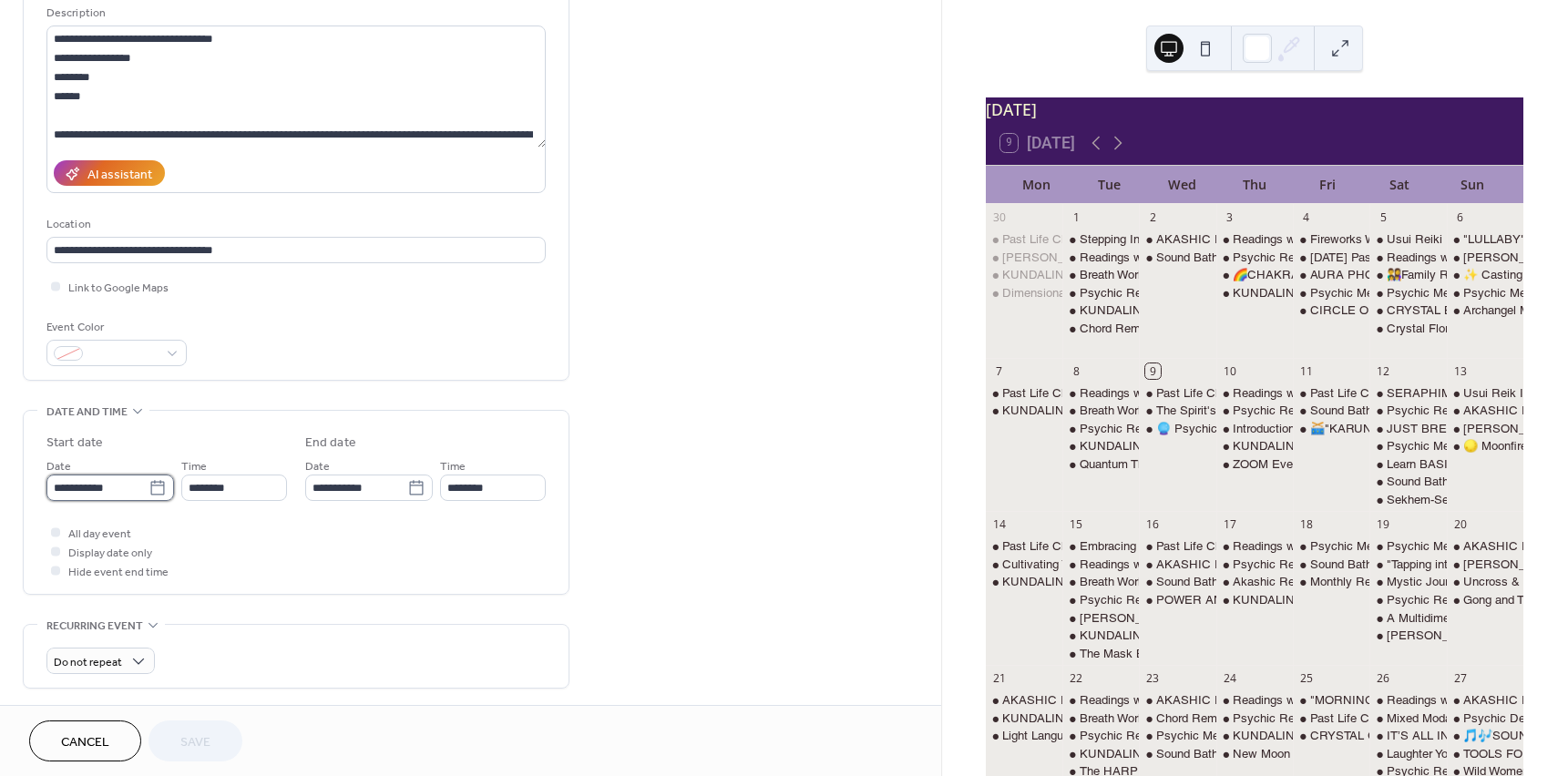 click on "**********" at bounding box center [97, 487] 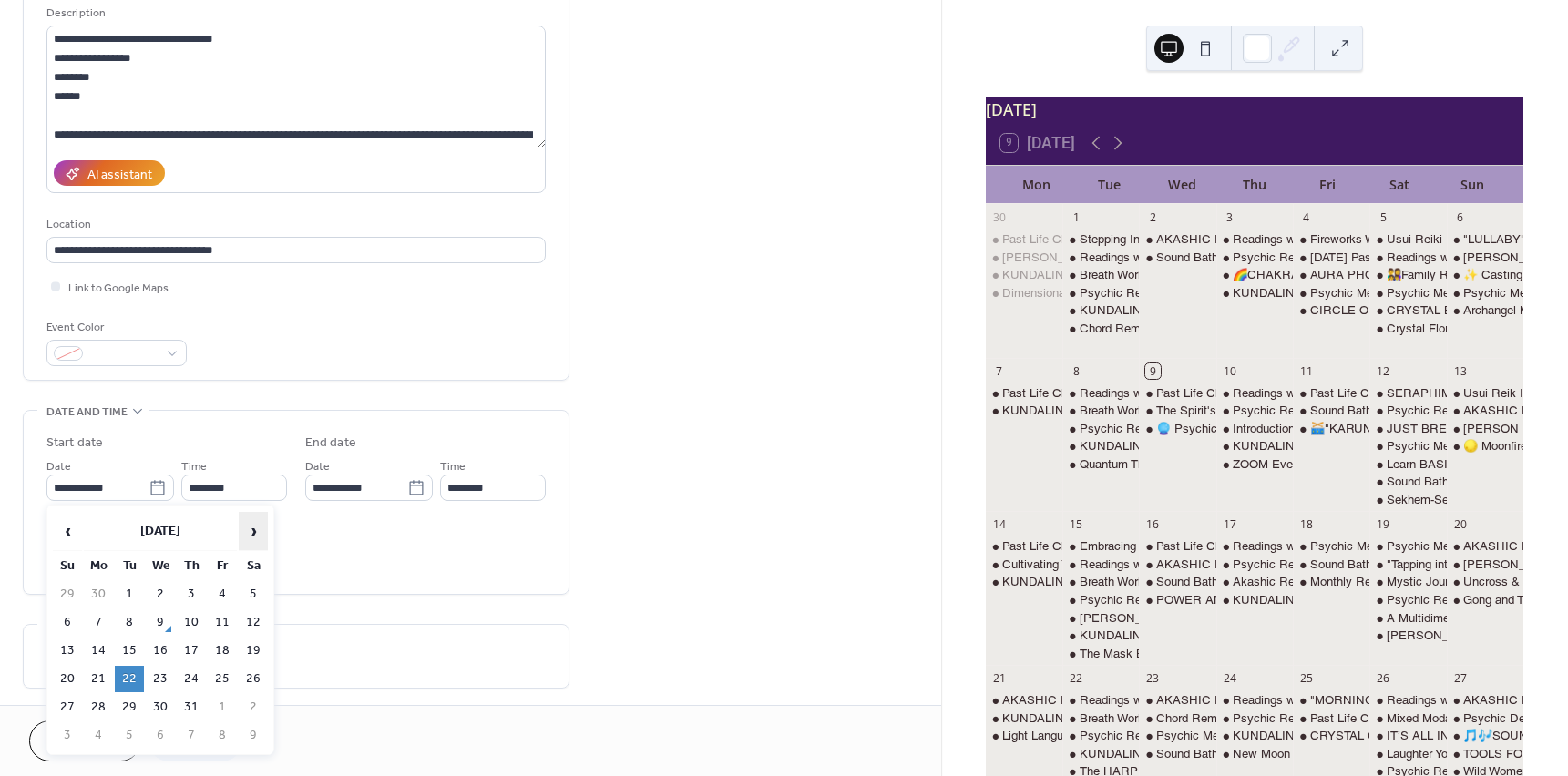 click on "›" at bounding box center [253, 531] 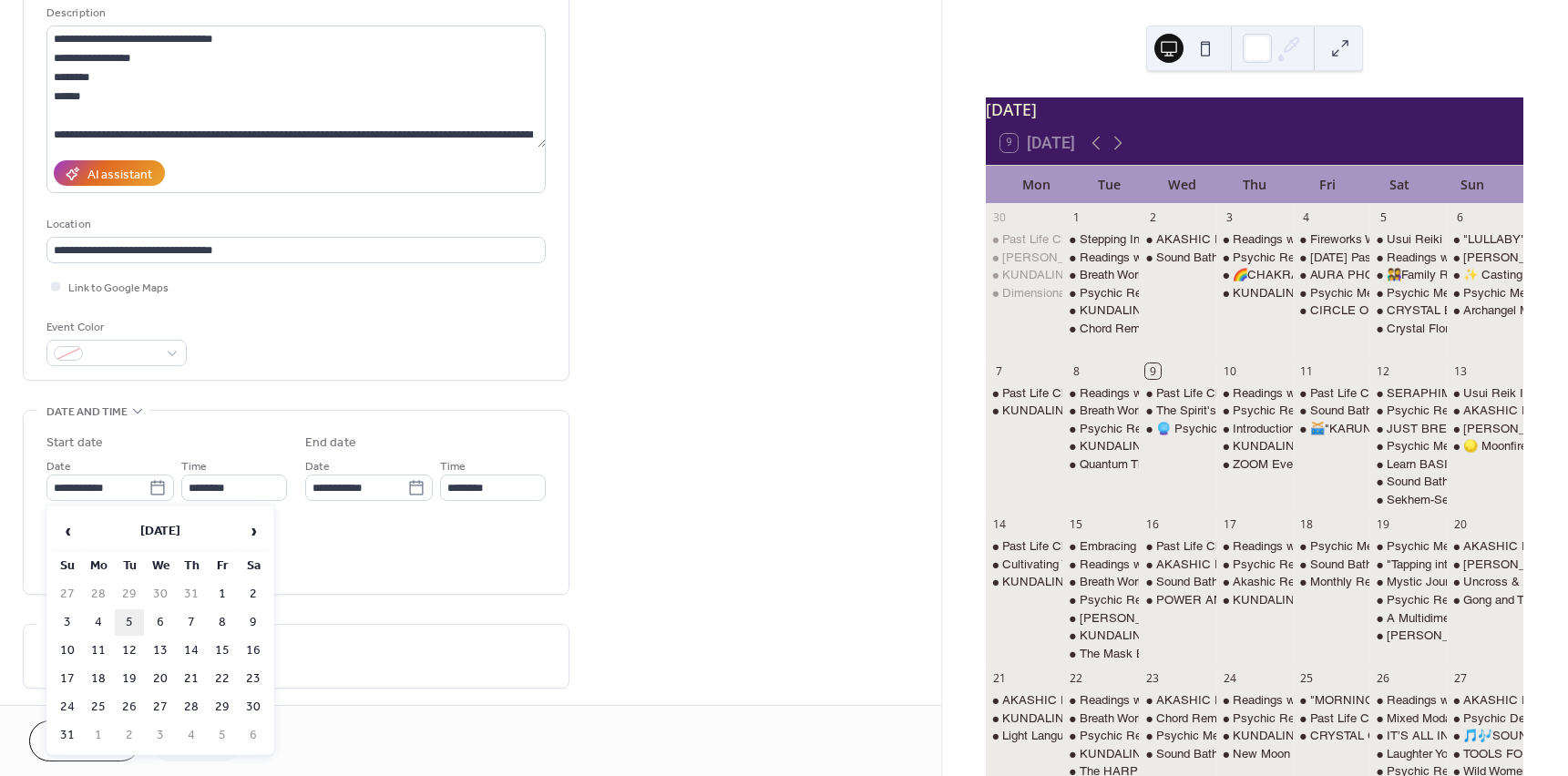 click on "5" at bounding box center (129, 622) 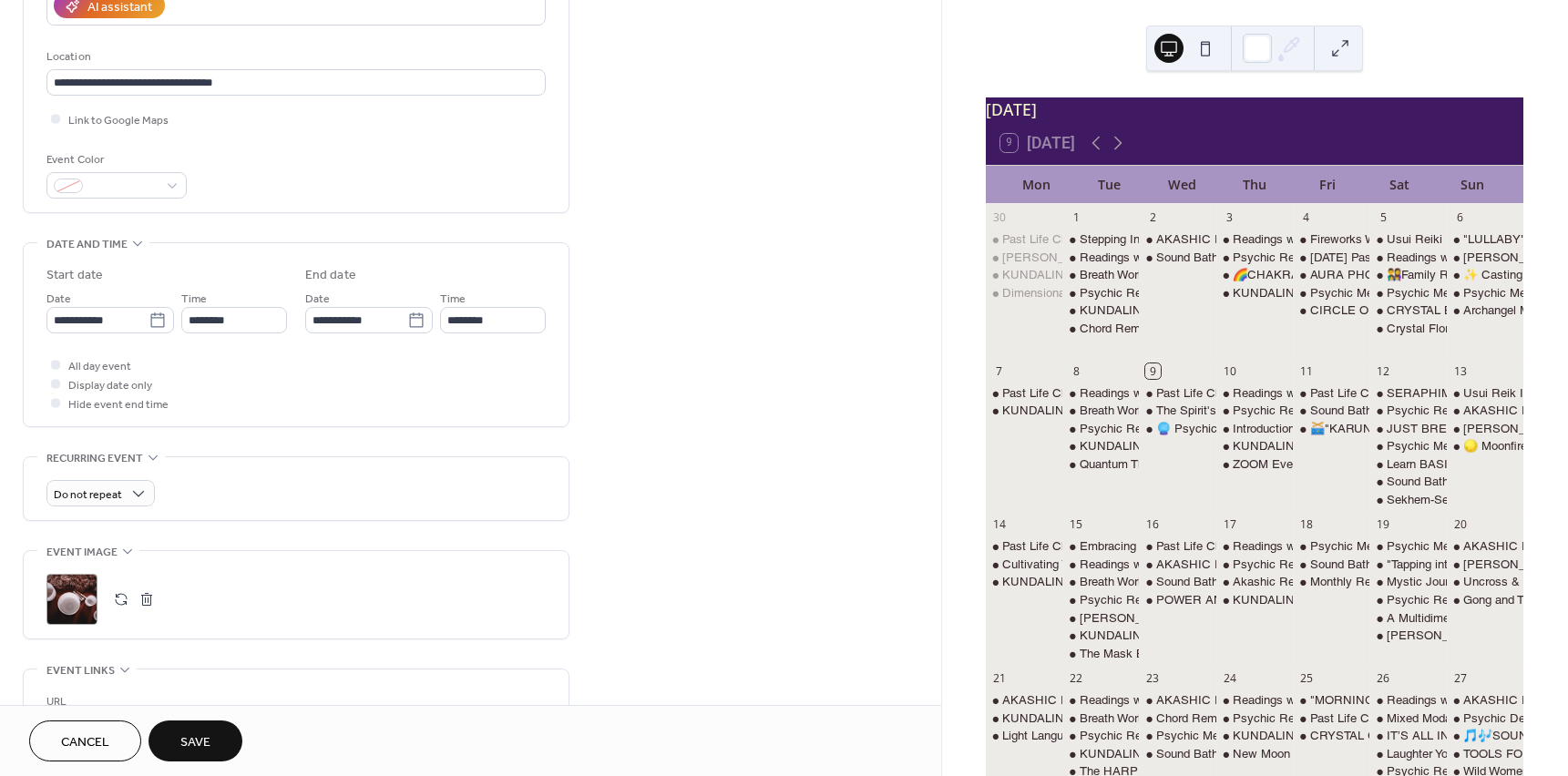 scroll, scrollTop: 455, scrollLeft: 0, axis: vertical 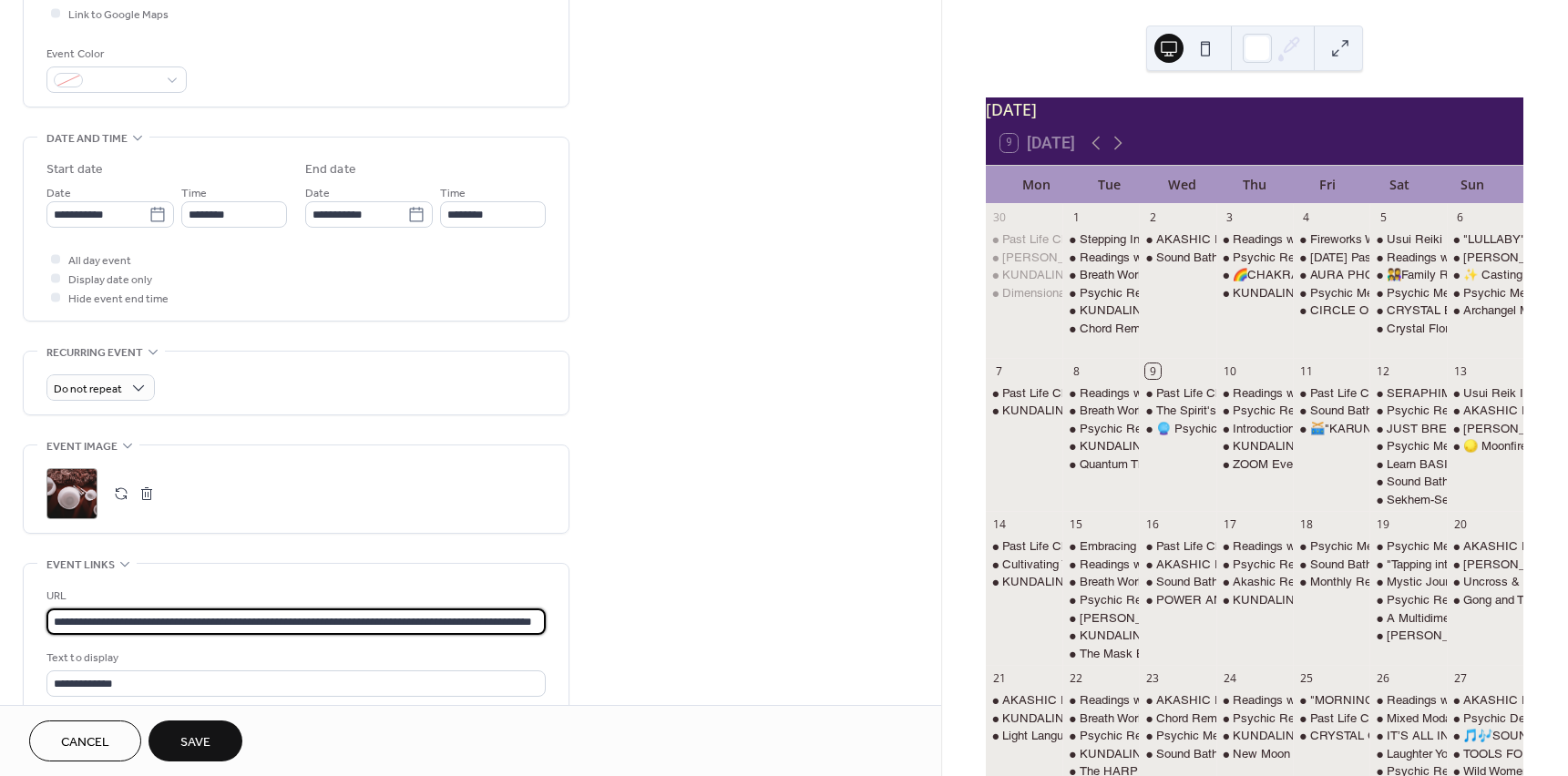 drag, startPoint x: 51, startPoint y: 612, endPoint x: 564, endPoint y: 612, distance: 513 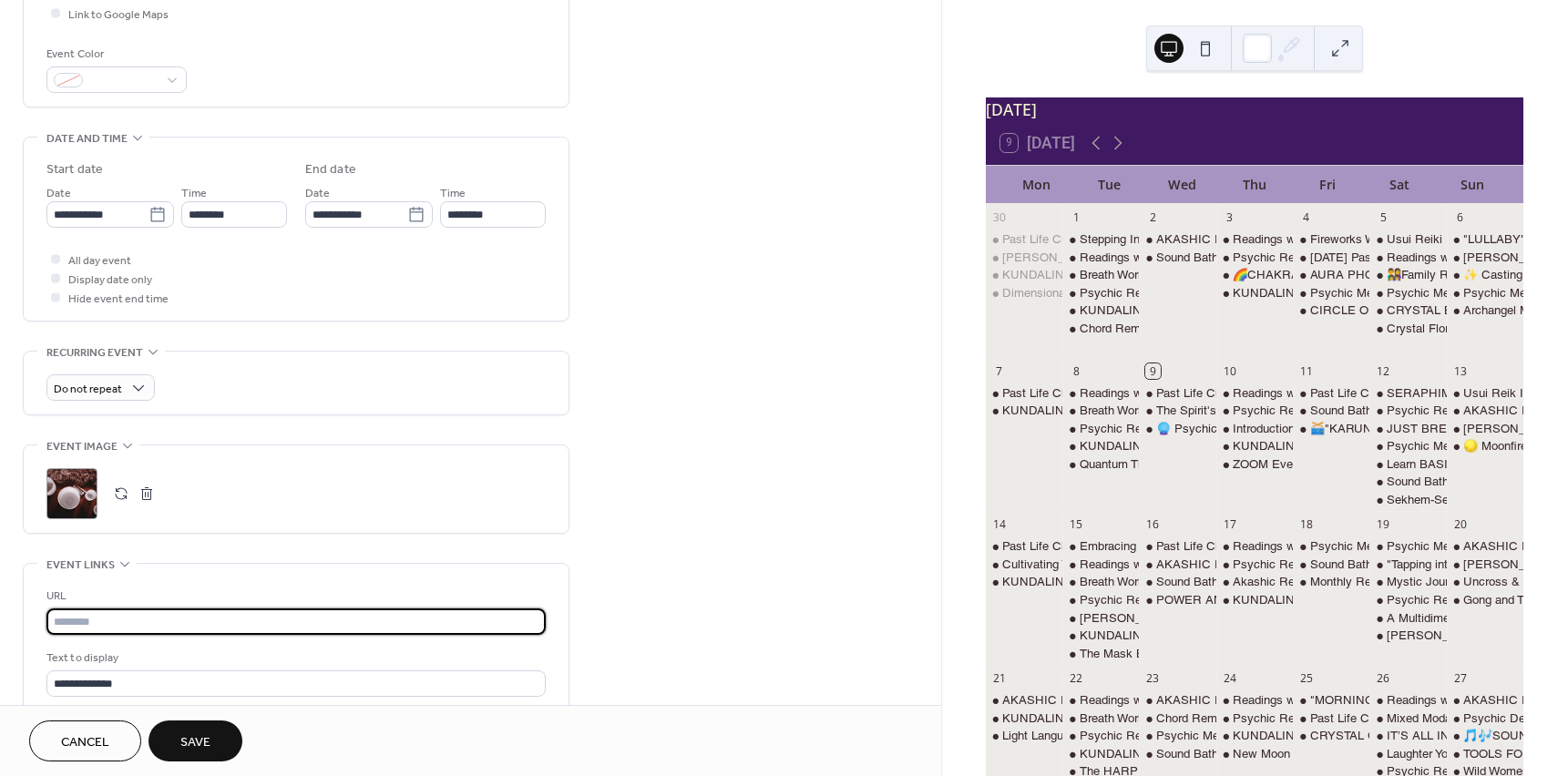 scroll, scrollTop: 0, scrollLeft: 0, axis: both 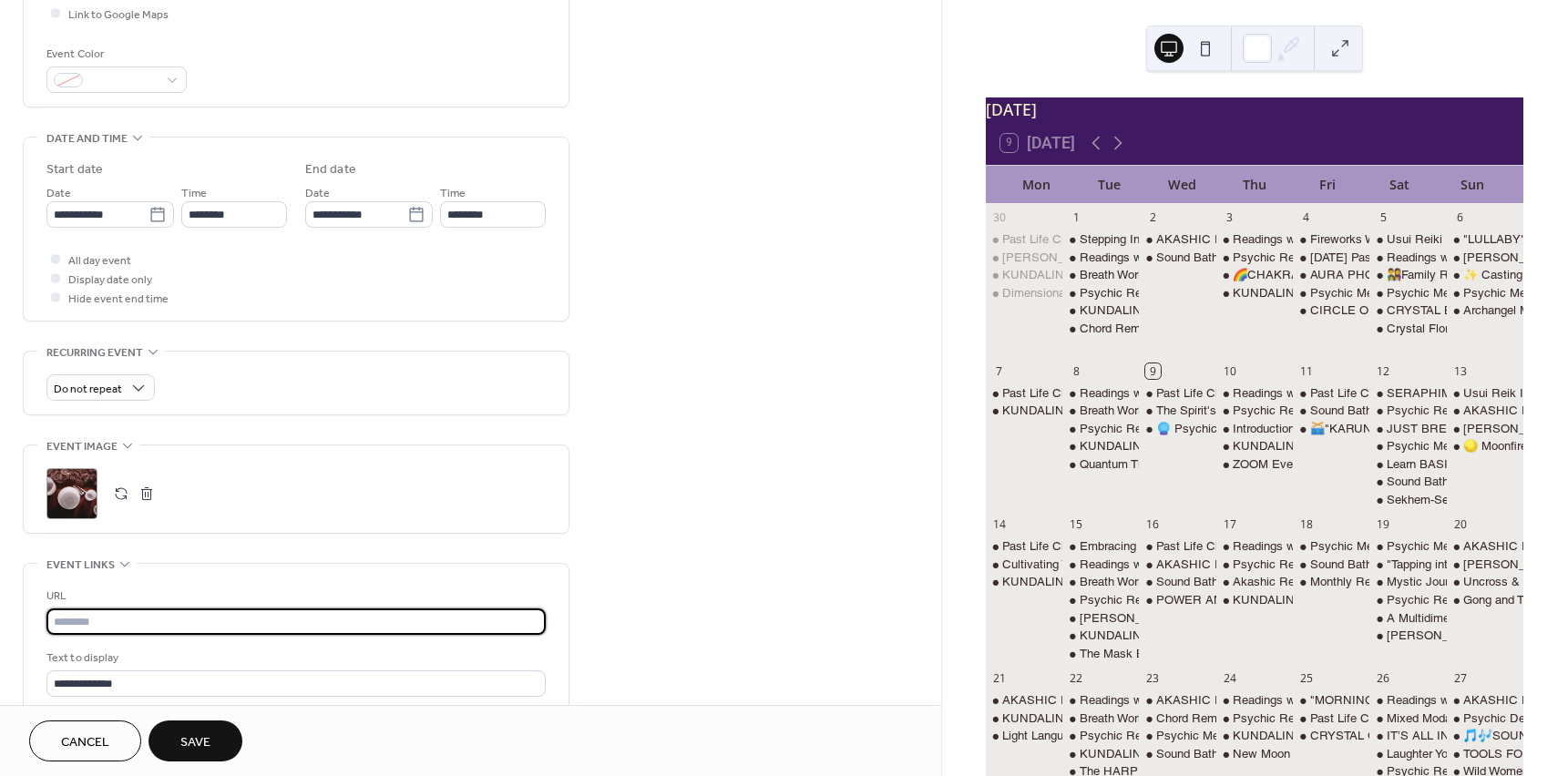 click at bounding box center [296, 621] 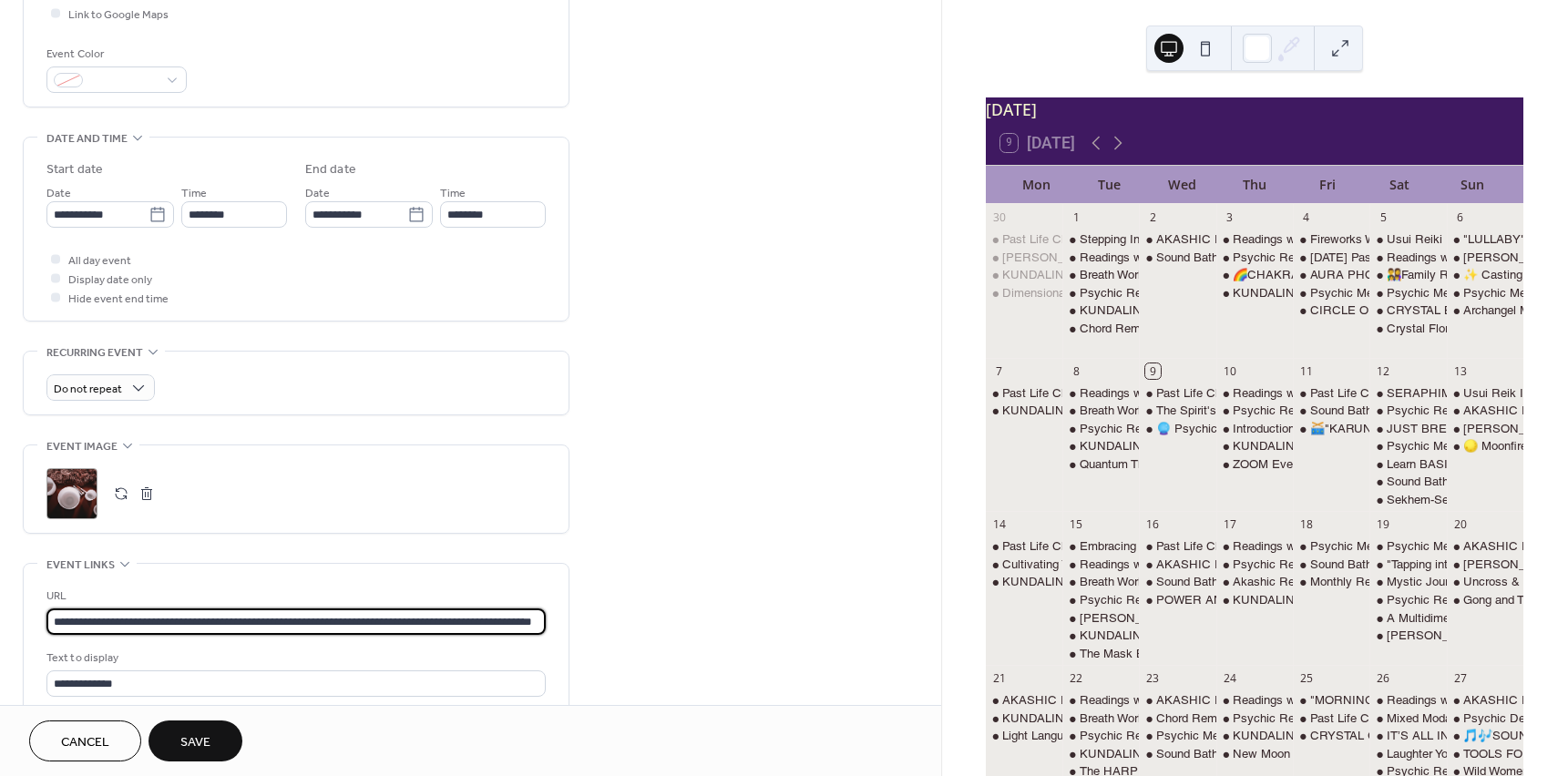 scroll, scrollTop: 0, scrollLeft: 76, axis: horizontal 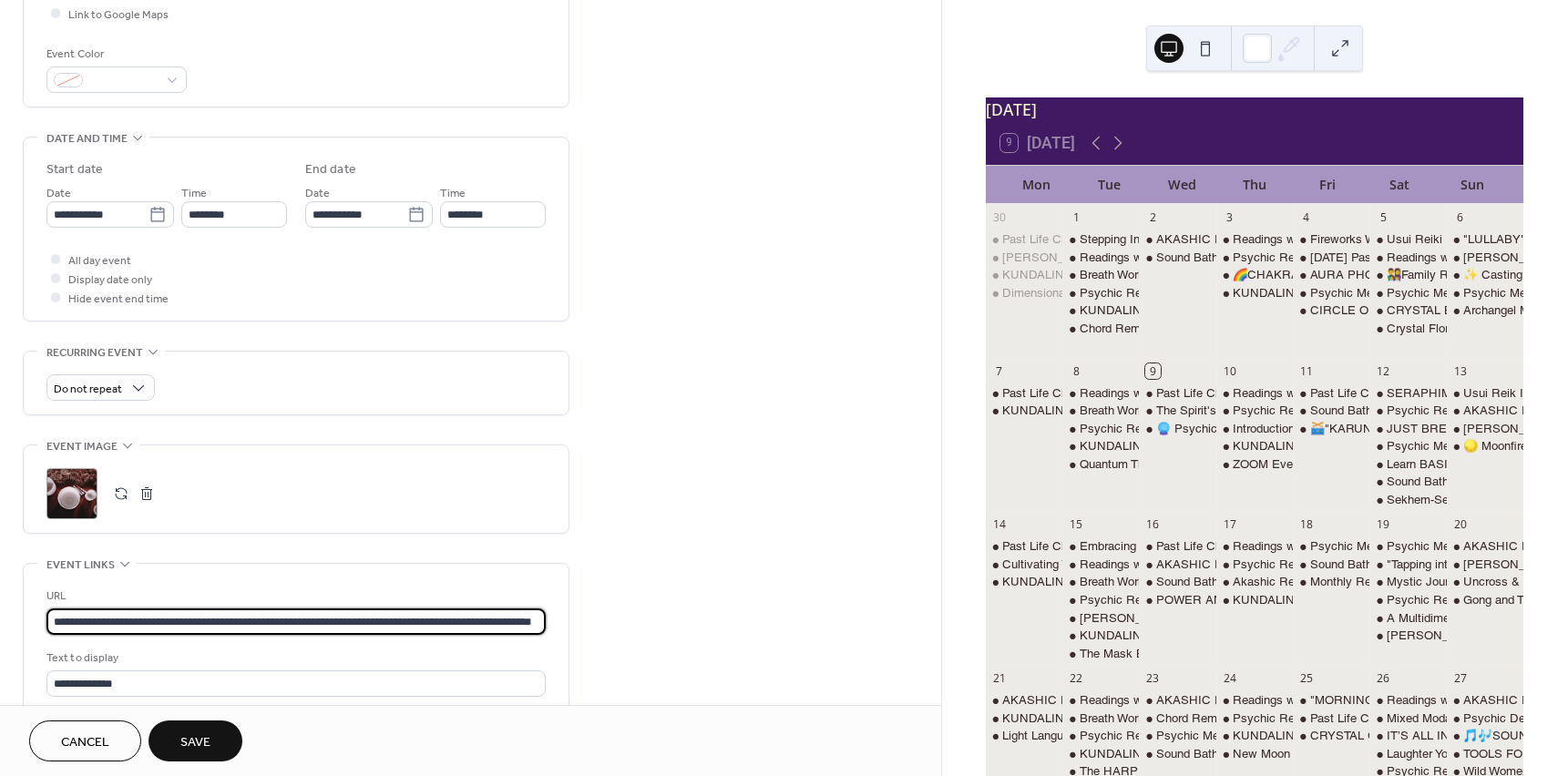 type on "**********" 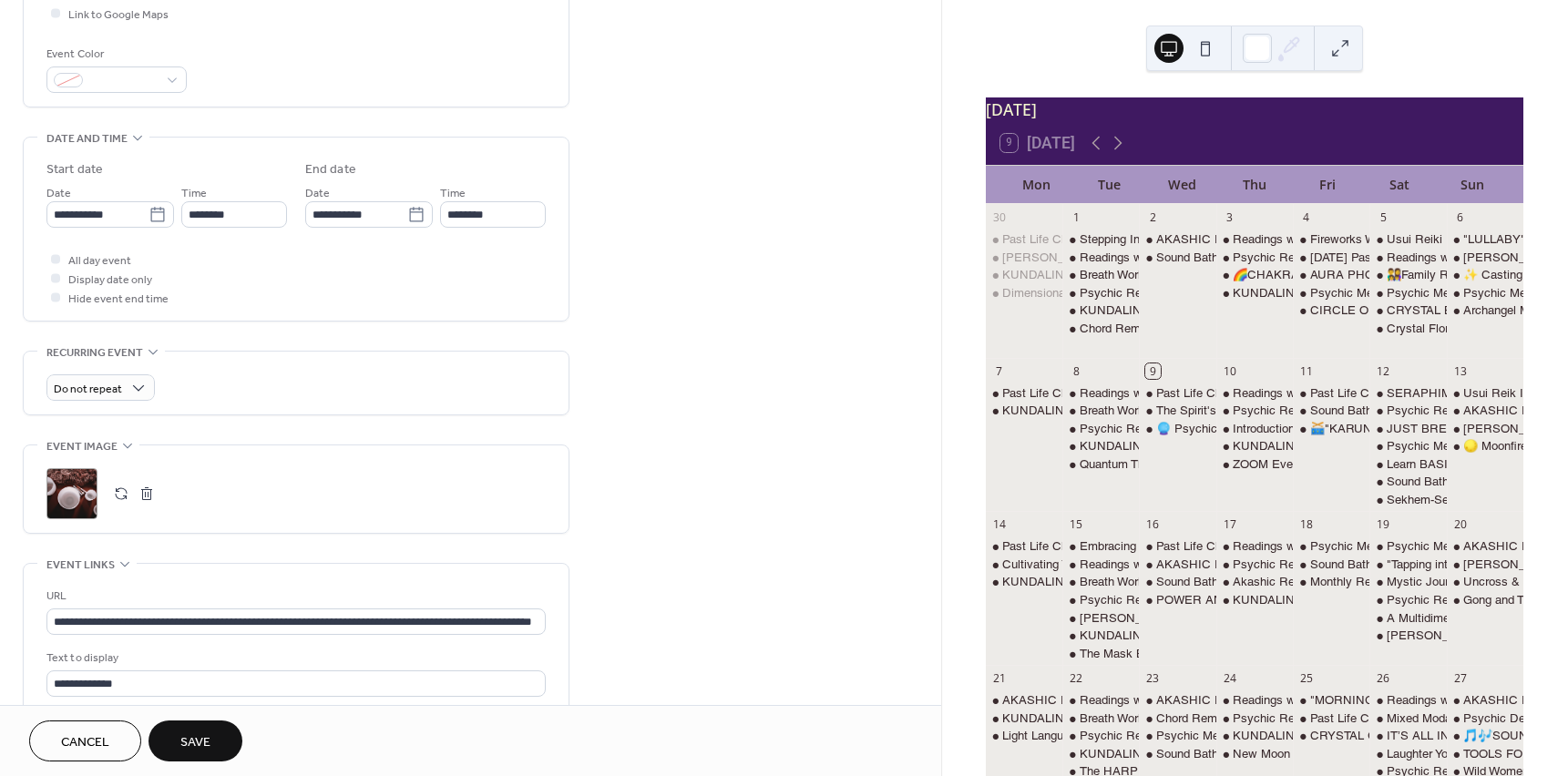 scroll, scrollTop: 0, scrollLeft: 0, axis: both 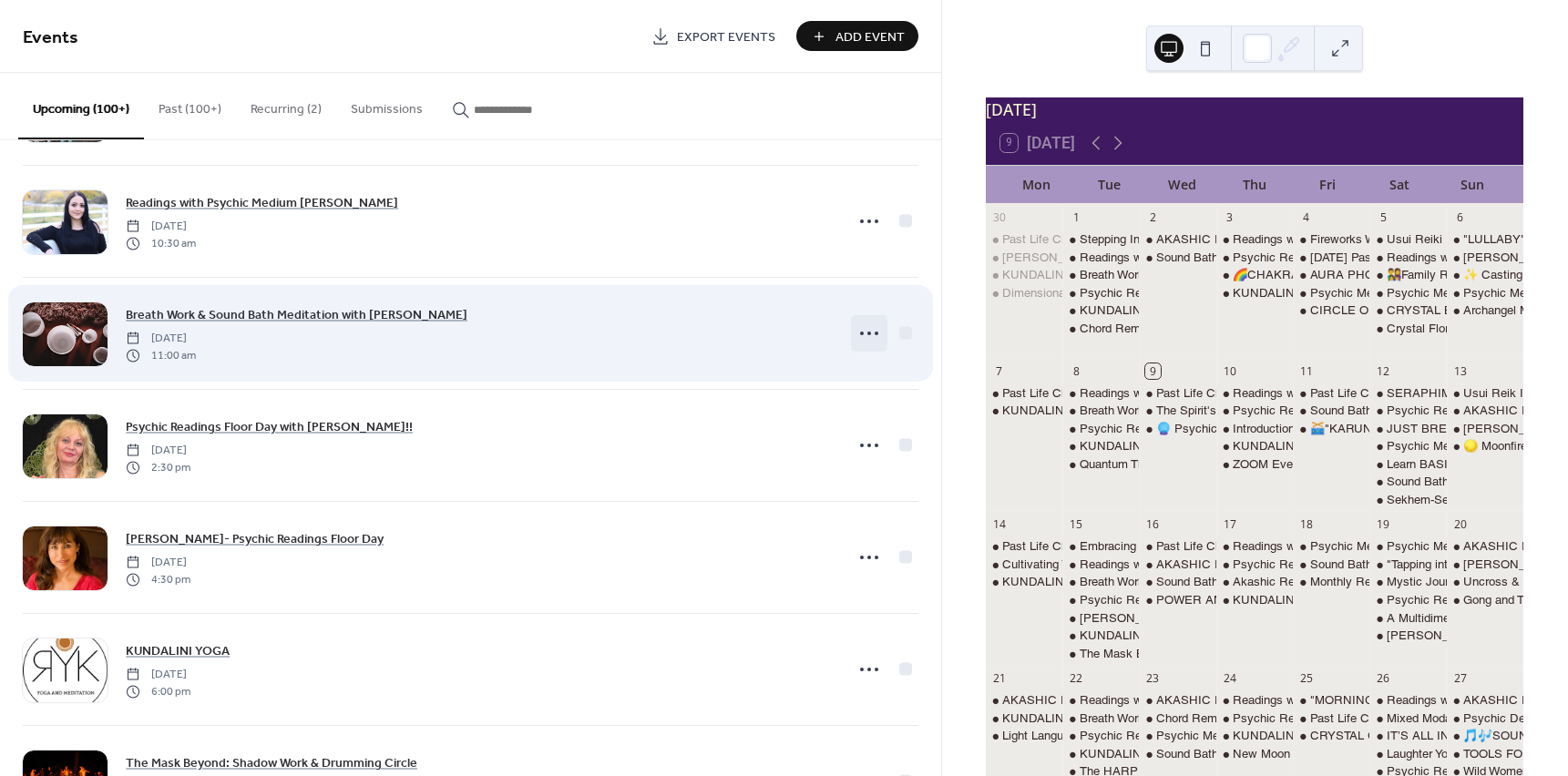 click 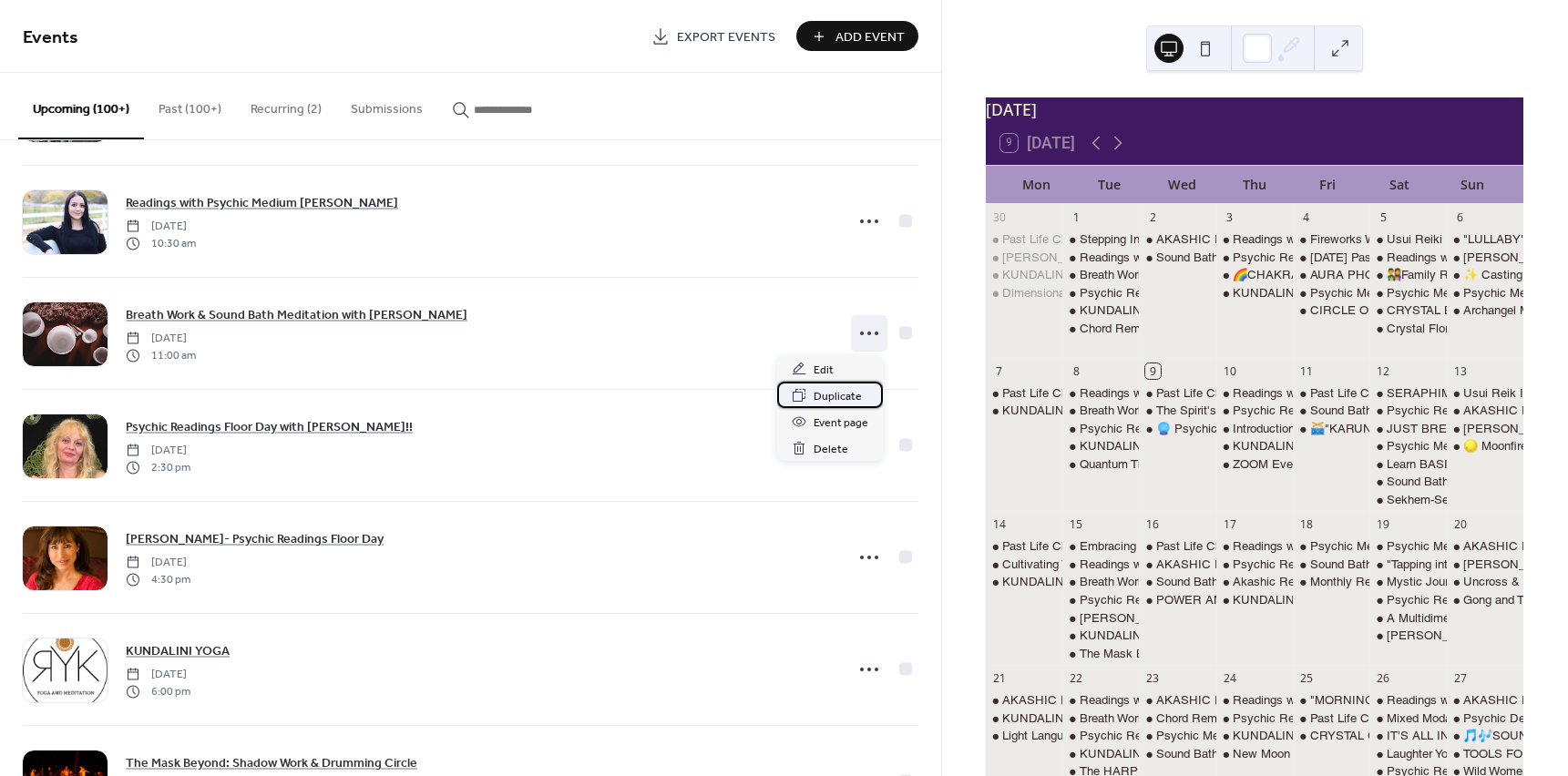 click on "Duplicate" at bounding box center [837, 396] 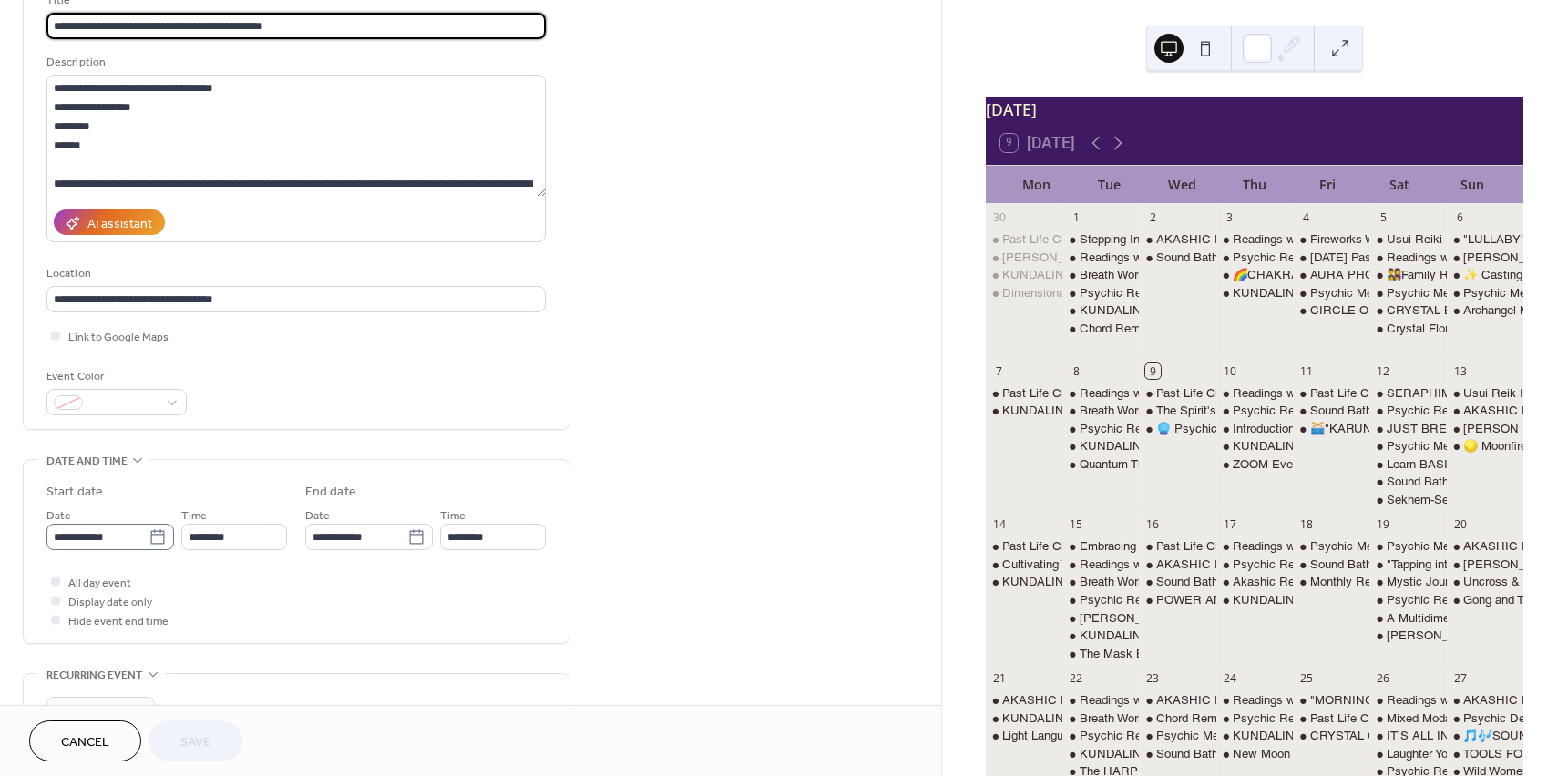 scroll, scrollTop: 182, scrollLeft: 0, axis: vertical 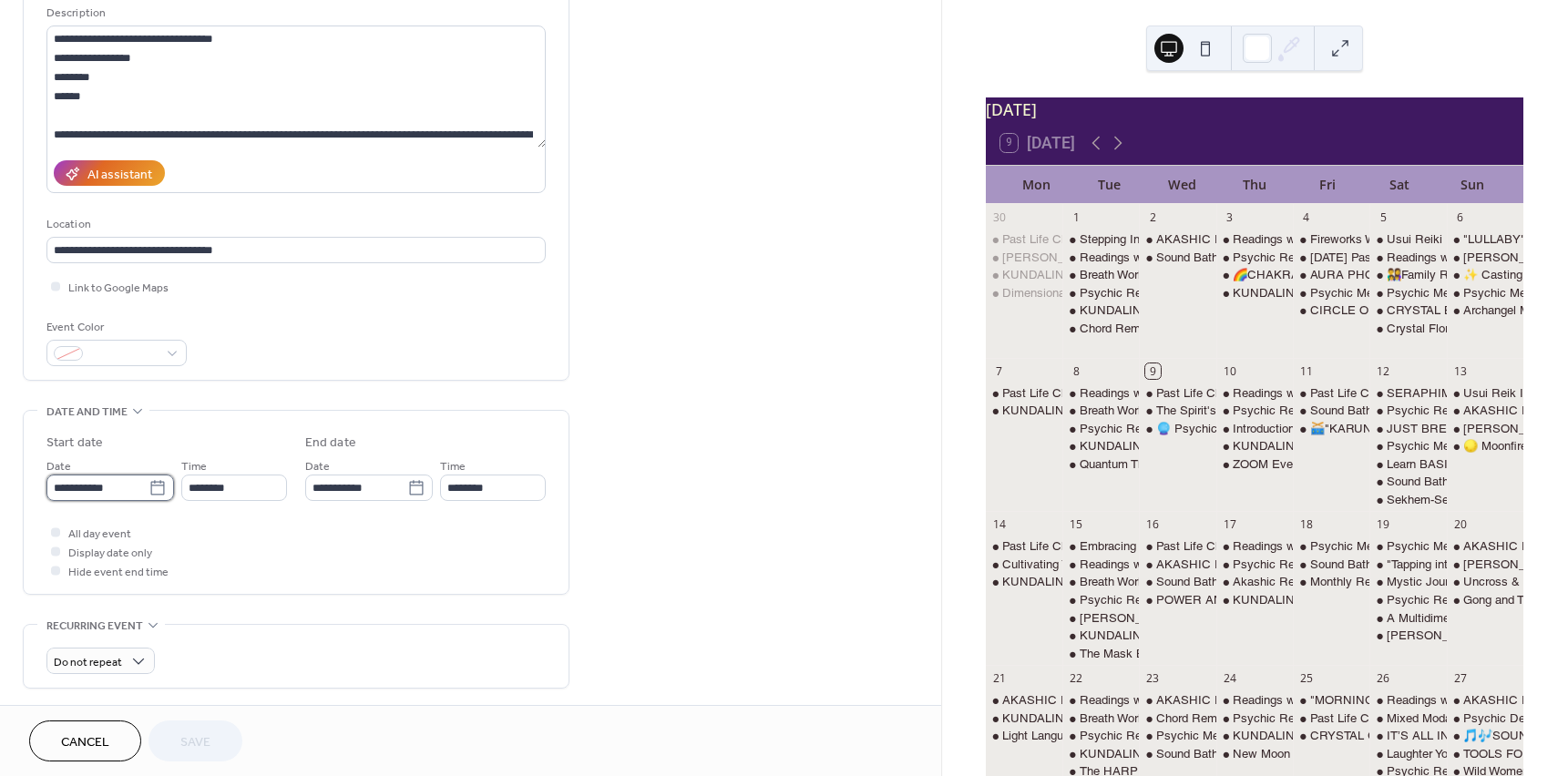 click on "**********" at bounding box center [97, 487] 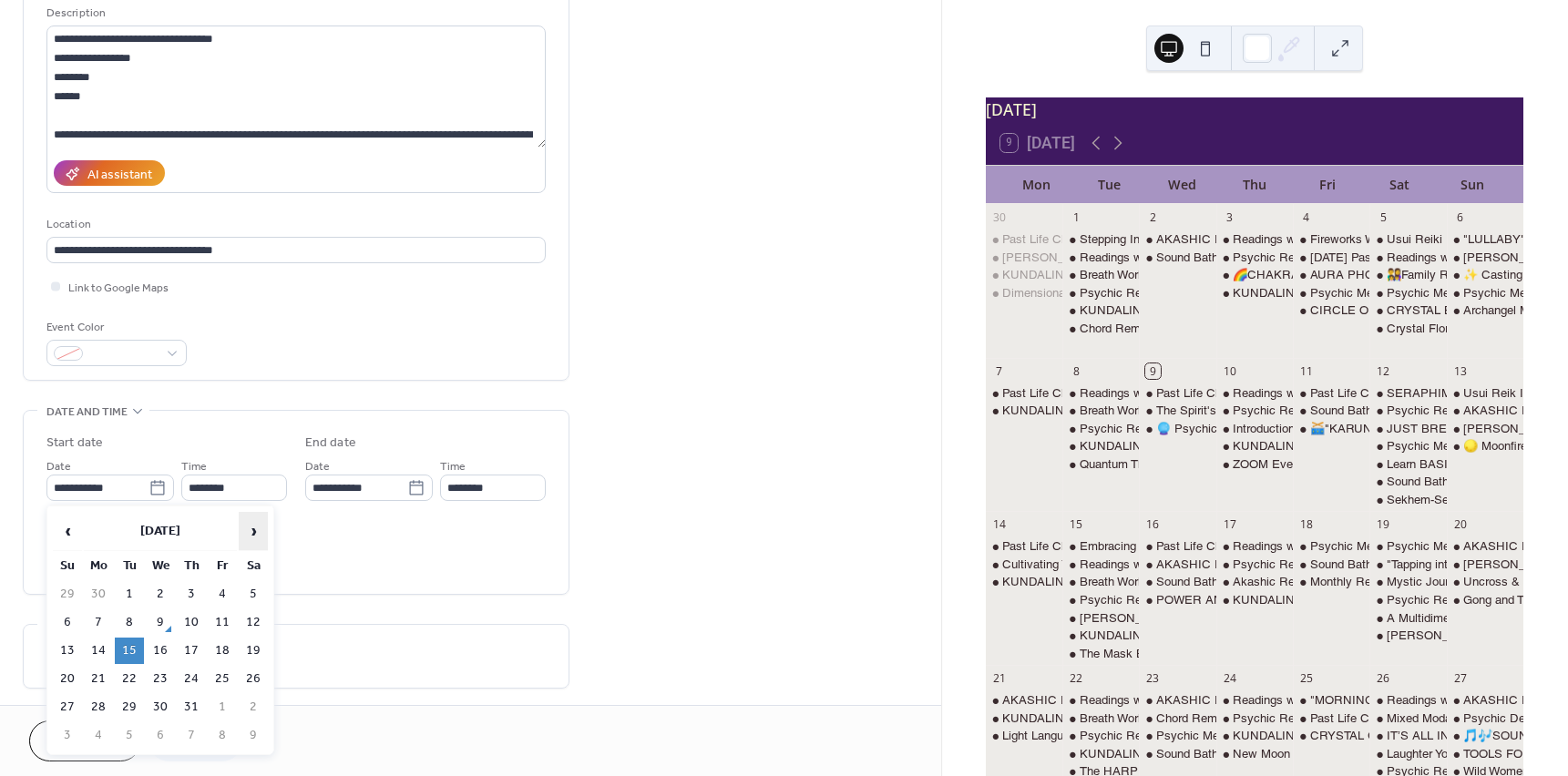 click on "›" at bounding box center (253, 531) 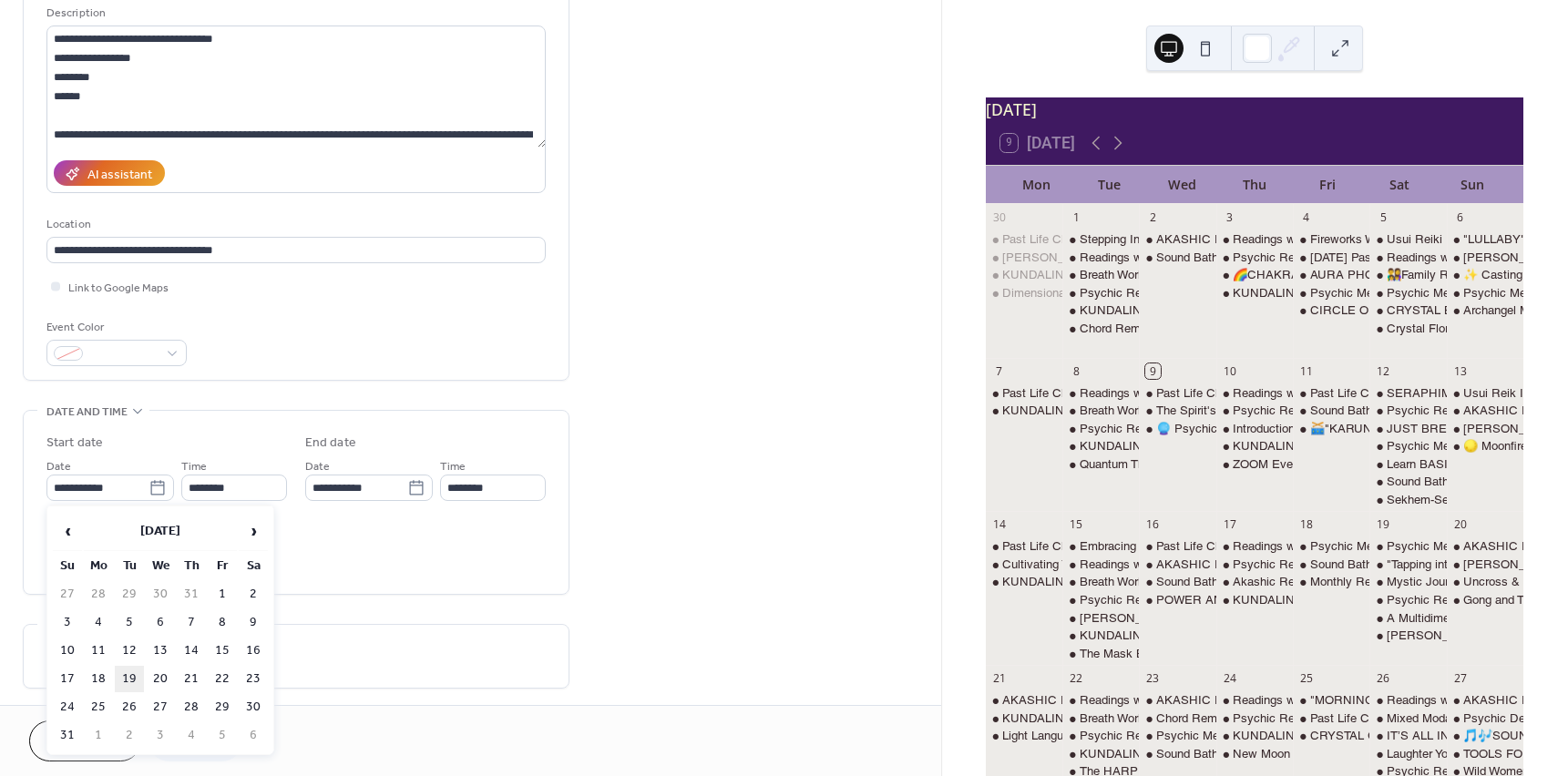 click on "19" at bounding box center (129, 679) 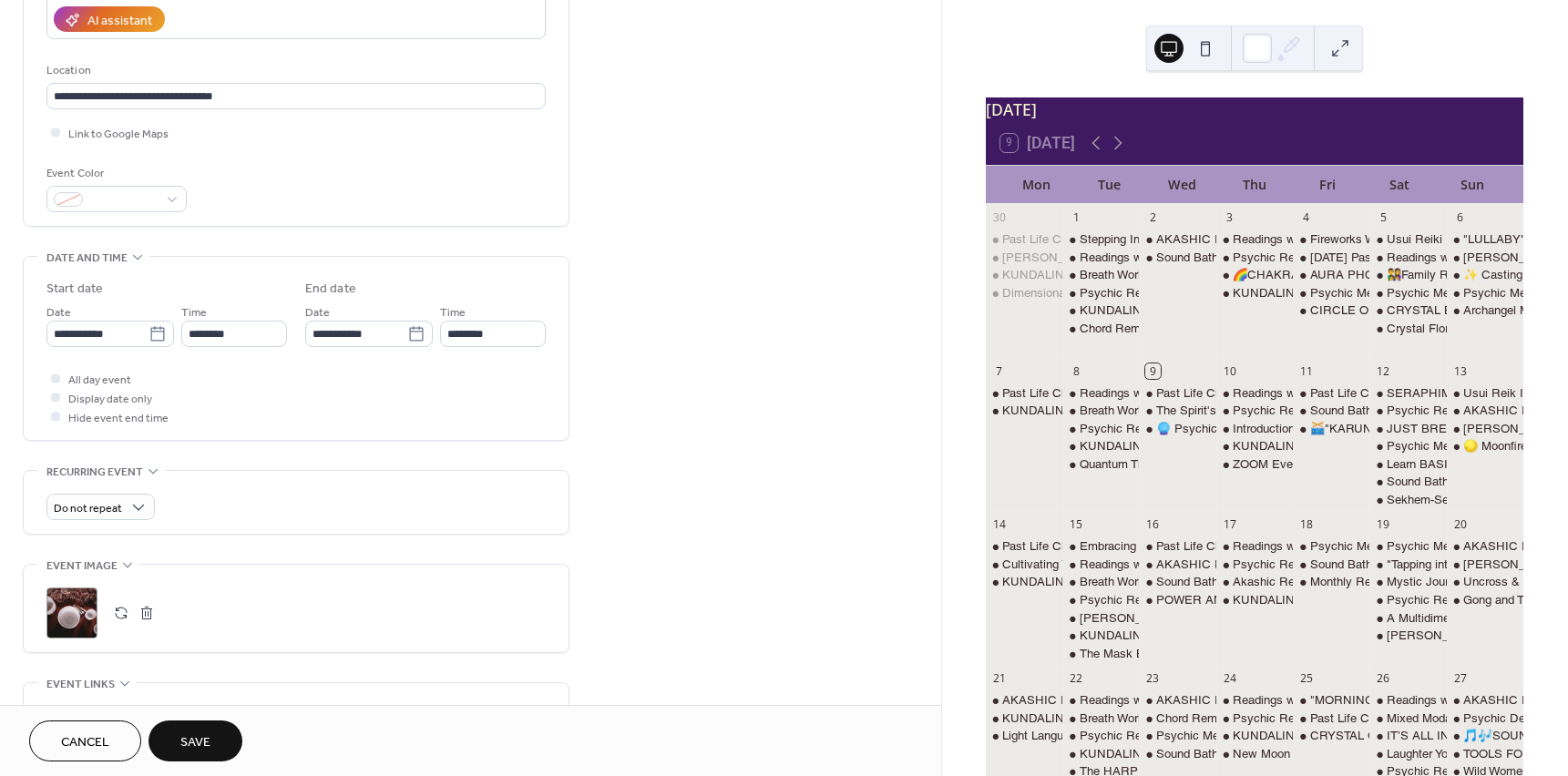 scroll, scrollTop: 455, scrollLeft: 0, axis: vertical 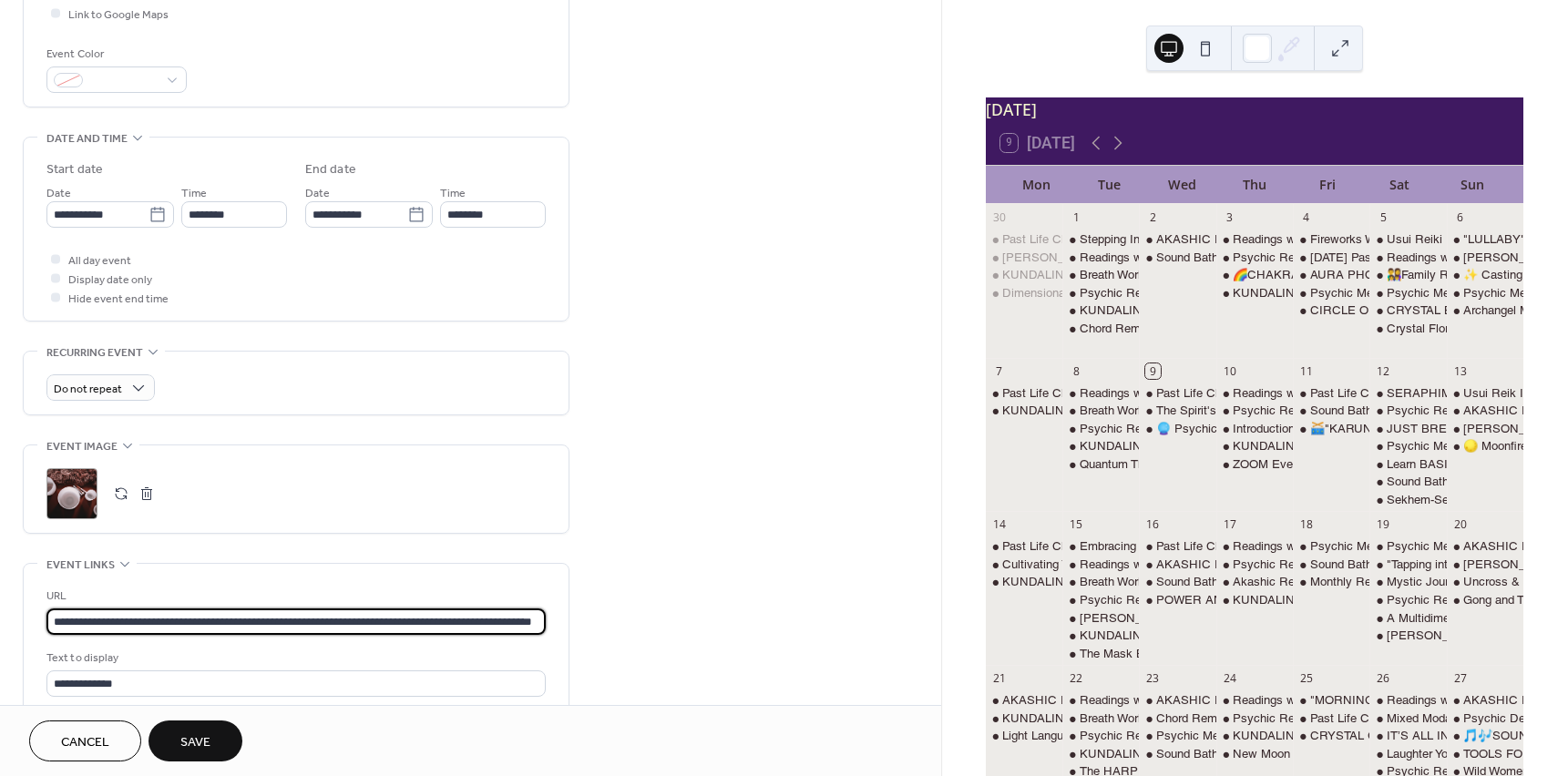 drag, startPoint x: 51, startPoint y: 613, endPoint x: 581, endPoint y: 613, distance: 530 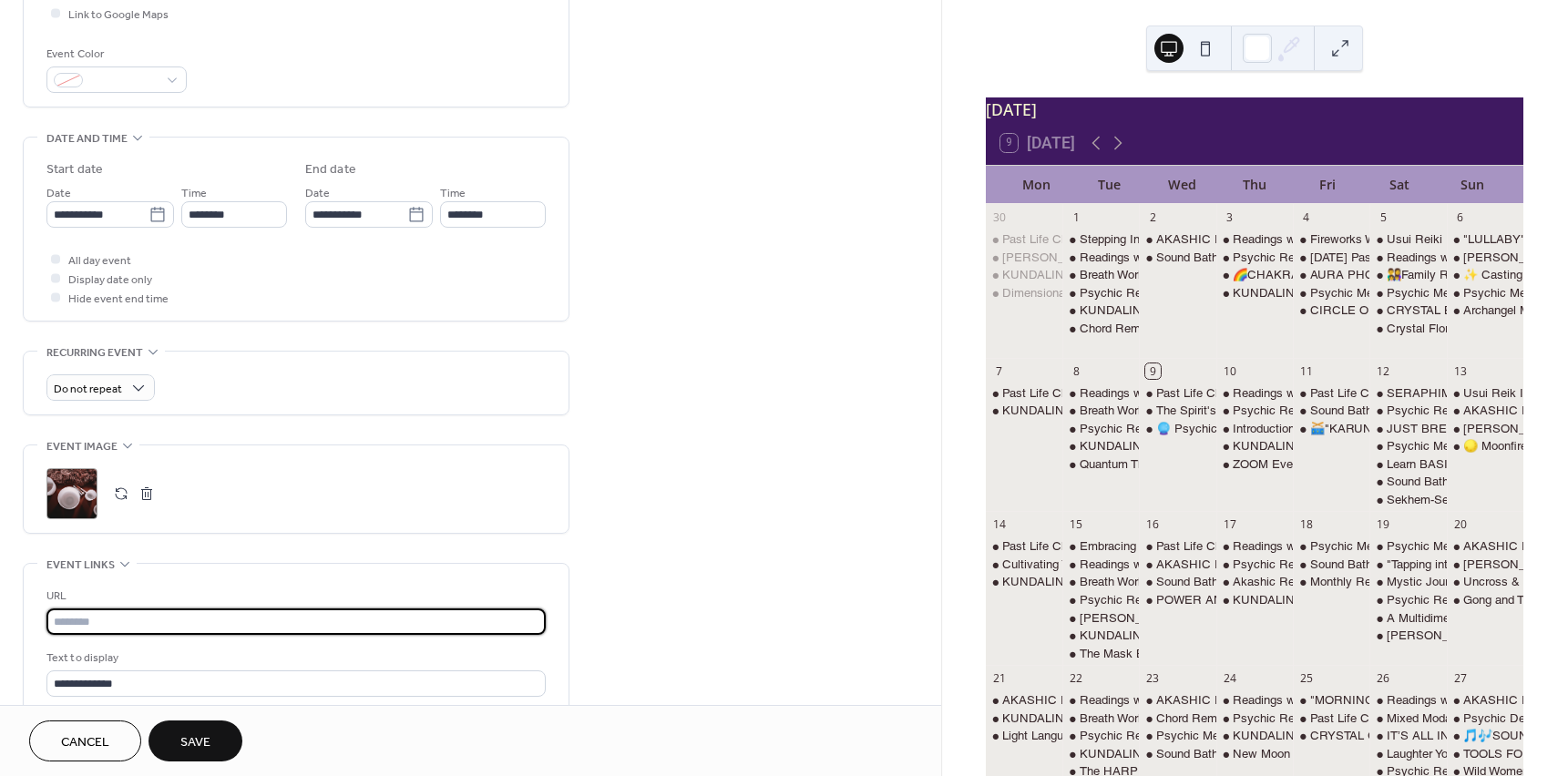 scroll, scrollTop: 0, scrollLeft: 0, axis: both 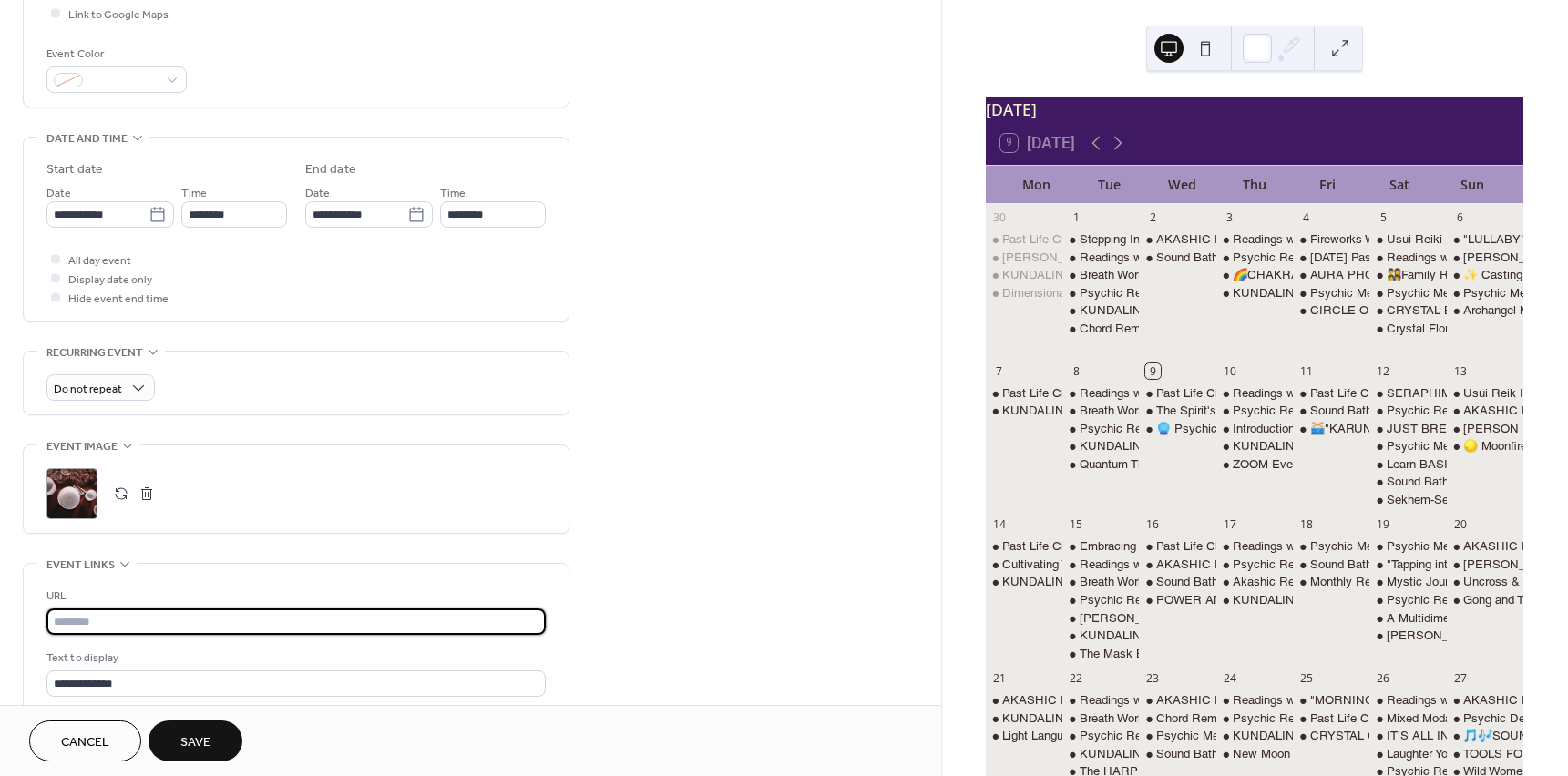 click at bounding box center (296, 621) 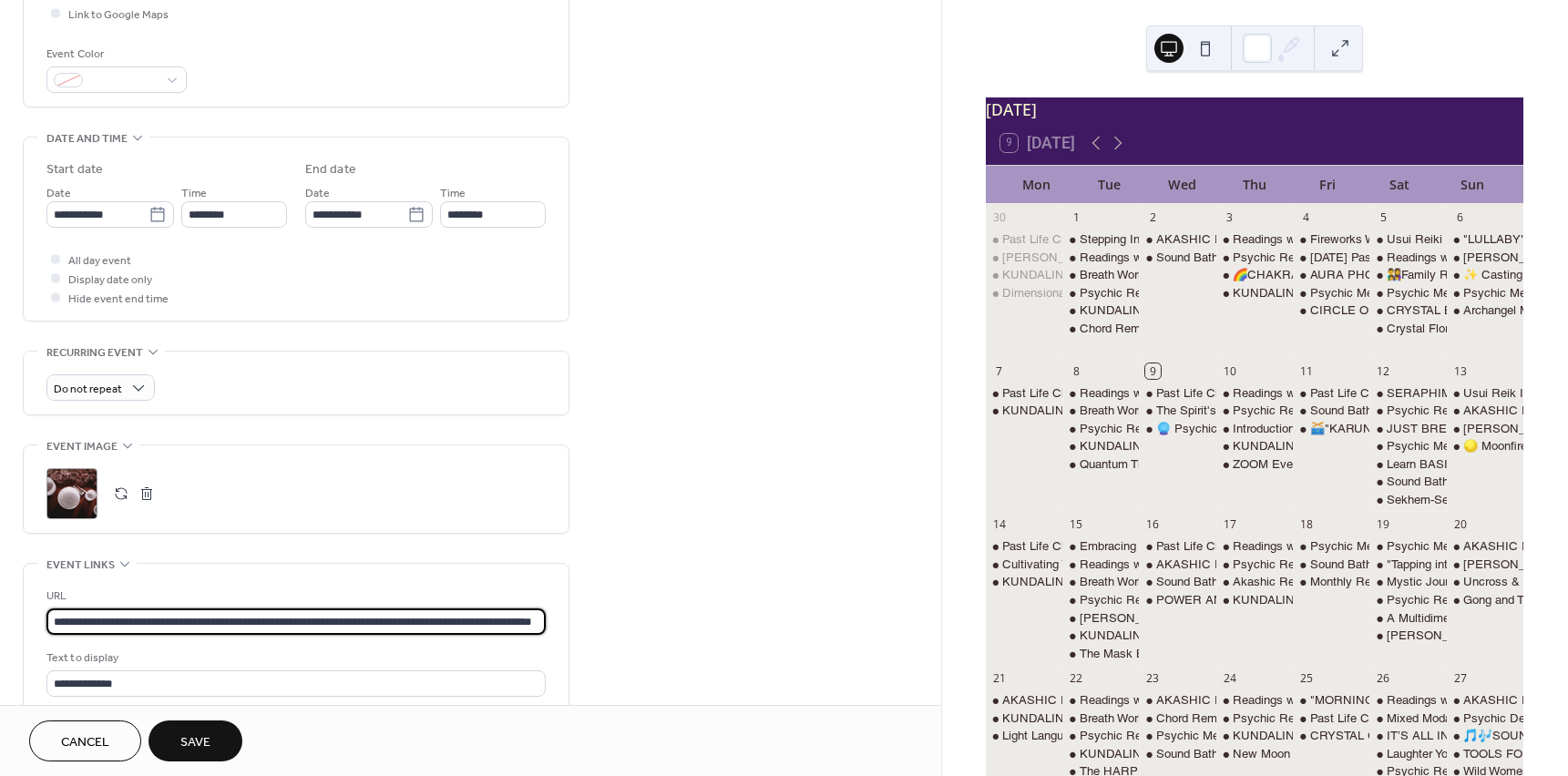 scroll, scrollTop: 0, scrollLeft: 76, axis: horizontal 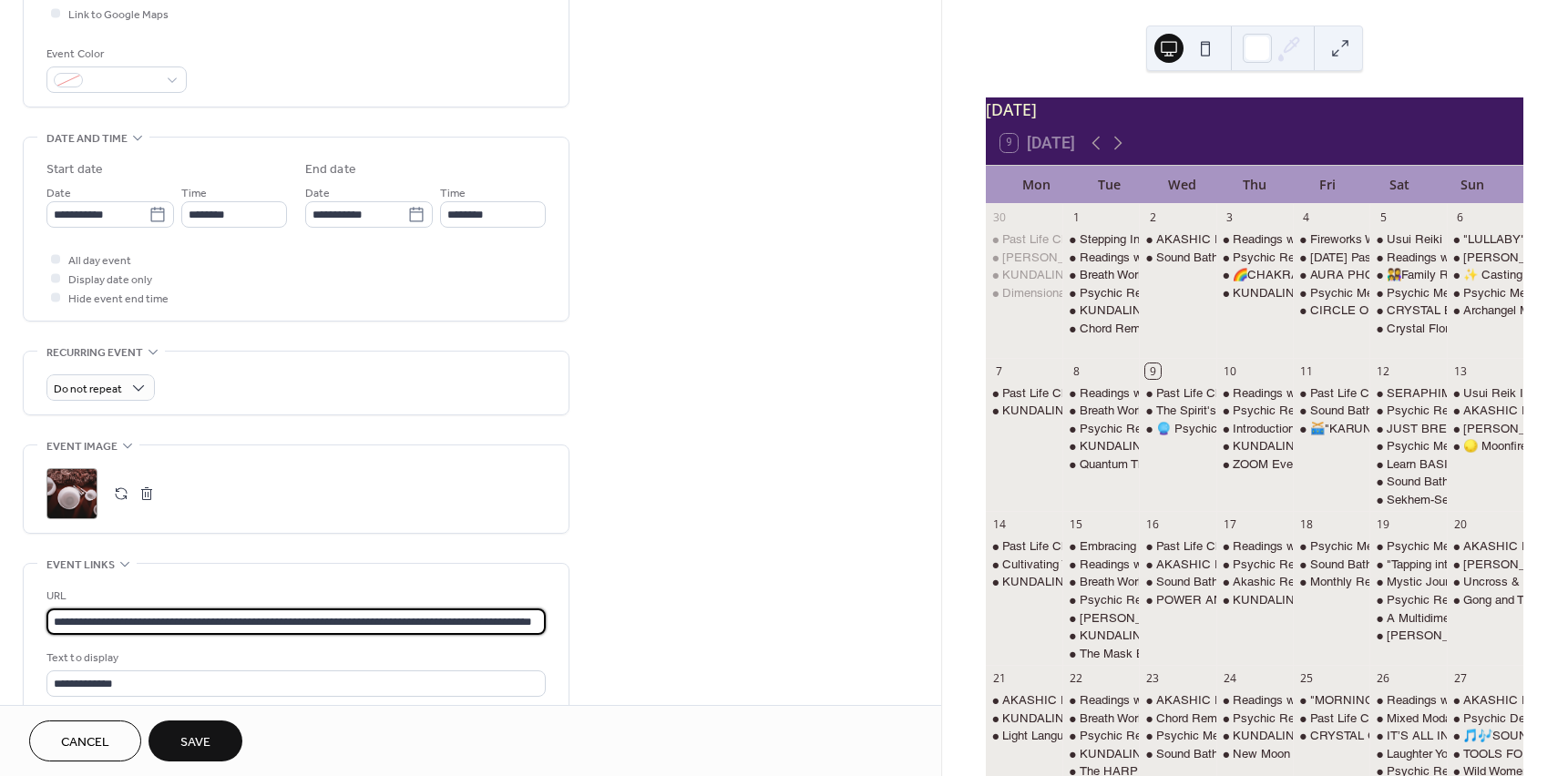 type on "**********" 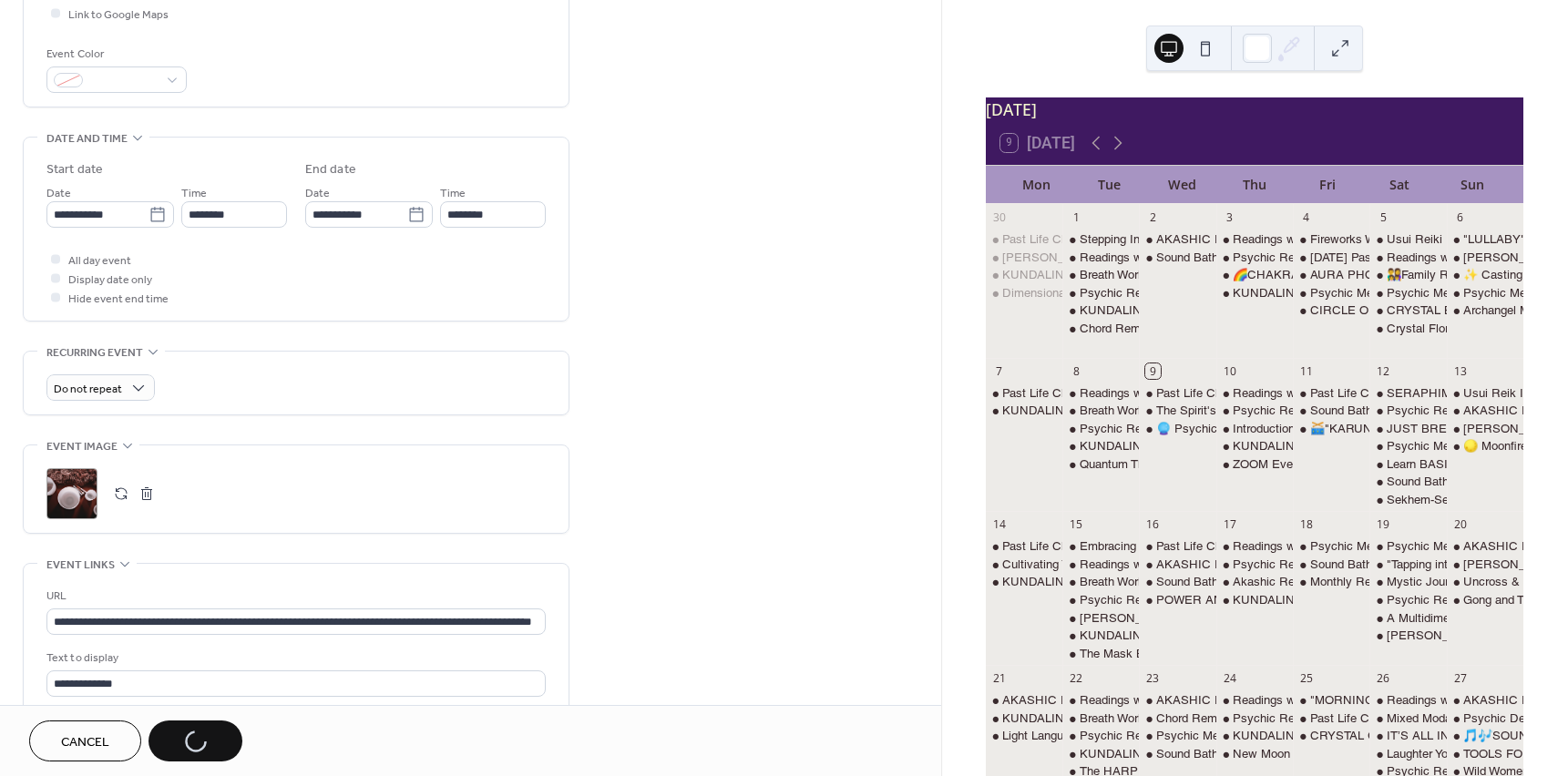 scroll, scrollTop: 0, scrollLeft: 0, axis: both 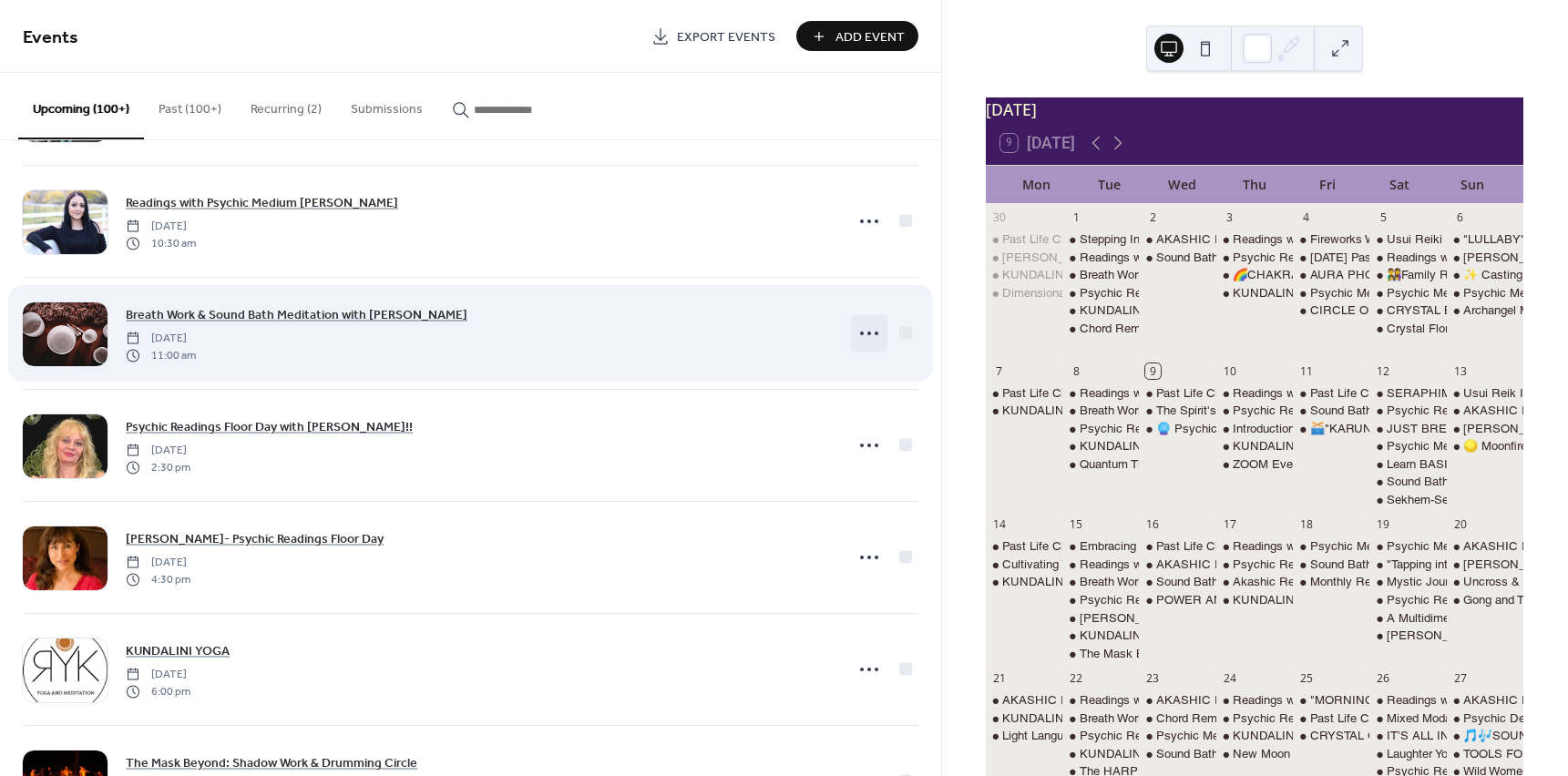 click 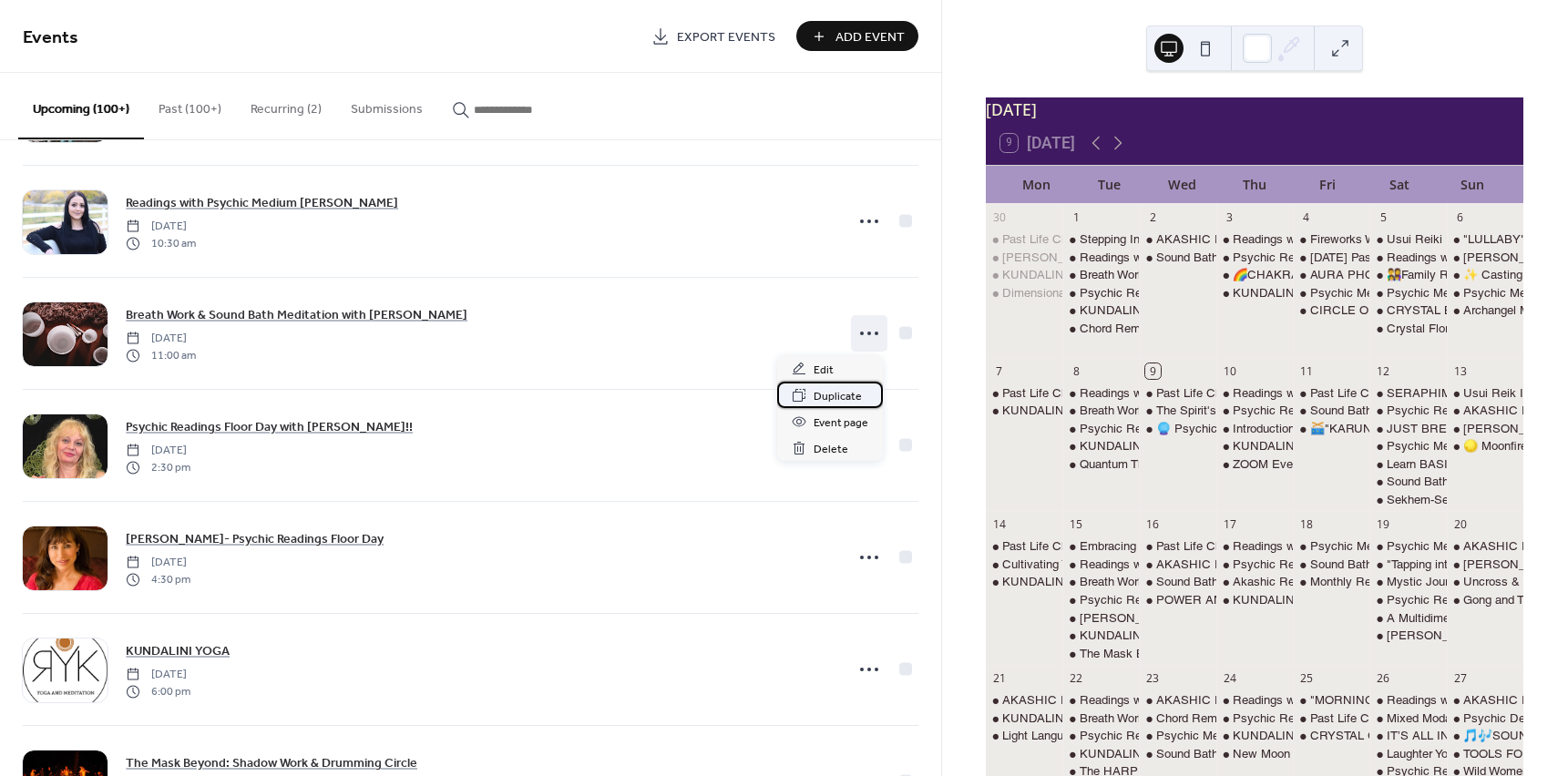 click on "Duplicate" at bounding box center (837, 396) 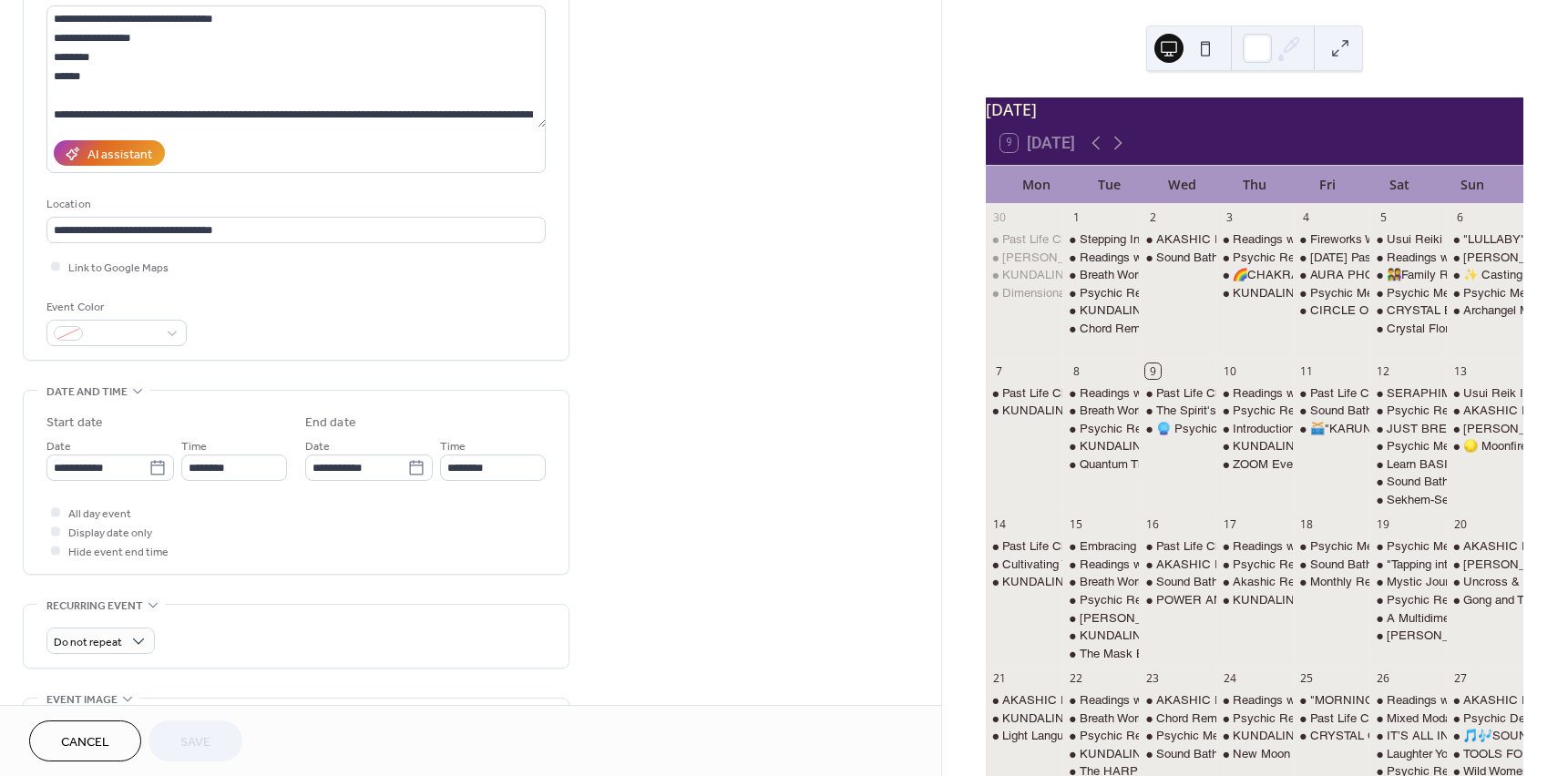 scroll, scrollTop: 273, scrollLeft: 0, axis: vertical 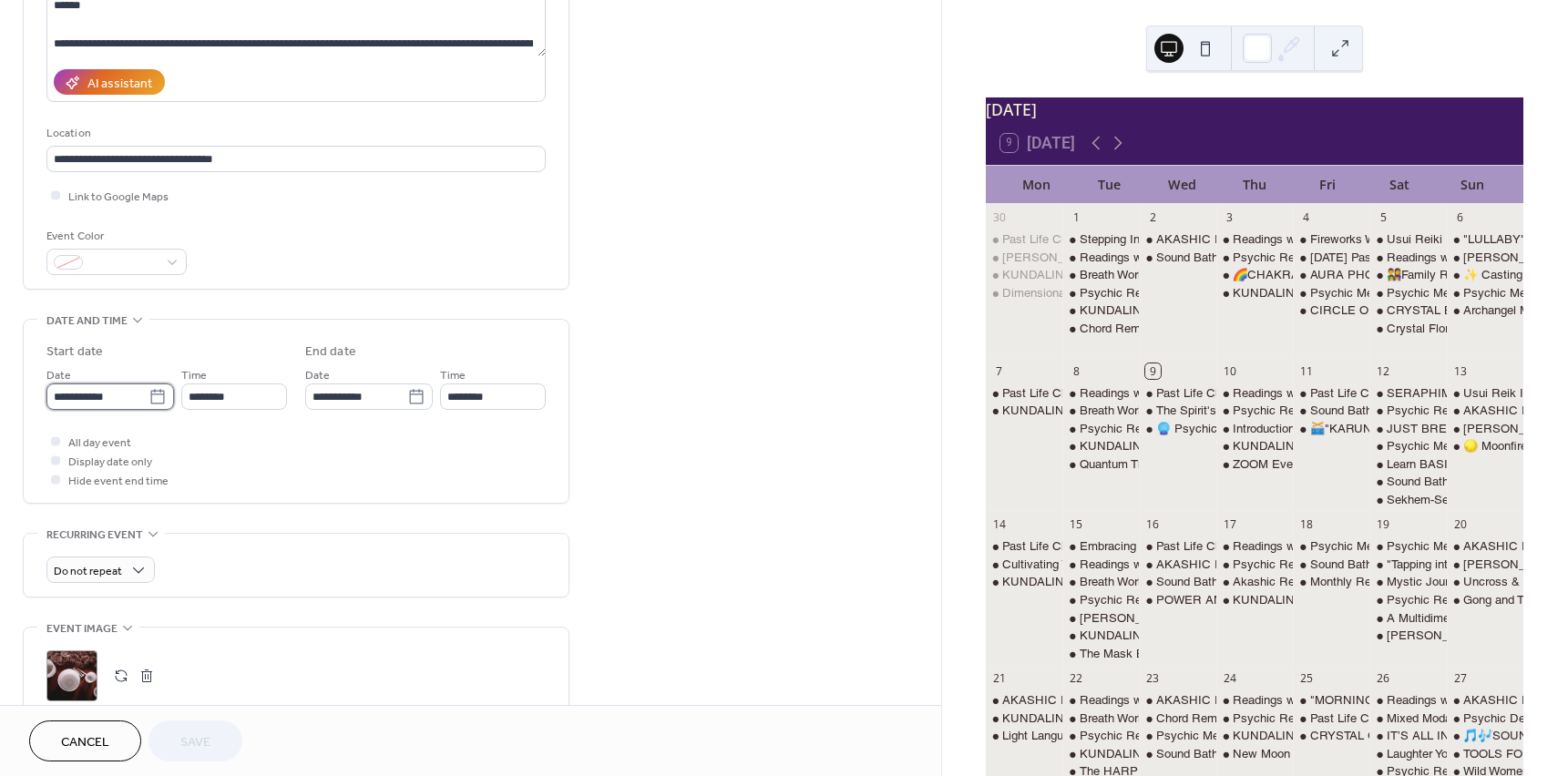 click on "**********" at bounding box center (97, 396) 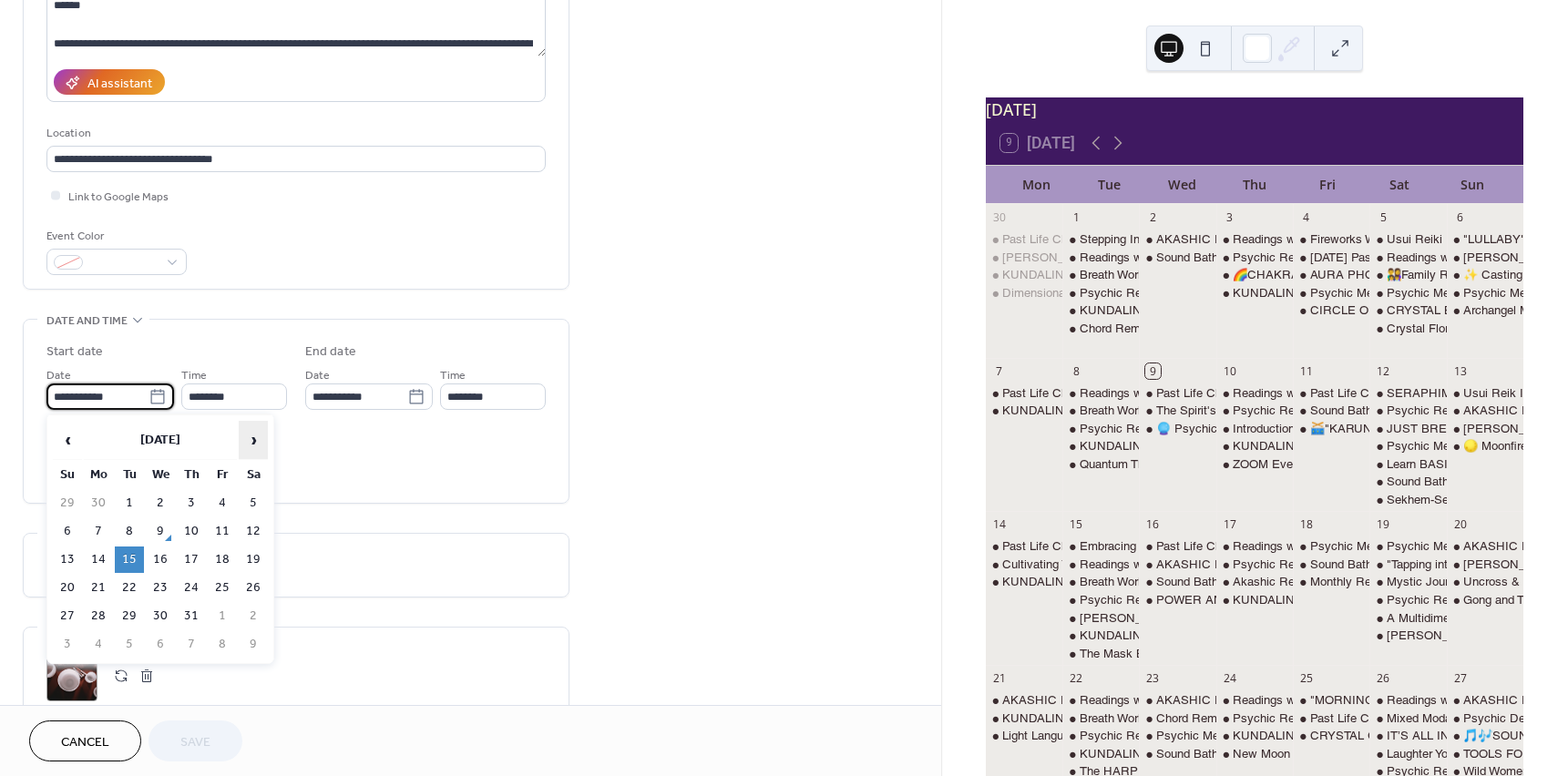 click on "›" at bounding box center [253, 440] 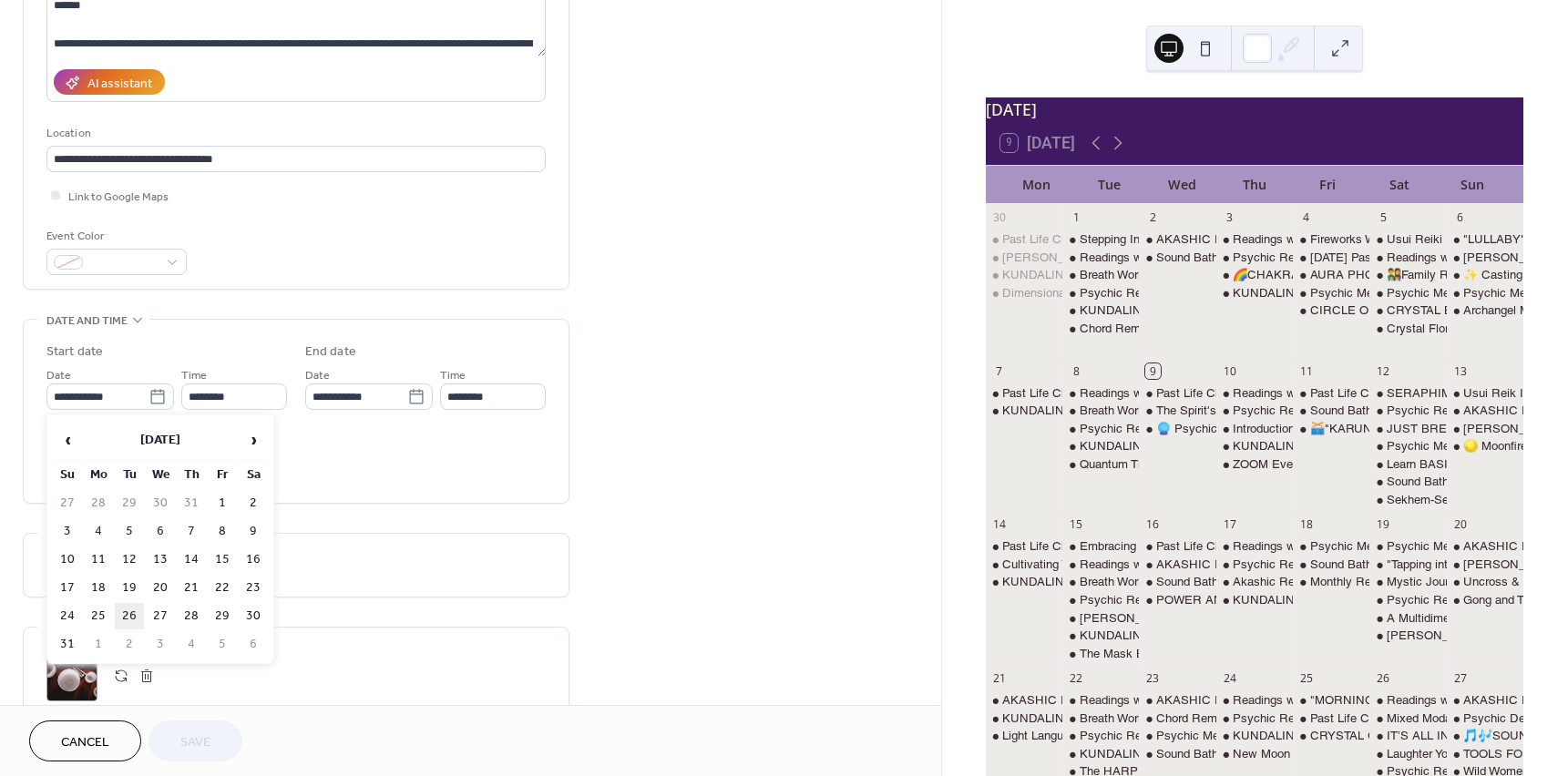 click on "26" at bounding box center (129, 616) 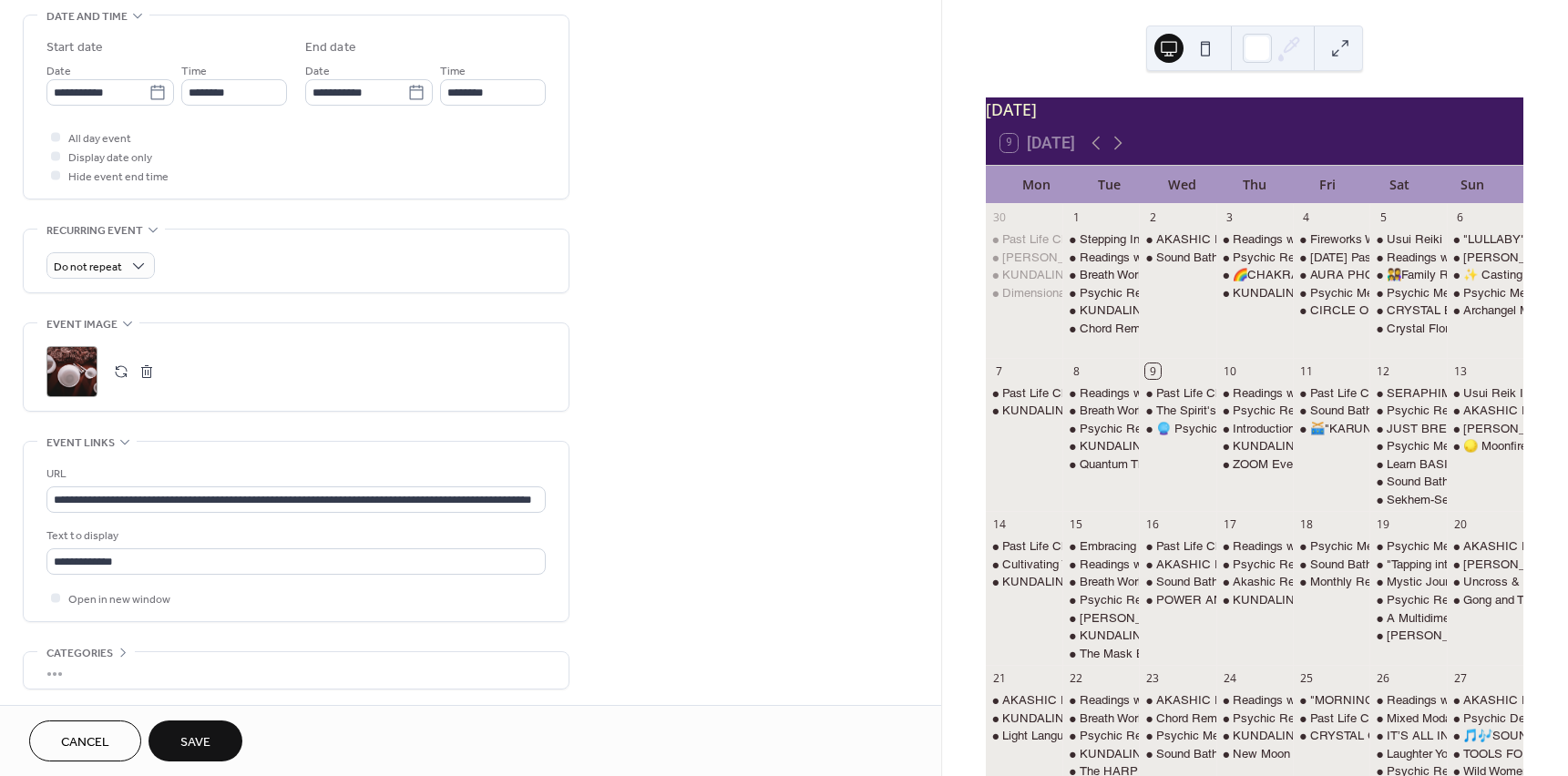 scroll, scrollTop: 638, scrollLeft: 0, axis: vertical 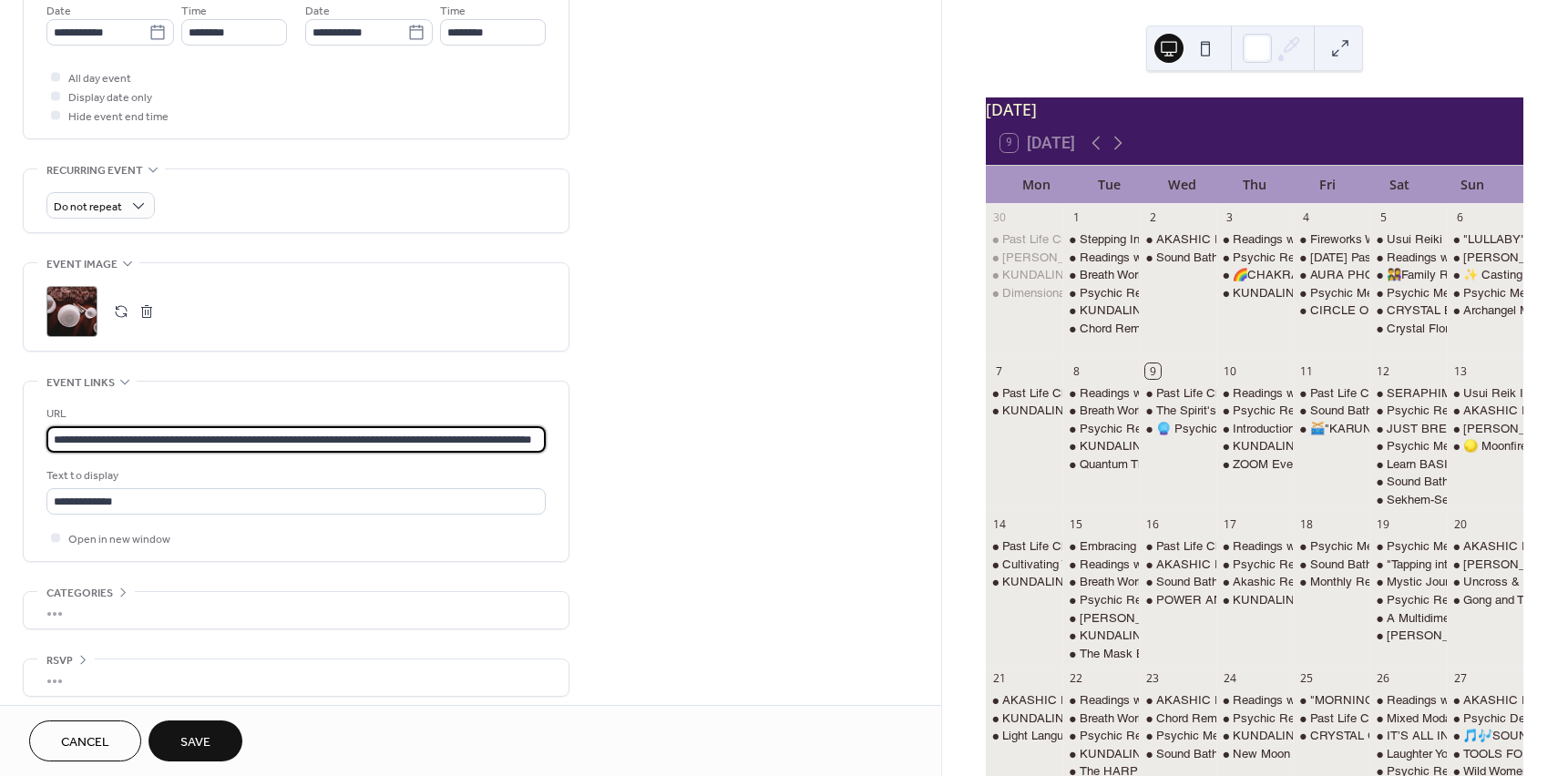 drag, startPoint x: 51, startPoint y: 439, endPoint x: 624, endPoint y: 446, distance: 573.04276 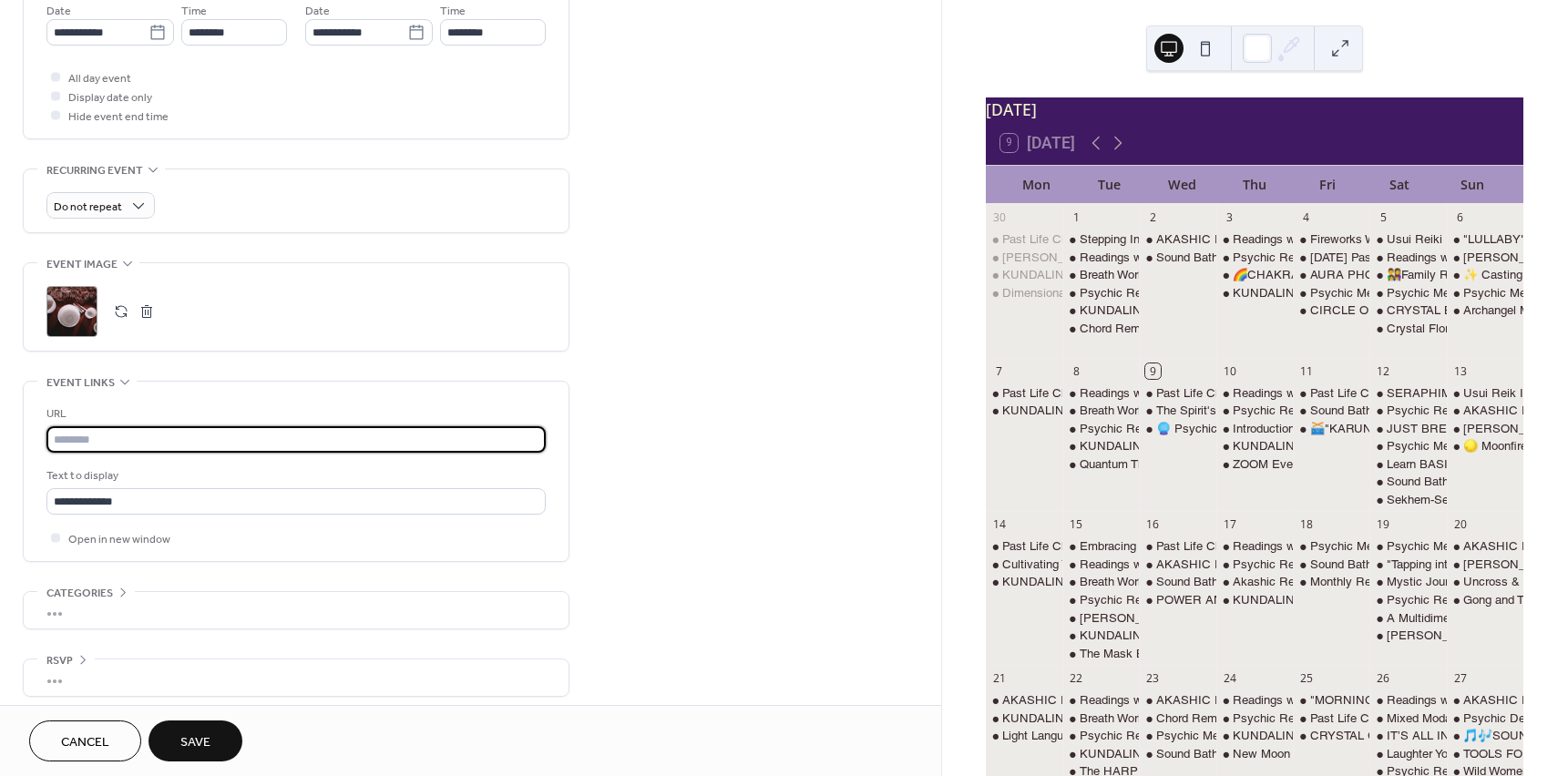 scroll, scrollTop: 0, scrollLeft: 0, axis: both 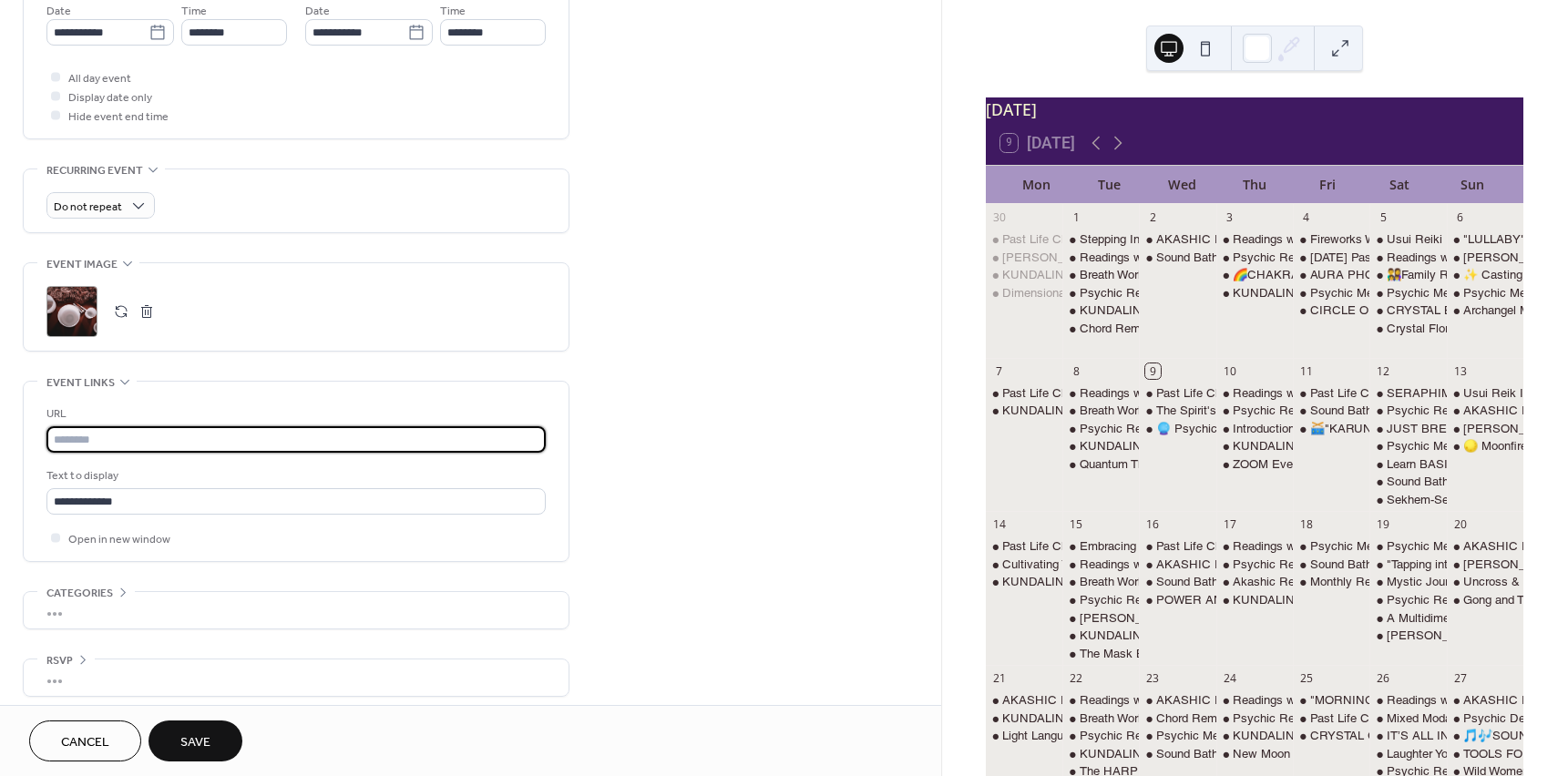 click at bounding box center (296, 439) 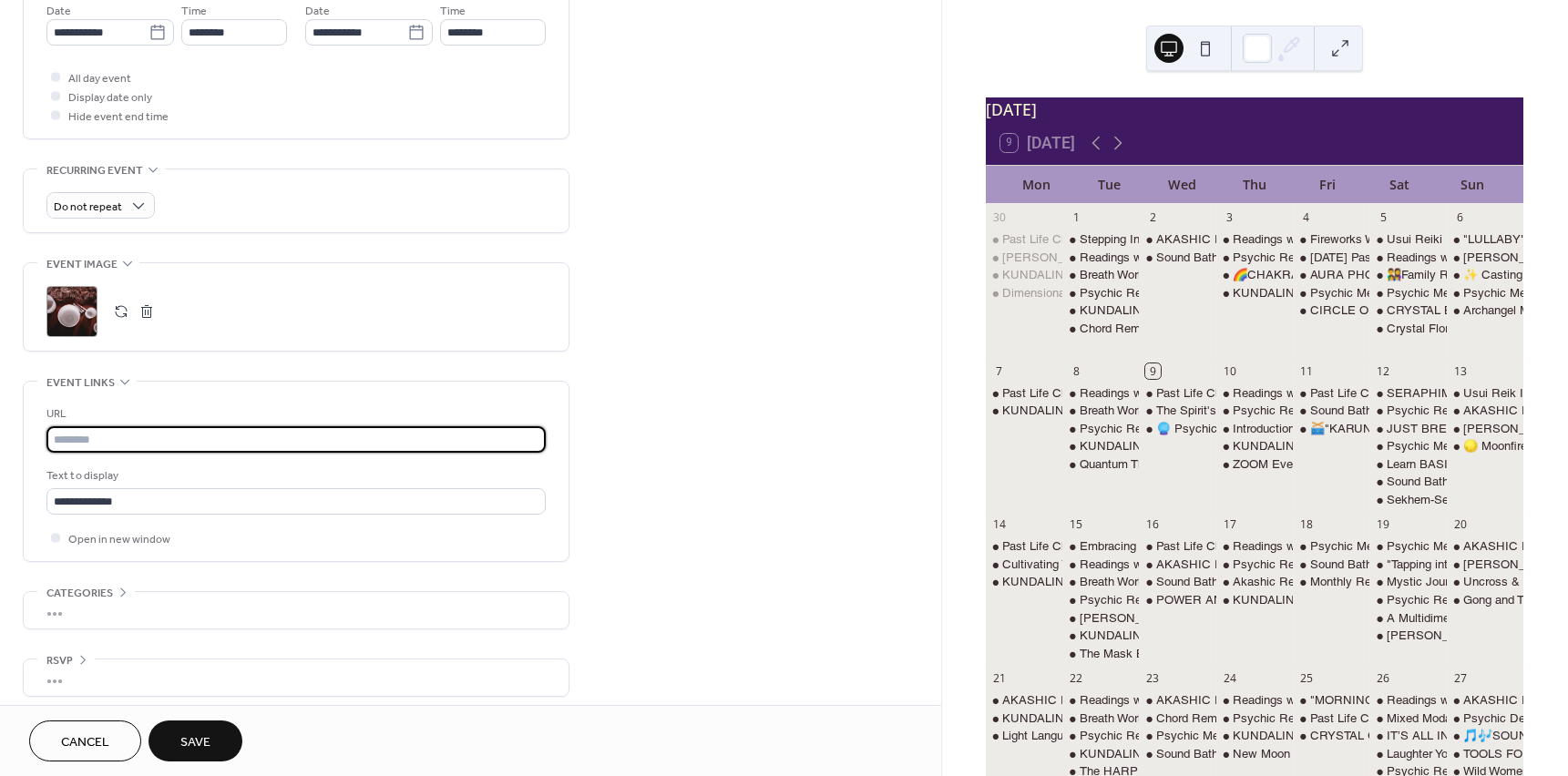paste on "**********" 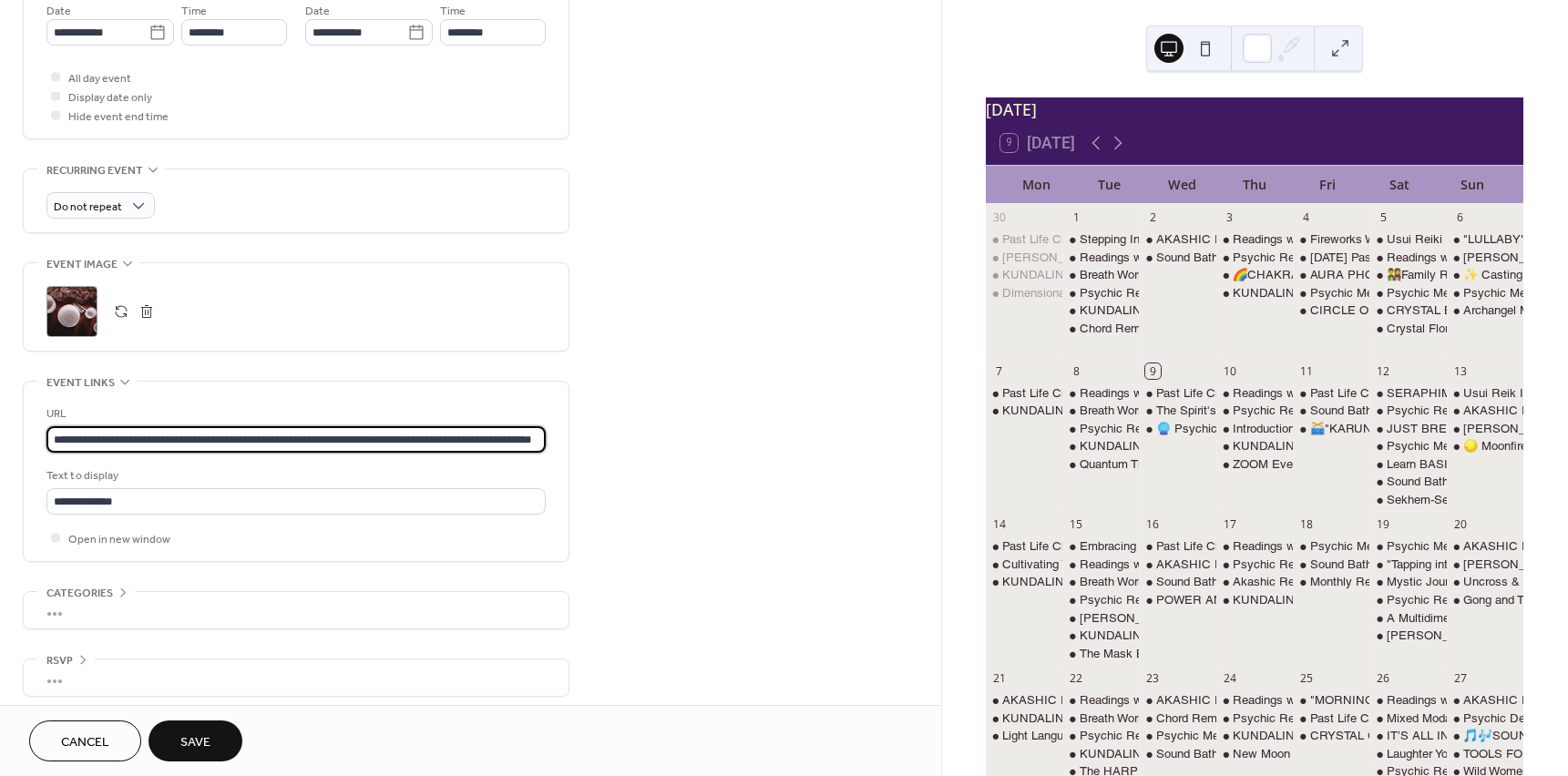 scroll, scrollTop: 0, scrollLeft: 76, axis: horizontal 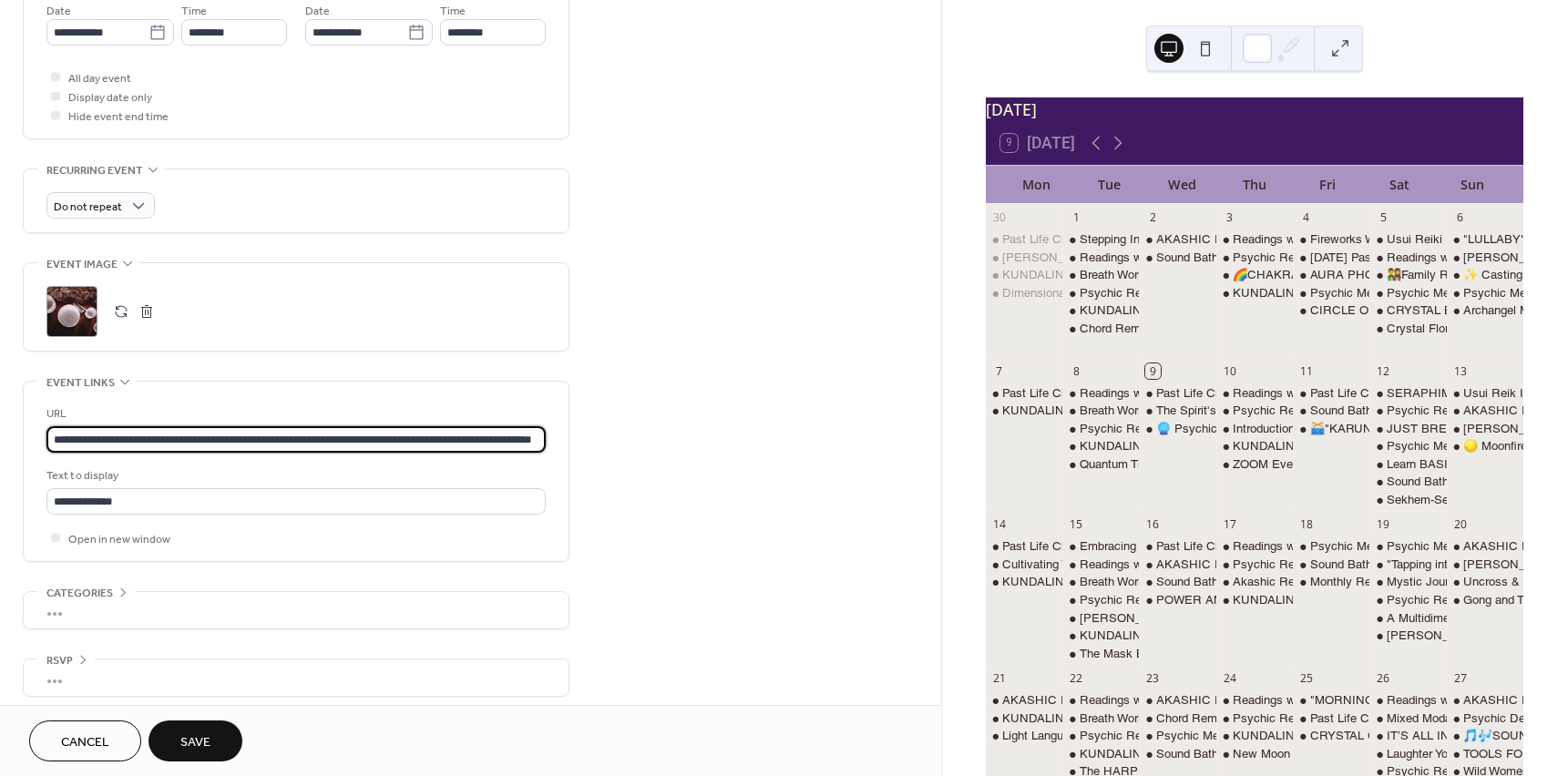 type on "**********" 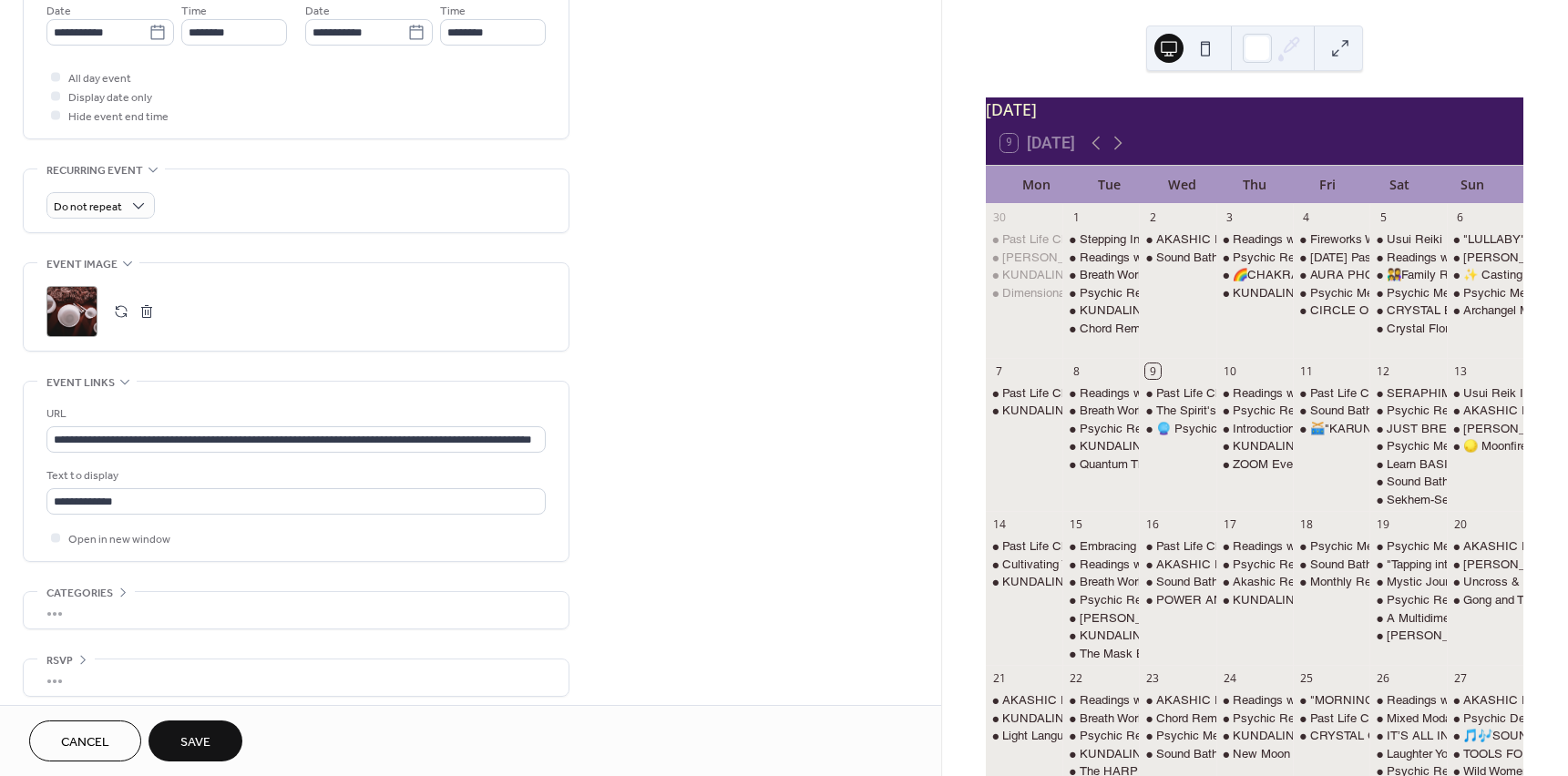 click on "Save" at bounding box center (195, 742) 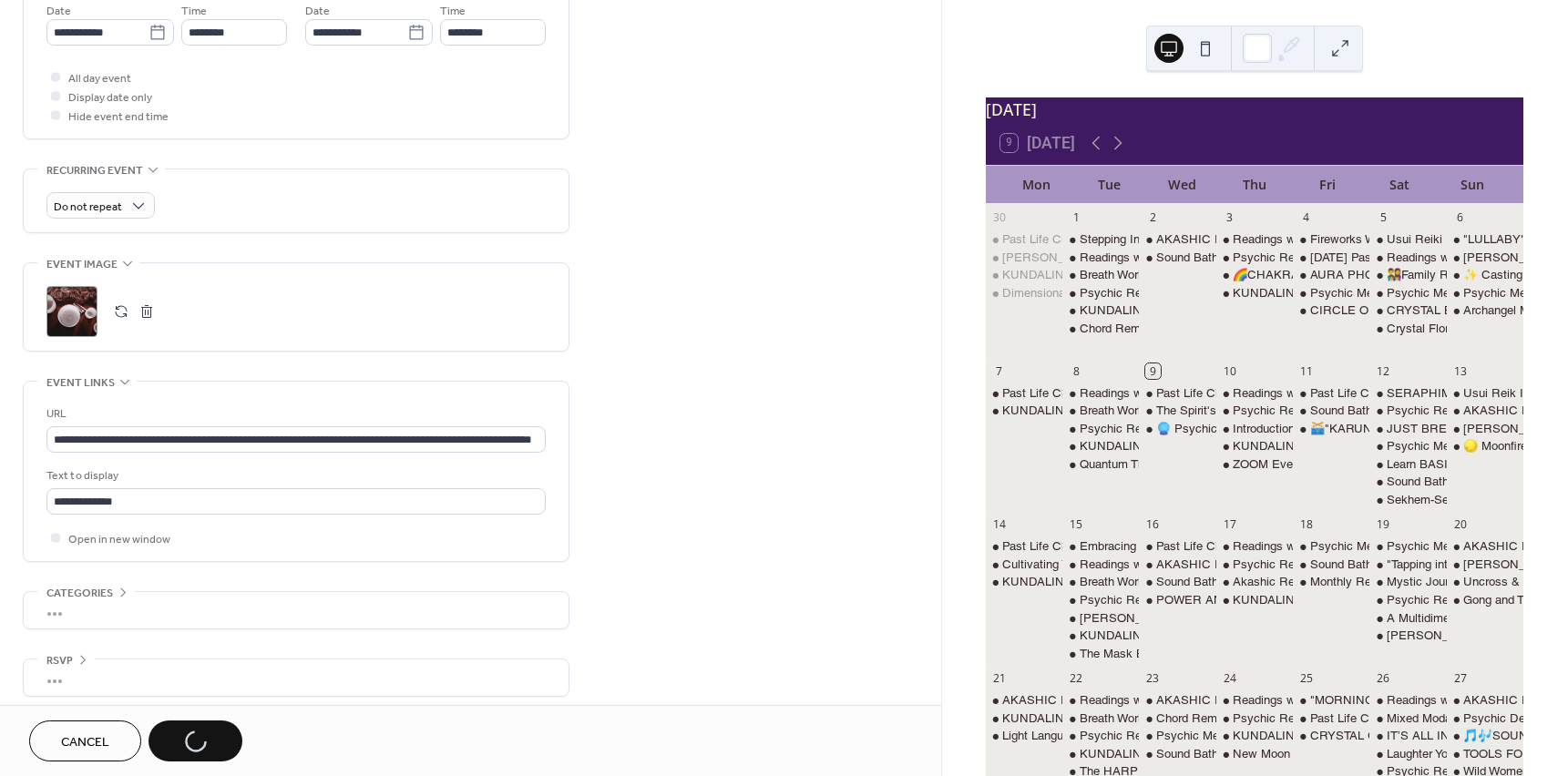 scroll, scrollTop: 0, scrollLeft: 0, axis: both 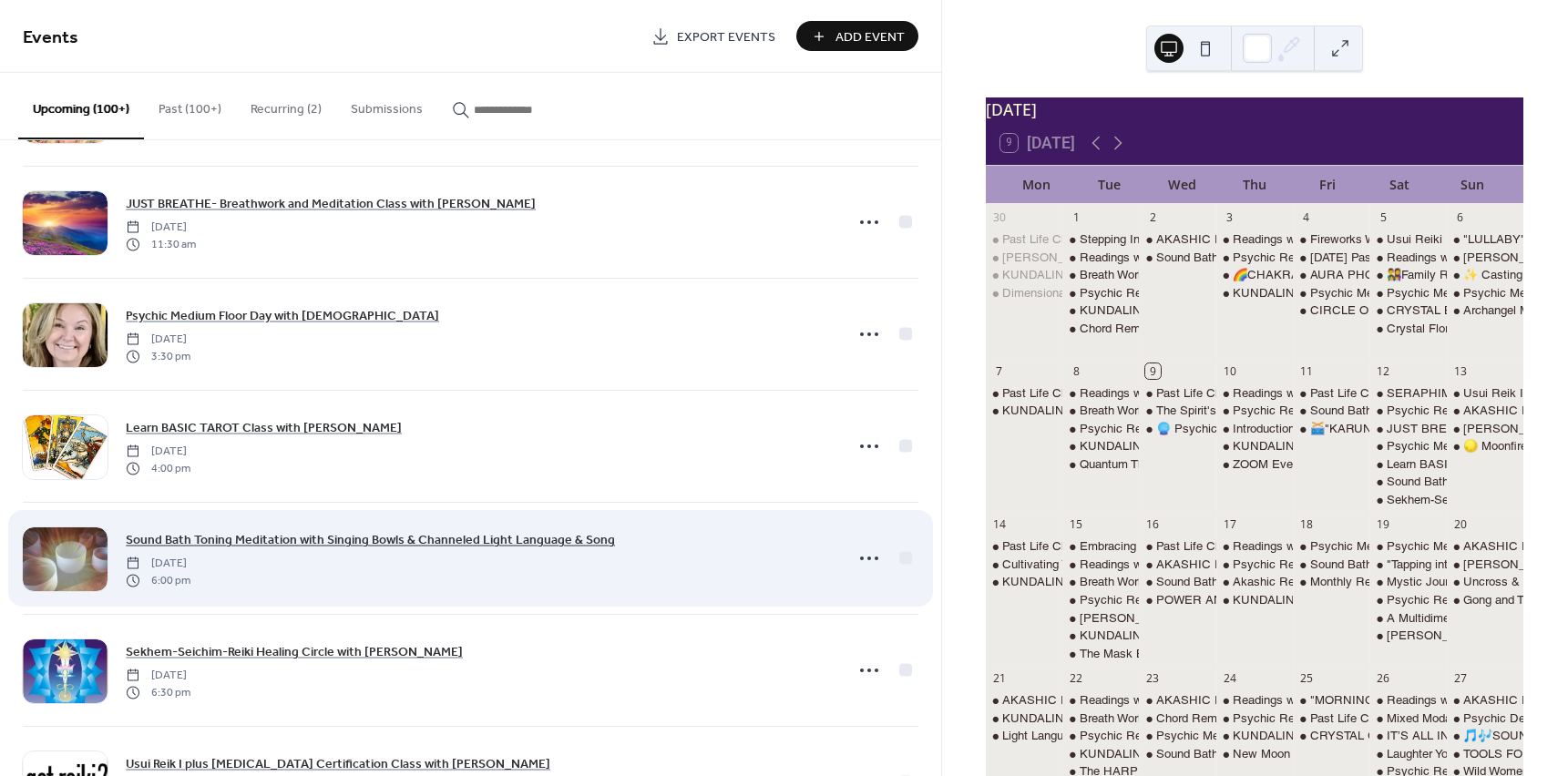 click on "Sound Bath Toning Meditation with Singing Bowls & Channeled Light Language & Song" at bounding box center (370, 540) 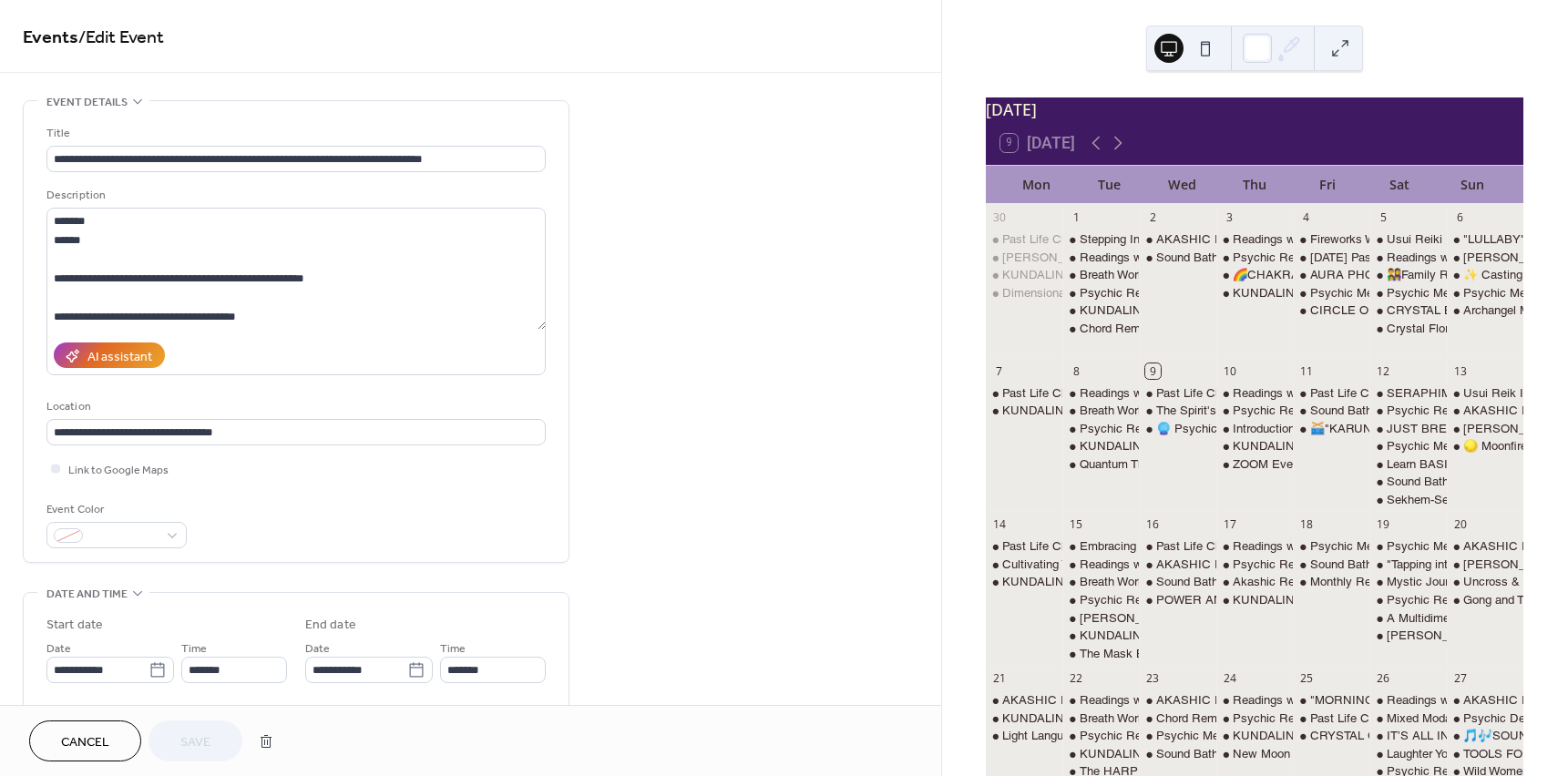 click on "Cancel" at bounding box center (85, 740) 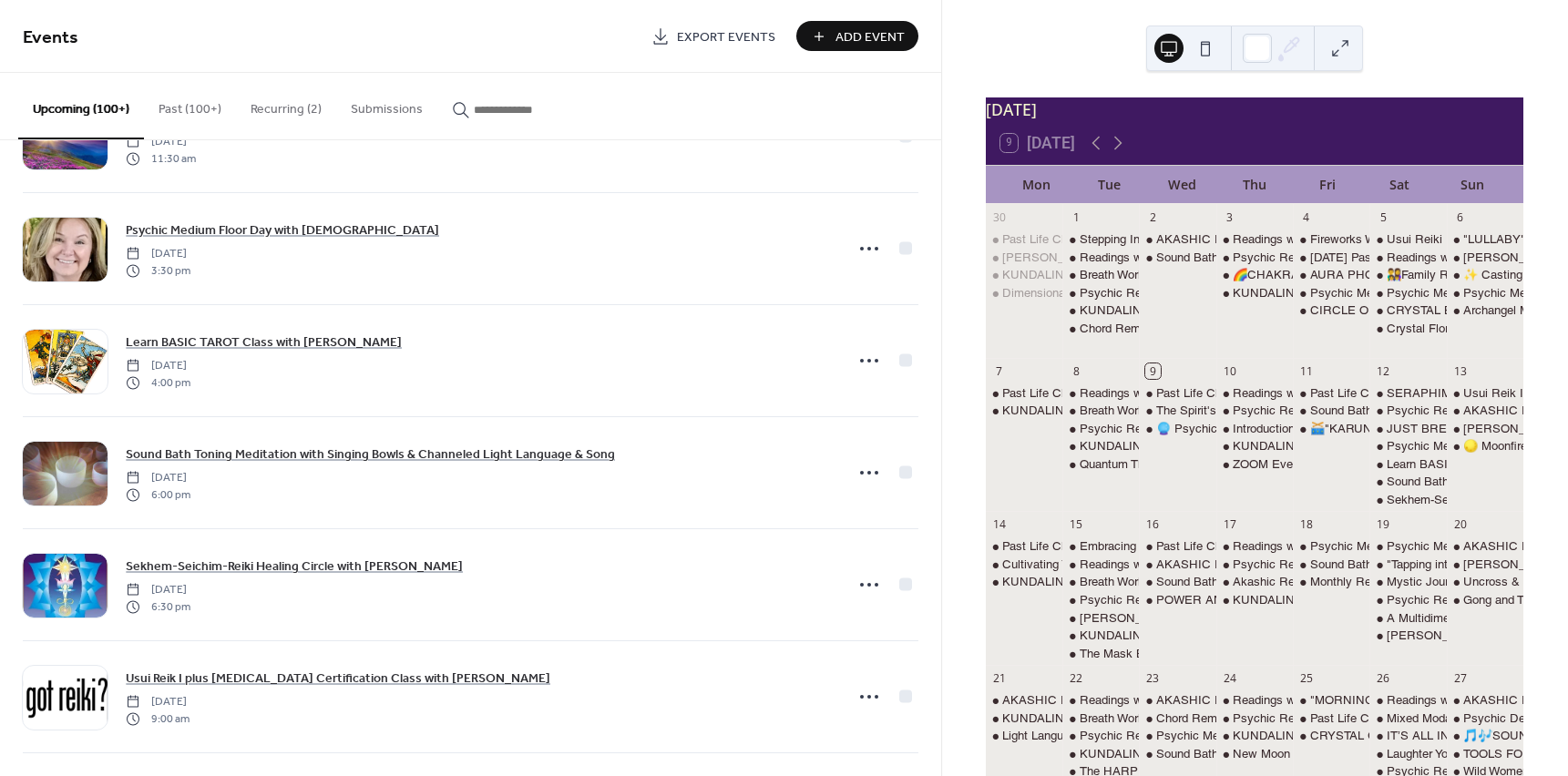 scroll, scrollTop: 1548, scrollLeft: 0, axis: vertical 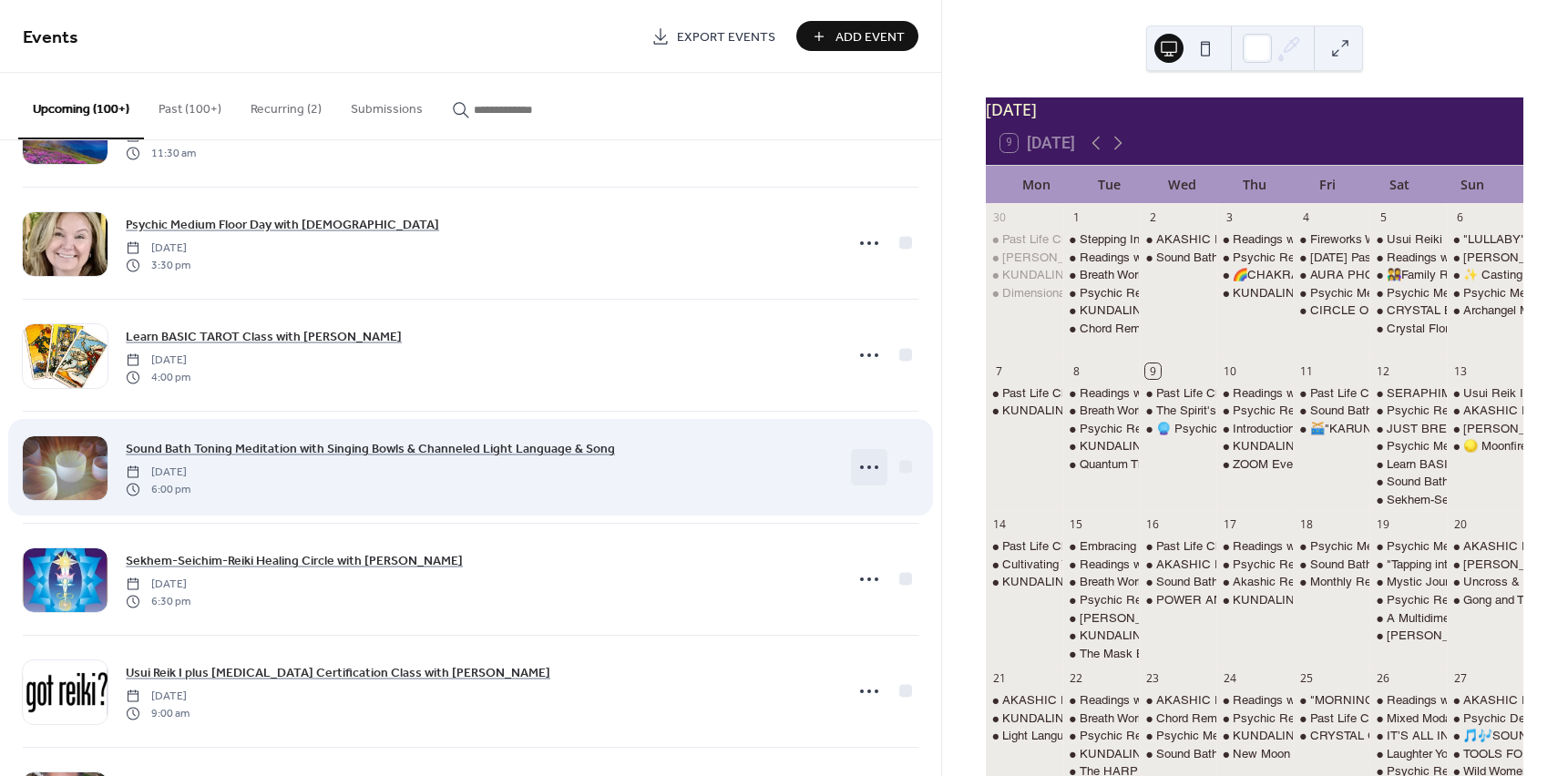 click 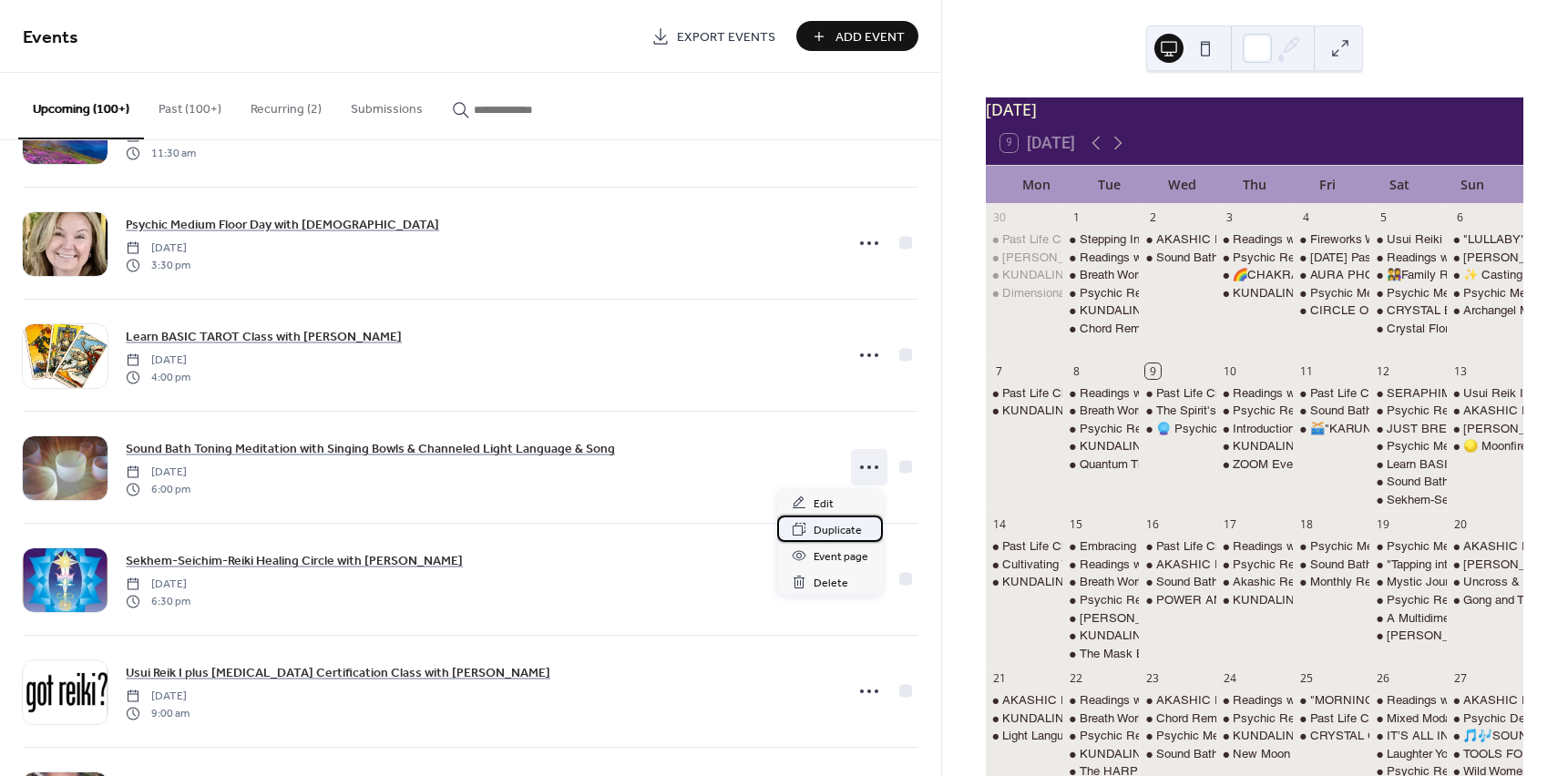 click on "Duplicate" at bounding box center [837, 530] 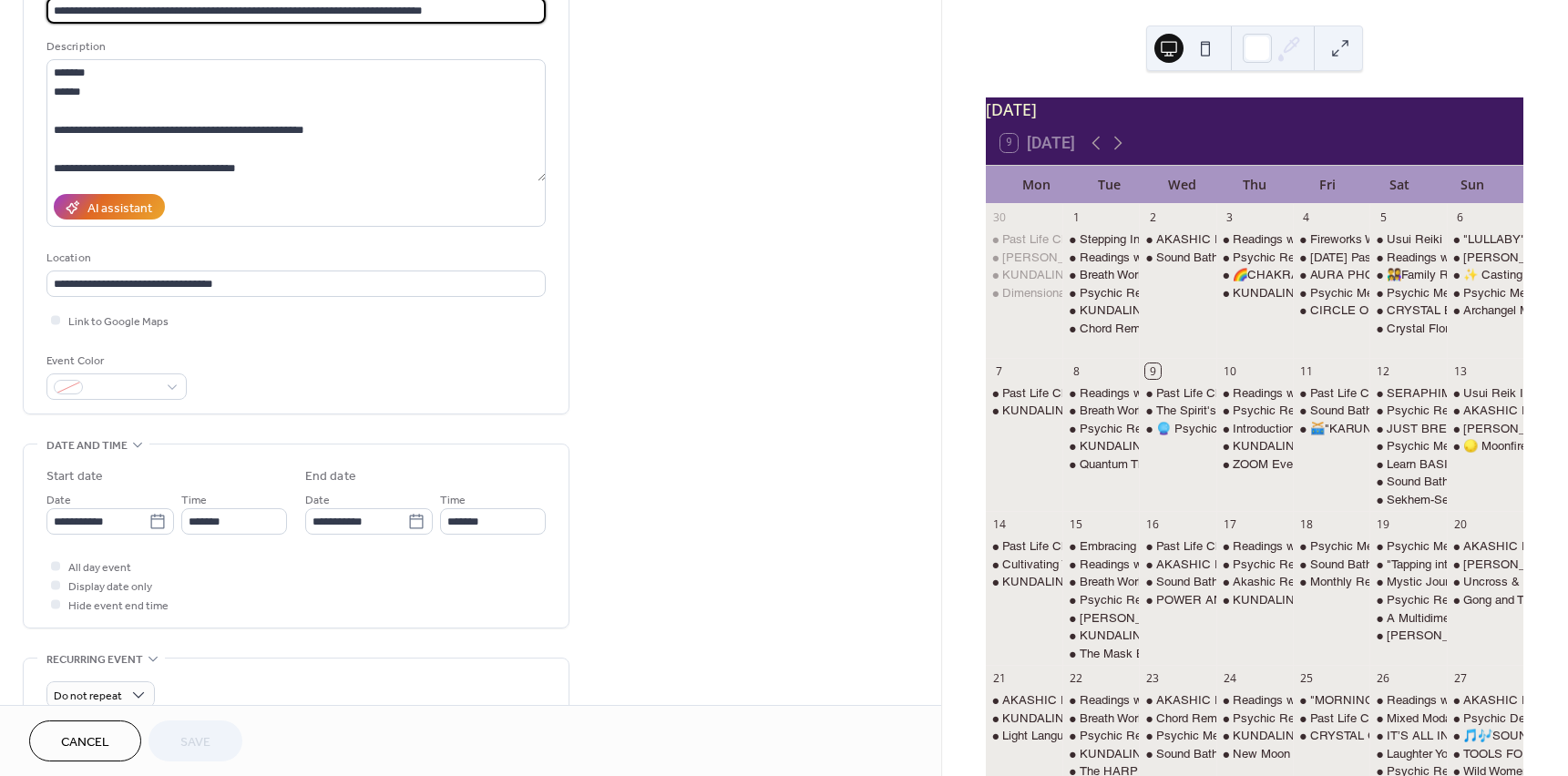 scroll, scrollTop: 182, scrollLeft: 0, axis: vertical 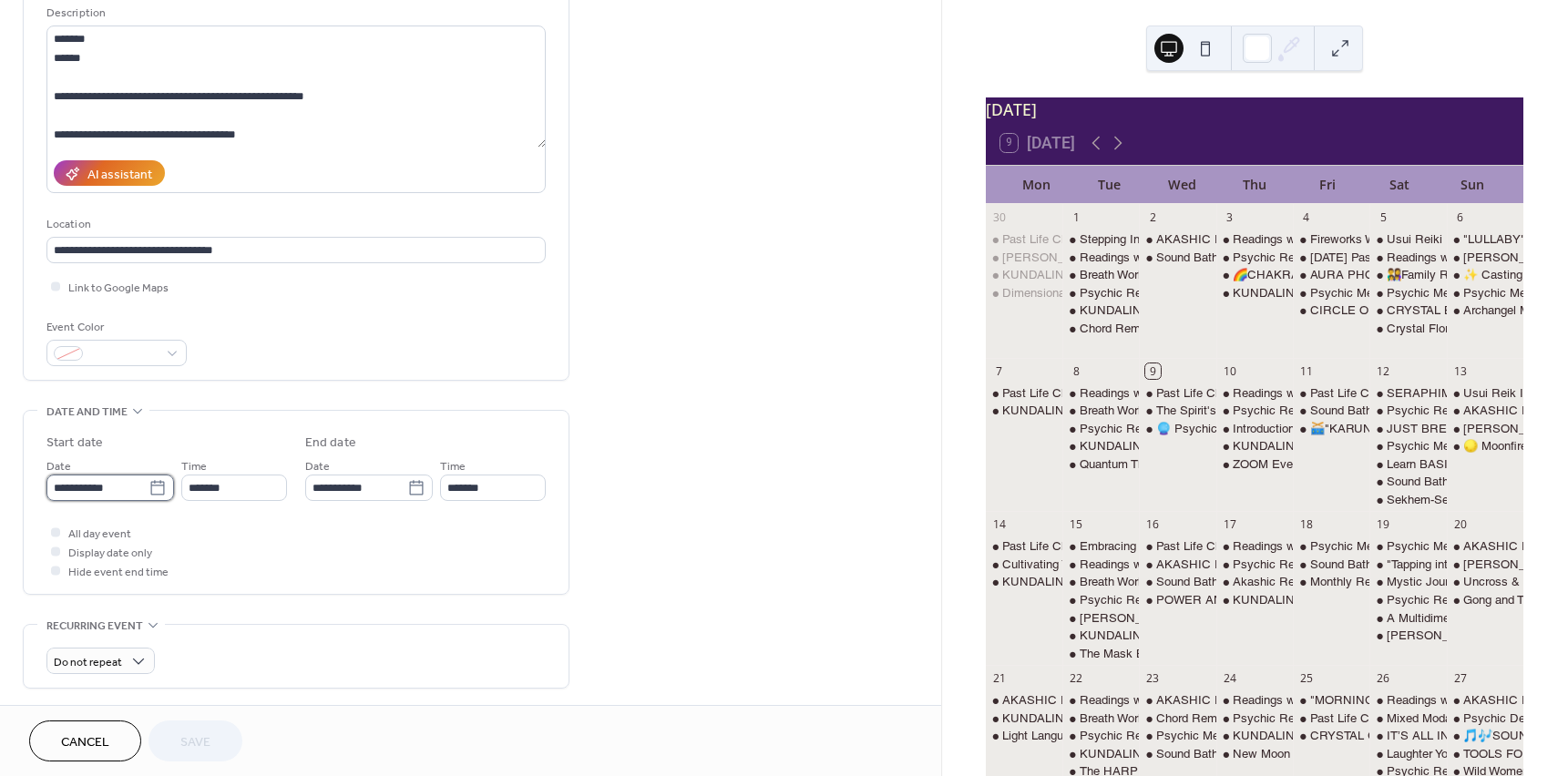 click on "**********" at bounding box center [97, 487] 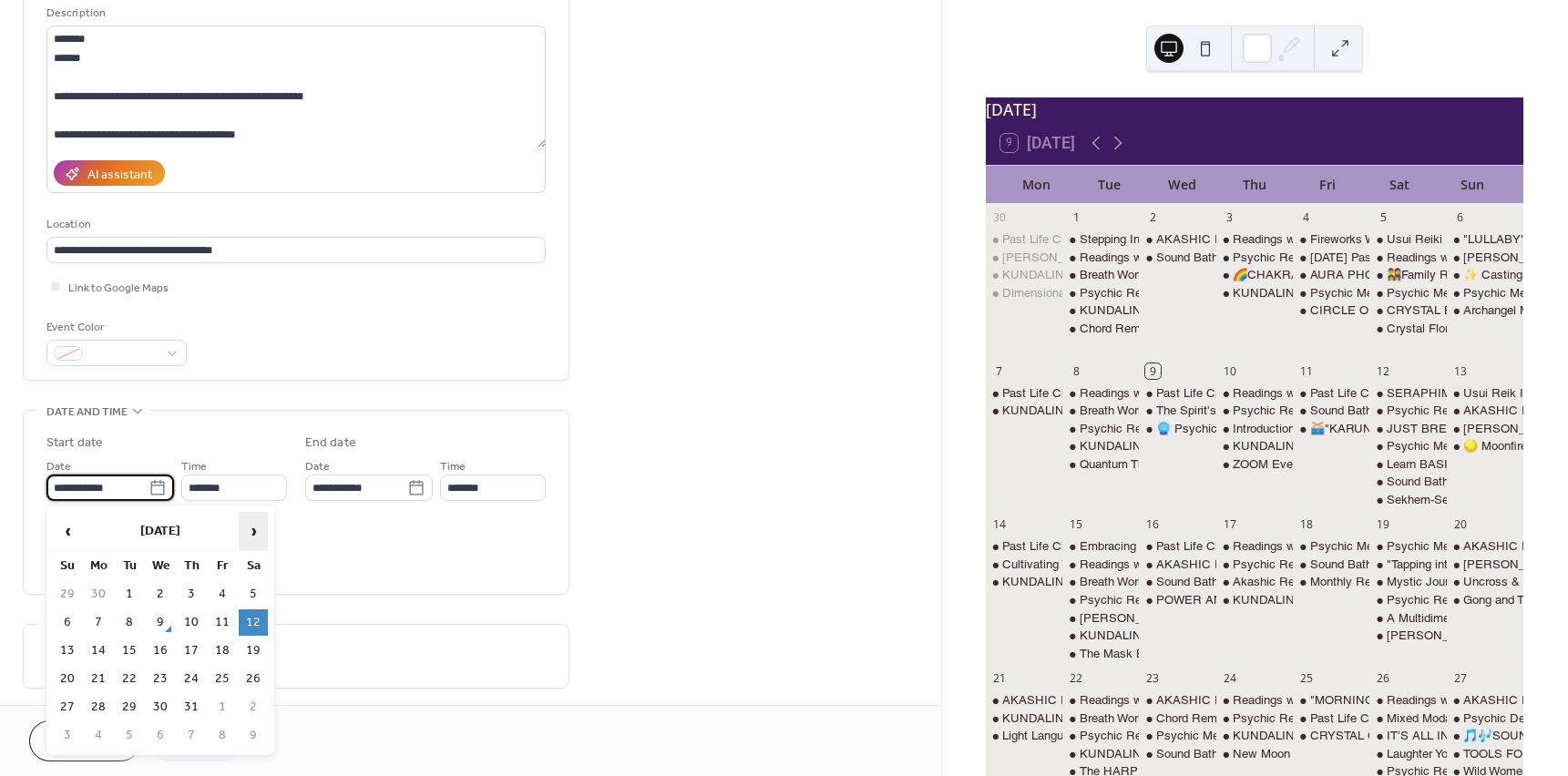 click on "›" at bounding box center [253, 531] 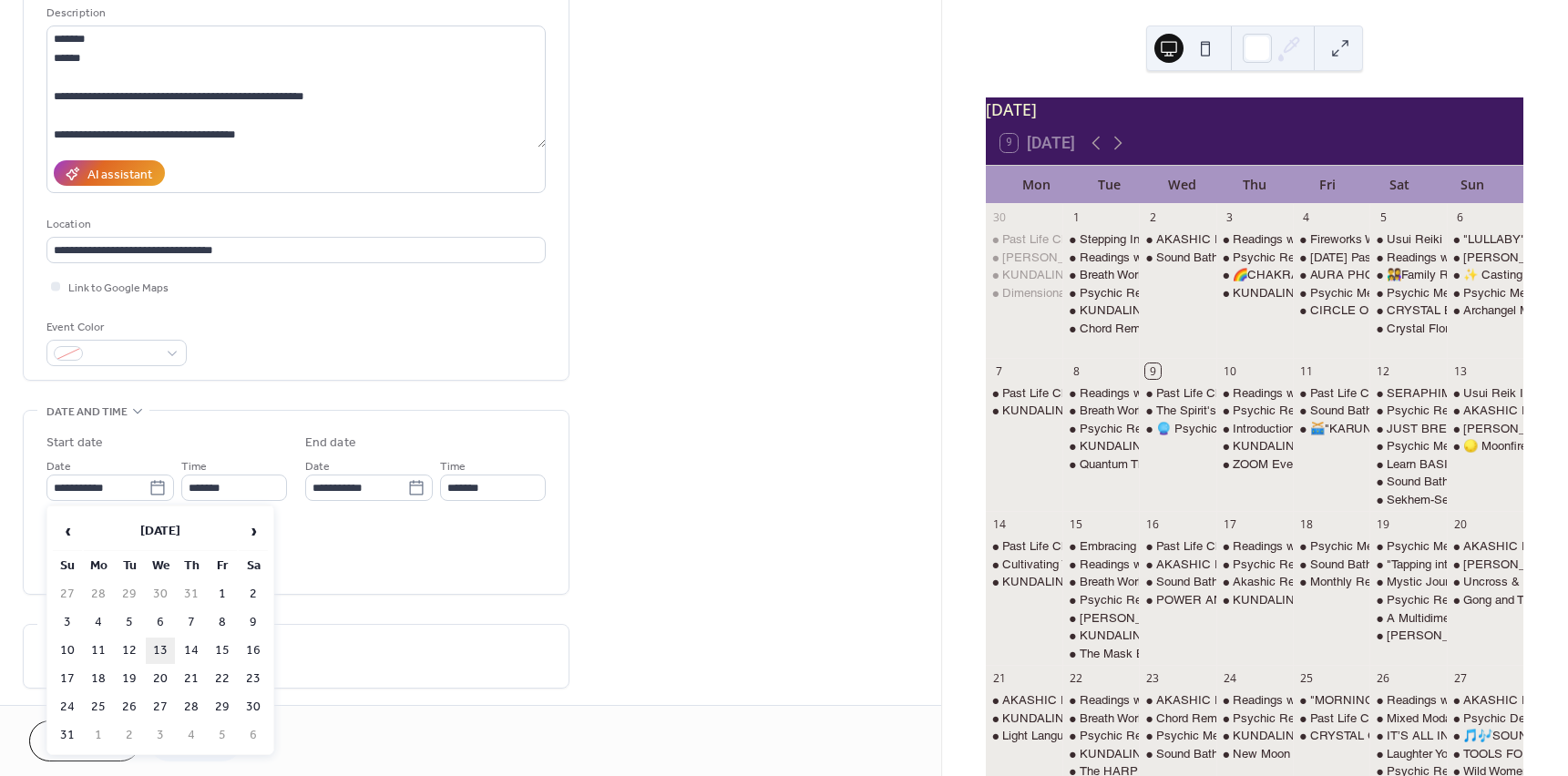 click on "13" at bounding box center (160, 650) 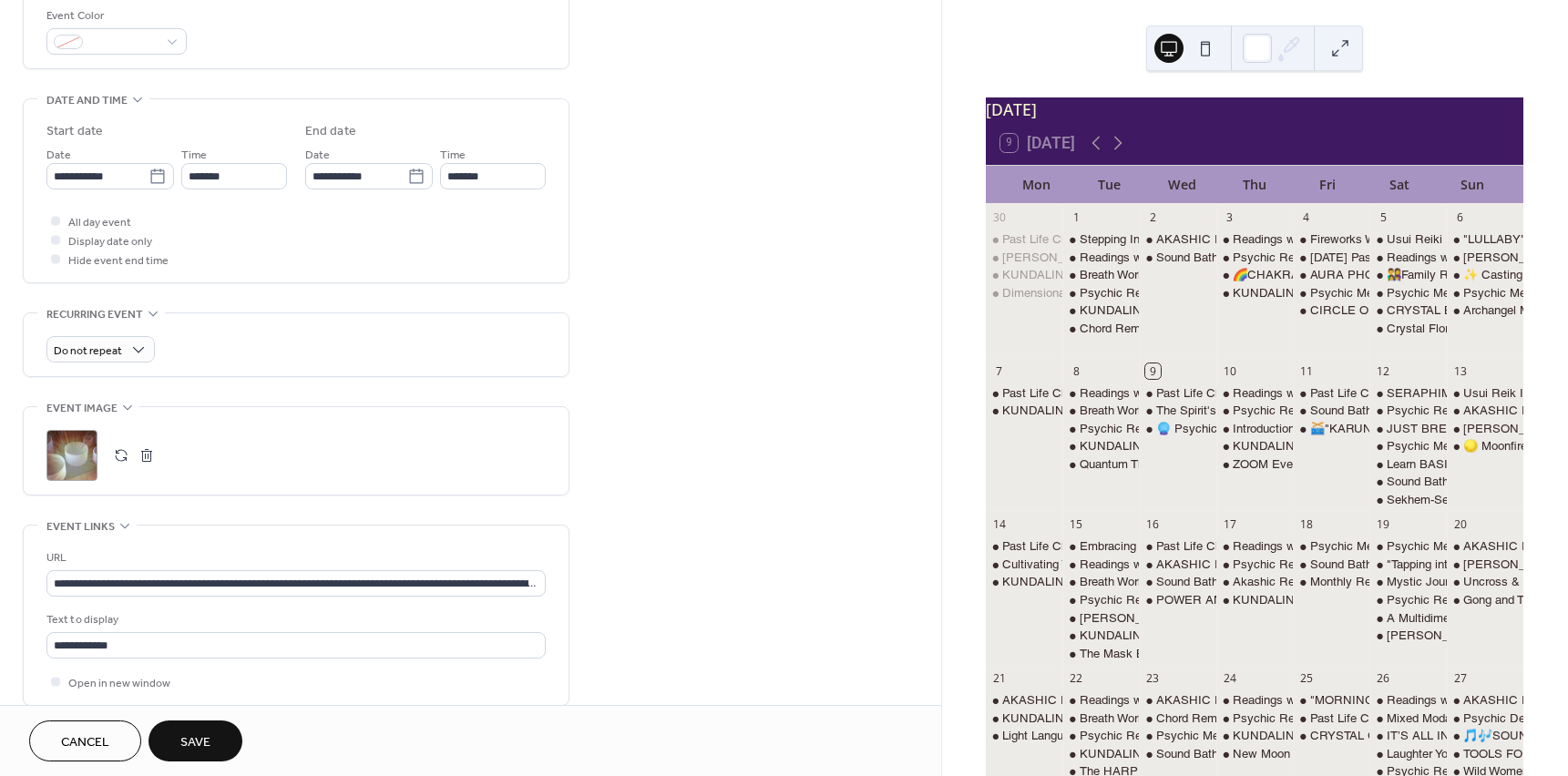 scroll, scrollTop: 546, scrollLeft: 0, axis: vertical 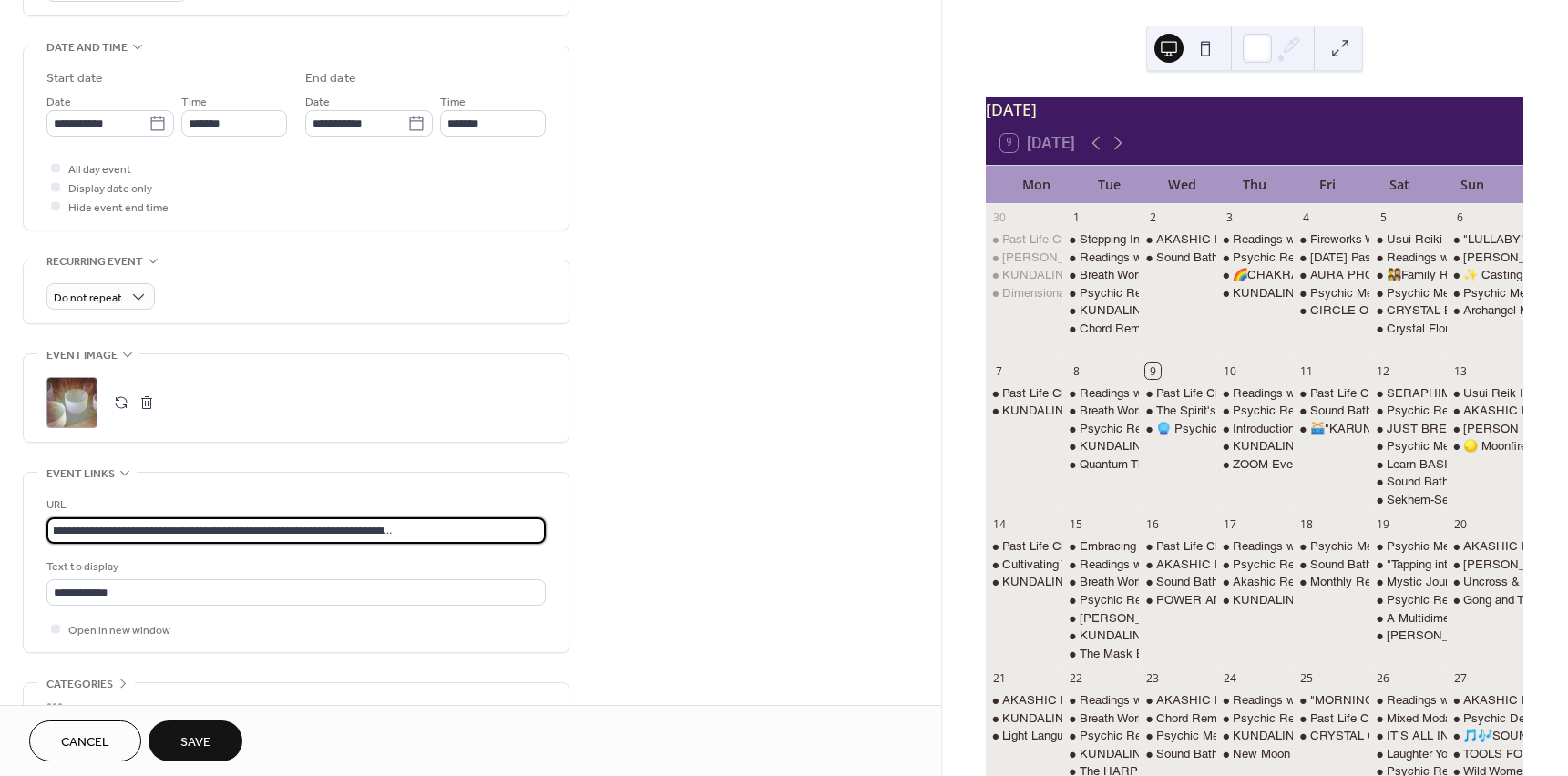 drag, startPoint x: 50, startPoint y: 532, endPoint x: 667, endPoint y: 515, distance: 617.23415 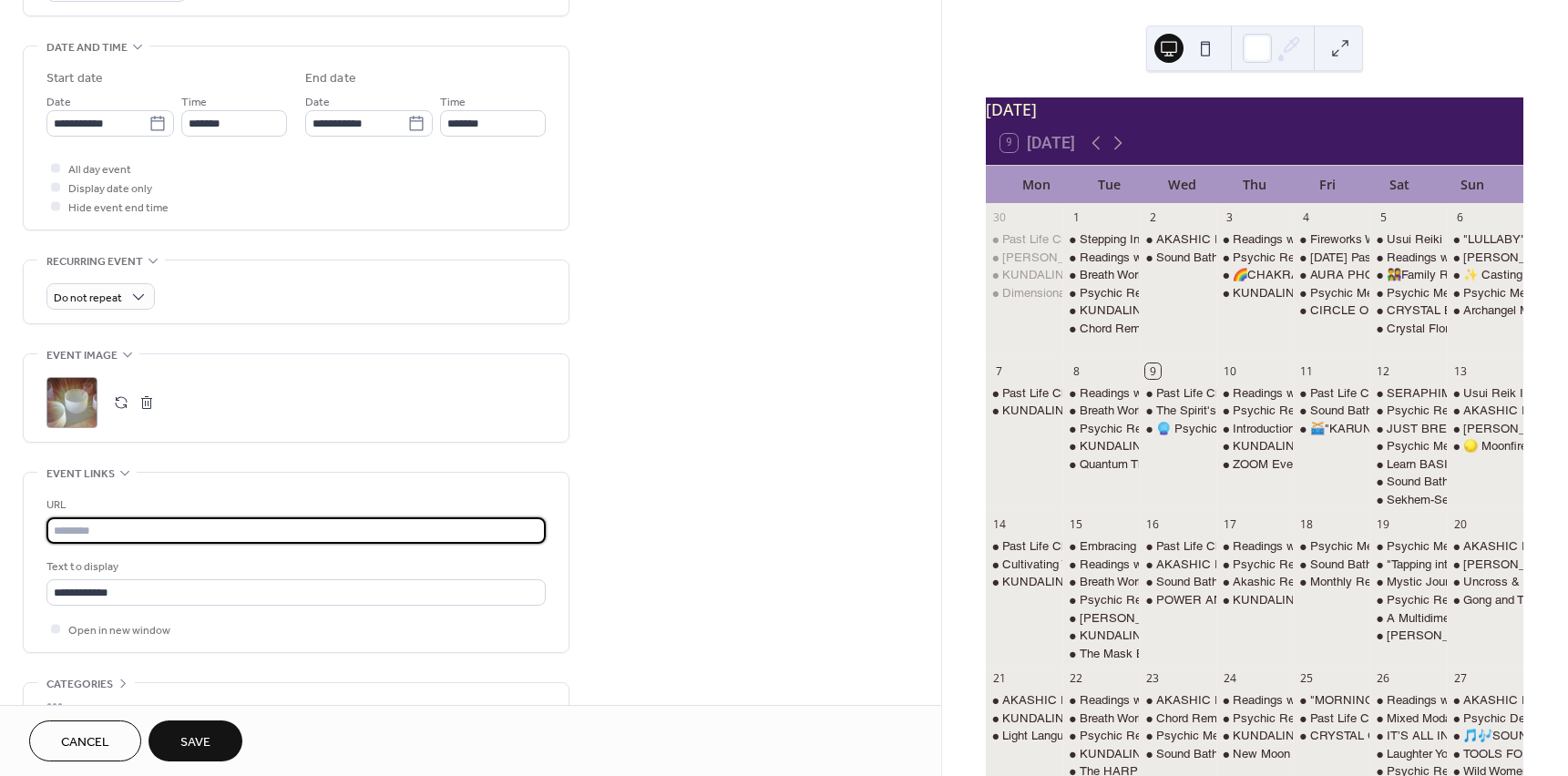 scroll, scrollTop: 0, scrollLeft: 0, axis: both 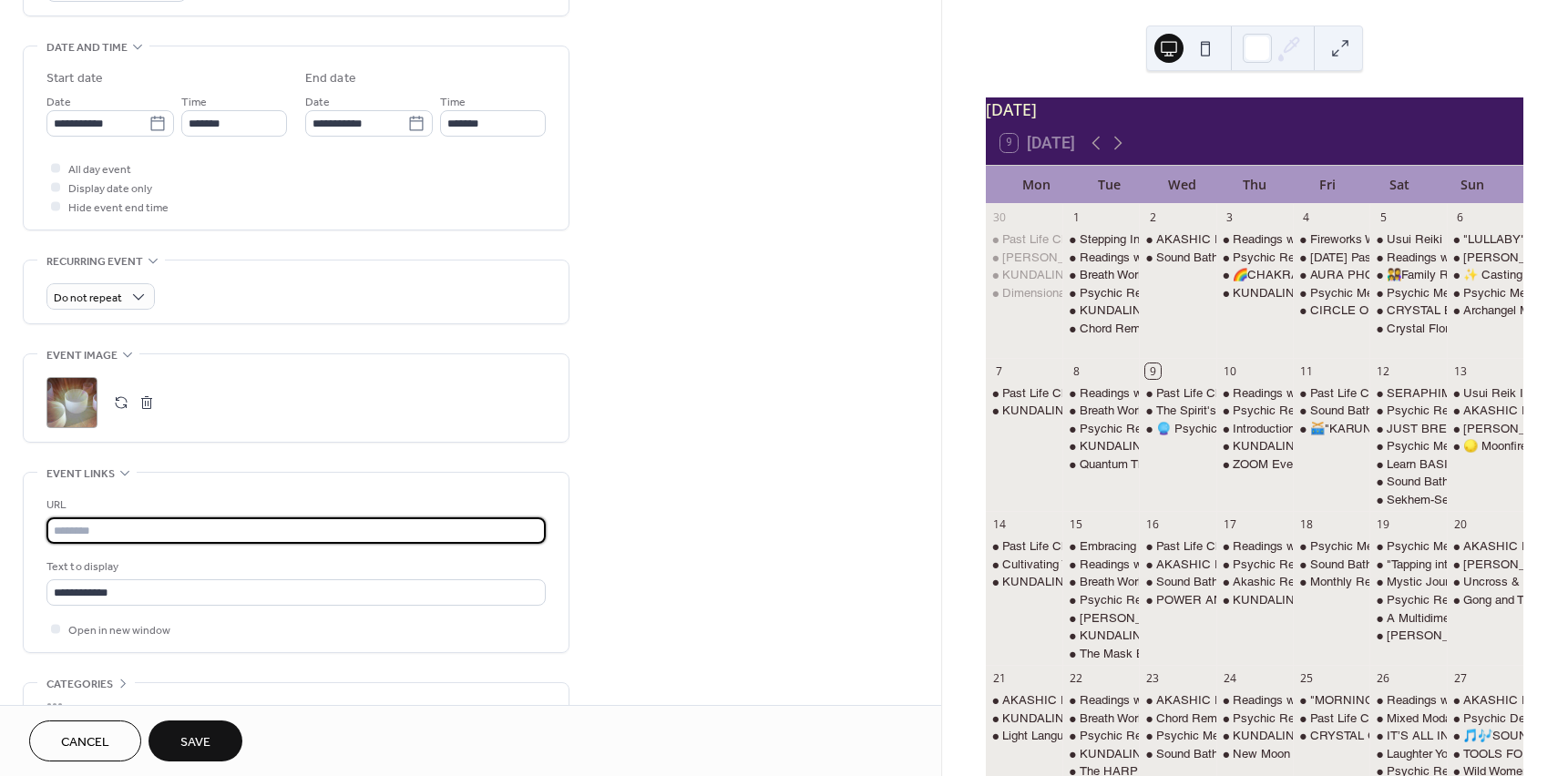click at bounding box center (296, 530) 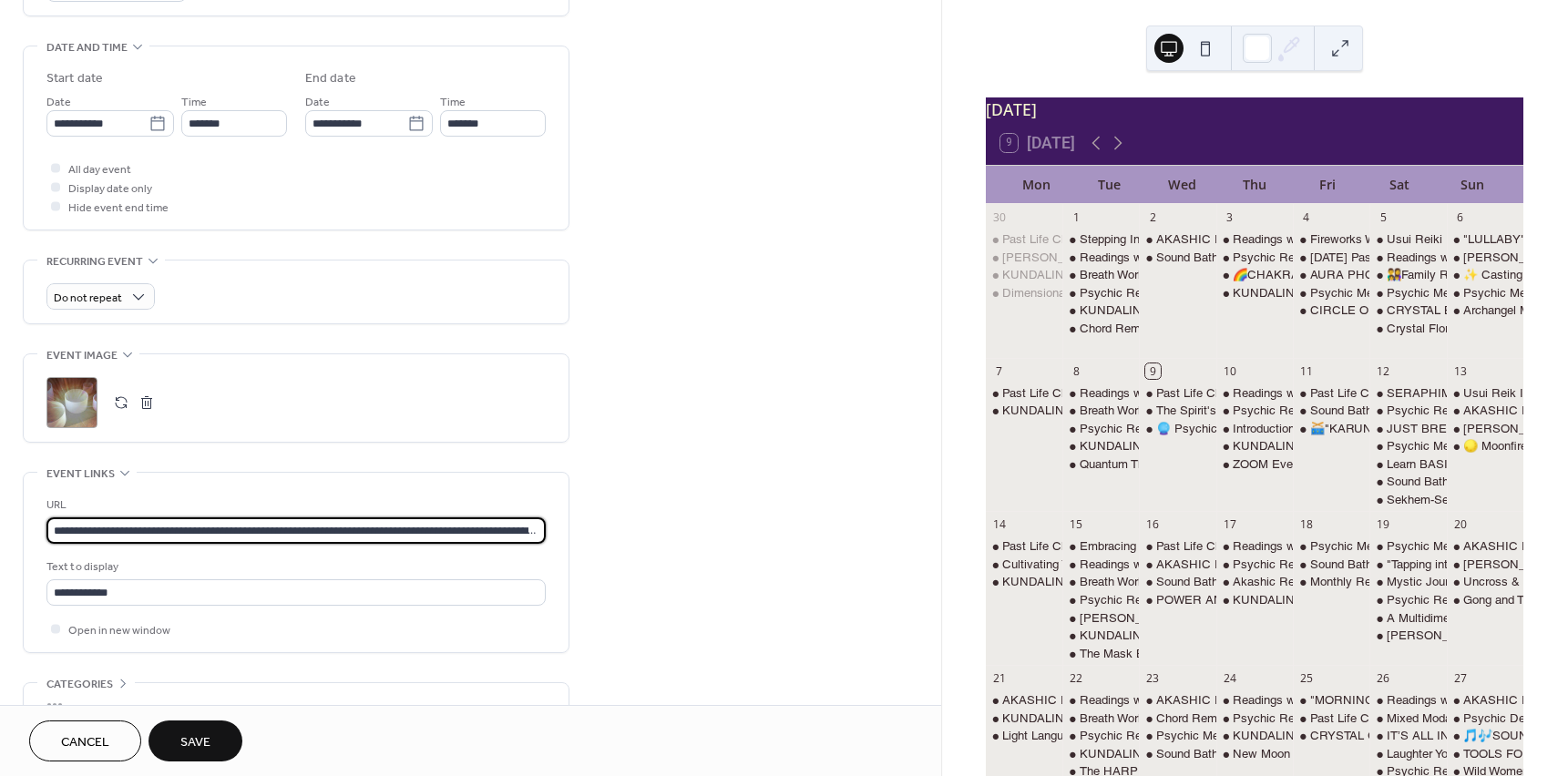 scroll, scrollTop: 0, scrollLeft: 256, axis: horizontal 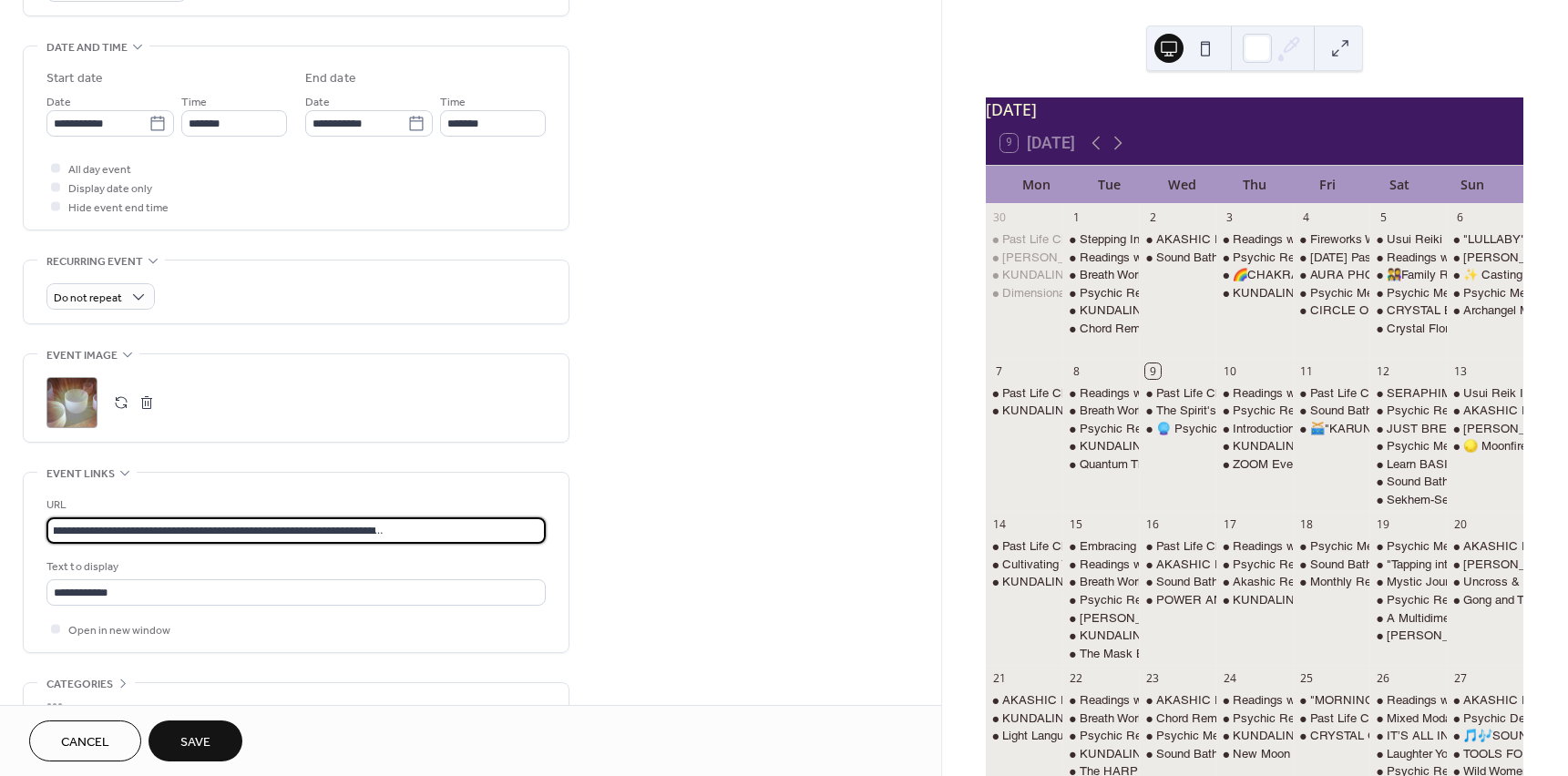 type on "**********" 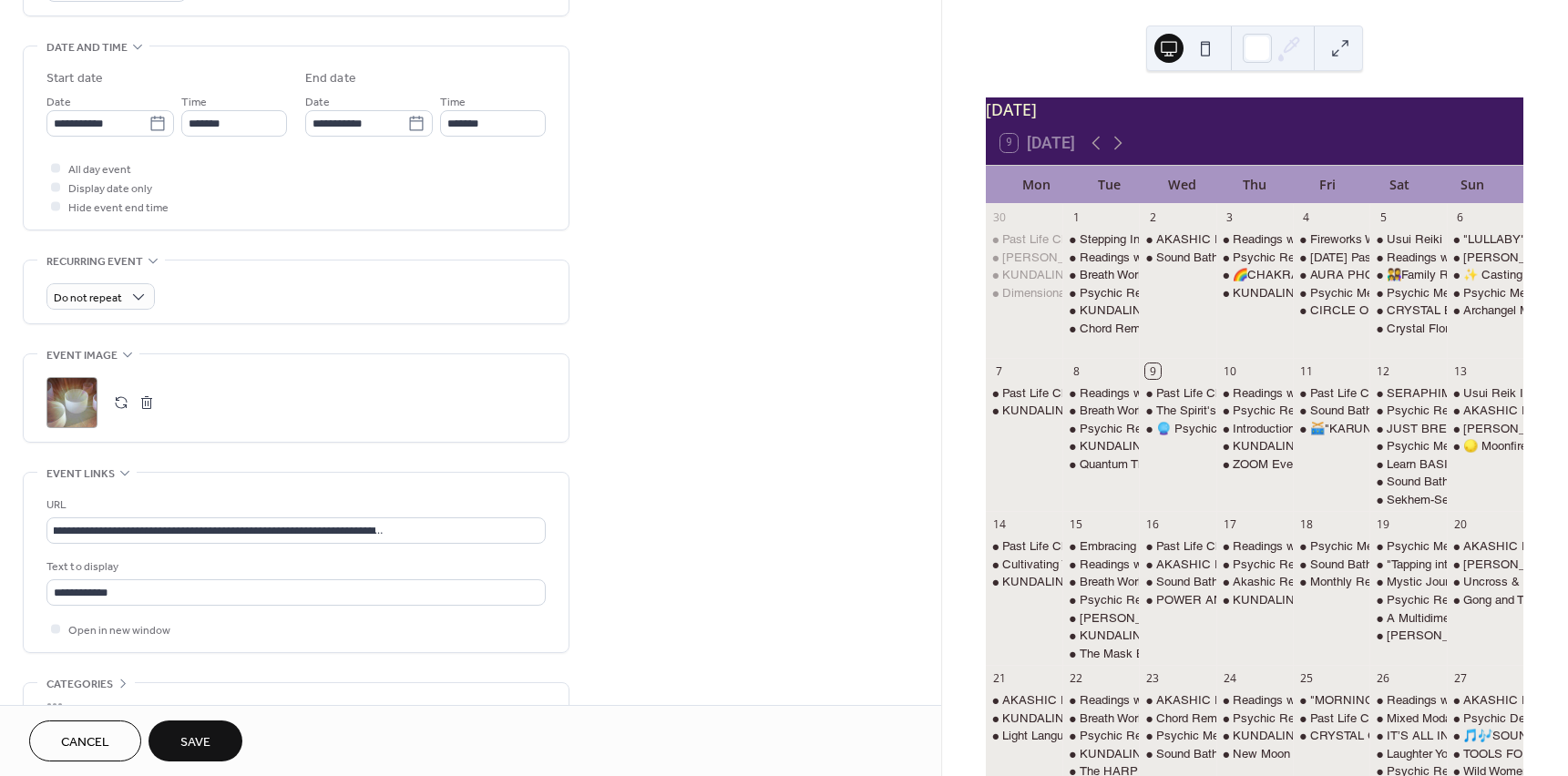 click on "Save" at bounding box center (195, 742) 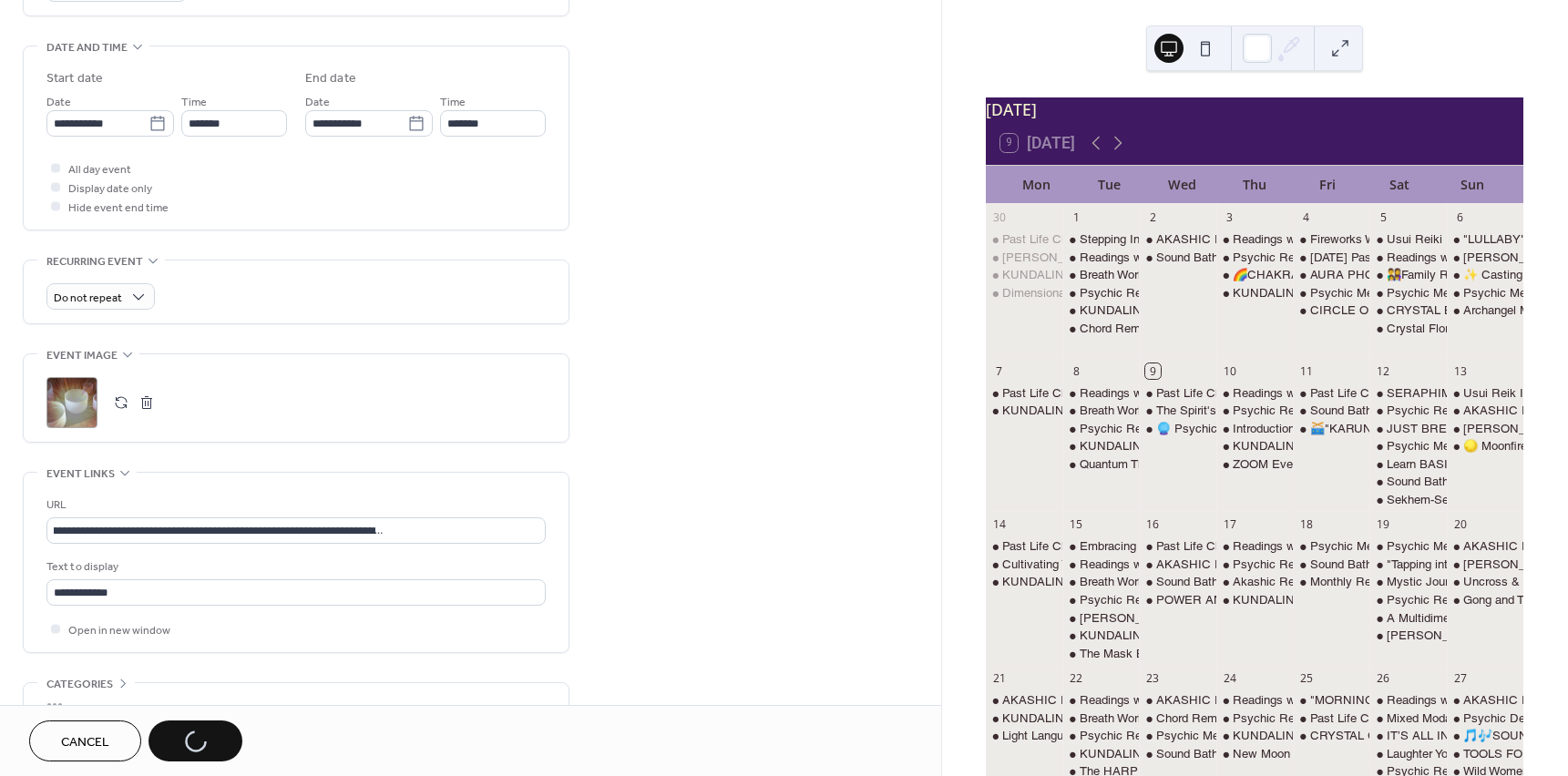 scroll, scrollTop: 0, scrollLeft: 0, axis: both 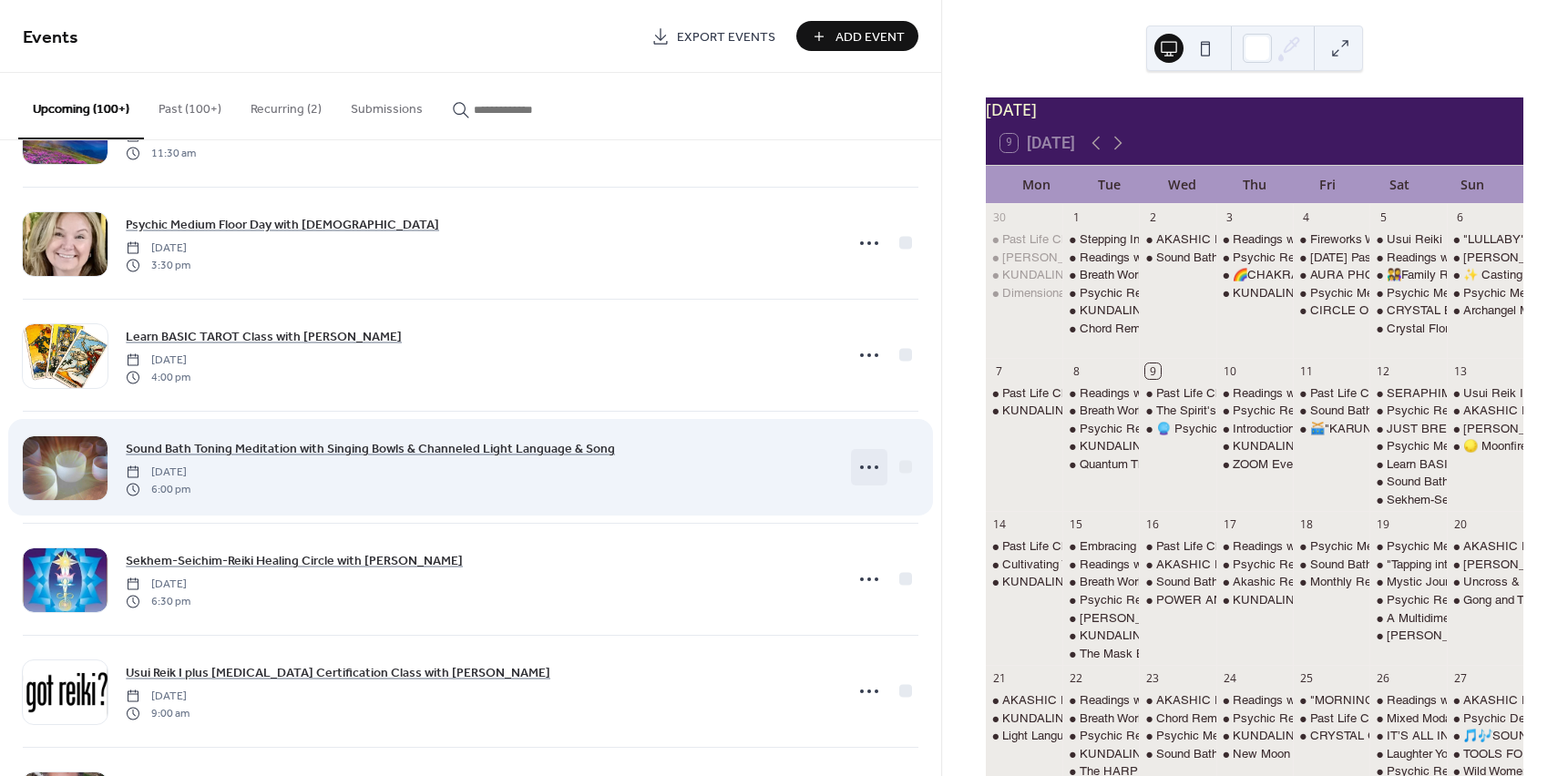 click 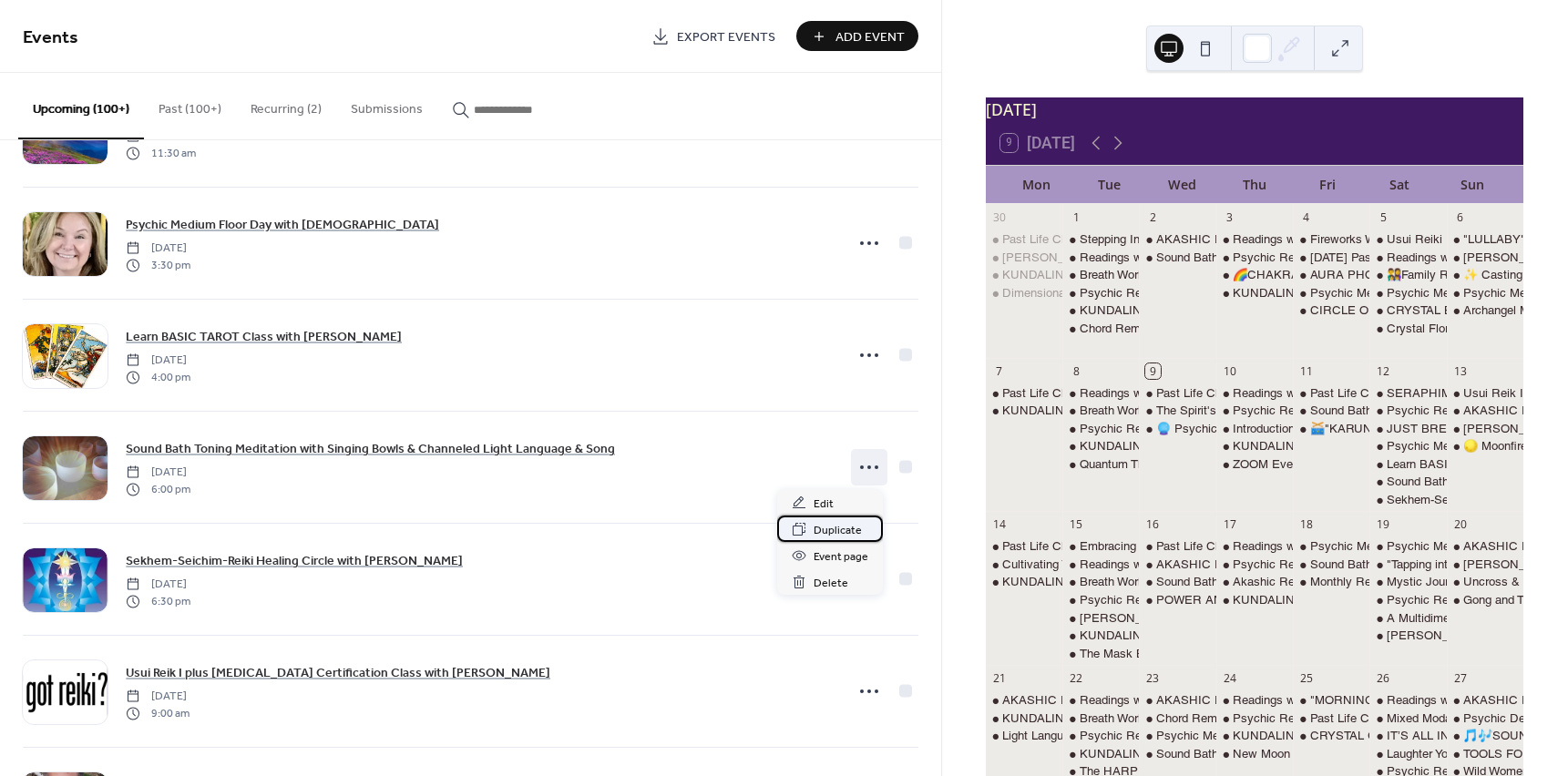 click on "Duplicate" at bounding box center (837, 530) 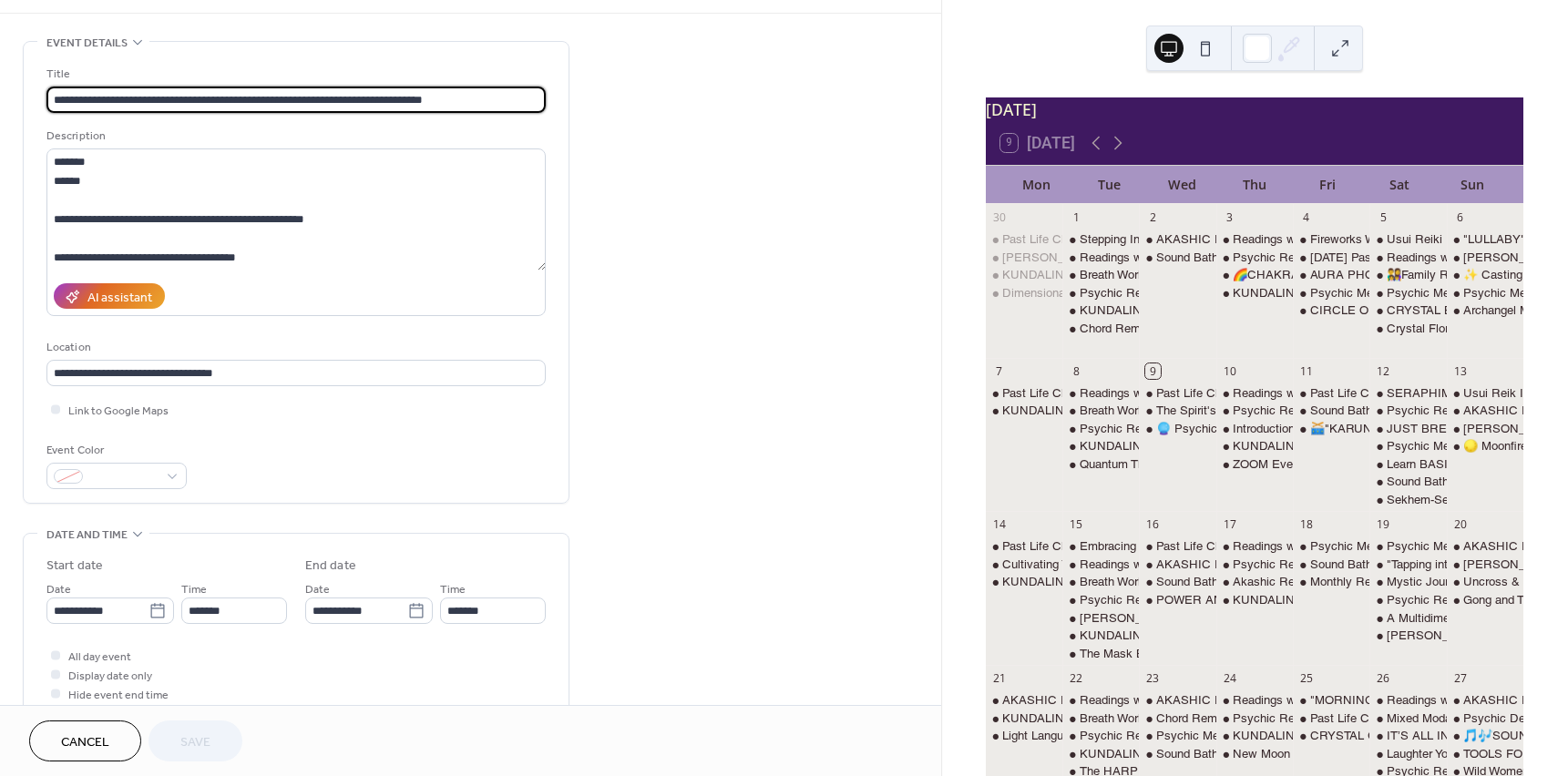 scroll, scrollTop: 273, scrollLeft: 0, axis: vertical 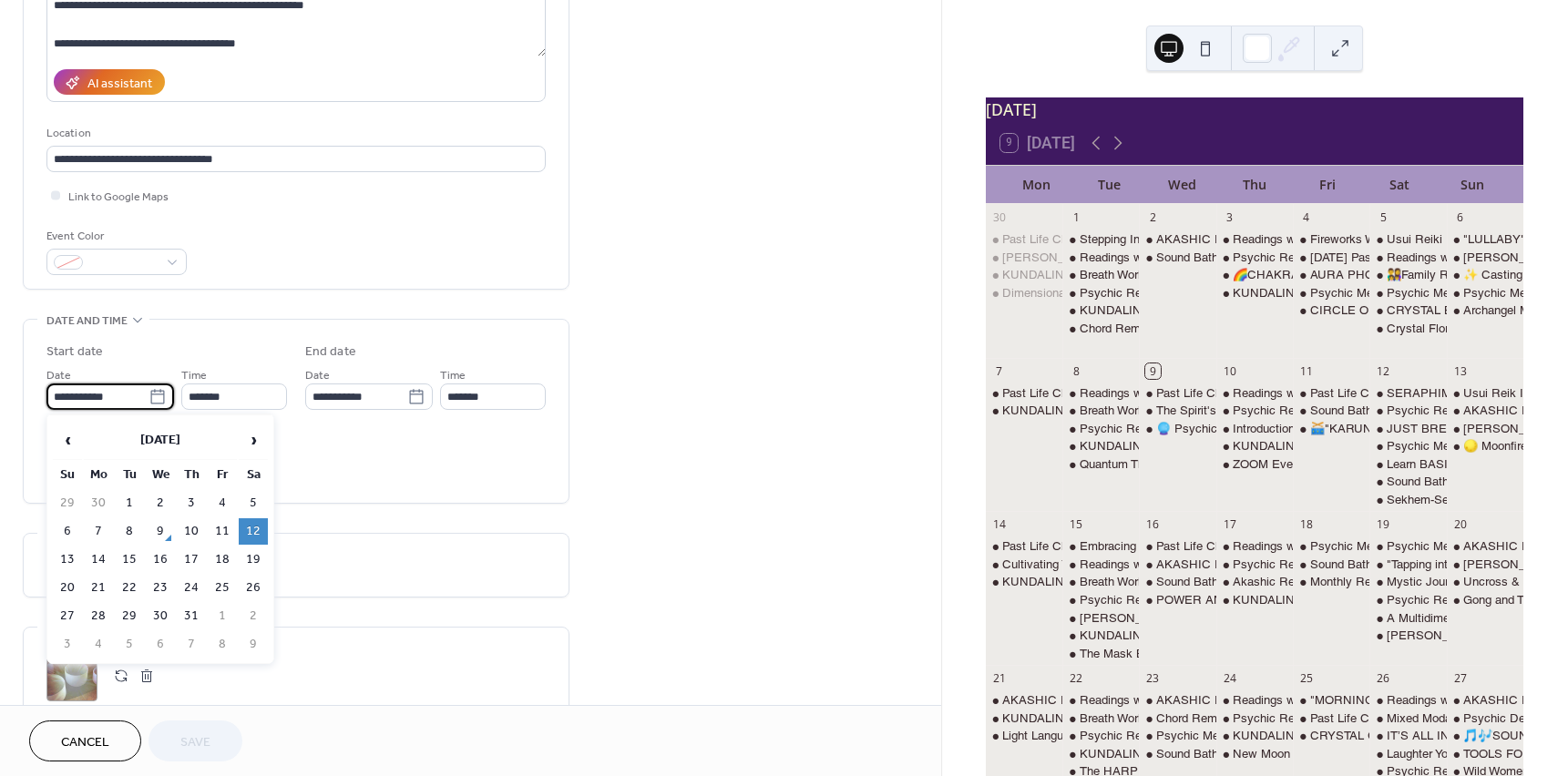 click on "**********" at bounding box center [97, 396] 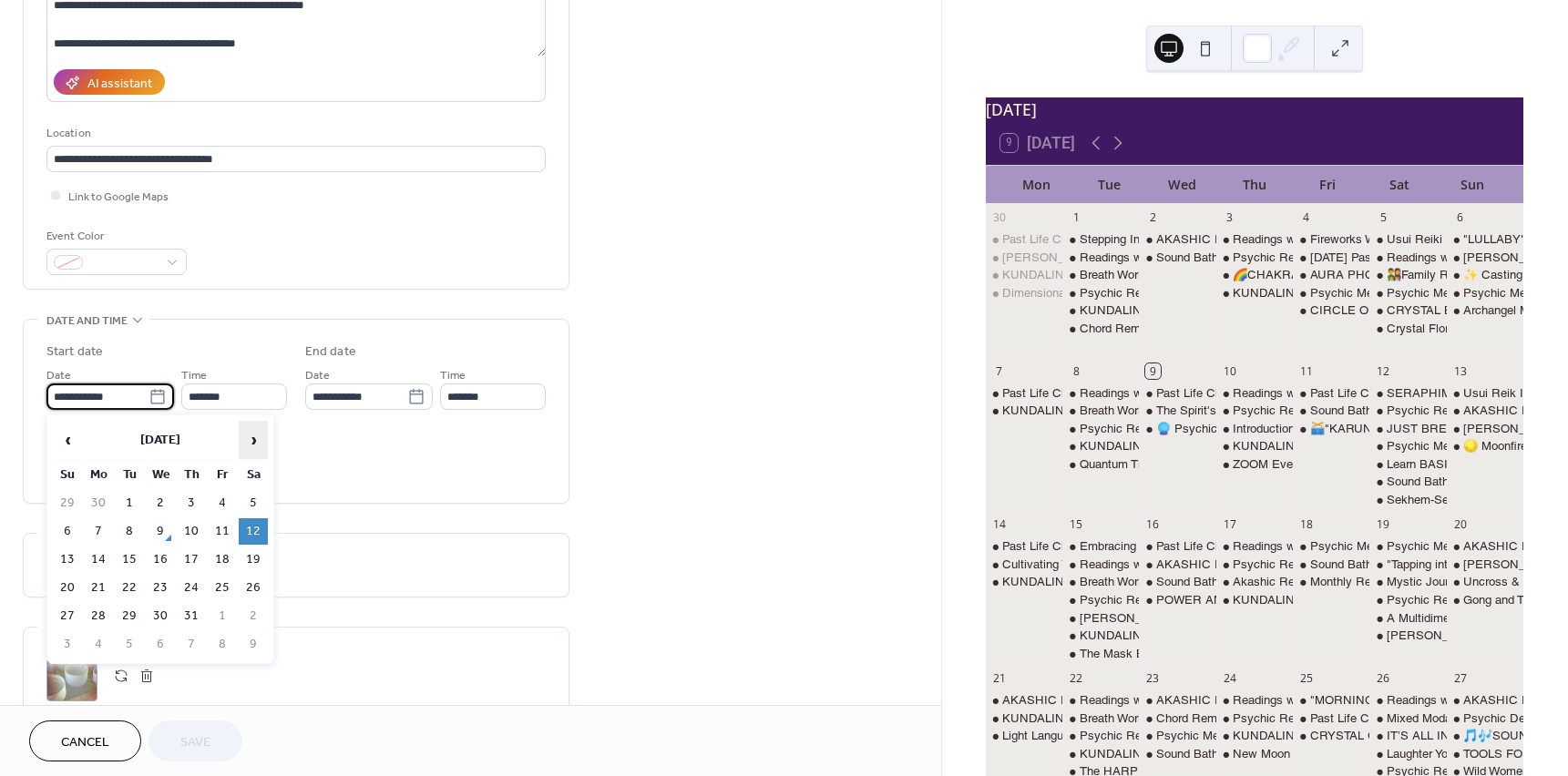 click on "›" at bounding box center (253, 440) 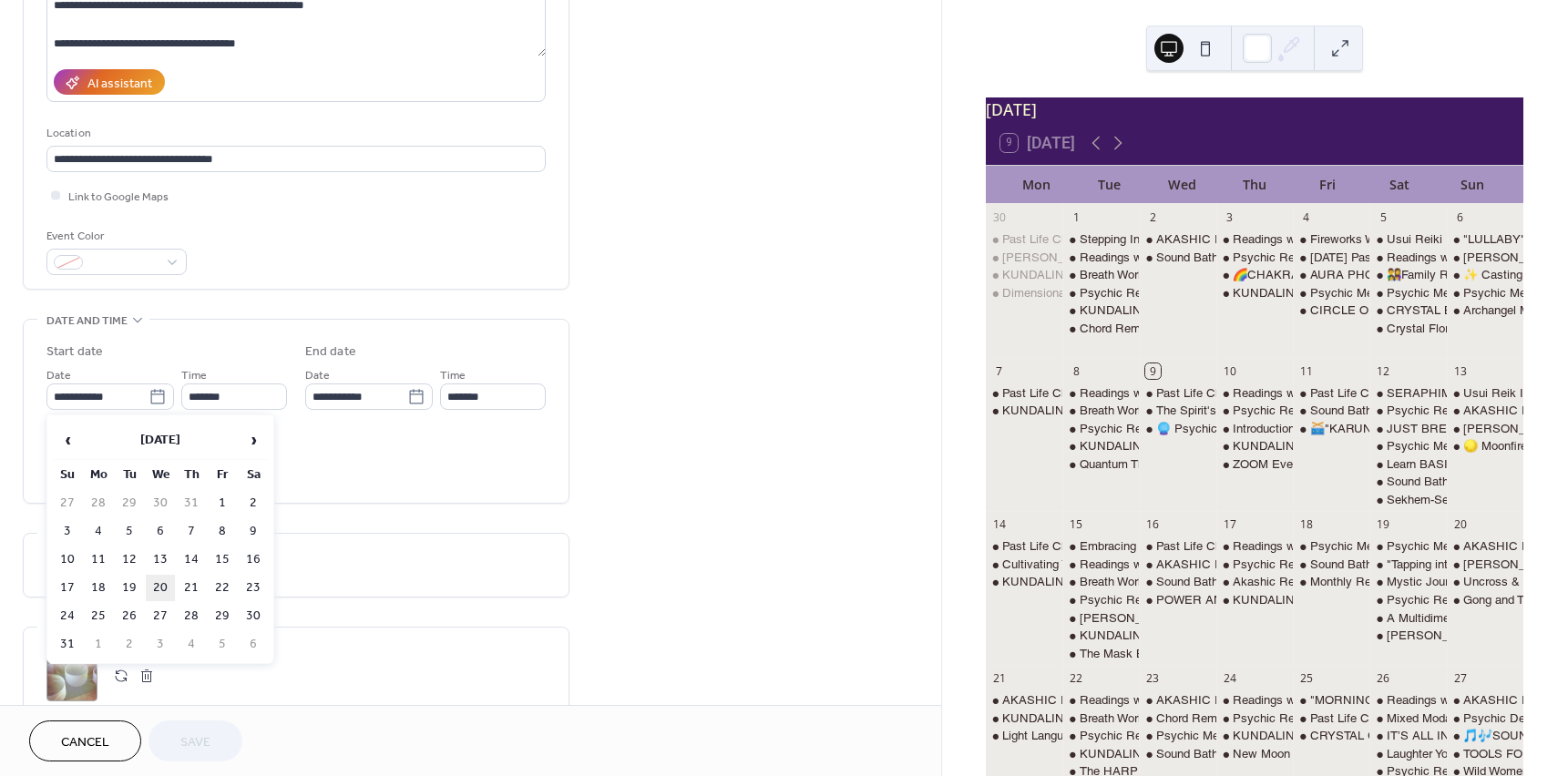 click on "20" at bounding box center (160, 587) 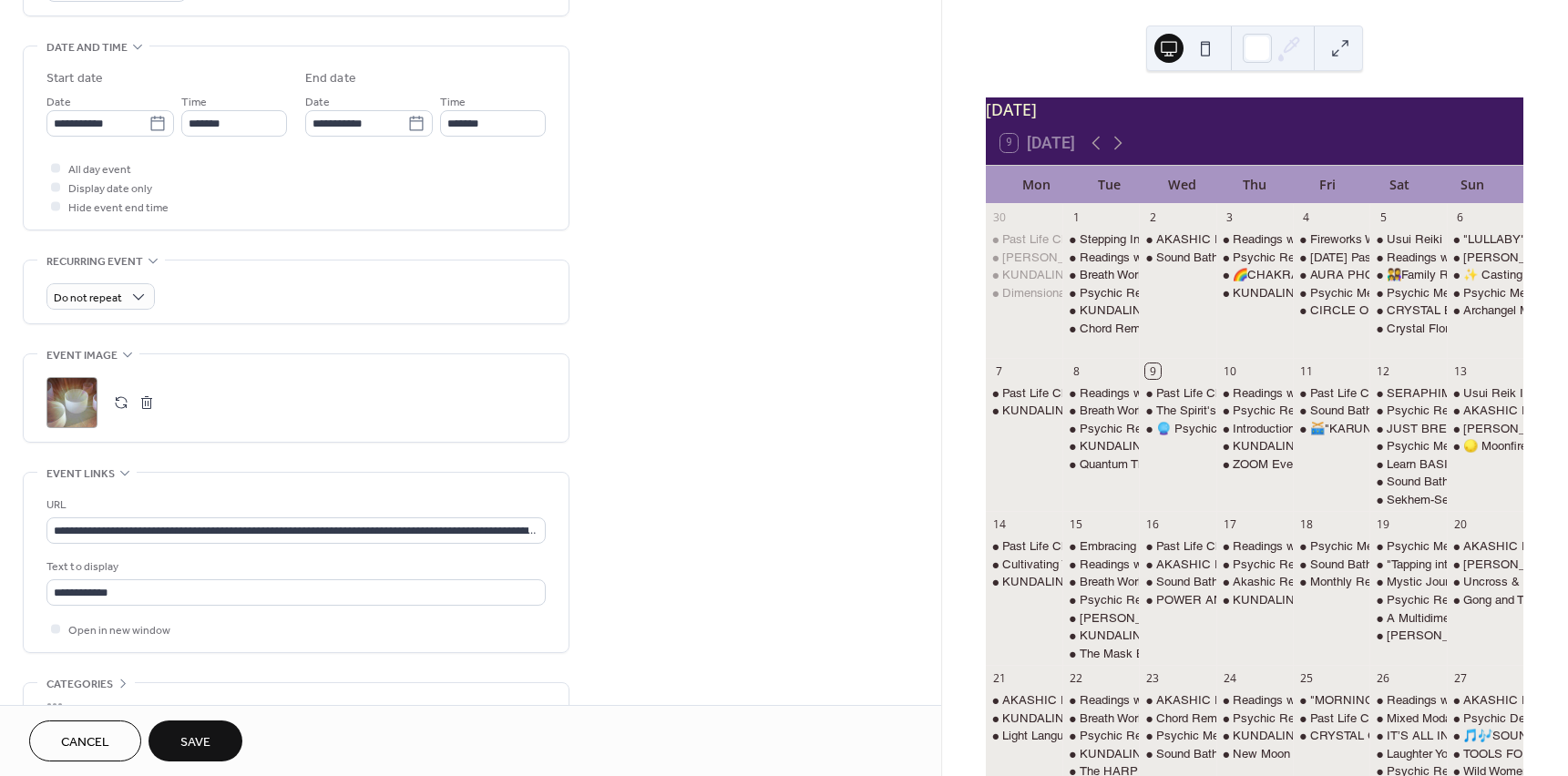 scroll, scrollTop: 638, scrollLeft: 0, axis: vertical 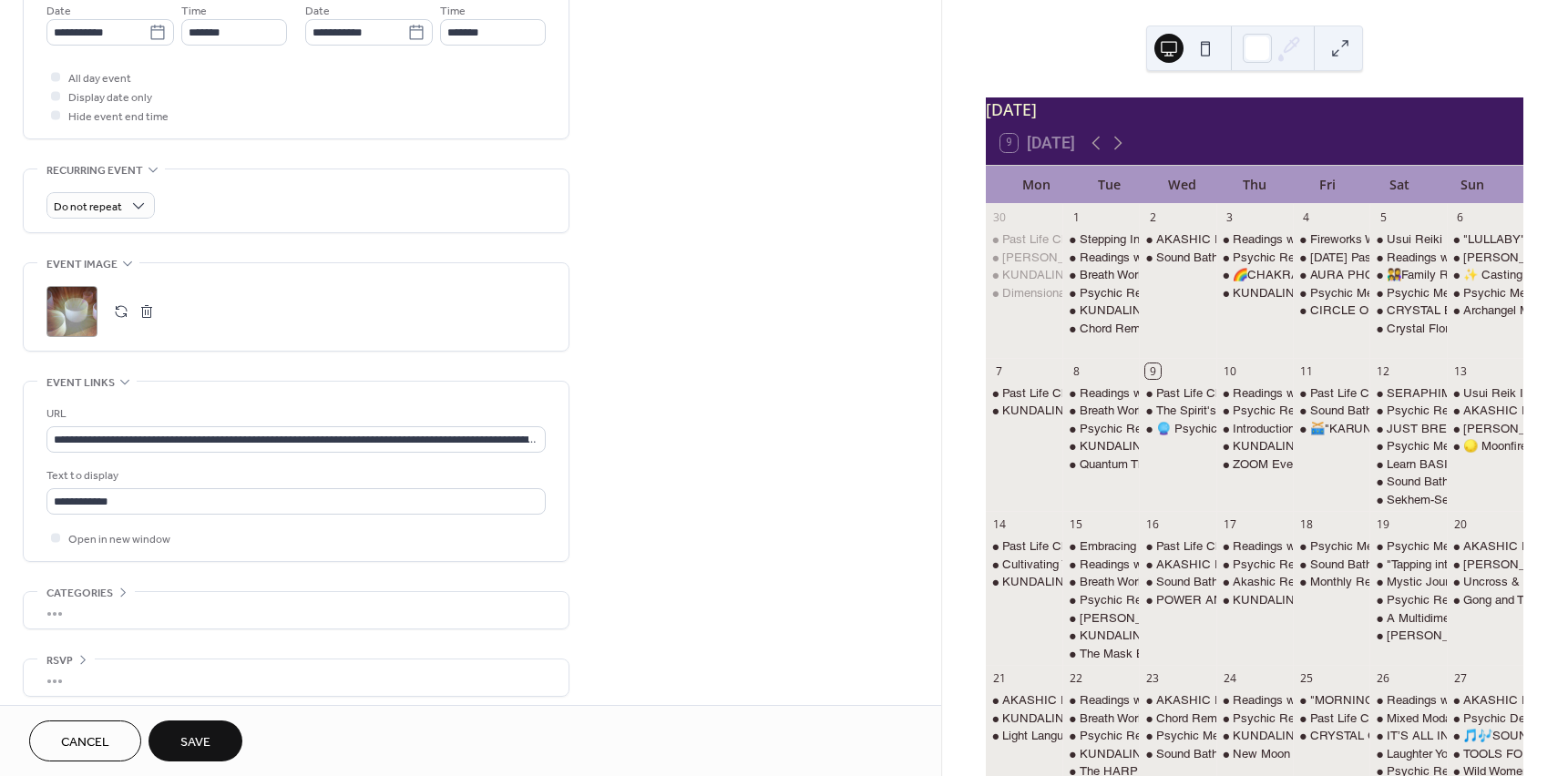 click on "**********" at bounding box center (296, 471) 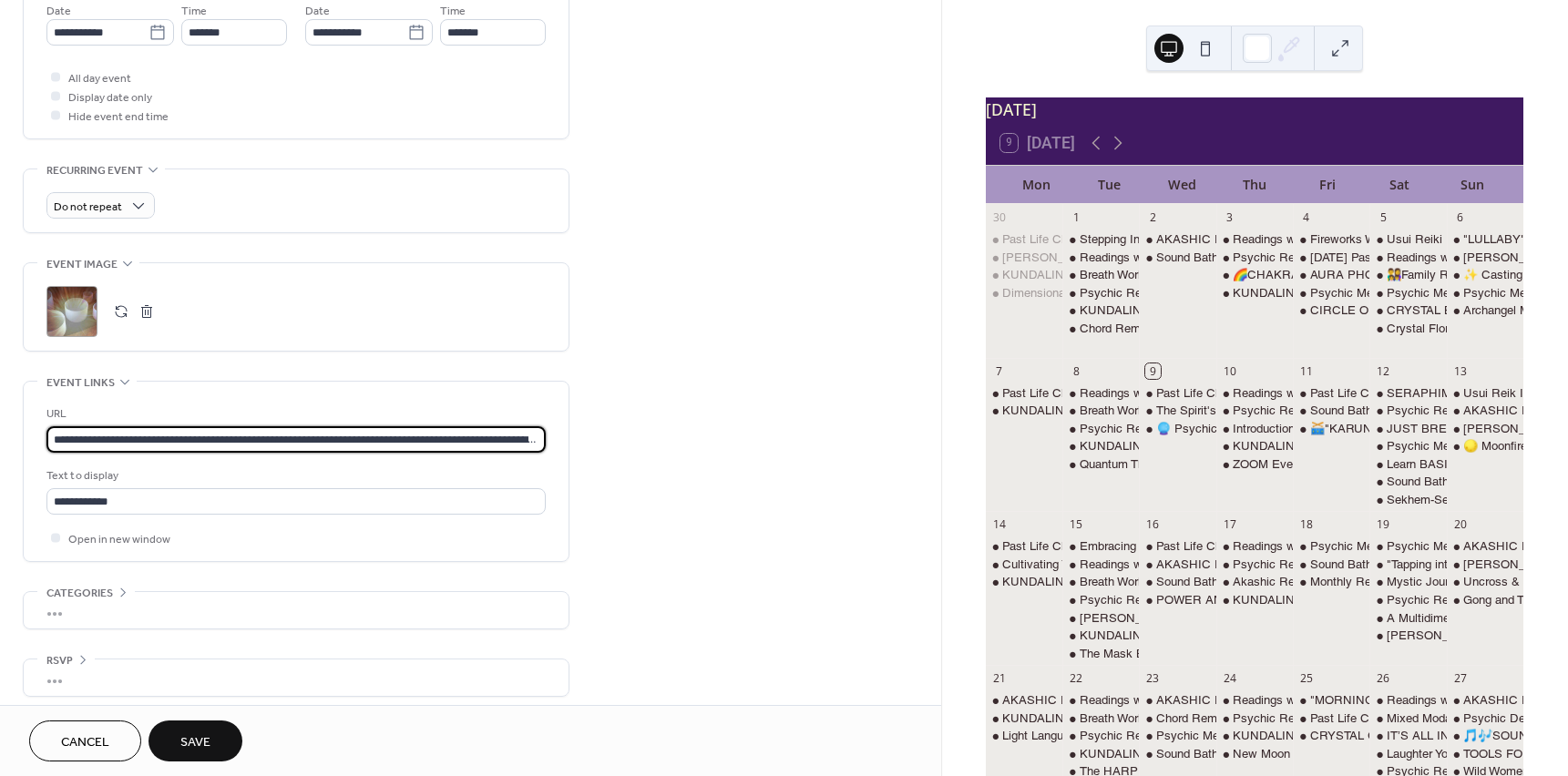 scroll, scrollTop: 1, scrollLeft: 245, axis: both 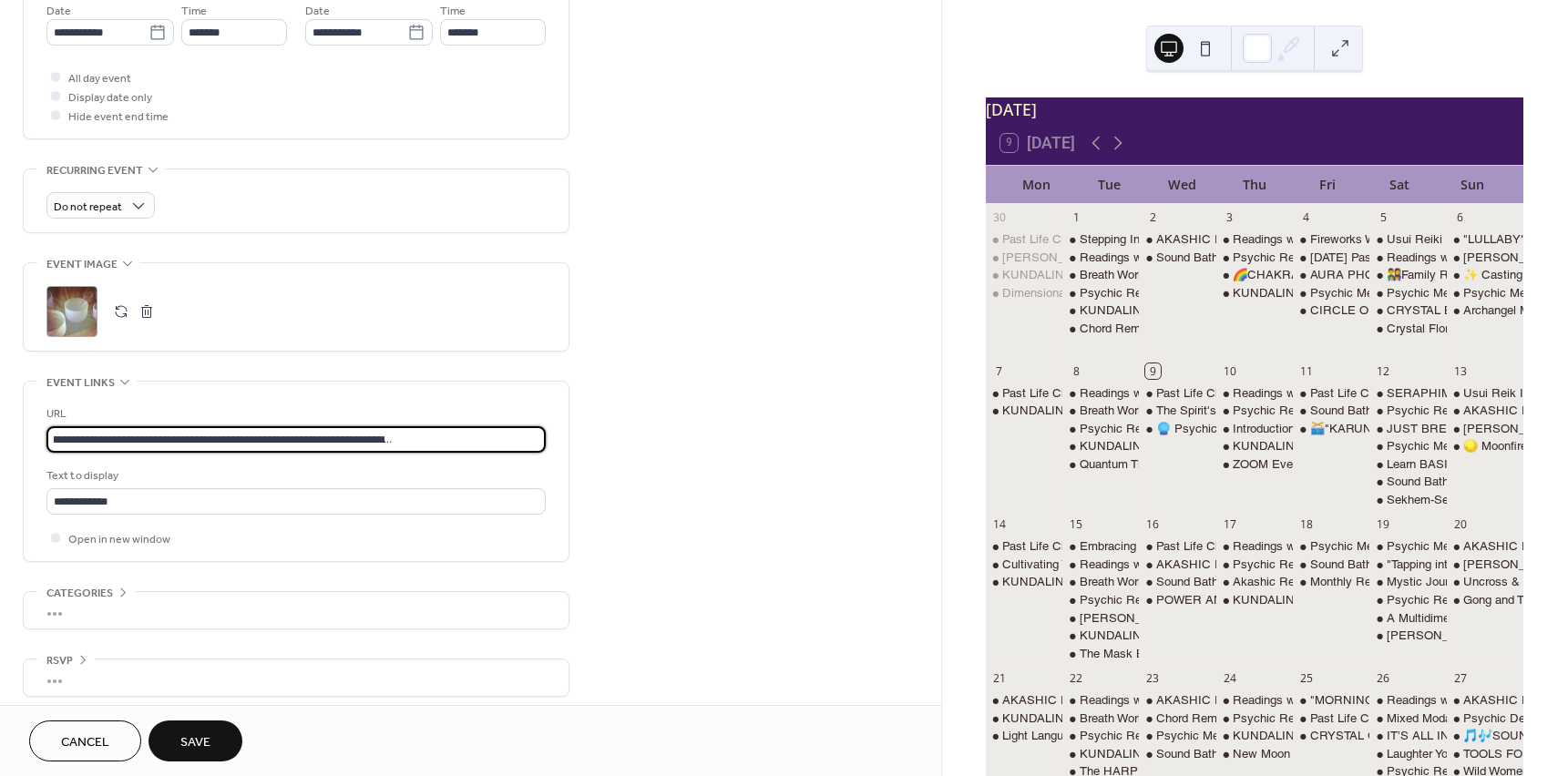 drag, startPoint x: 50, startPoint y: 436, endPoint x: 673, endPoint y: 473, distance: 624.0977 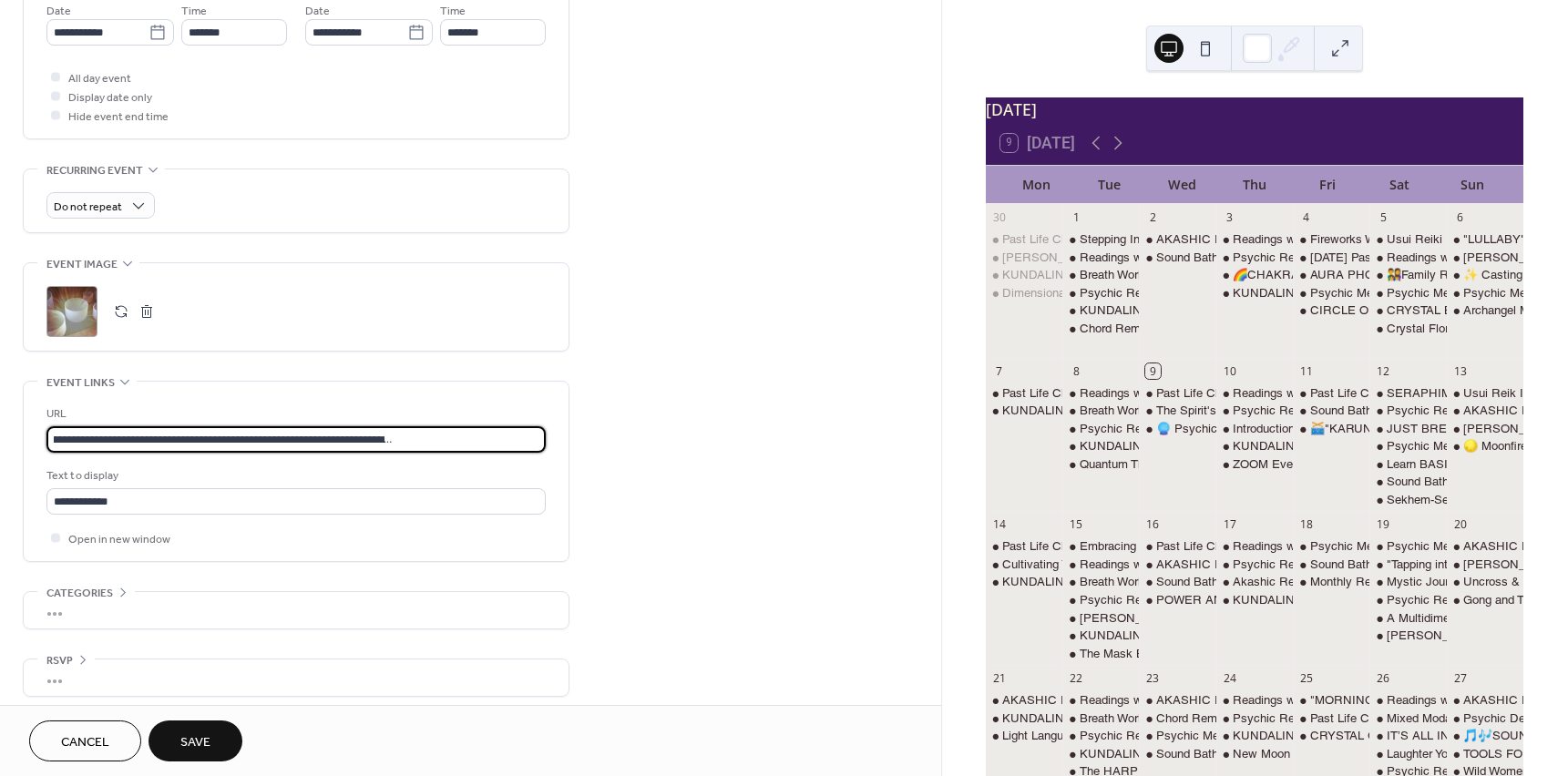 click on "**********" at bounding box center [470, 88] 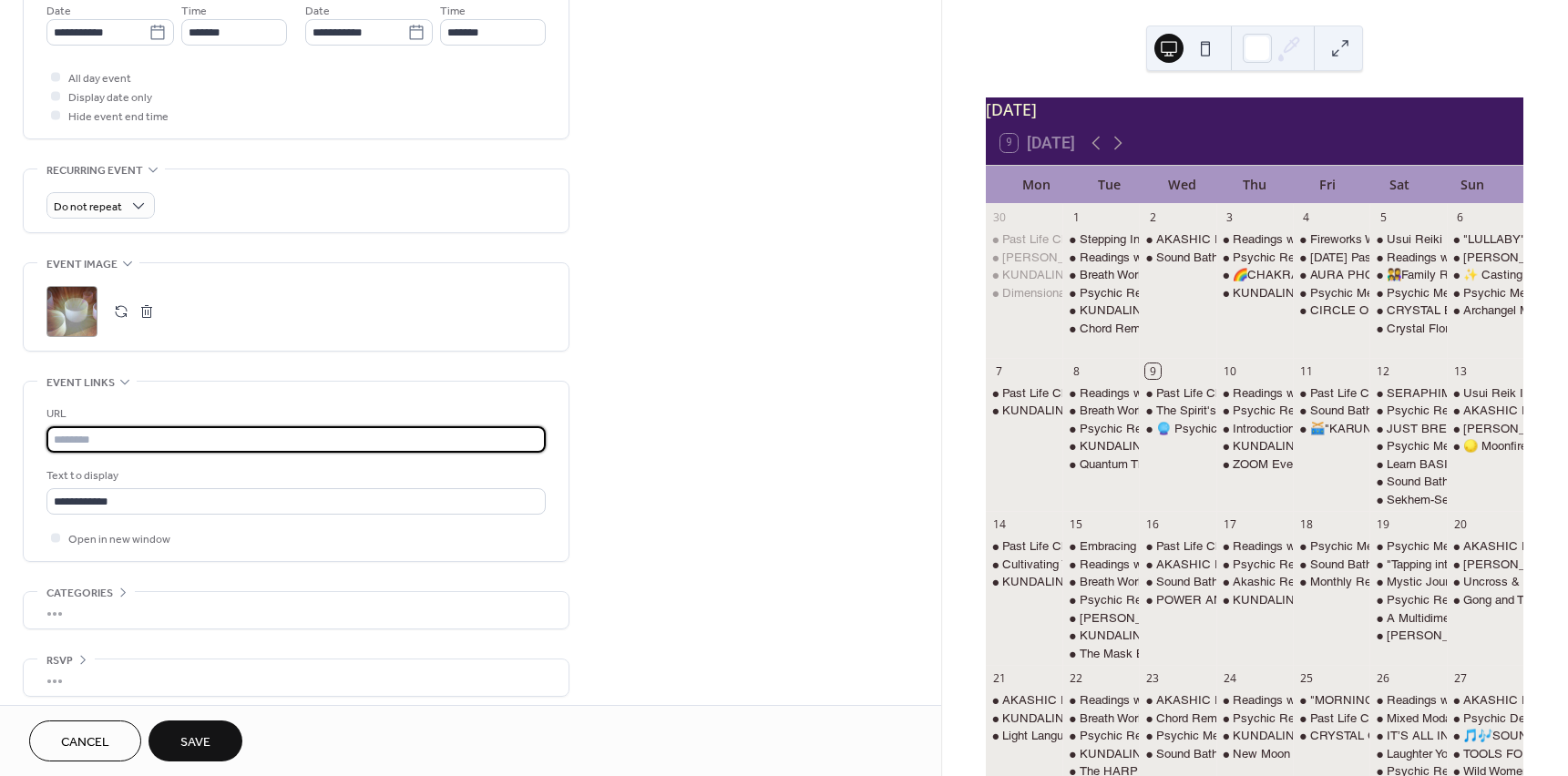 scroll, scrollTop: 0, scrollLeft: 0, axis: both 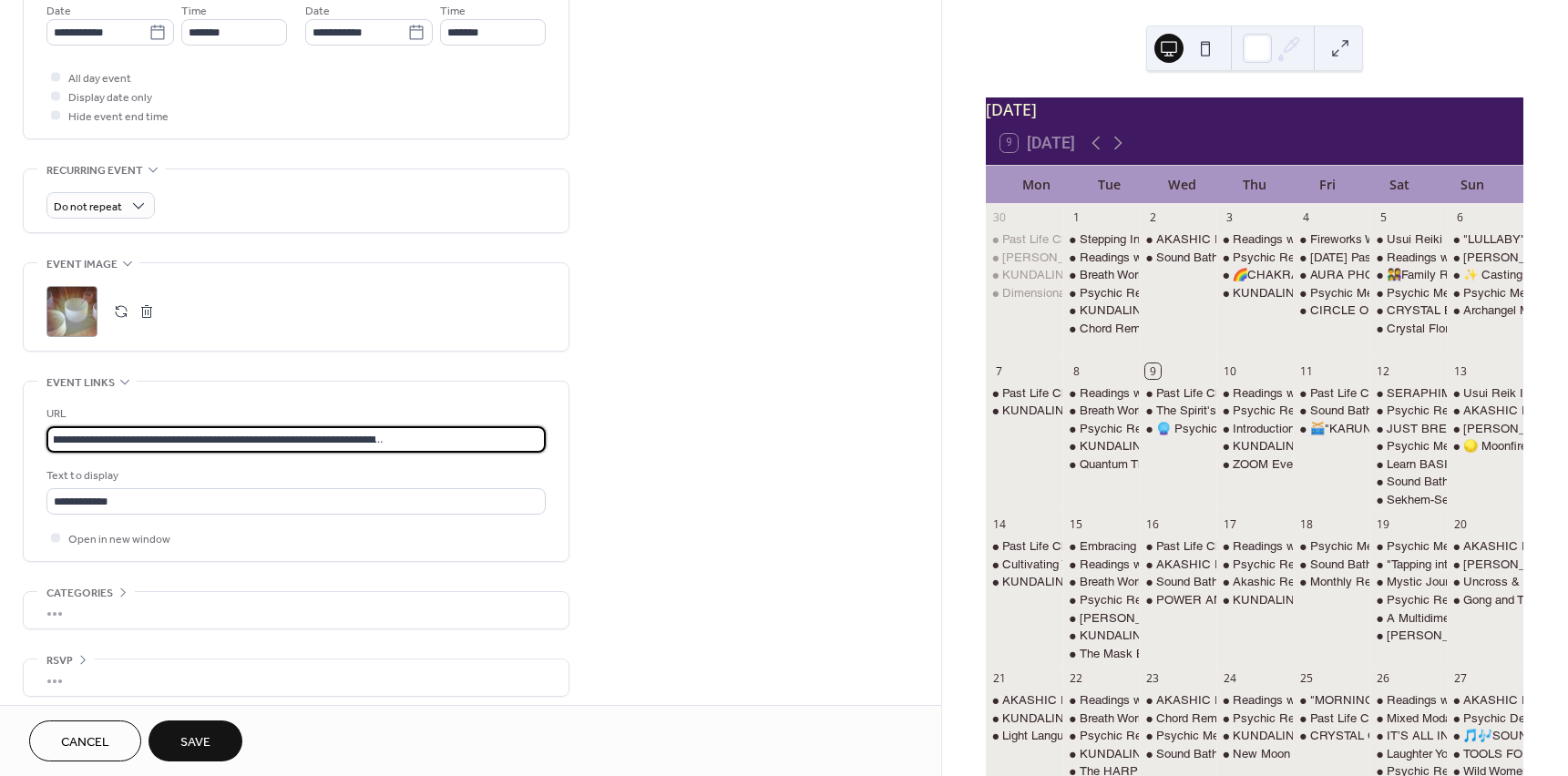 type on "**********" 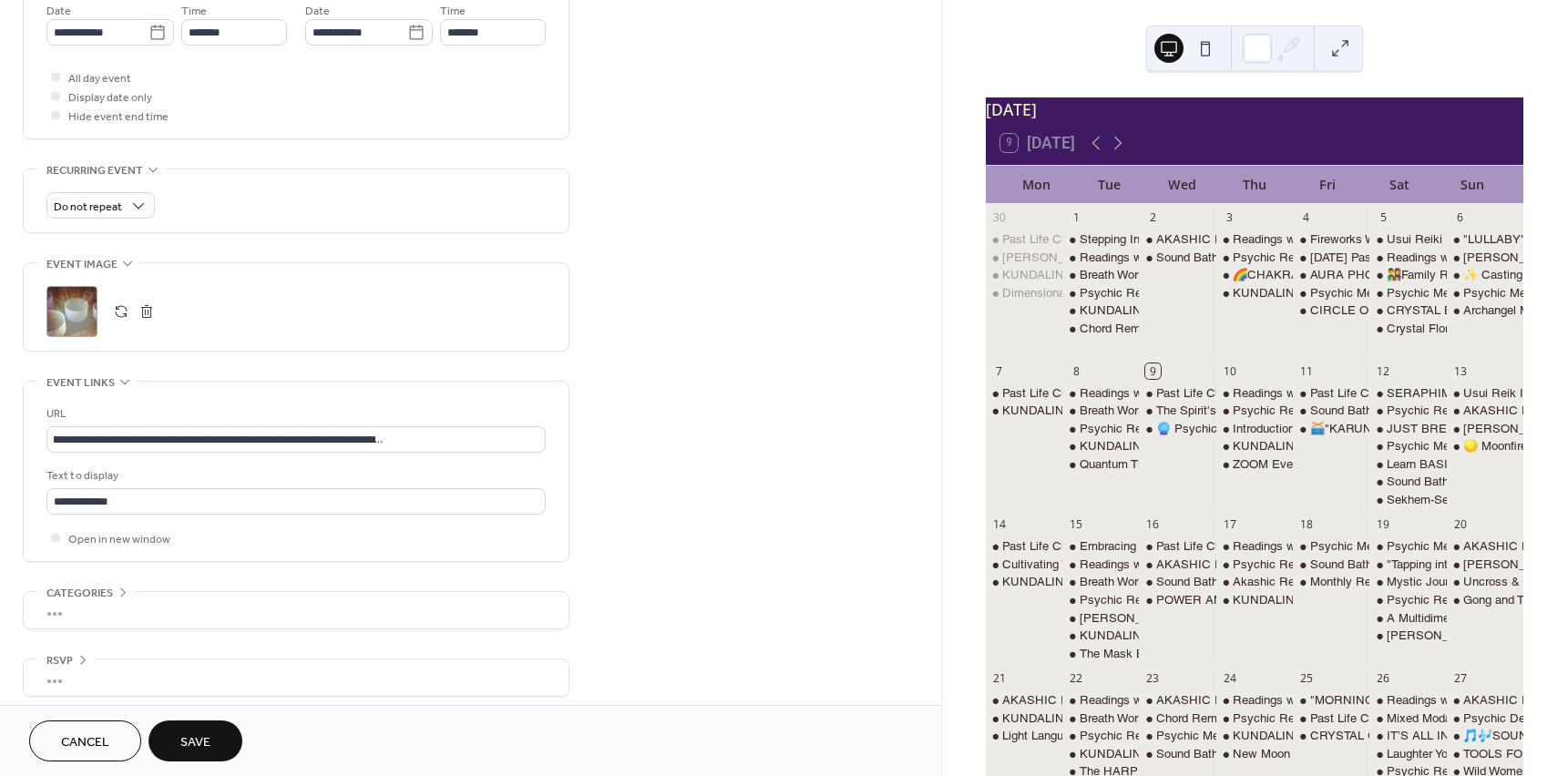 click on "Save" at bounding box center (195, 740) 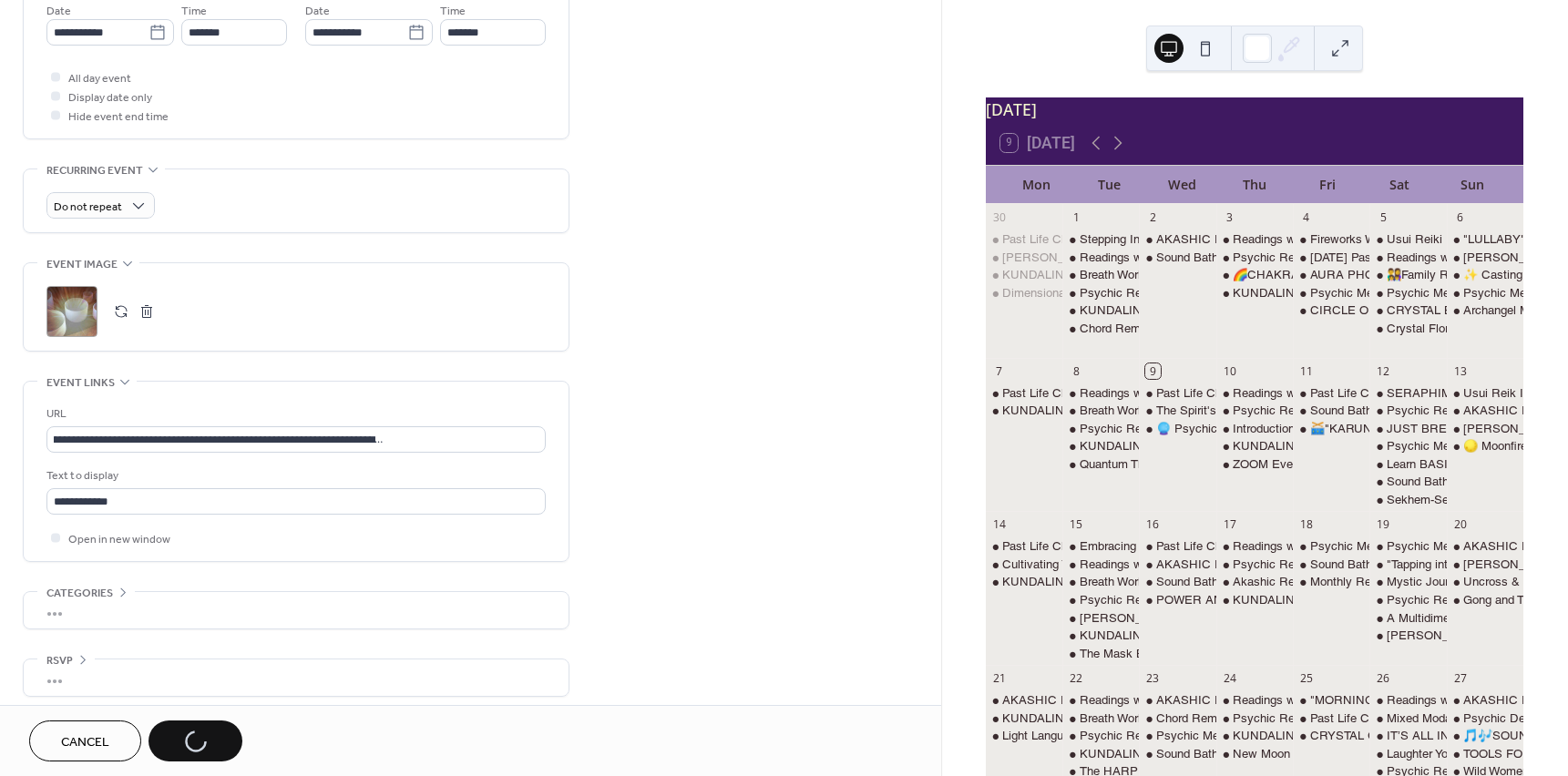 scroll, scrollTop: 0, scrollLeft: 0, axis: both 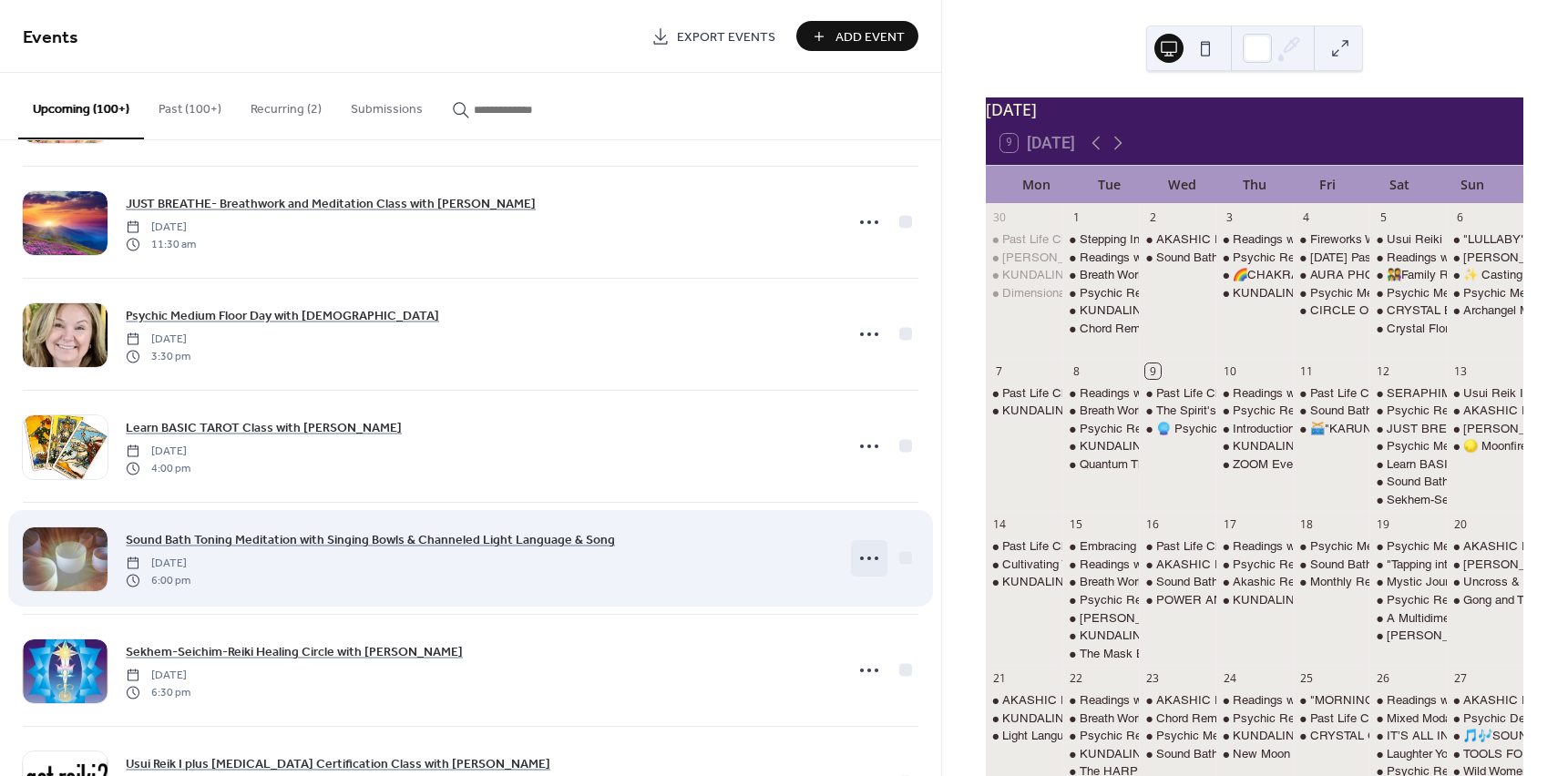 click 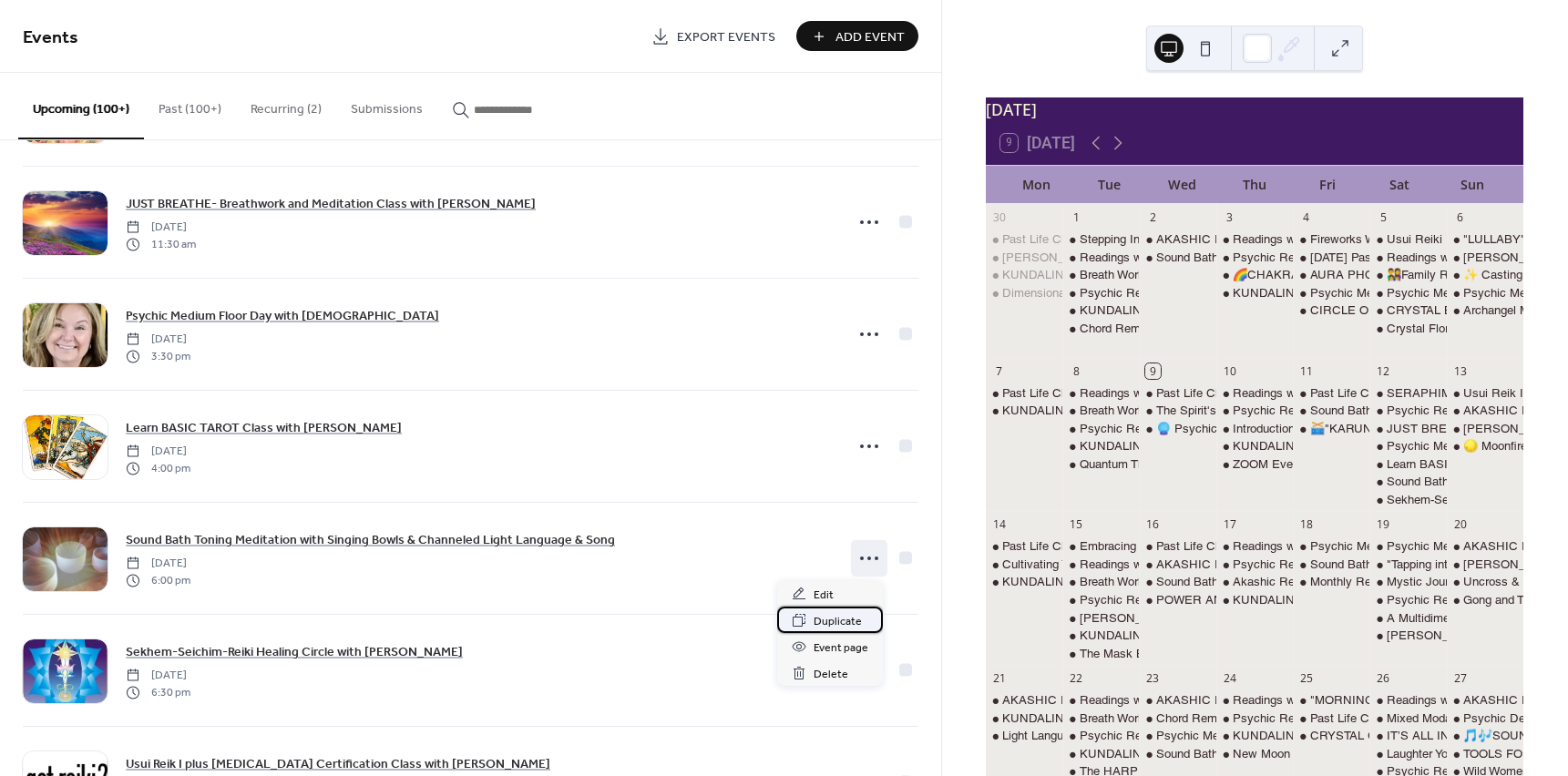 click on "Duplicate" at bounding box center [837, 621] 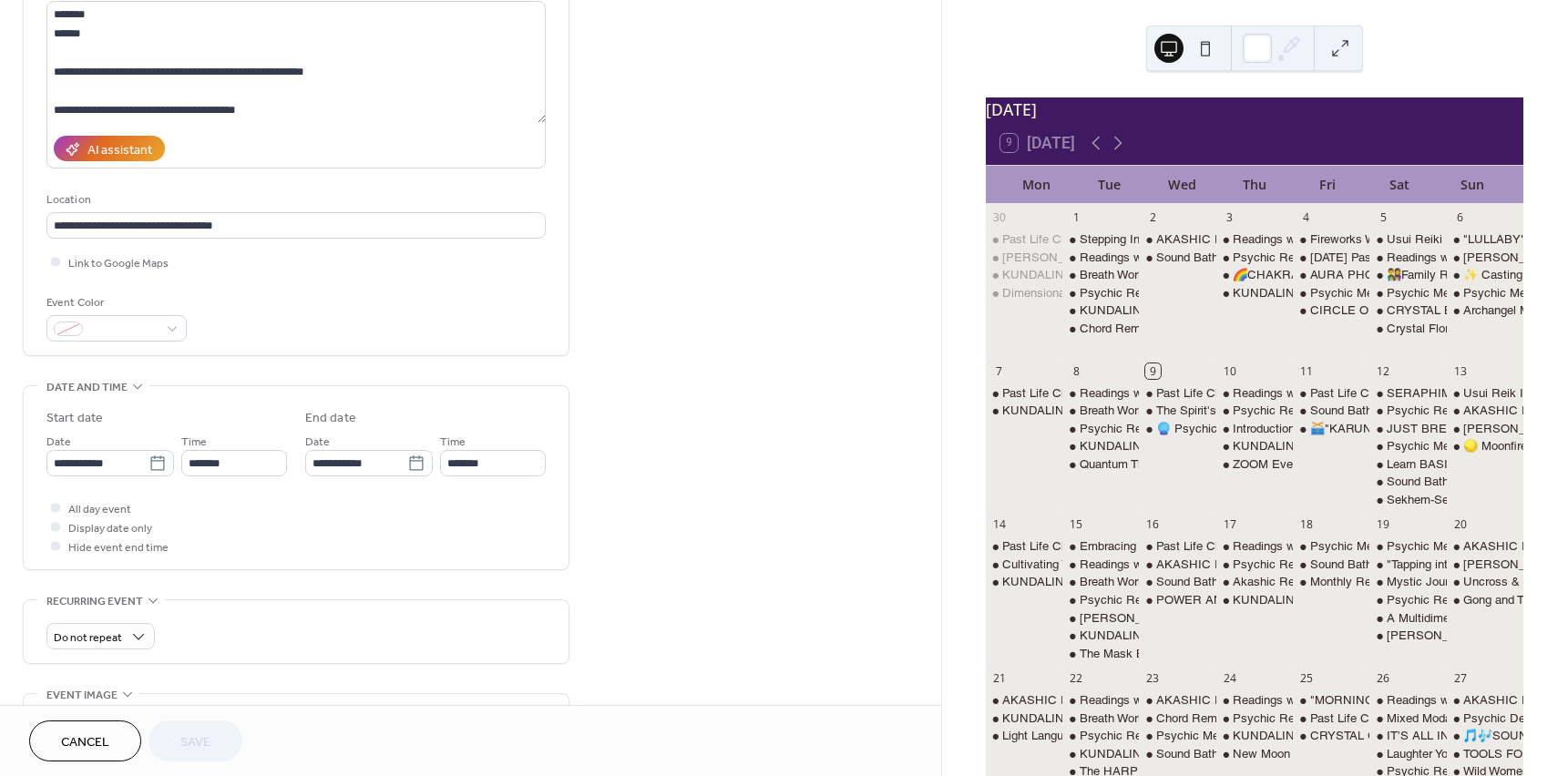 scroll, scrollTop: 273, scrollLeft: 0, axis: vertical 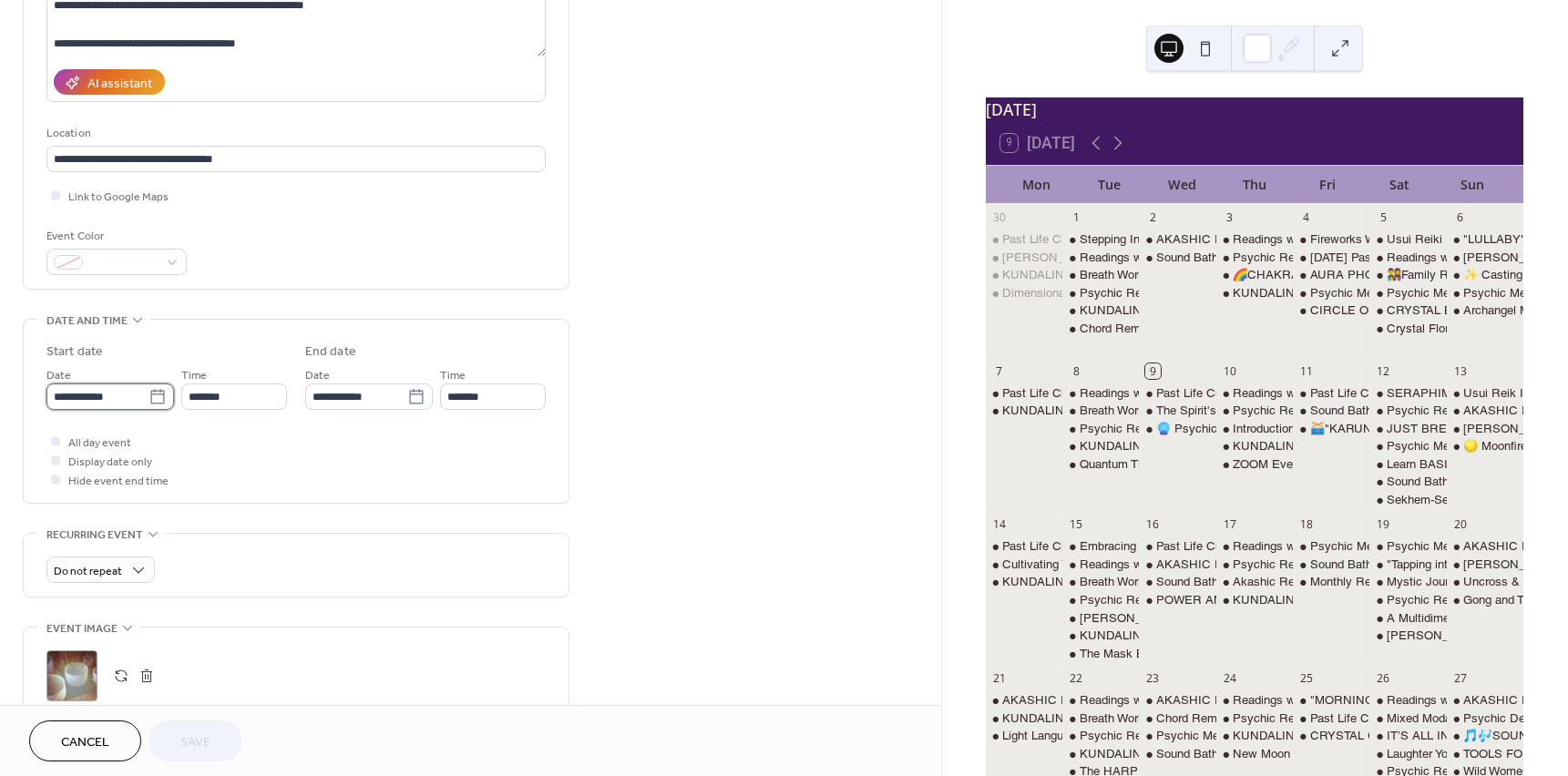 click on "**********" at bounding box center (97, 396) 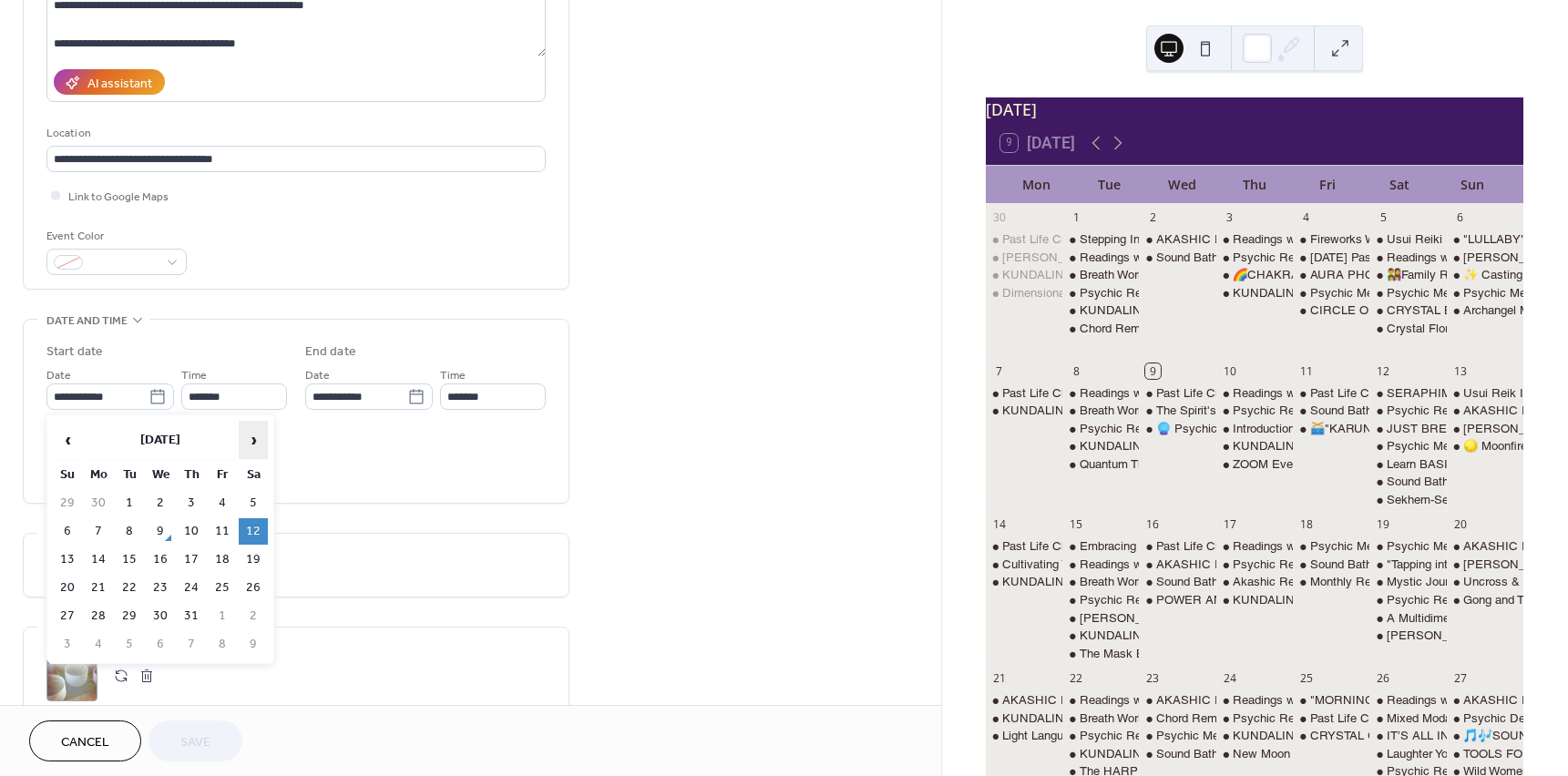 click on "›" at bounding box center [253, 440] 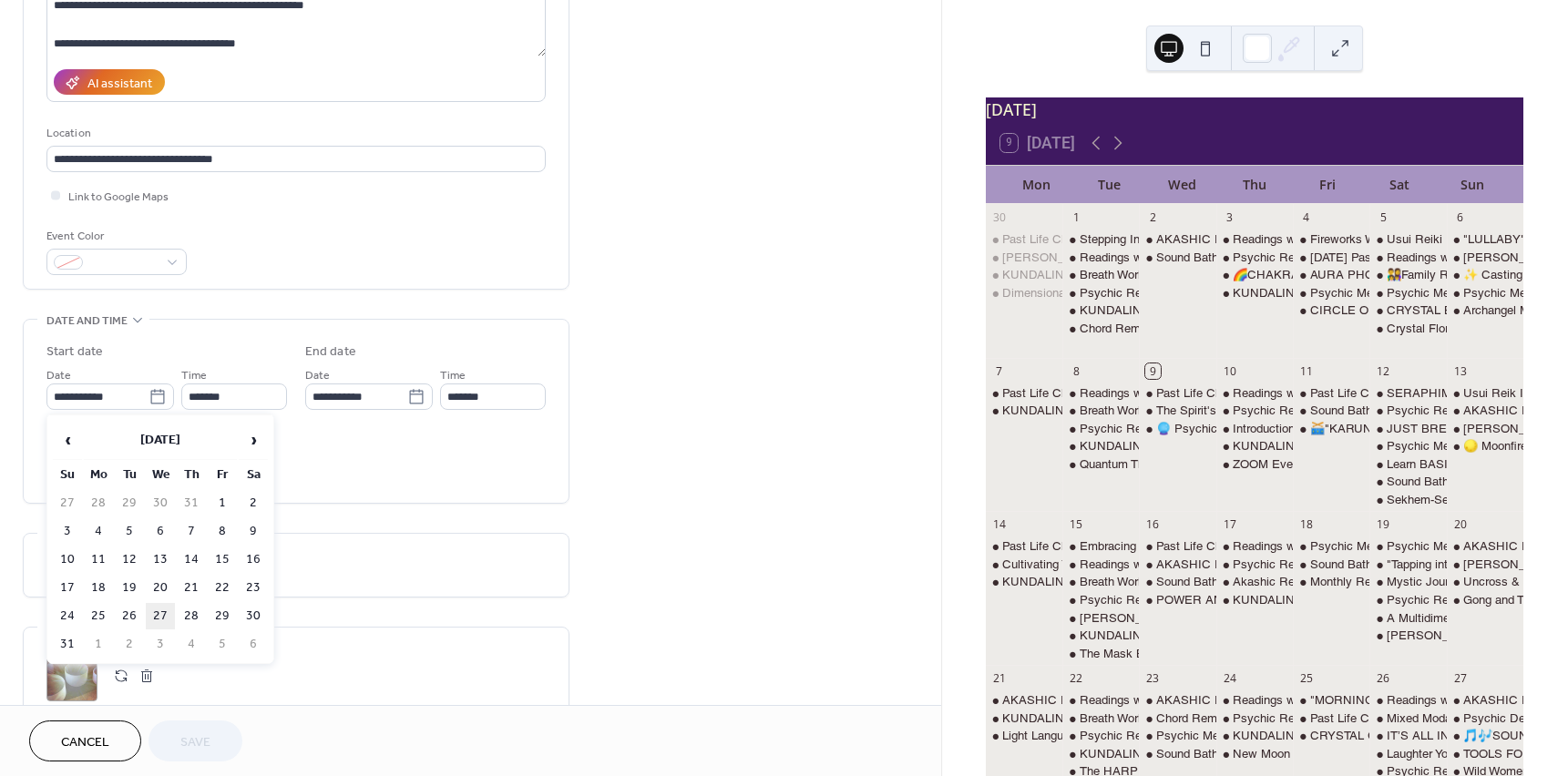 click on "27" at bounding box center (160, 616) 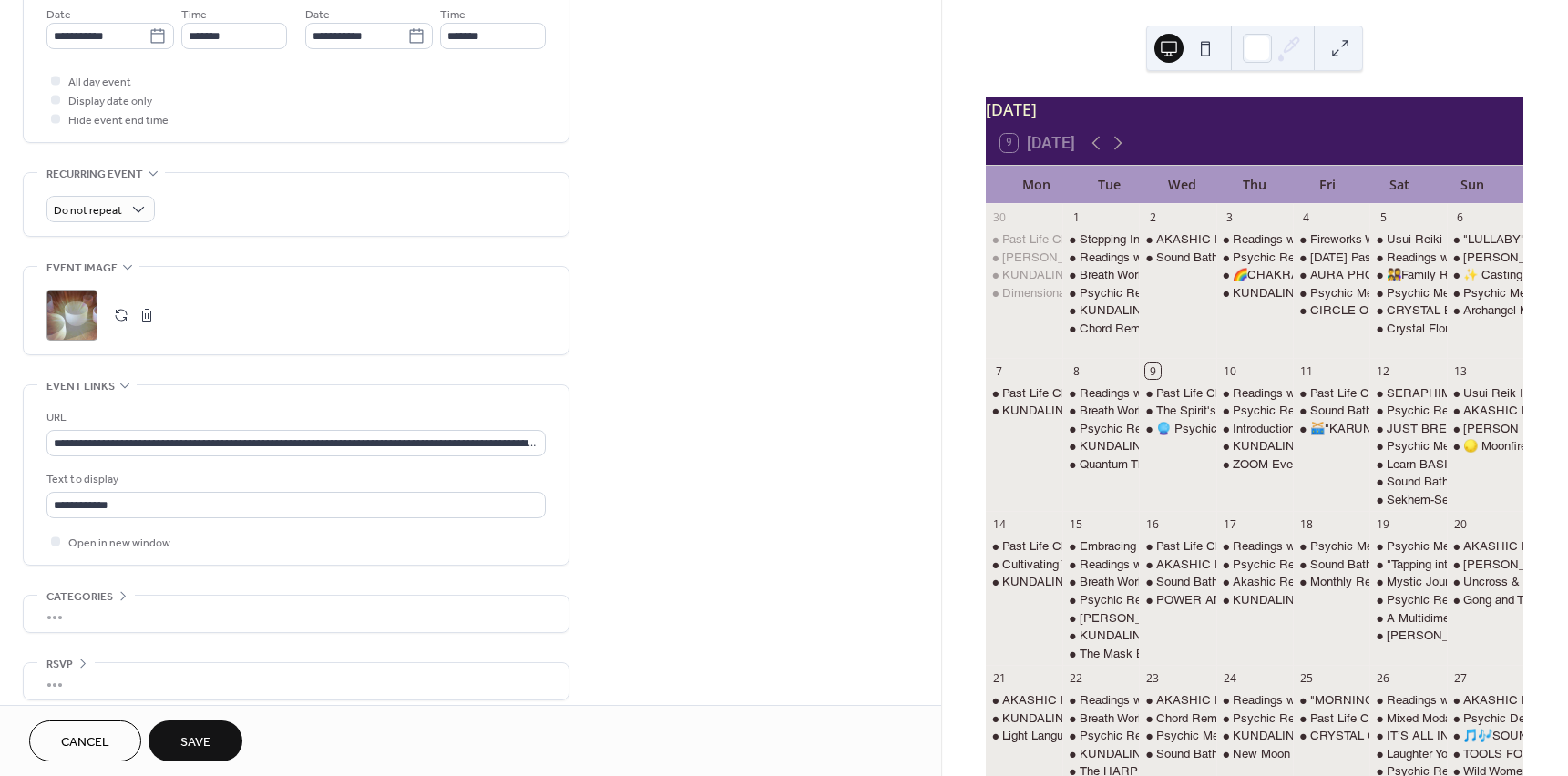 scroll, scrollTop: 638, scrollLeft: 0, axis: vertical 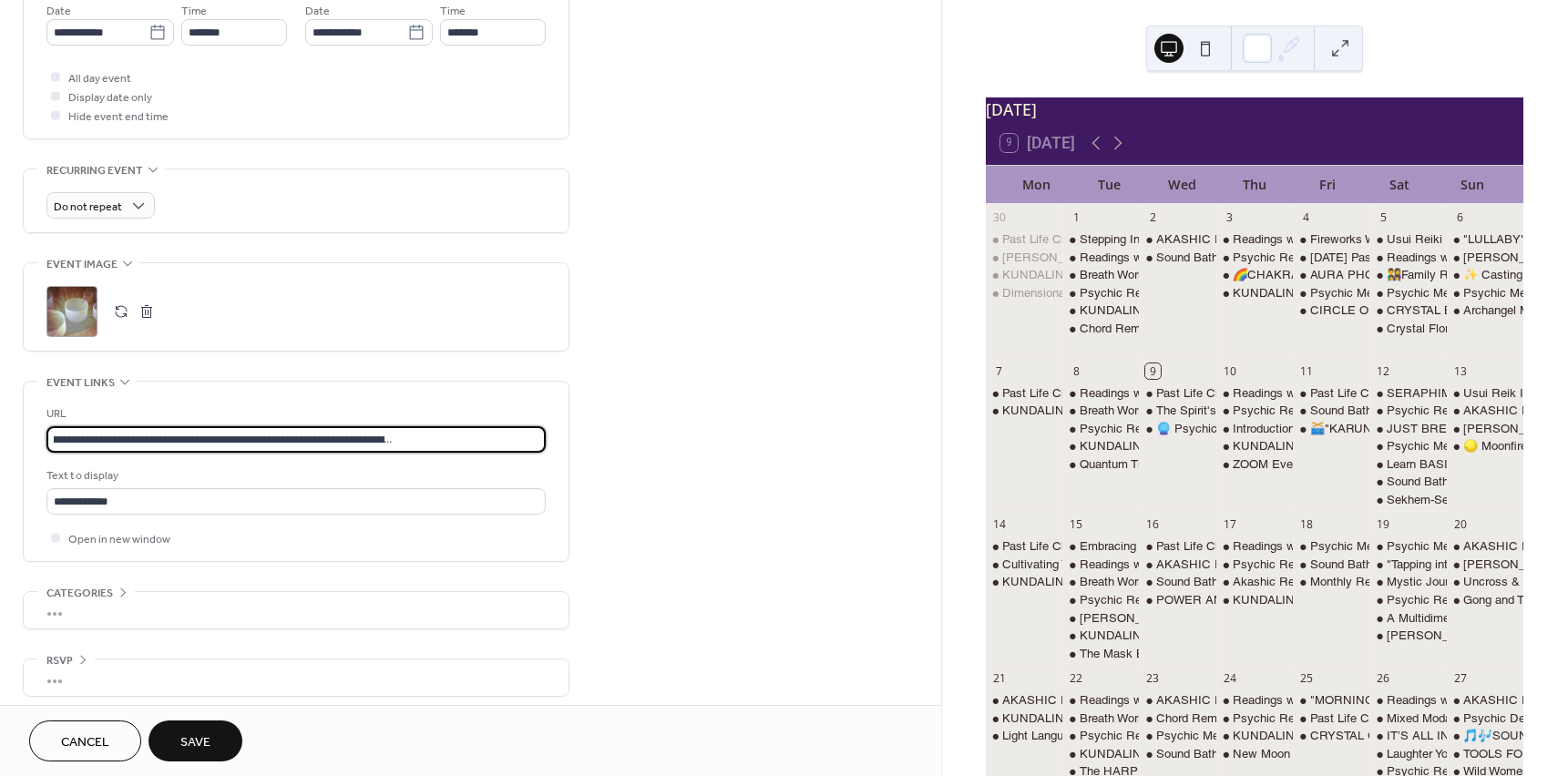 drag, startPoint x: 54, startPoint y: 443, endPoint x: 623, endPoint y: 446, distance: 569.0079 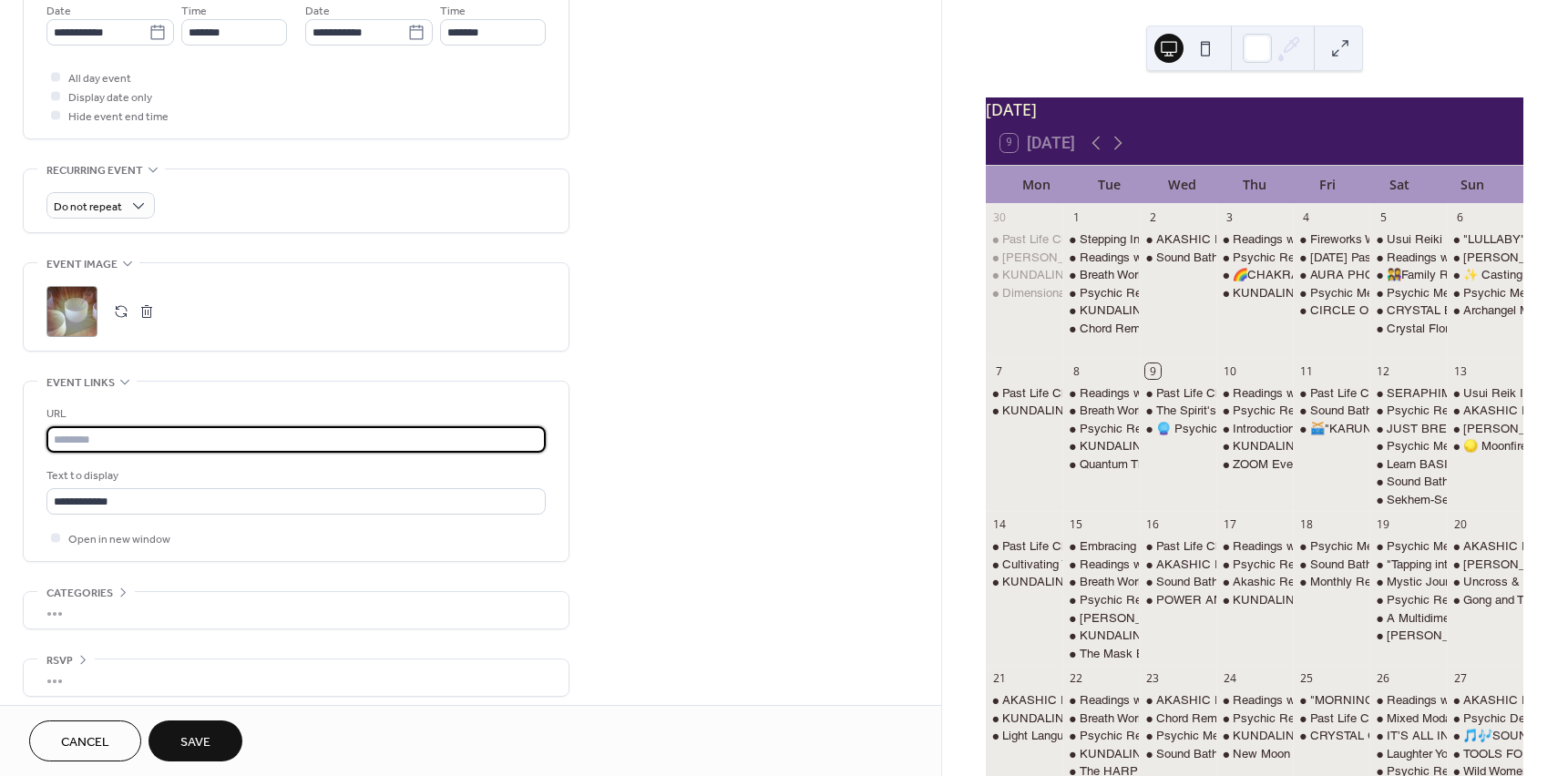 scroll, scrollTop: 0, scrollLeft: 0, axis: both 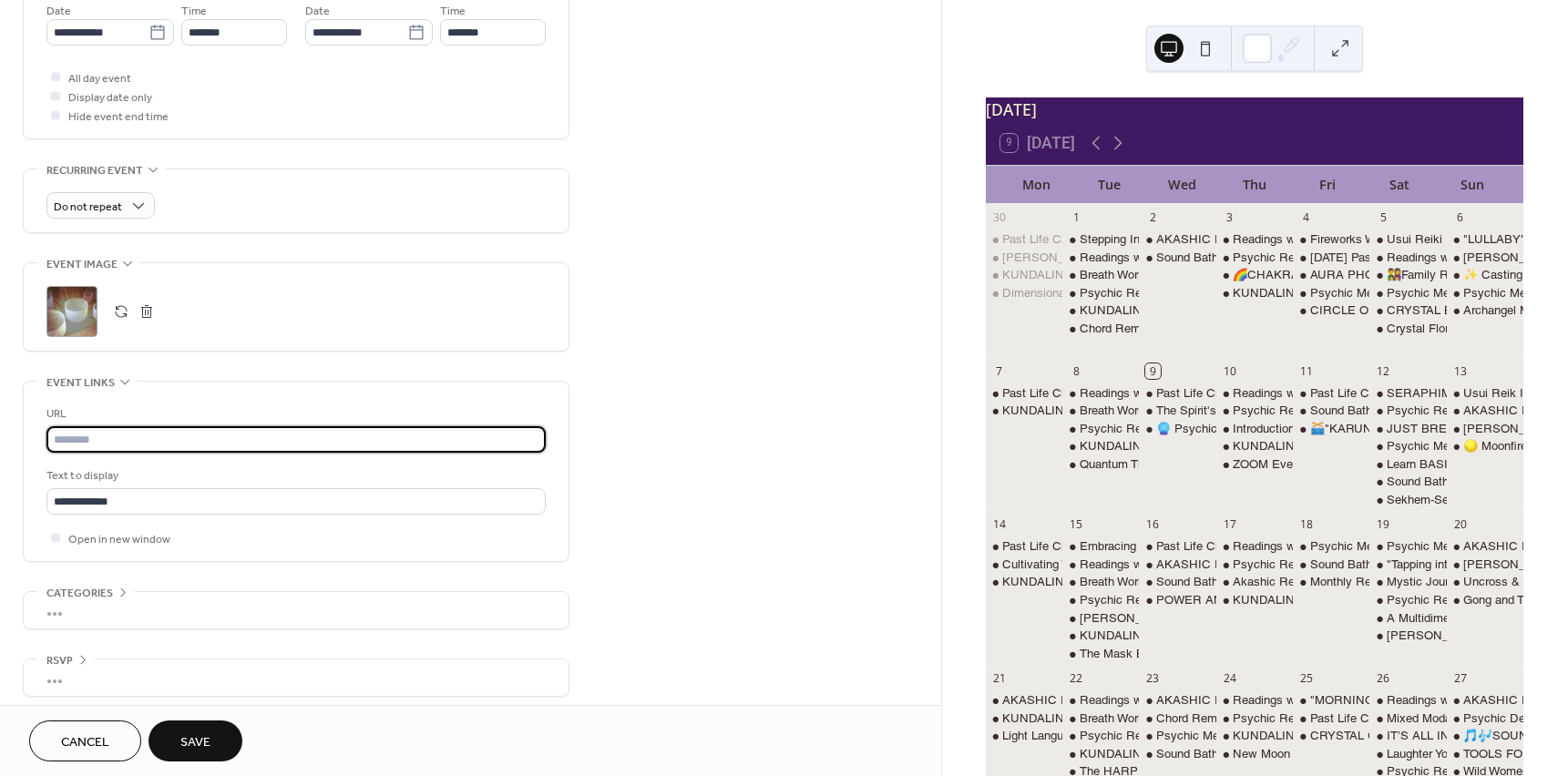 click at bounding box center [296, 439] 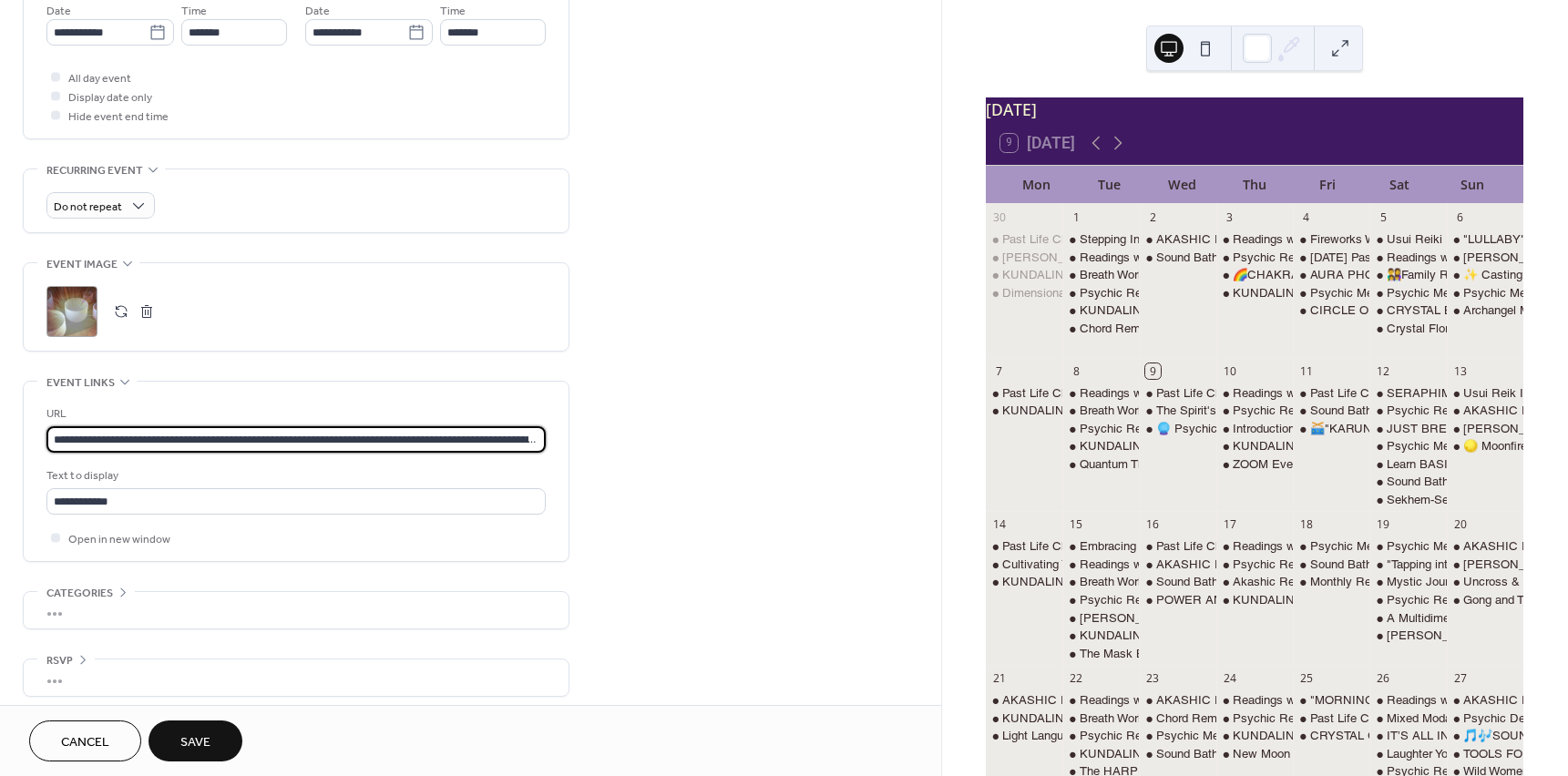 scroll, scrollTop: 0, scrollLeft: 256, axis: horizontal 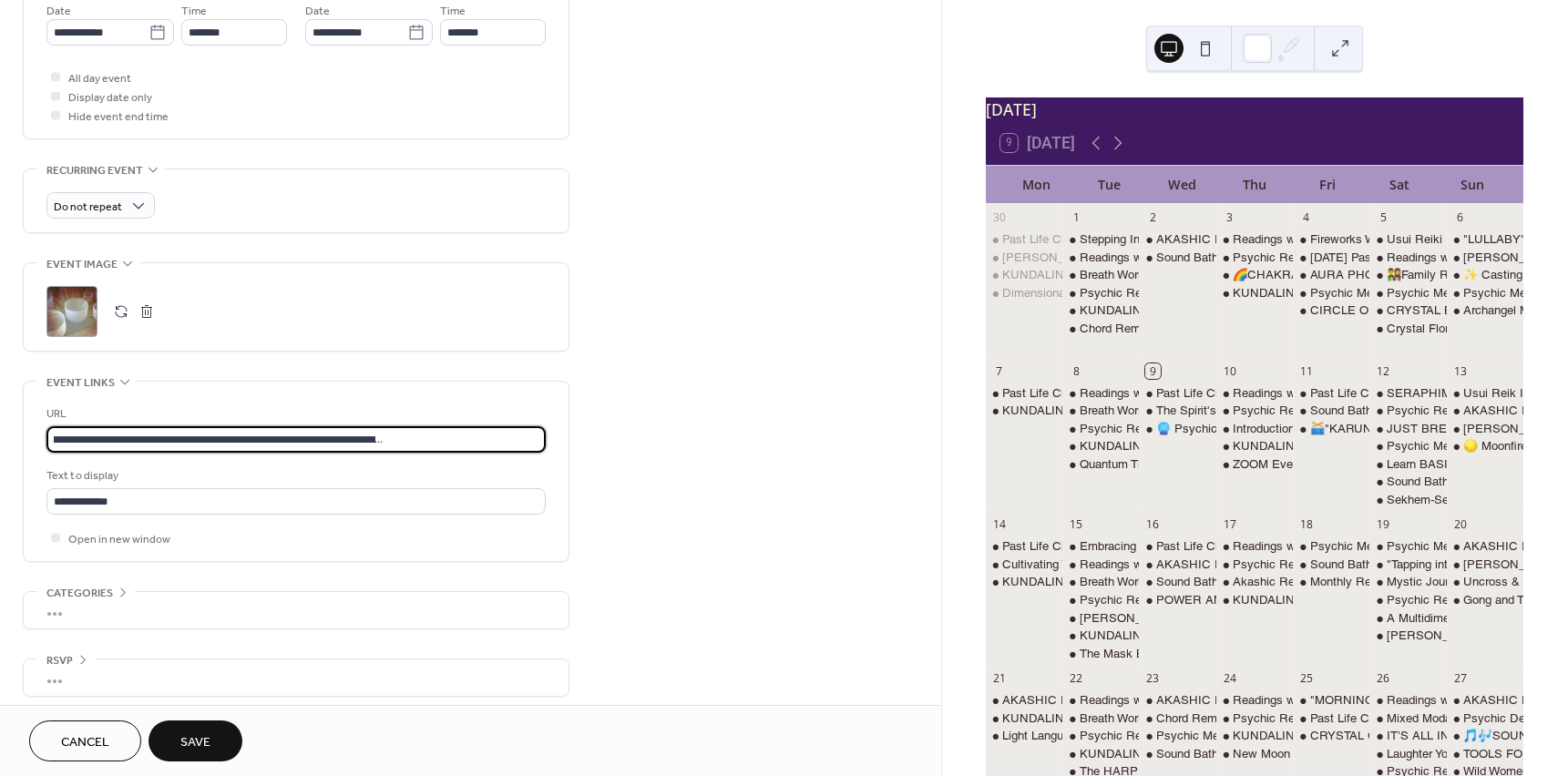 type on "**********" 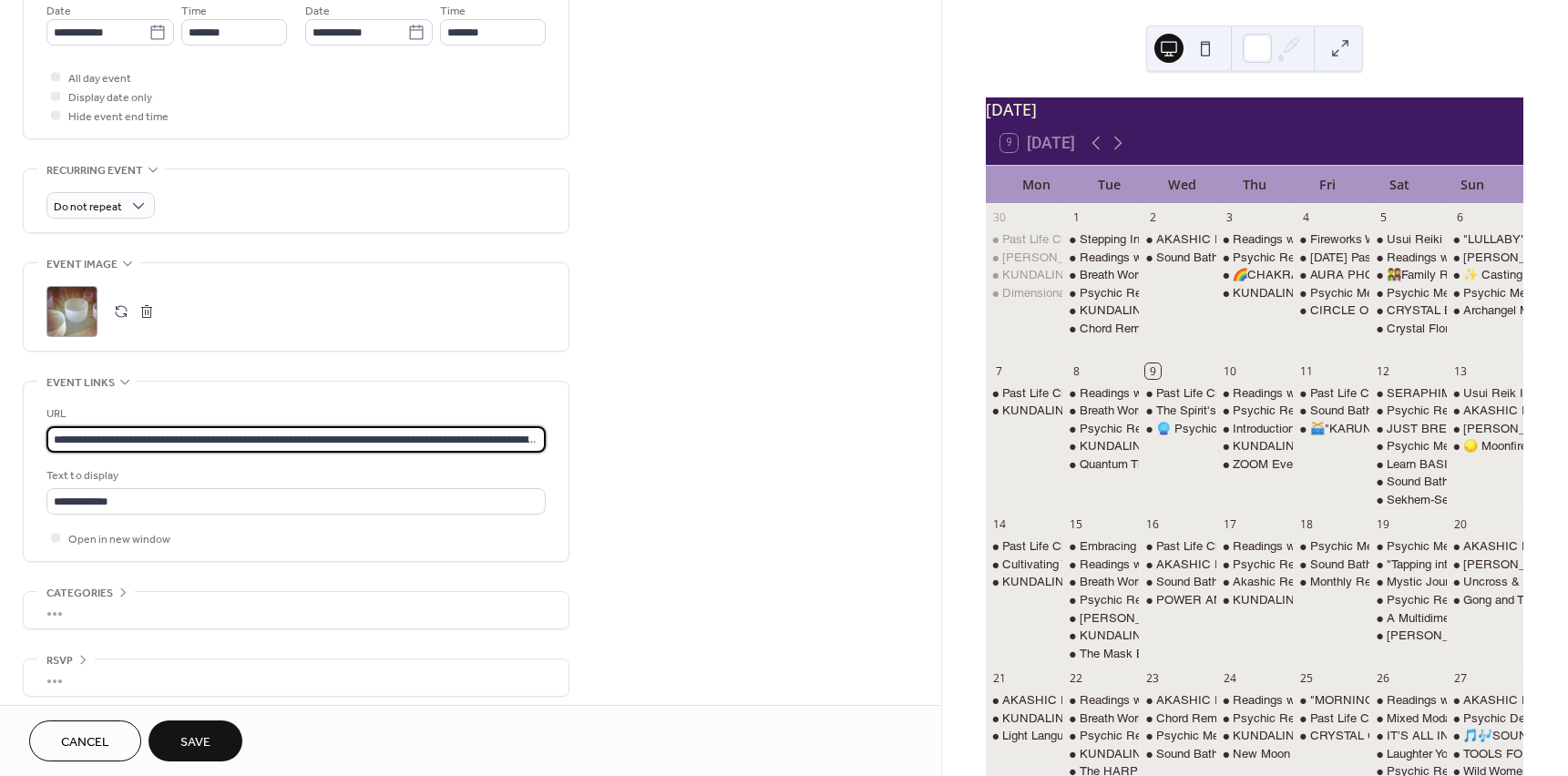 click on "Save" at bounding box center (195, 742) 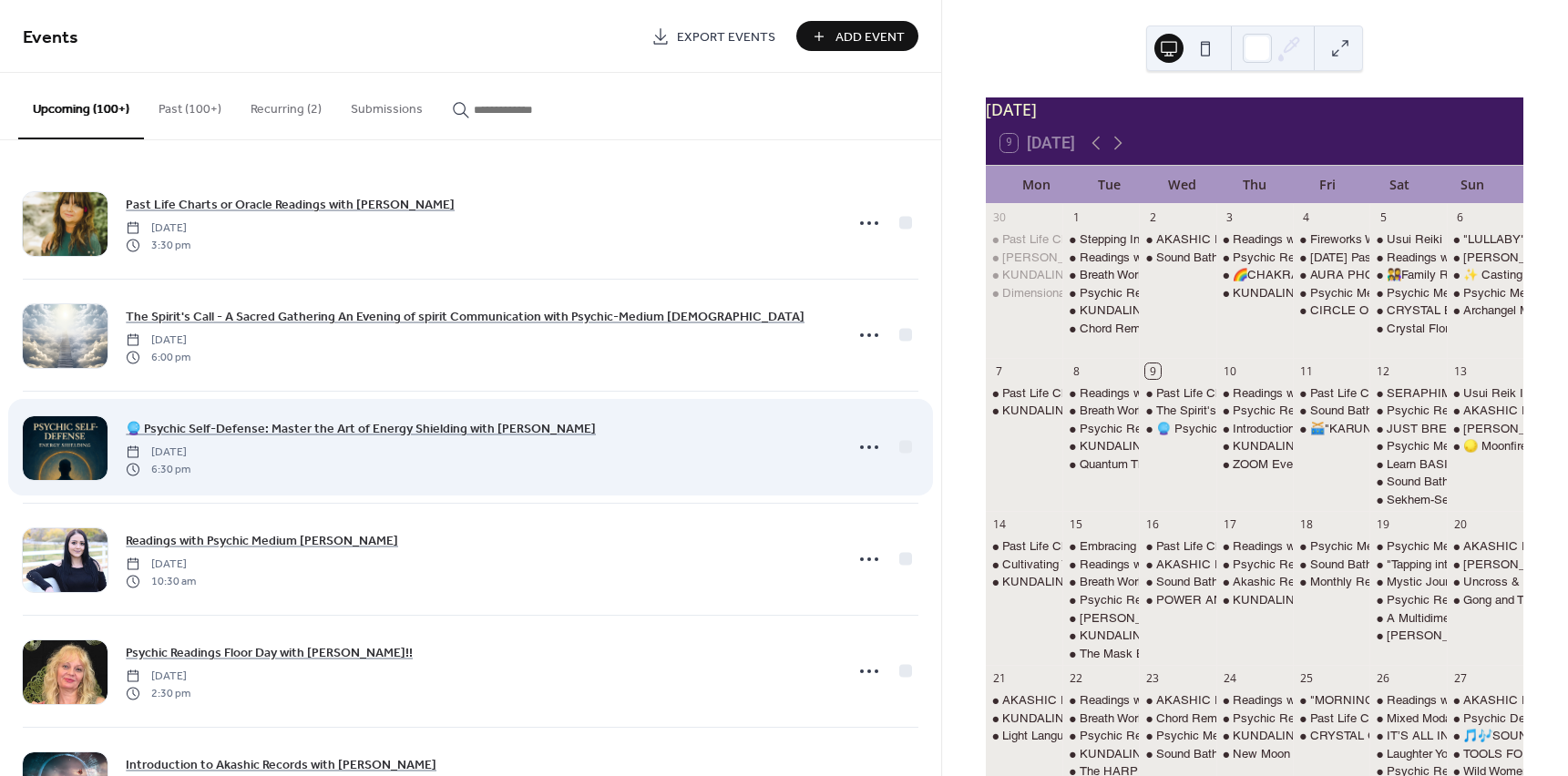 scroll, scrollTop: 0, scrollLeft: 0, axis: both 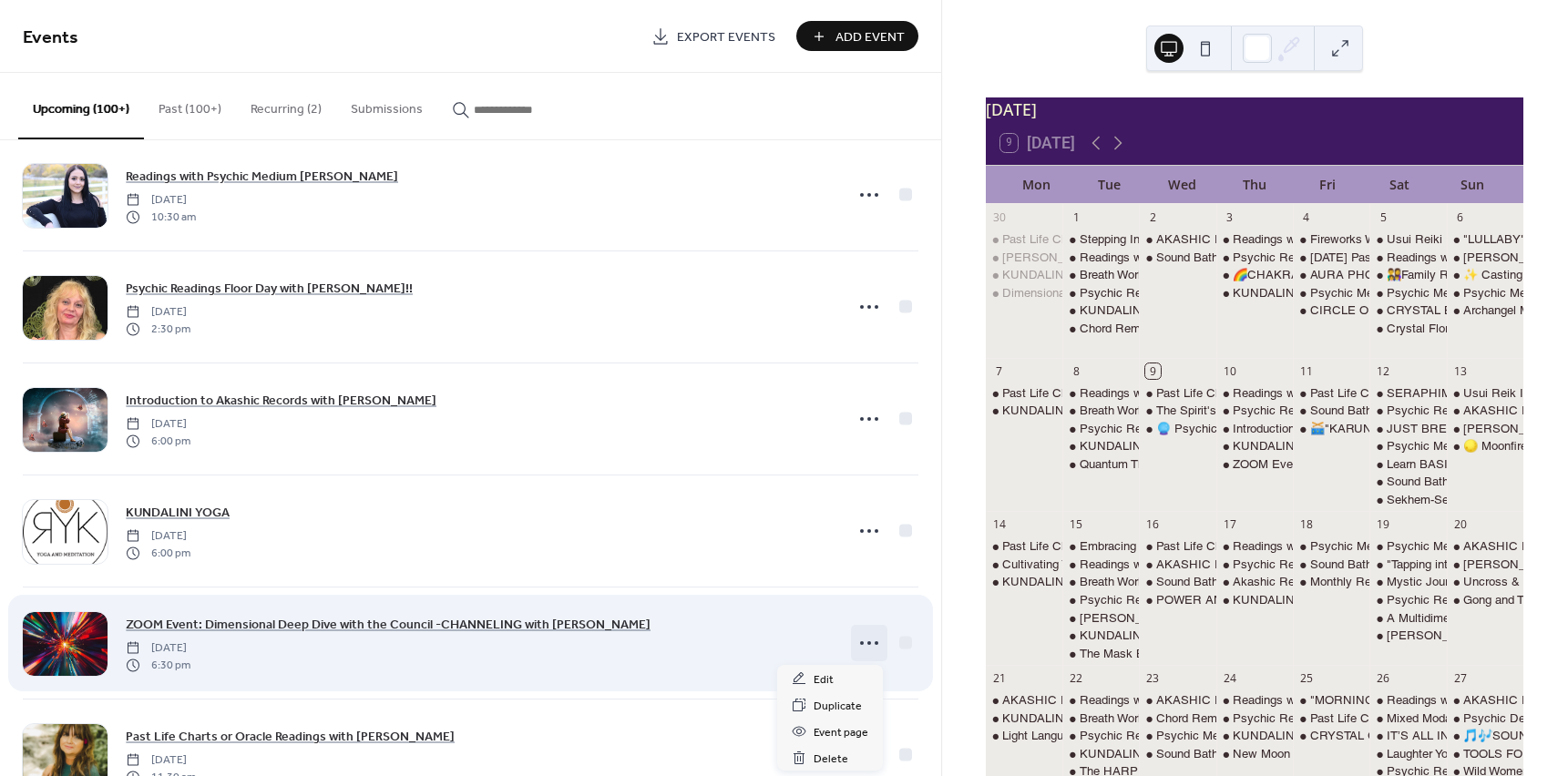 click 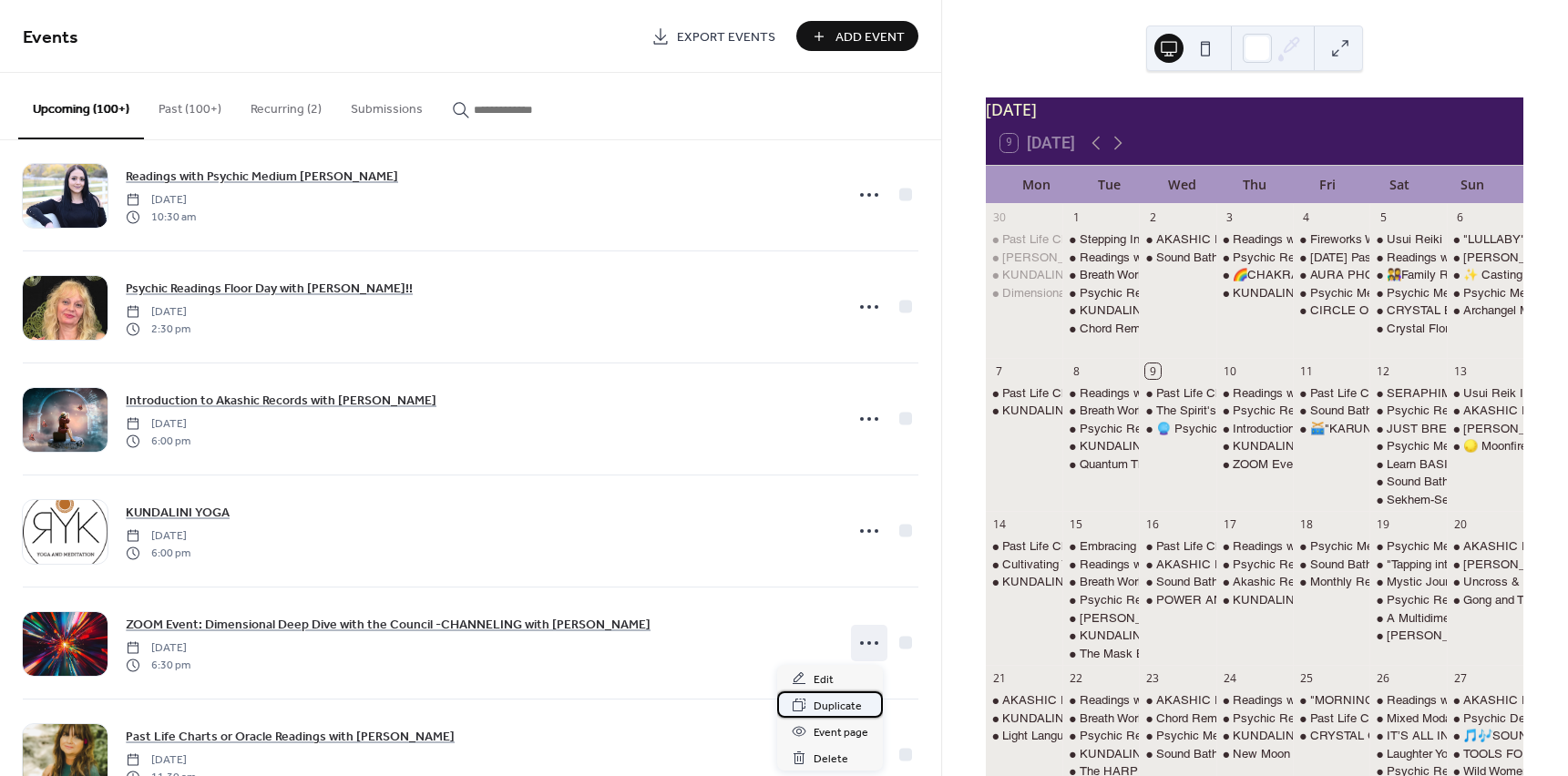 click on "Duplicate" at bounding box center (837, 706) 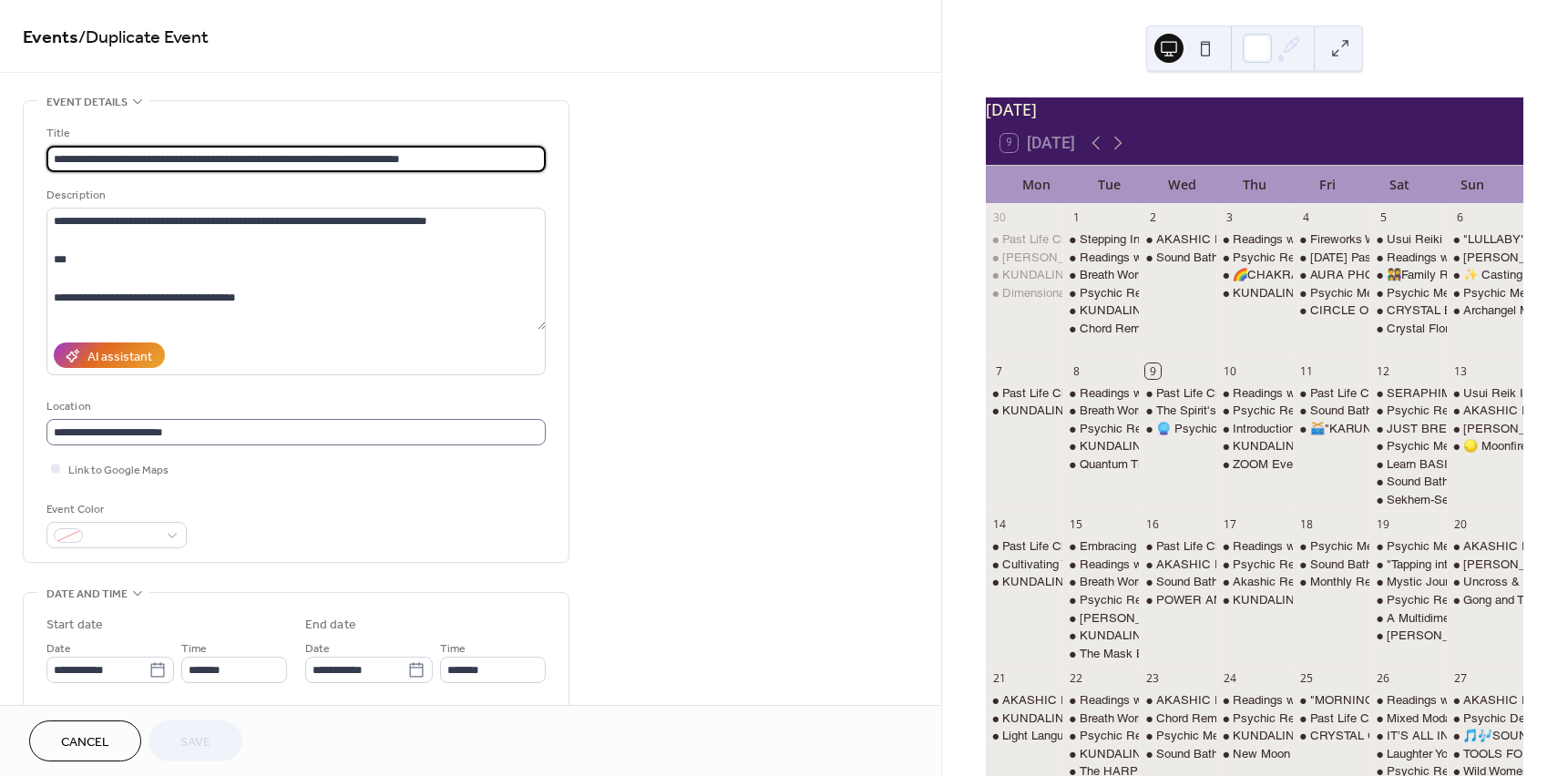 scroll, scrollTop: 1, scrollLeft: 0, axis: vertical 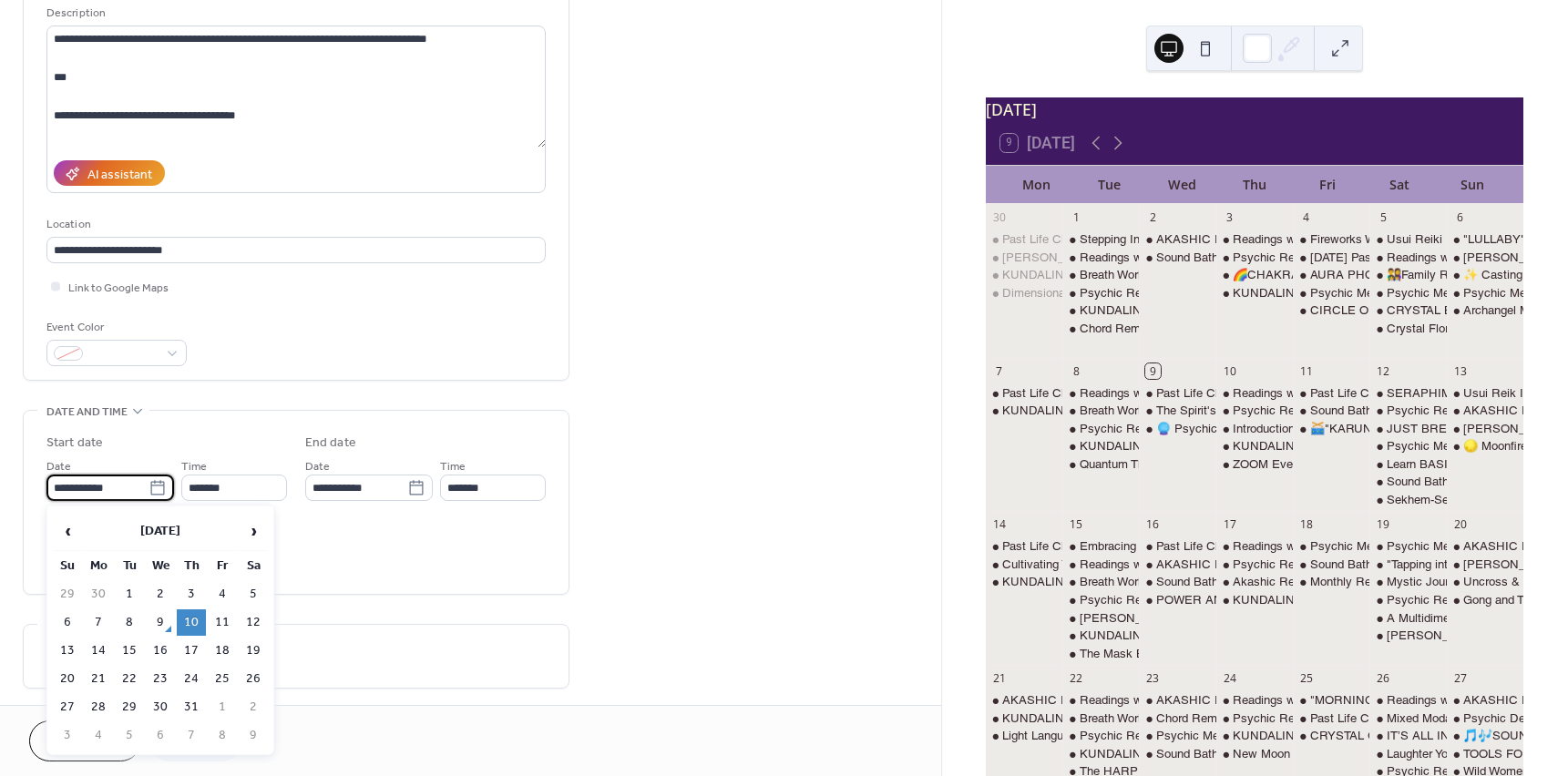click on "**********" at bounding box center [97, 487] 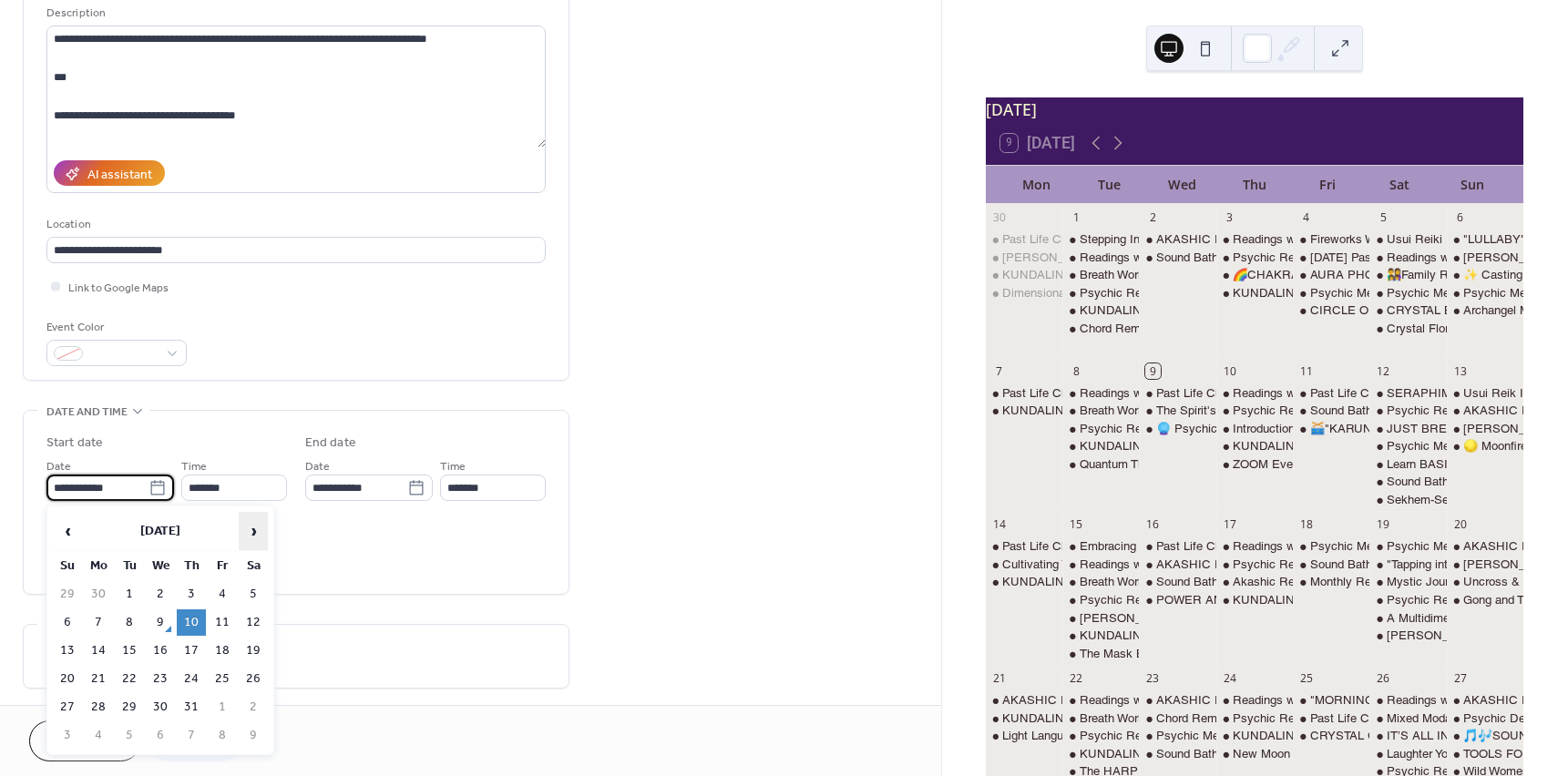 click on "›" at bounding box center (253, 531) 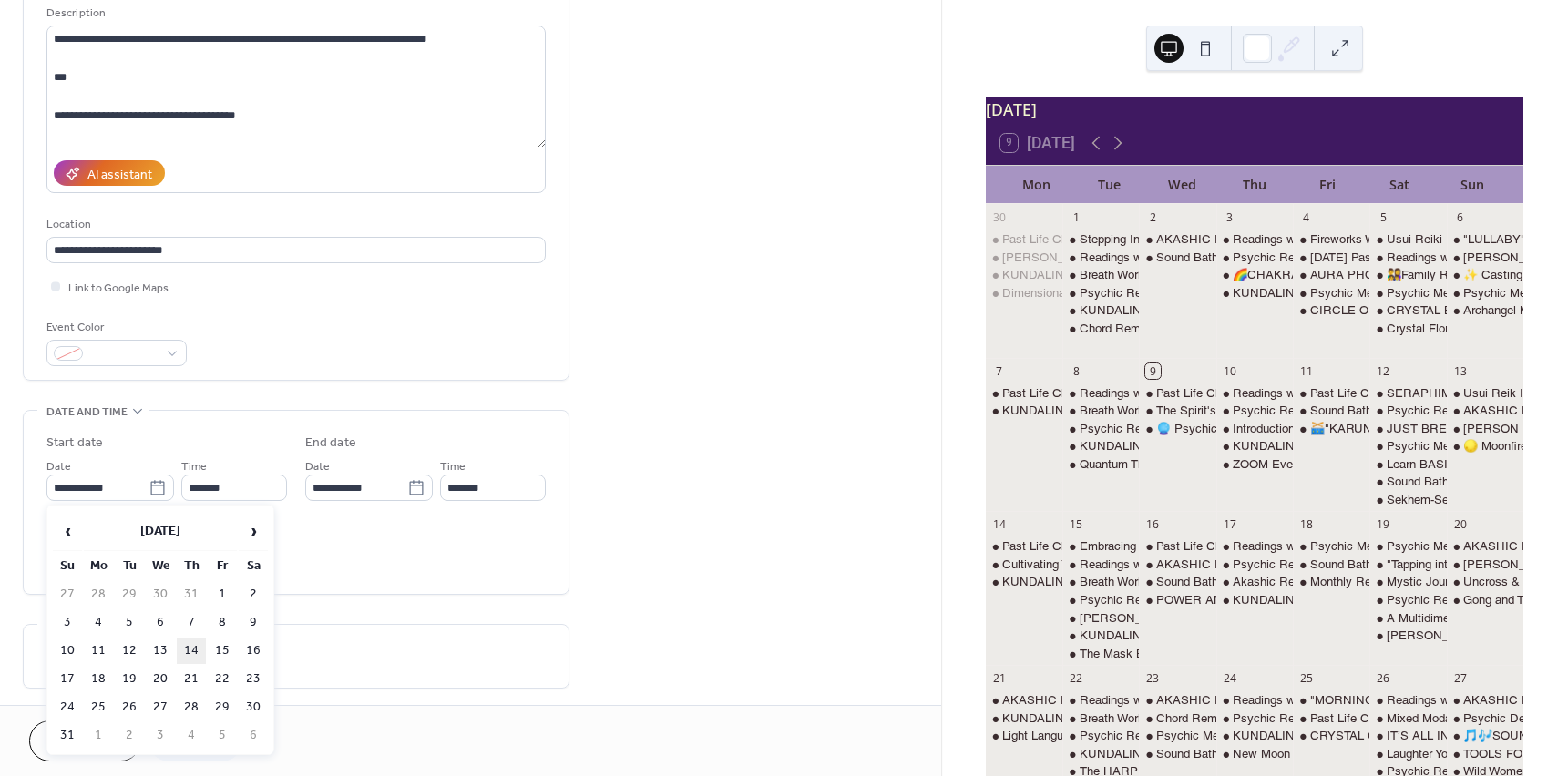 click on "14" at bounding box center [191, 650] 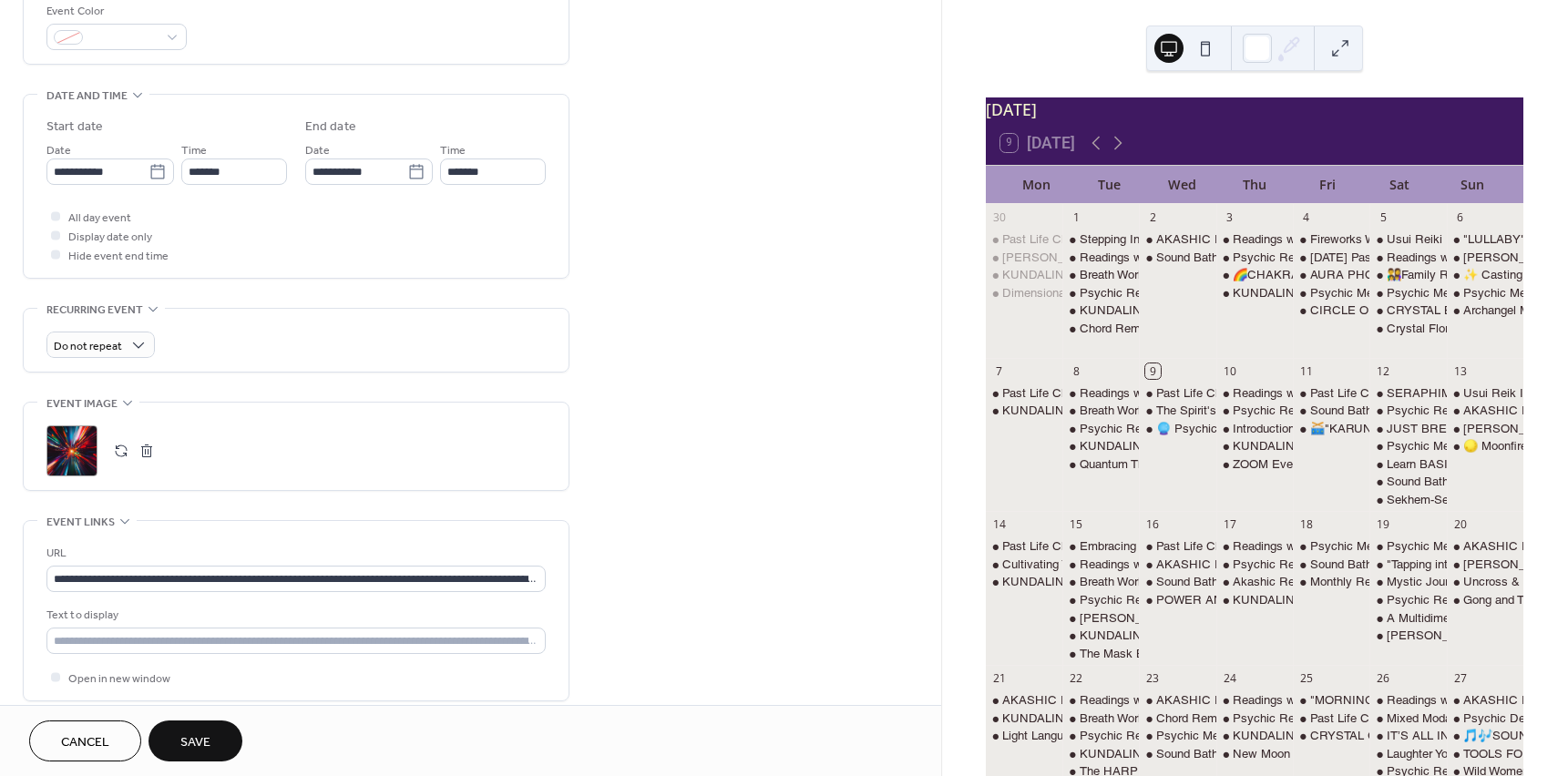scroll, scrollTop: 546, scrollLeft: 0, axis: vertical 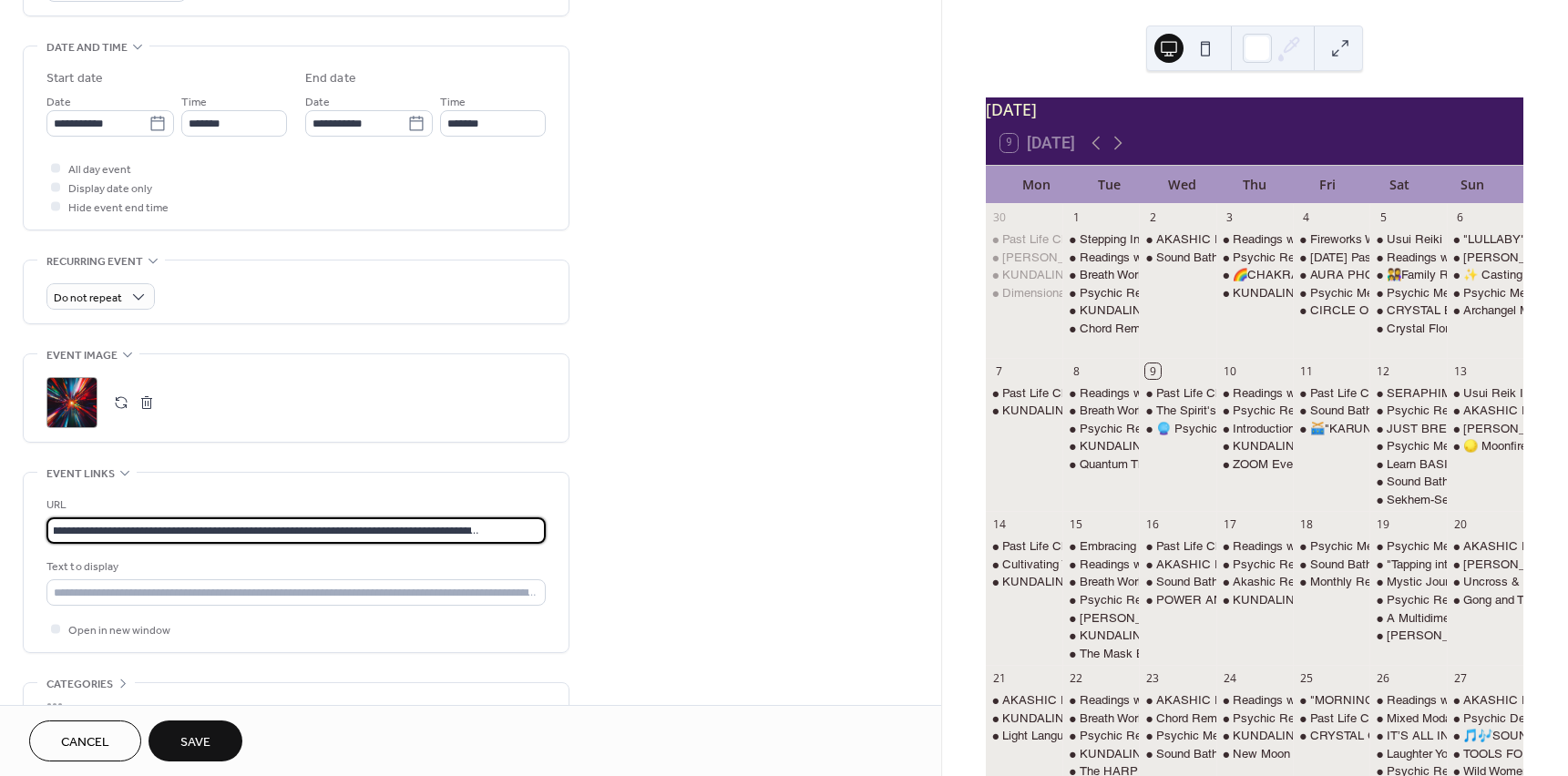 drag, startPoint x: 51, startPoint y: 536, endPoint x: 611, endPoint y: 533, distance: 560.008 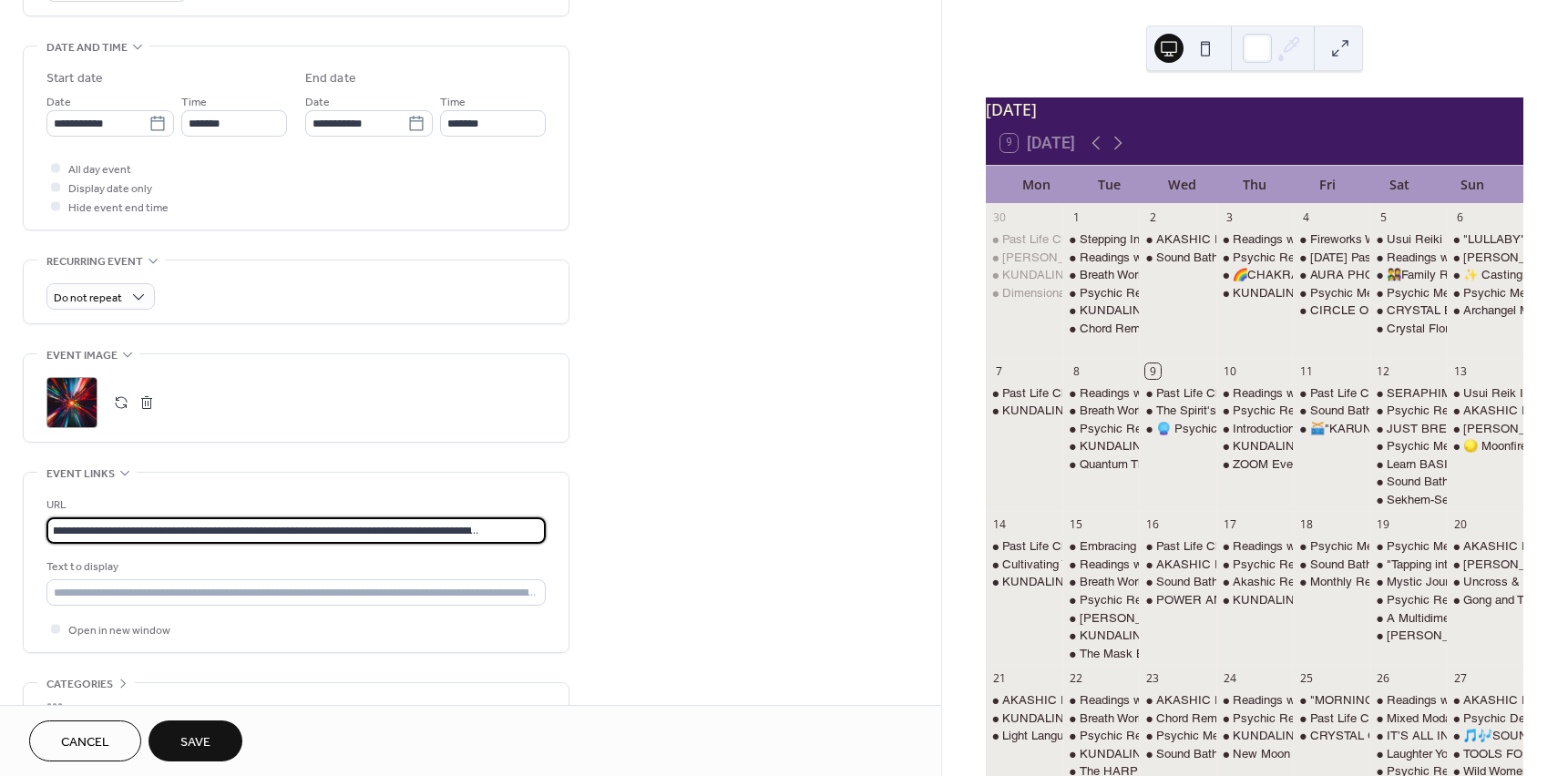 click on "**********" at bounding box center [470, 179] 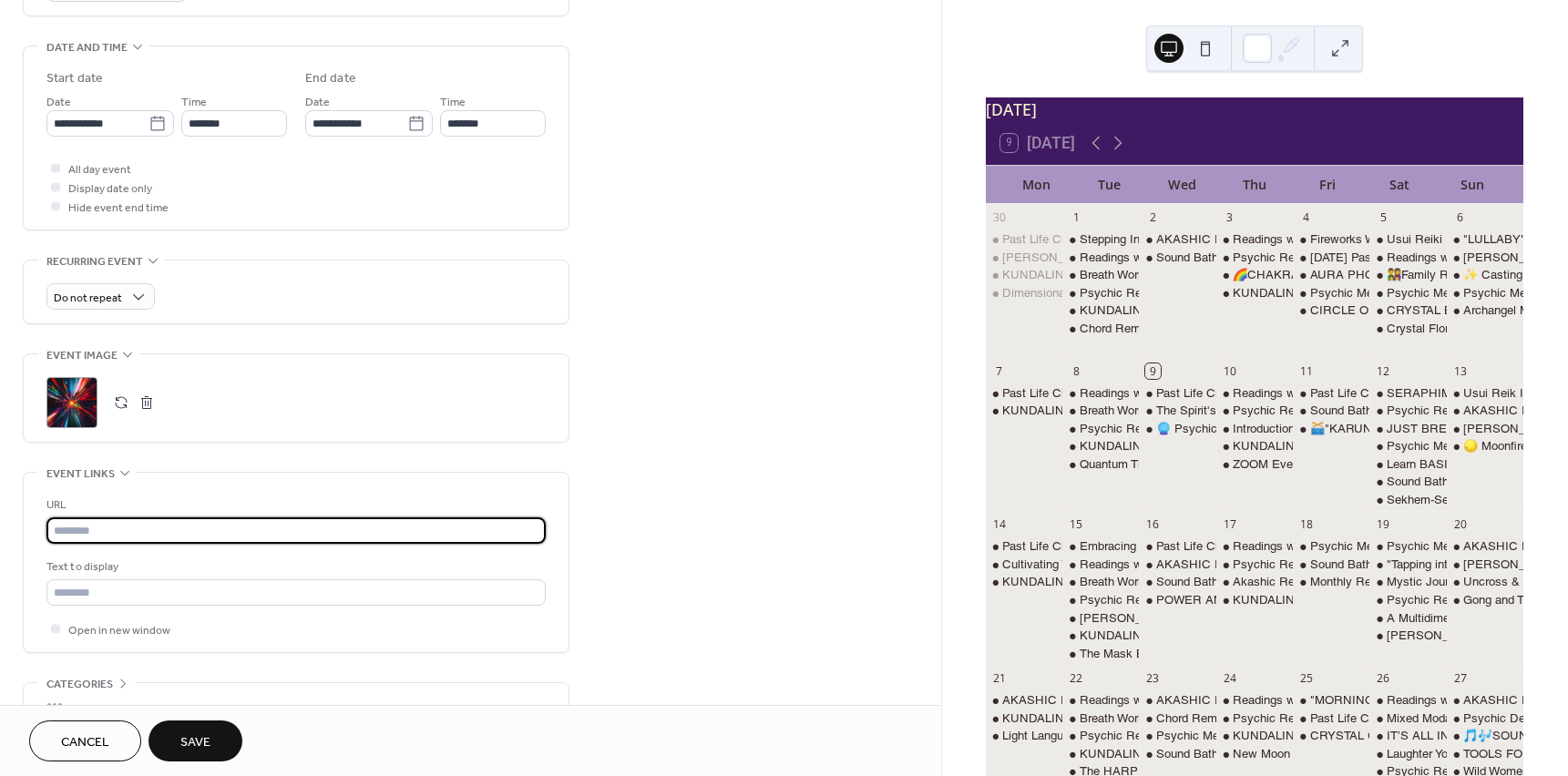 scroll, scrollTop: 0, scrollLeft: 0, axis: both 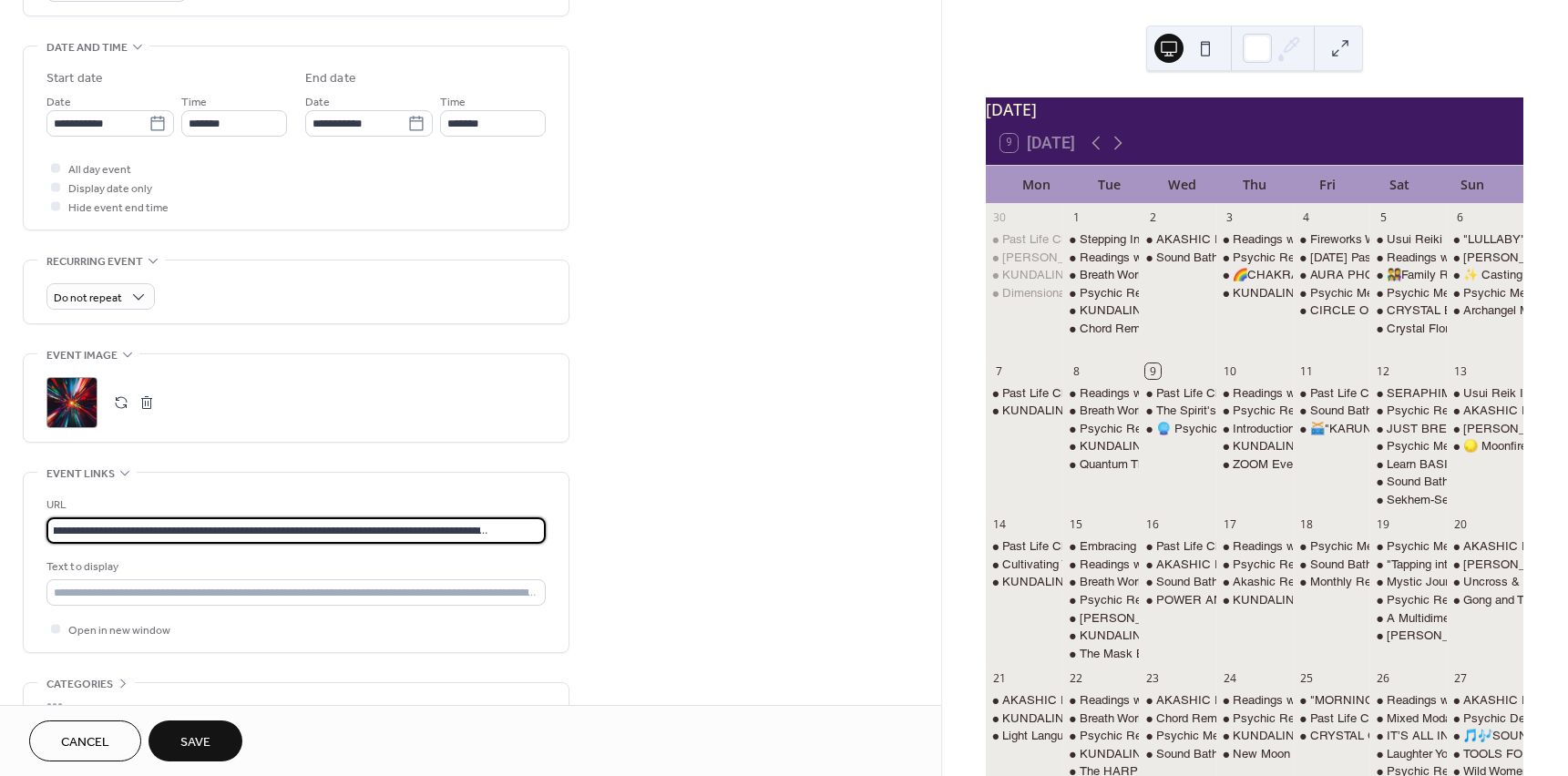 type on "**********" 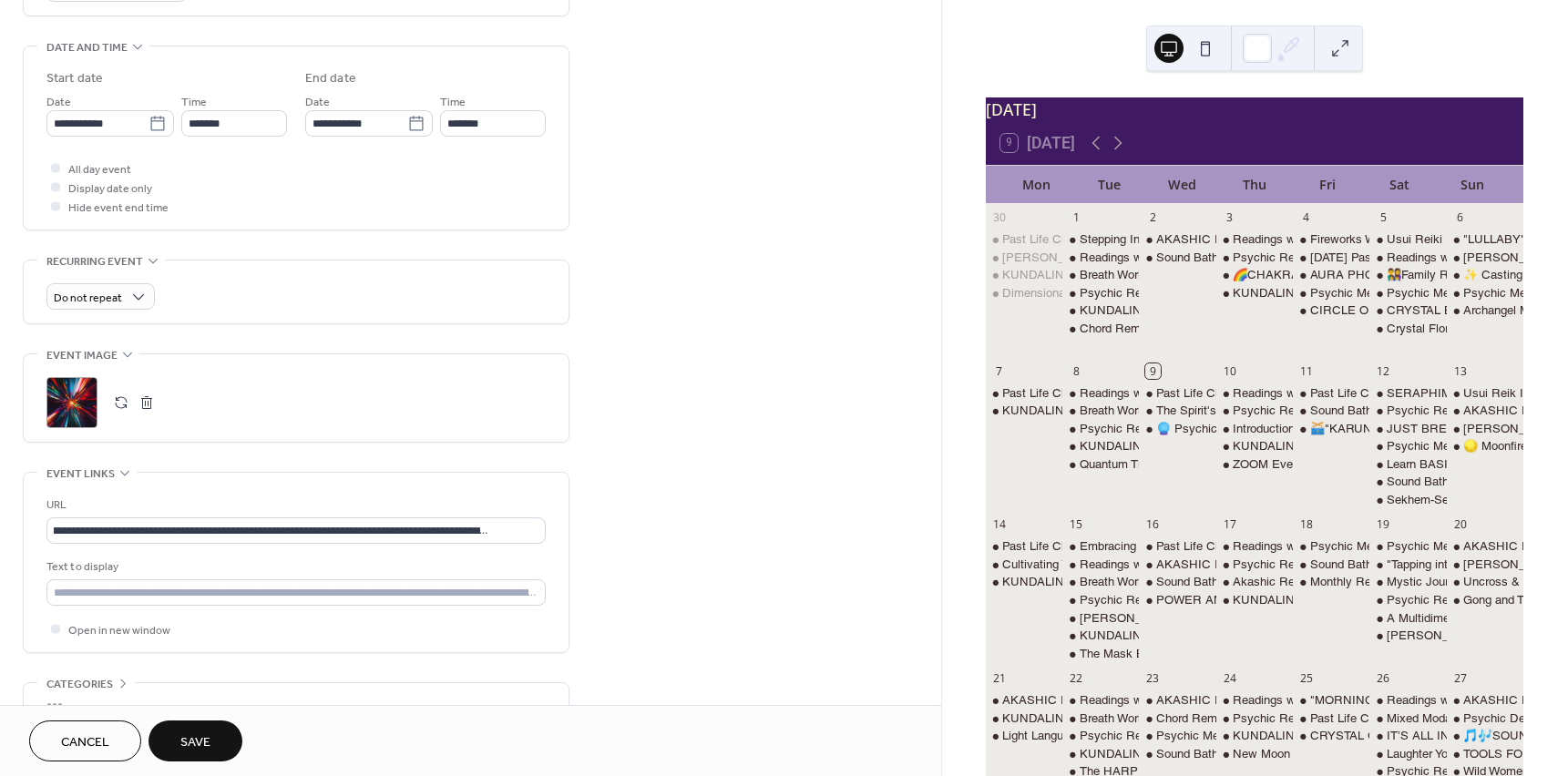 click on "Save" at bounding box center [195, 742] 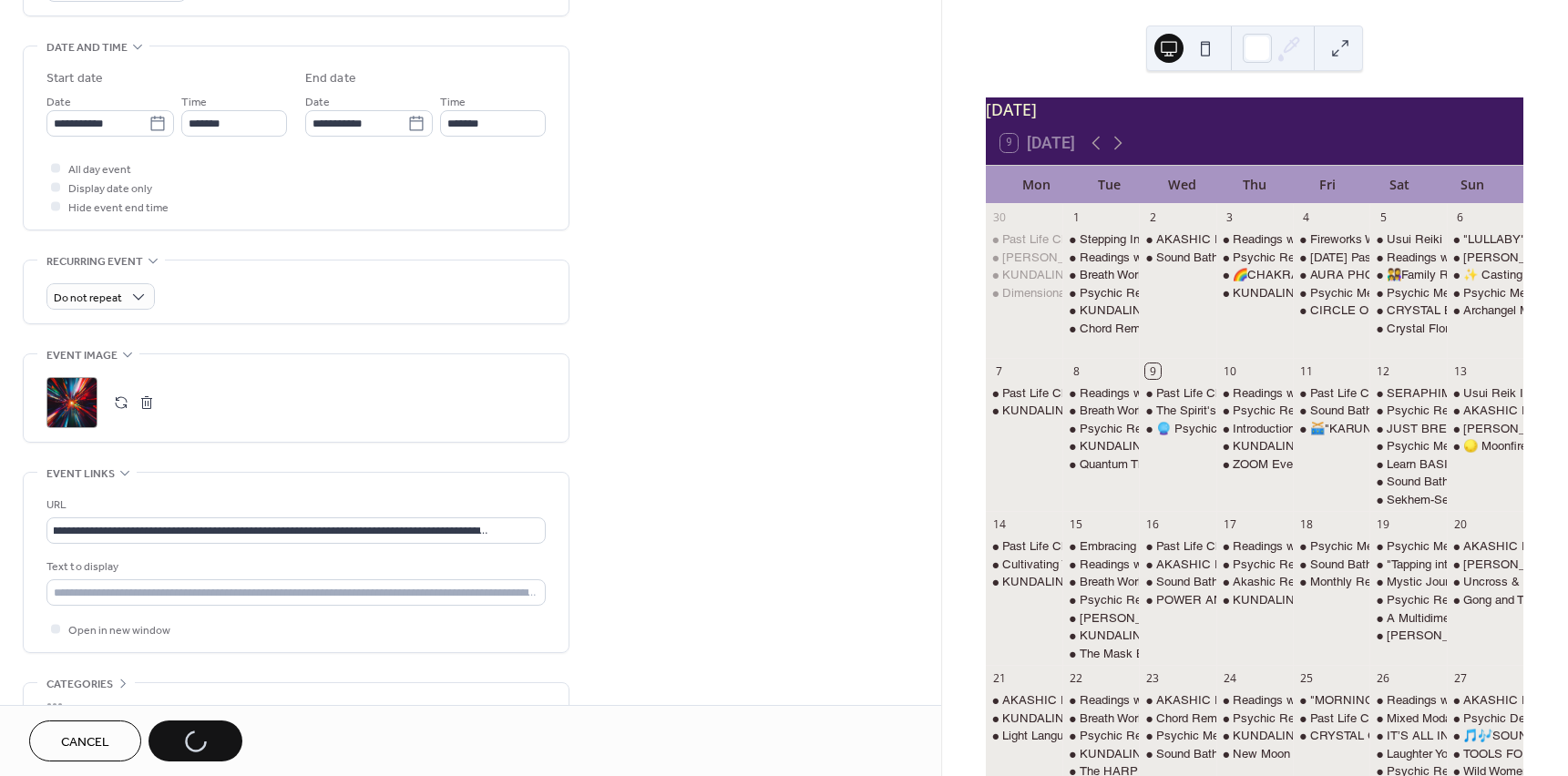 scroll, scrollTop: 0, scrollLeft: 0, axis: both 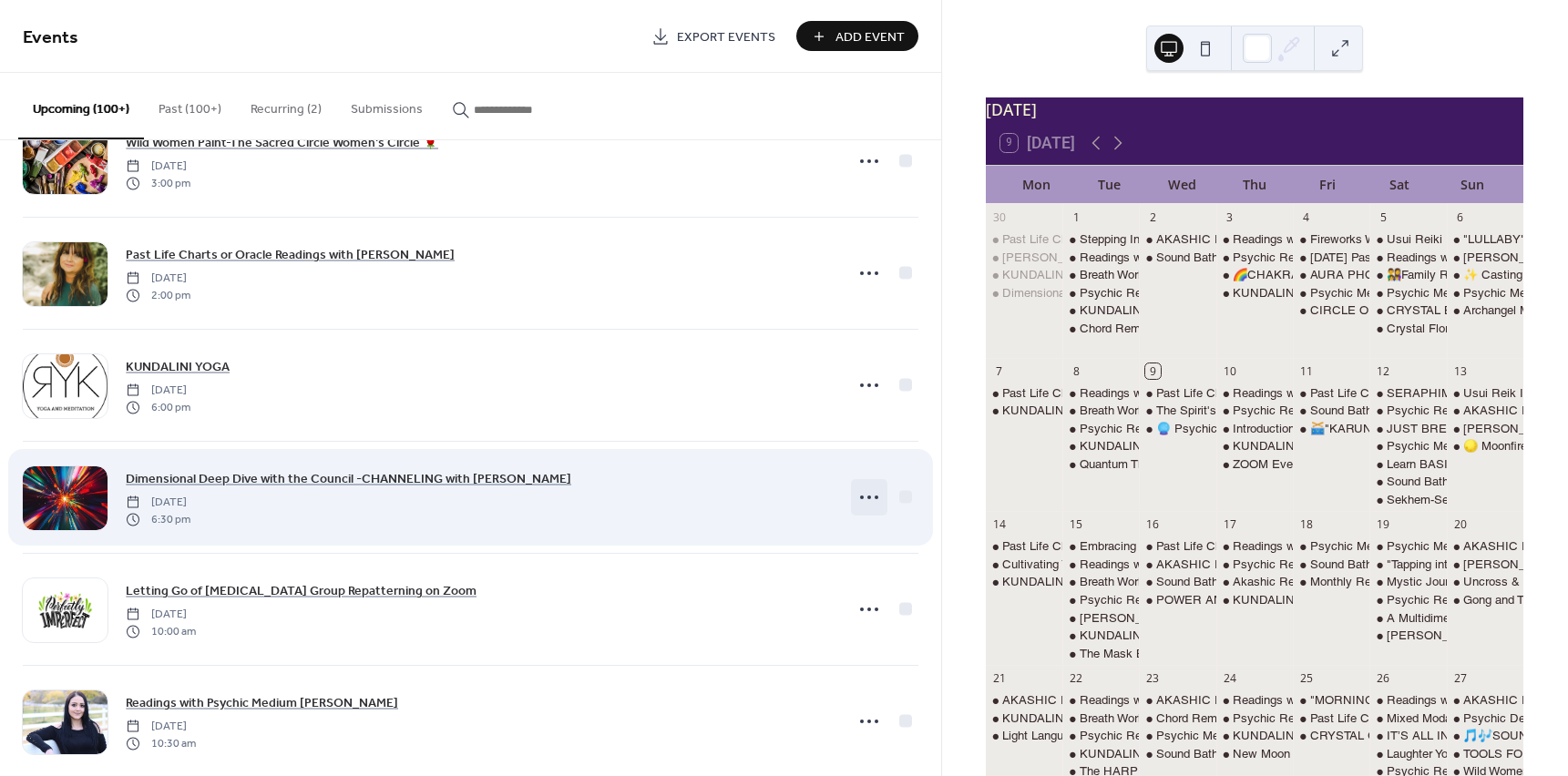 click 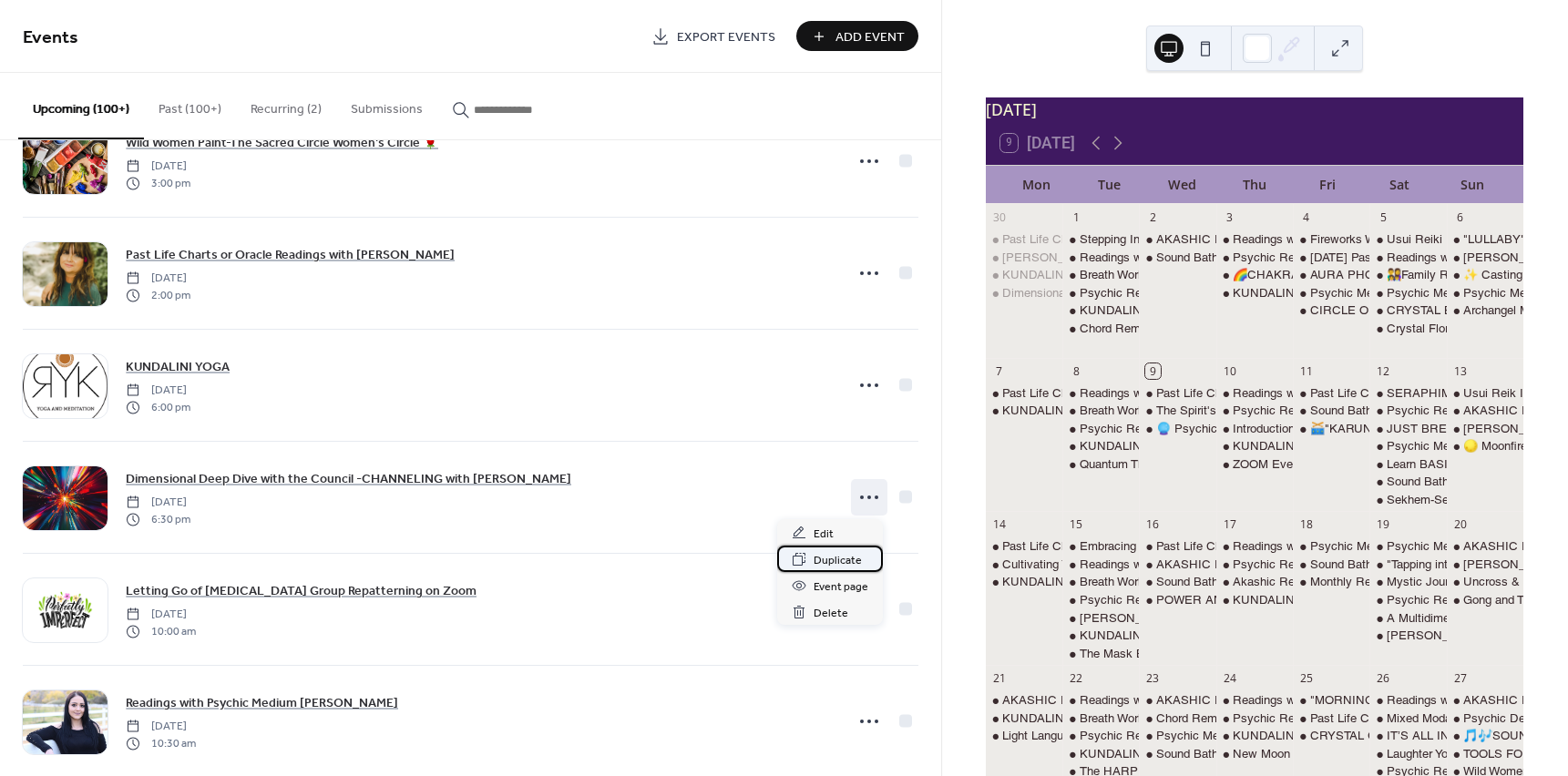 click on "Duplicate" at bounding box center [837, 560] 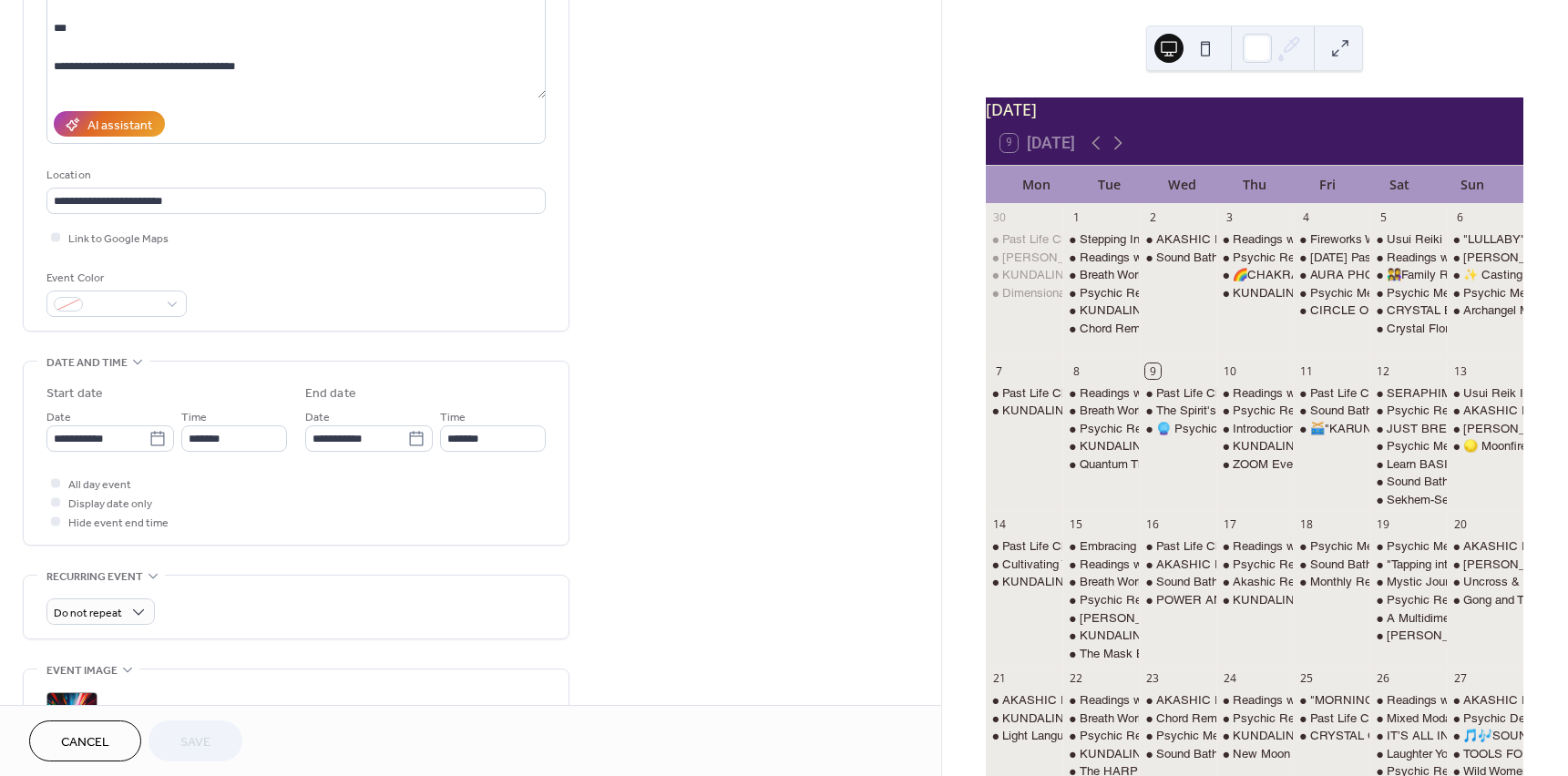 scroll, scrollTop: 273, scrollLeft: 0, axis: vertical 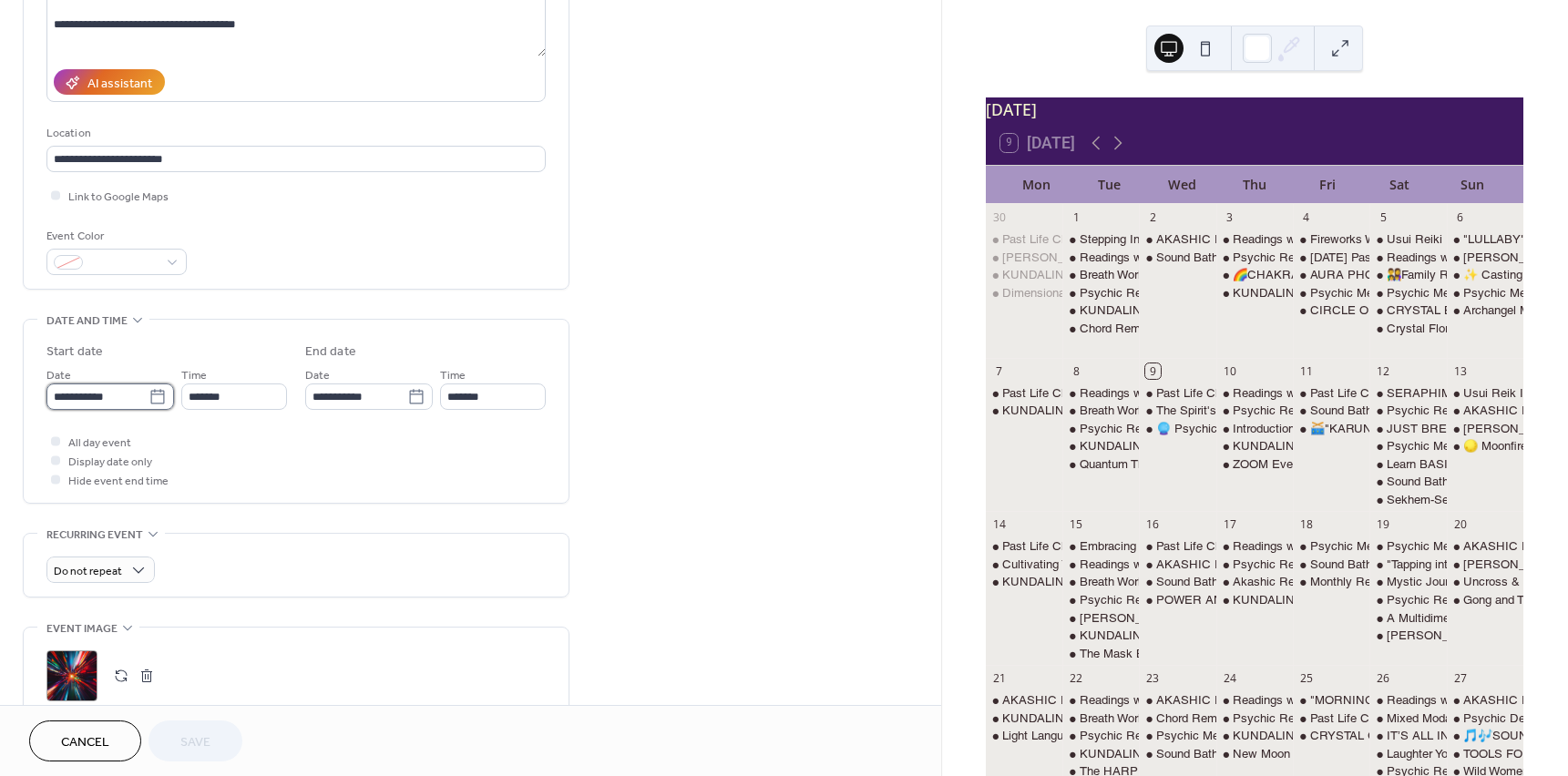 click on "**********" at bounding box center (97, 396) 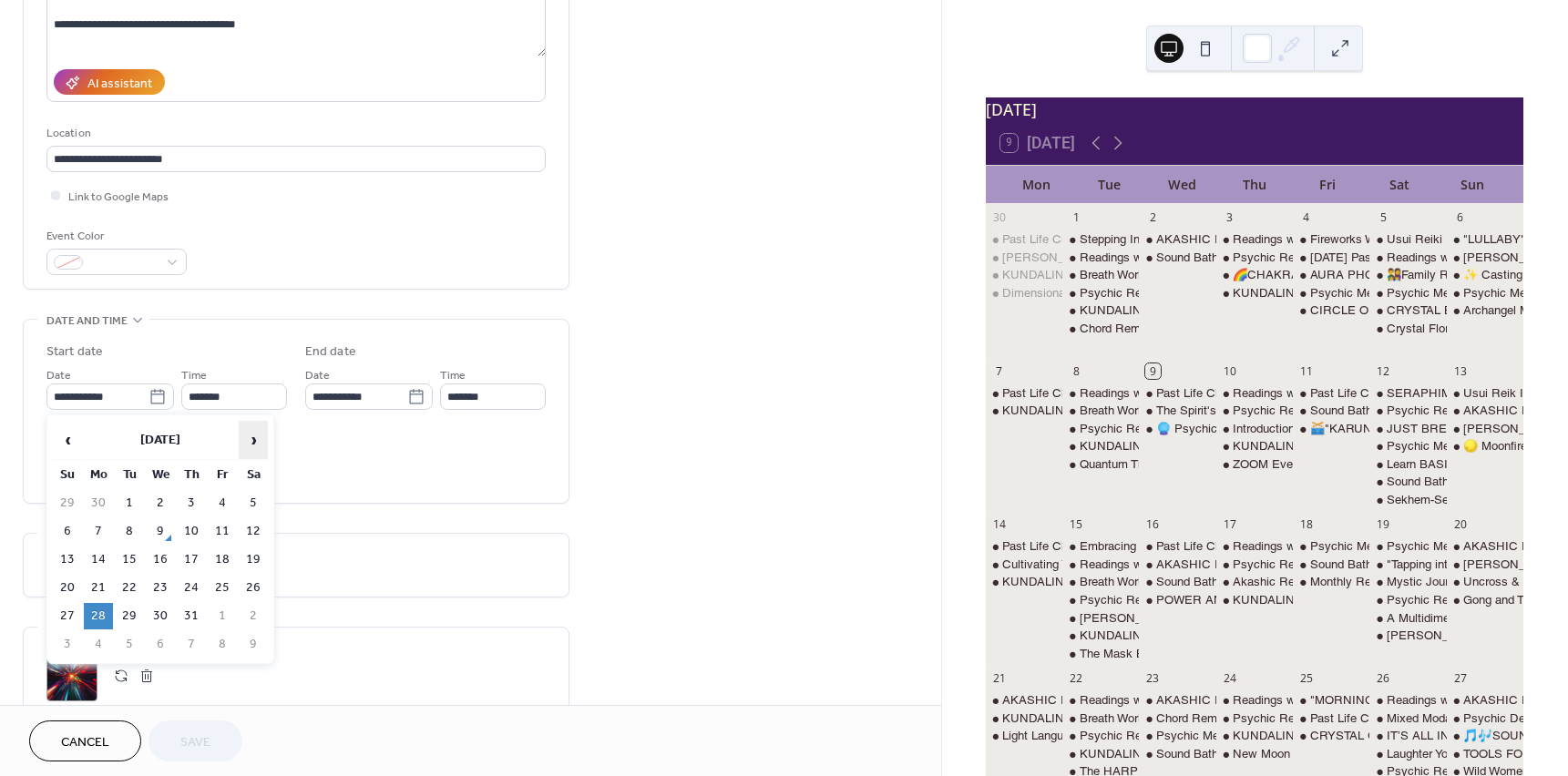 click on "›" at bounding box center [253, 440] 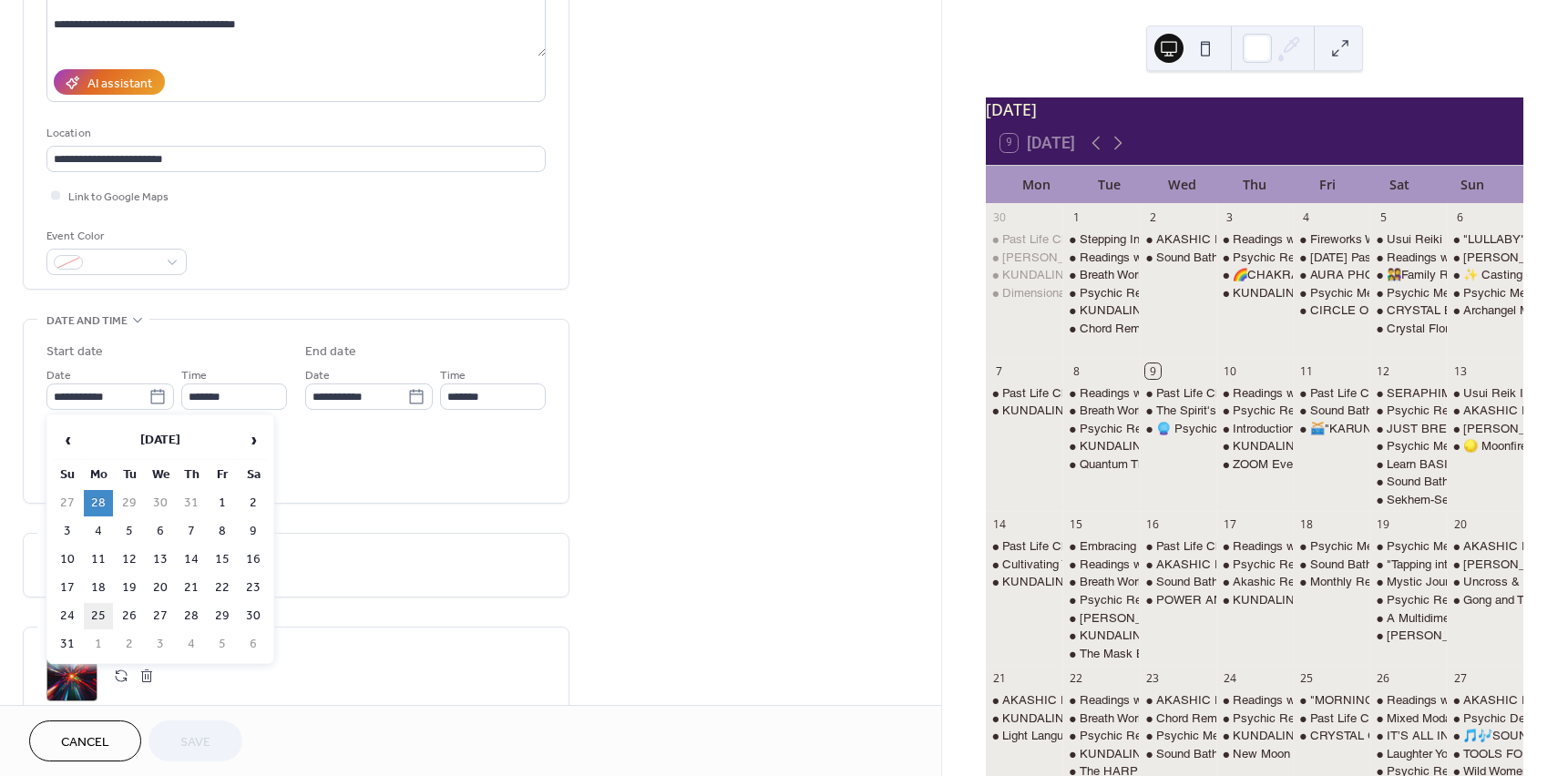 click on "25" at bounding box center (98, 616) 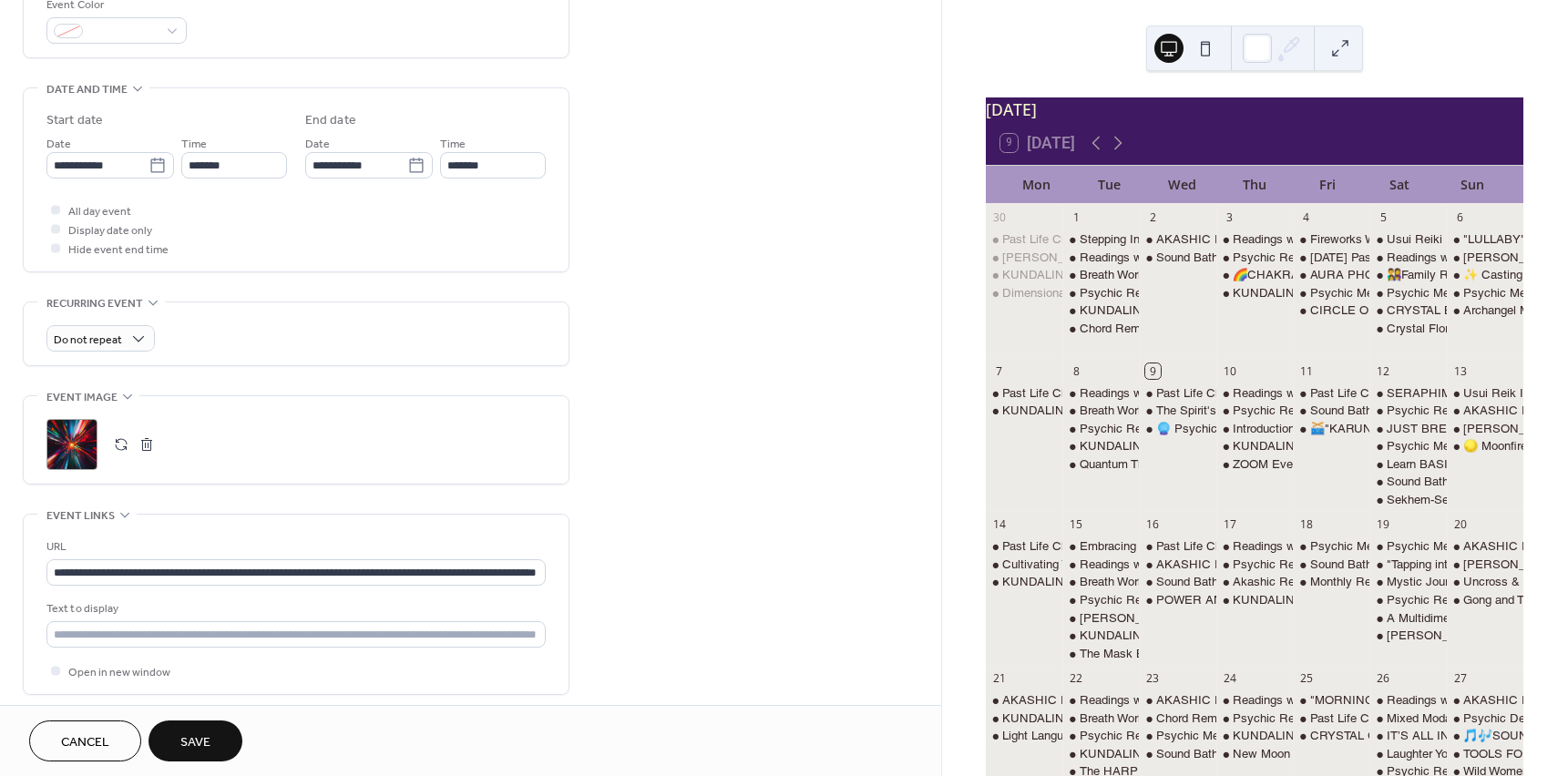 scroll, scrollTop: 638, scrollLeft: 0, axis: vertical 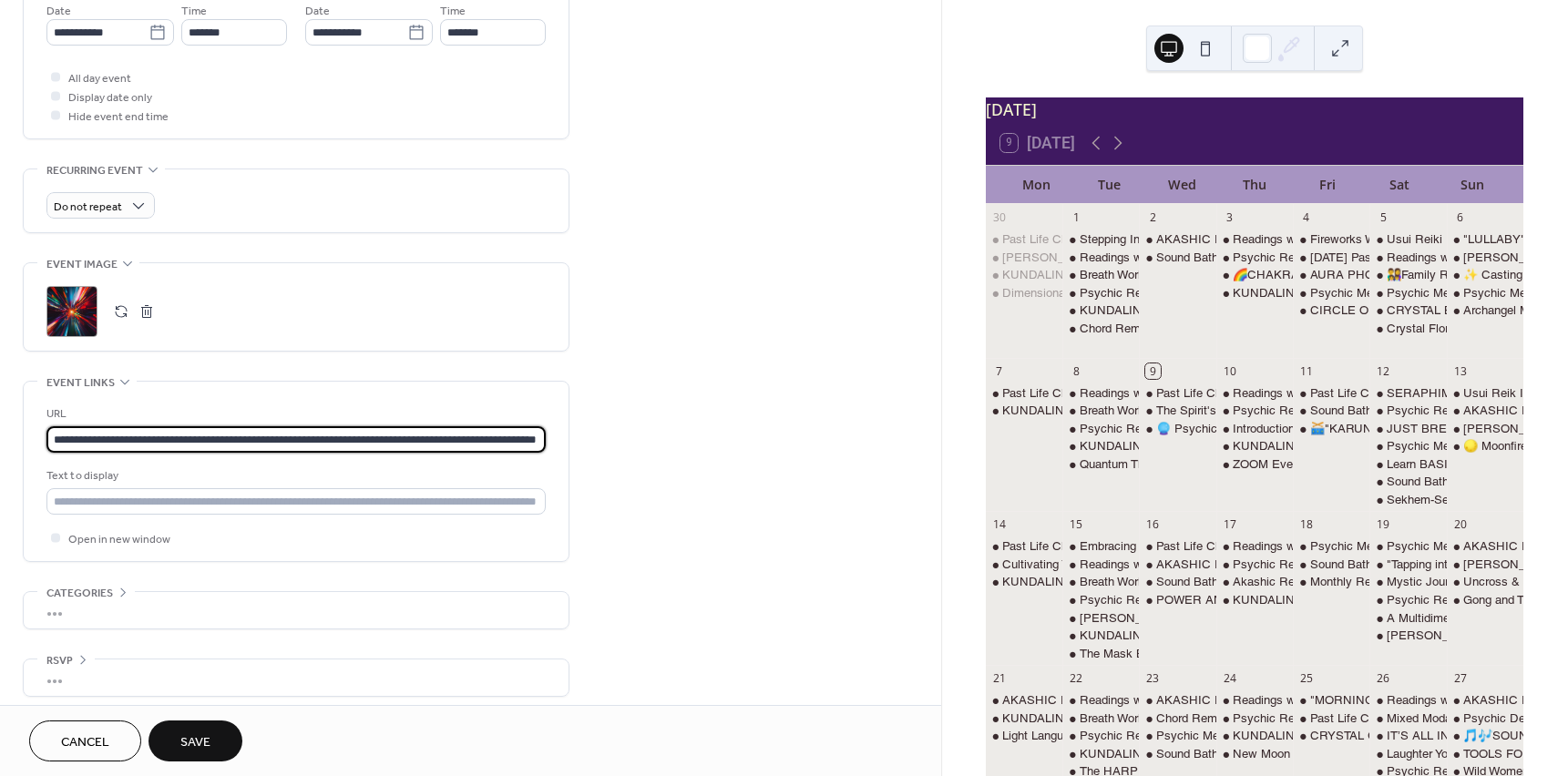 drag, startPoint x: 55, startPoint y: 439, endPoint x: 629, endPoint y: 446, distance: 574.0427 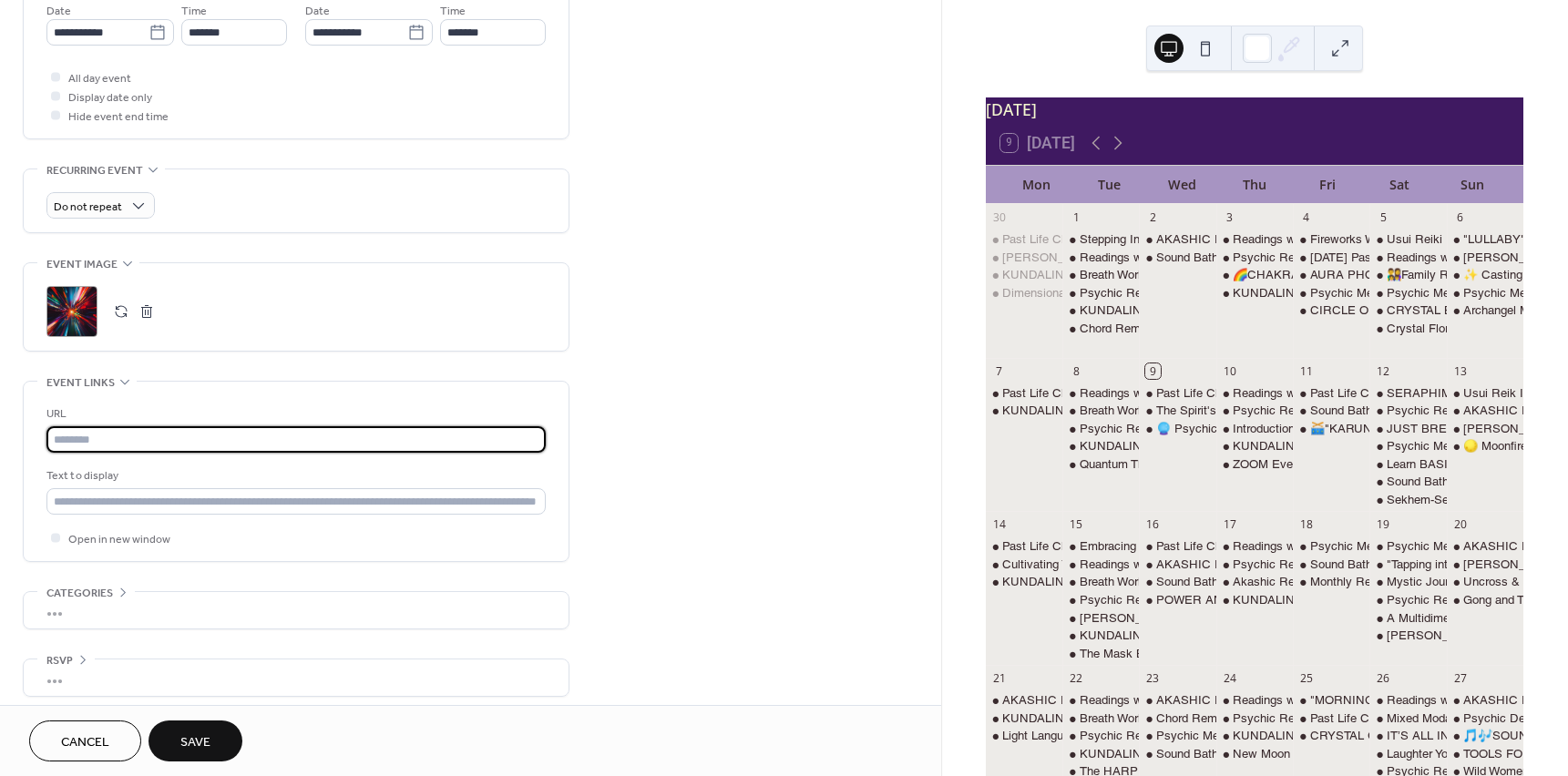 scroll, scrollTop: 0, scrollLeft: 0, axis: both 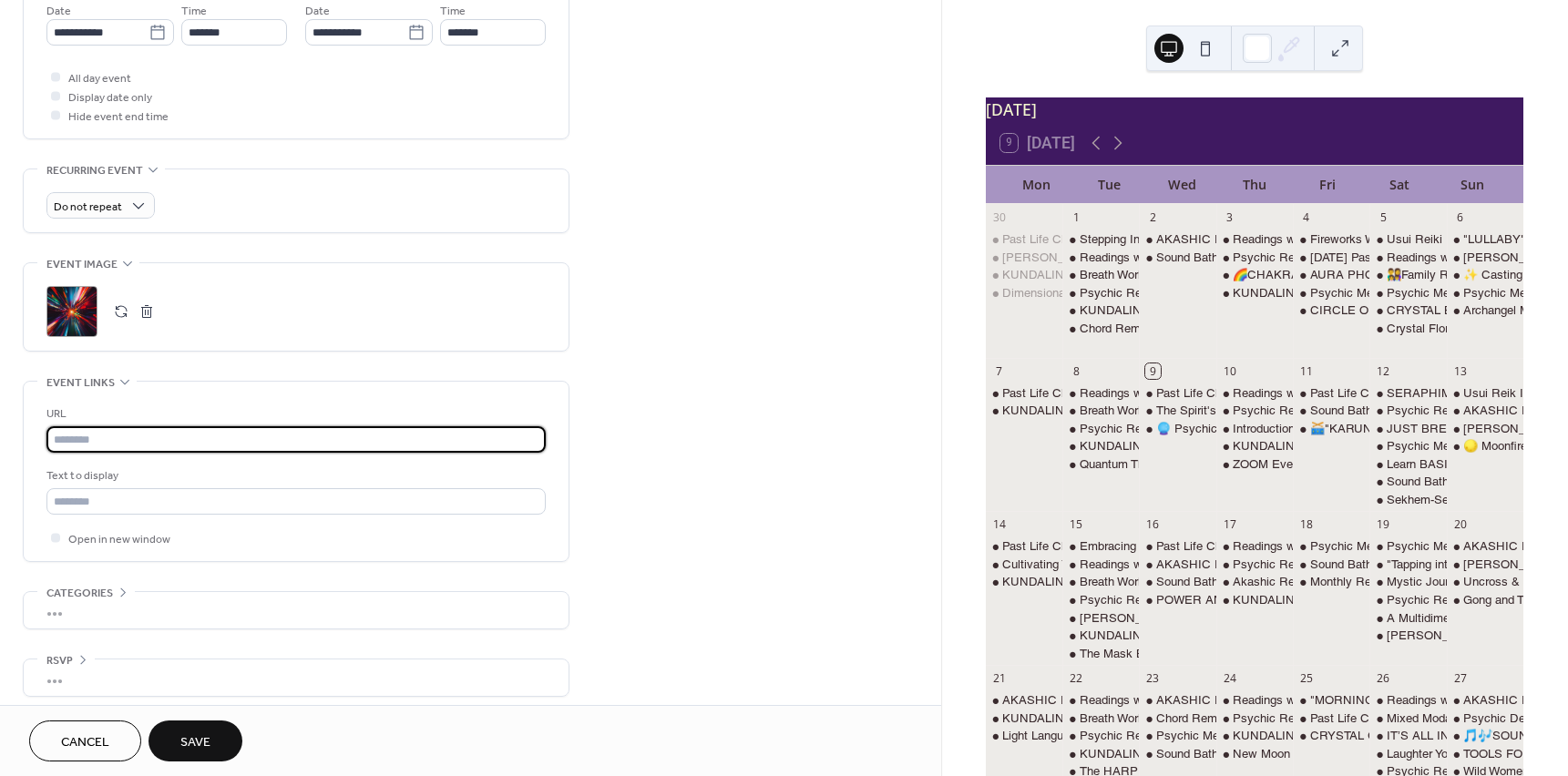 click at bounding box center [296, 439] 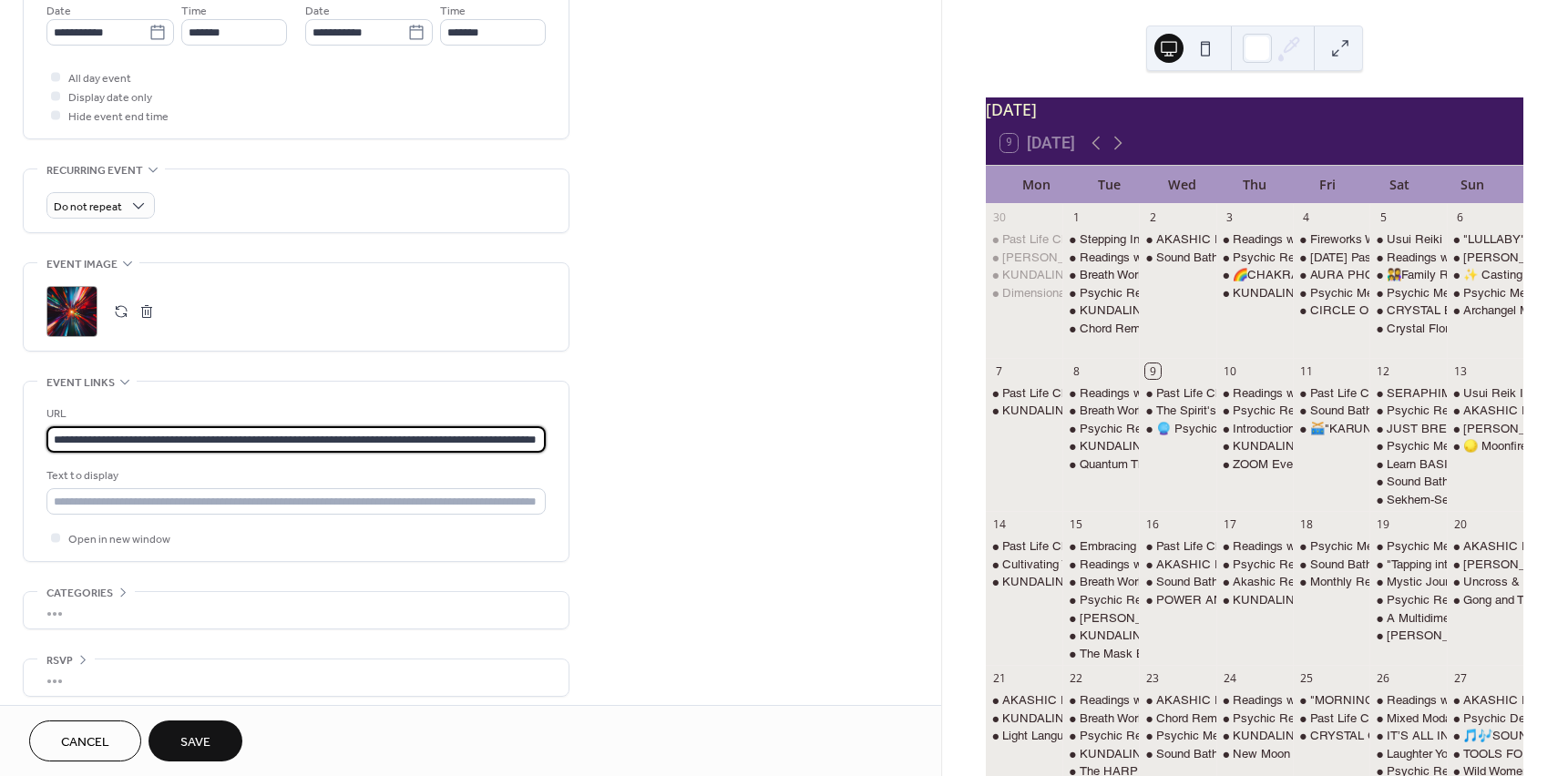 scroll, scrollTop: 0, scrollLeft: 65, axis: horizontal 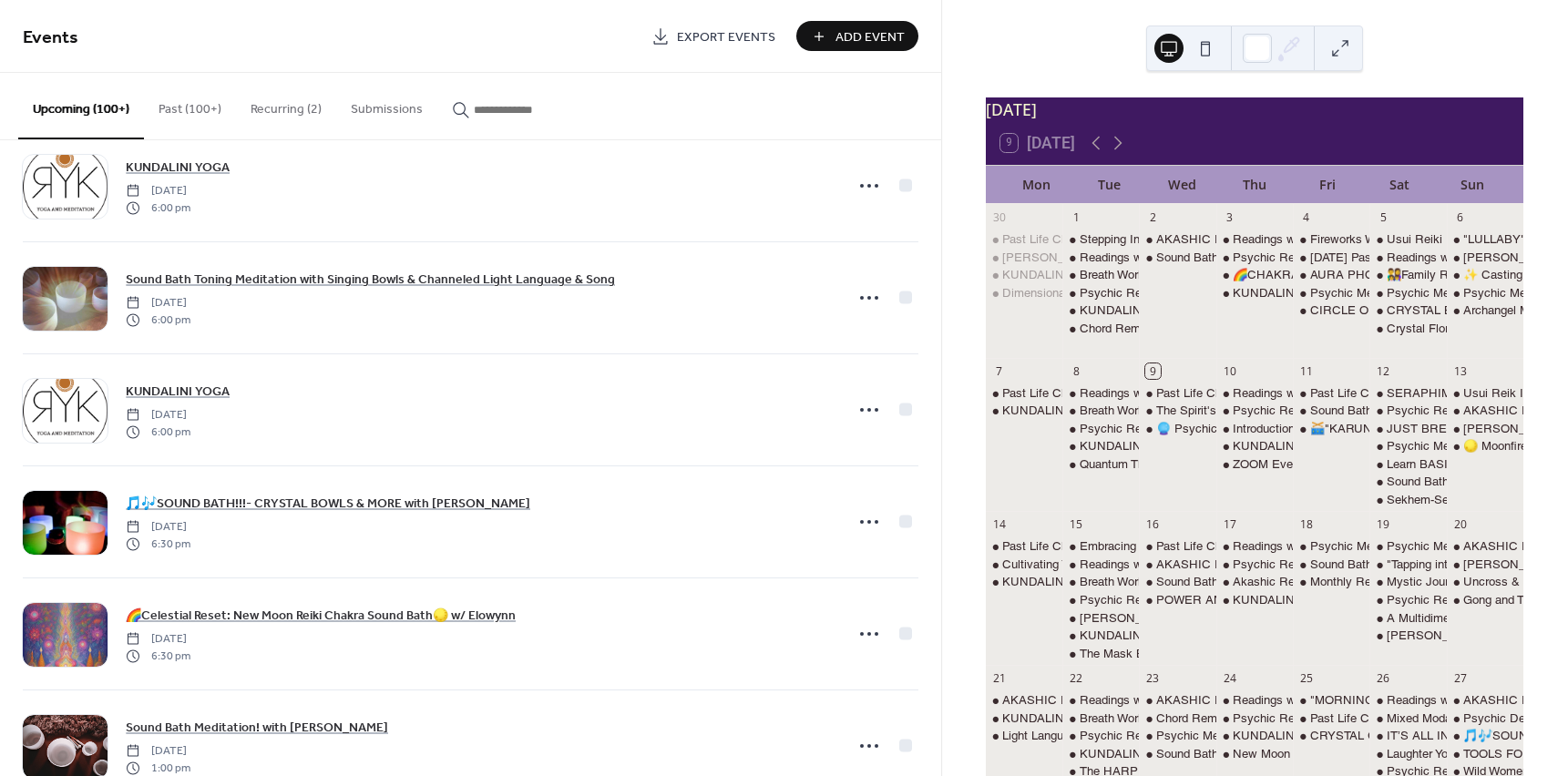 click on "Past  (100+)" at bounding box center (190, 105) 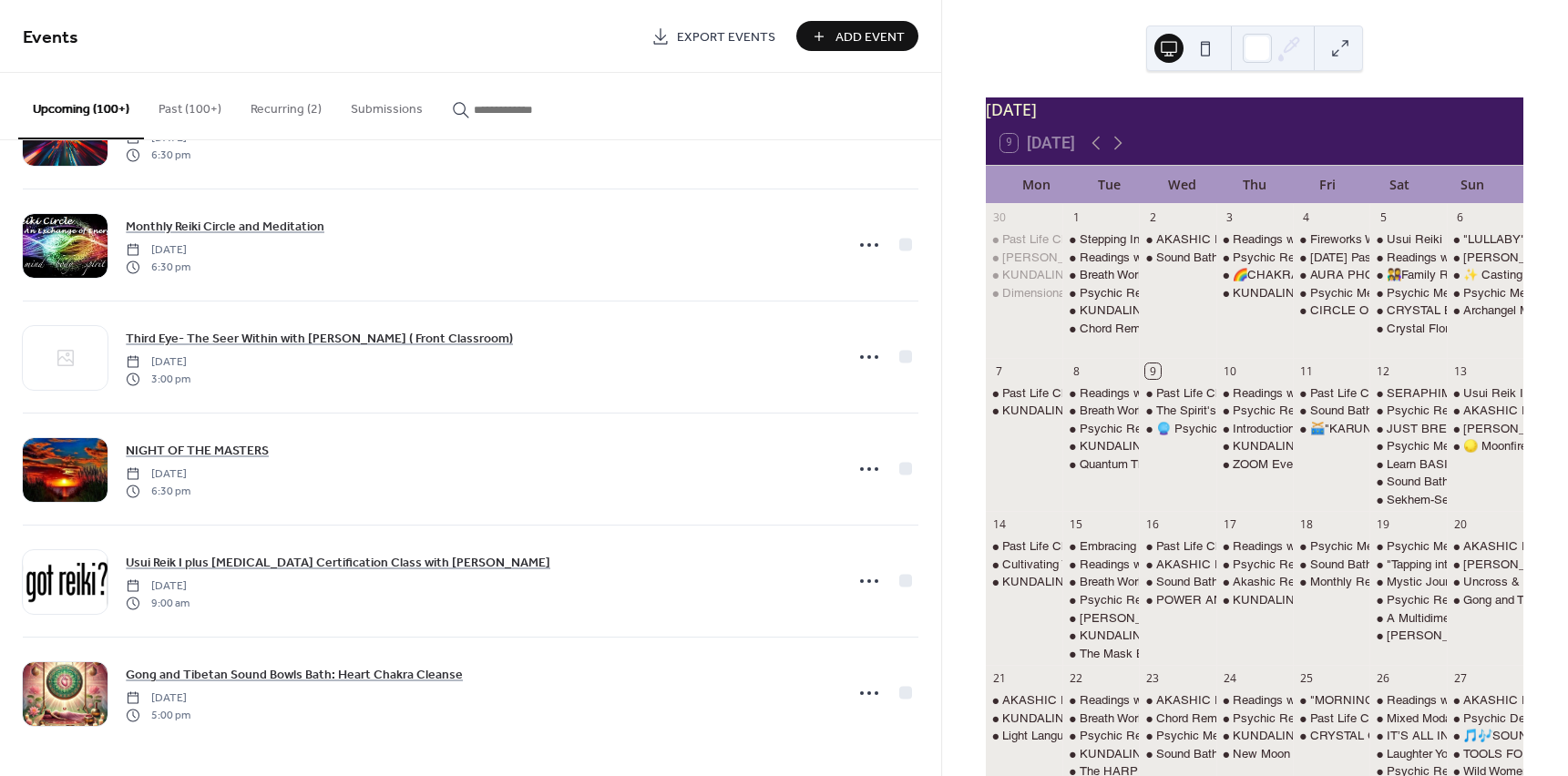 scroll, scrollTop: 14937, scrollLeft: 0, axis: vertical 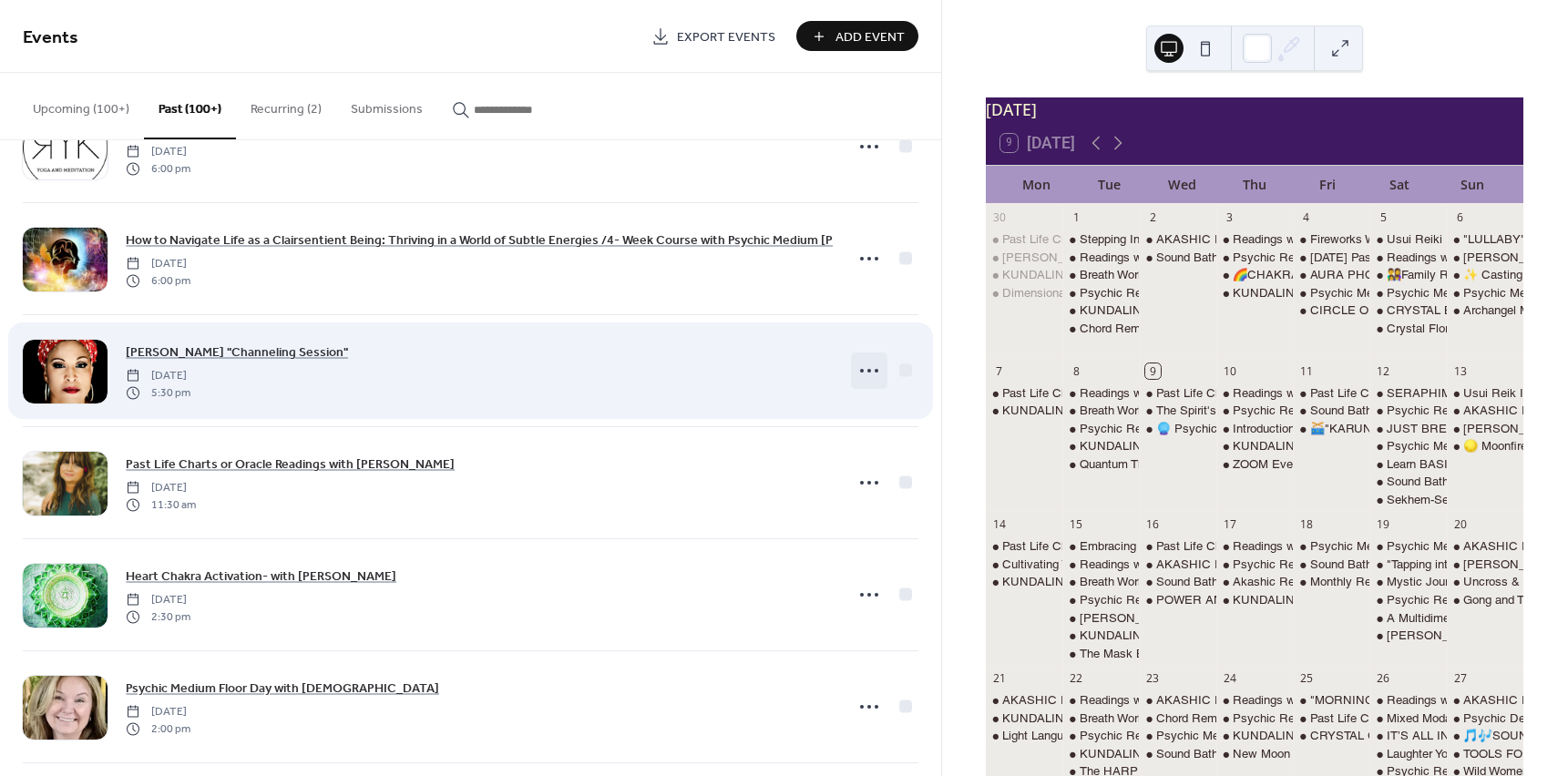 click 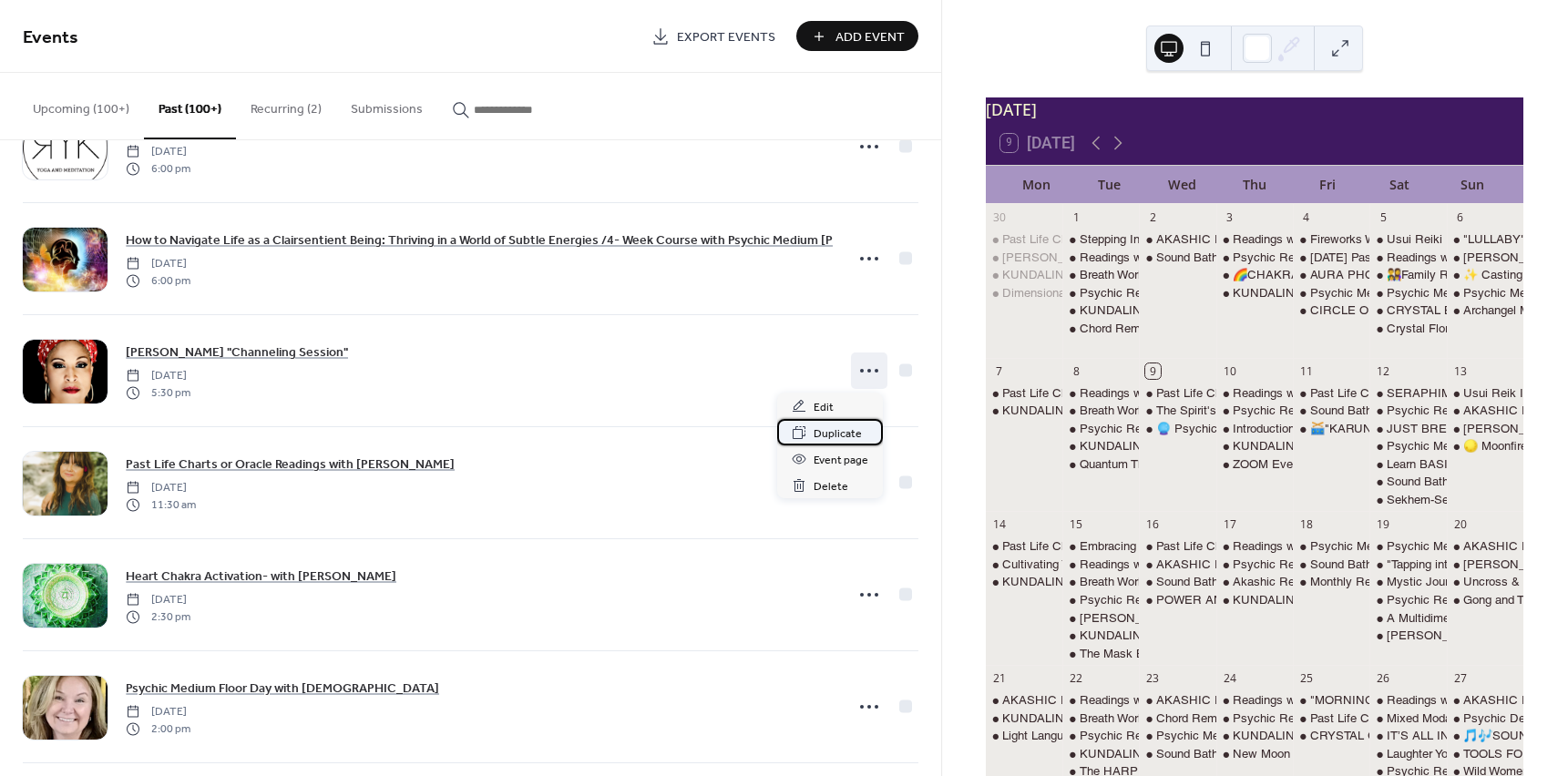 click on "Duplicate" at bounding box center [837, 434] 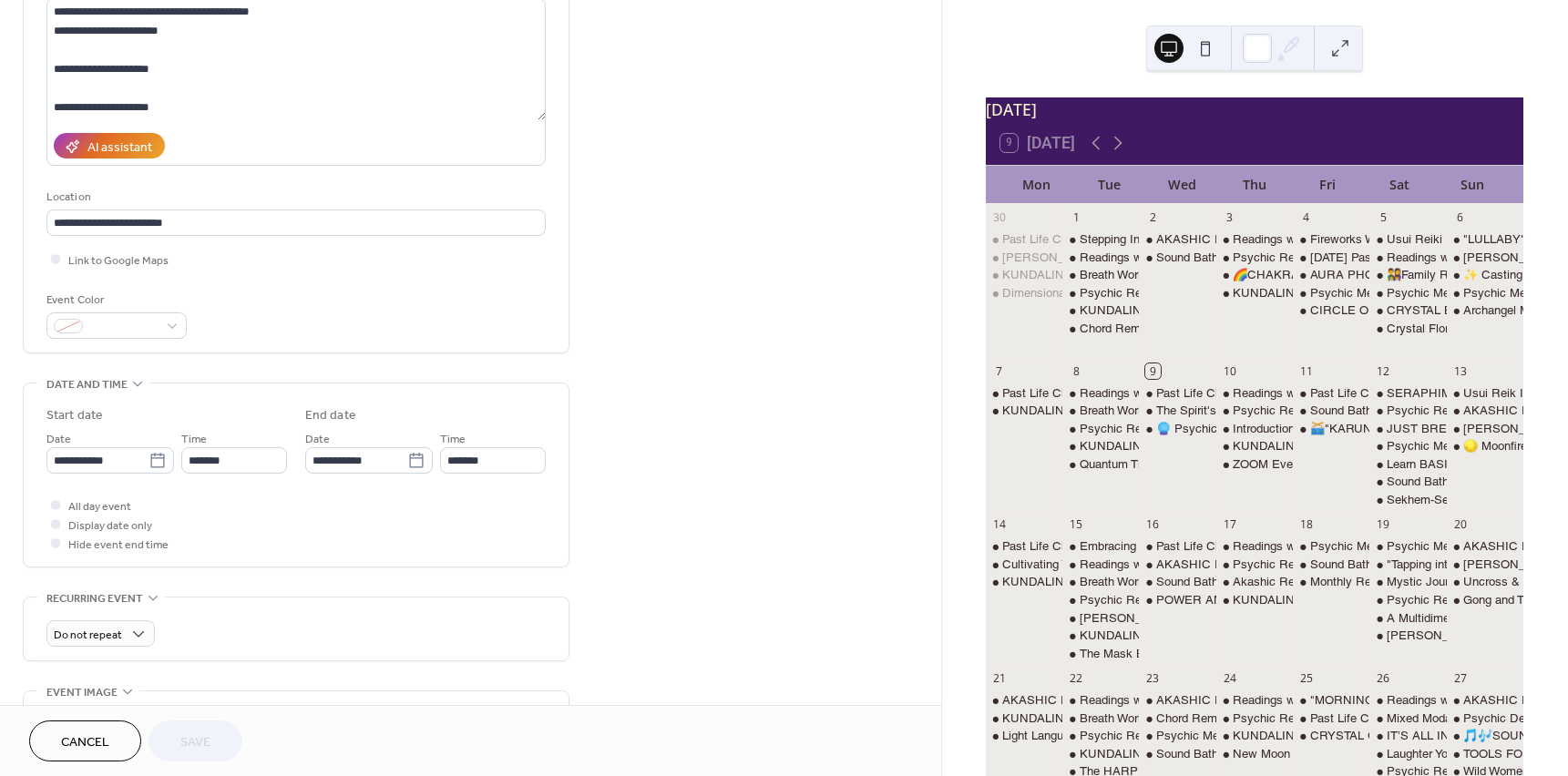 scroll, scrollTop: 273, scrollLeft: 0, axis: vertical 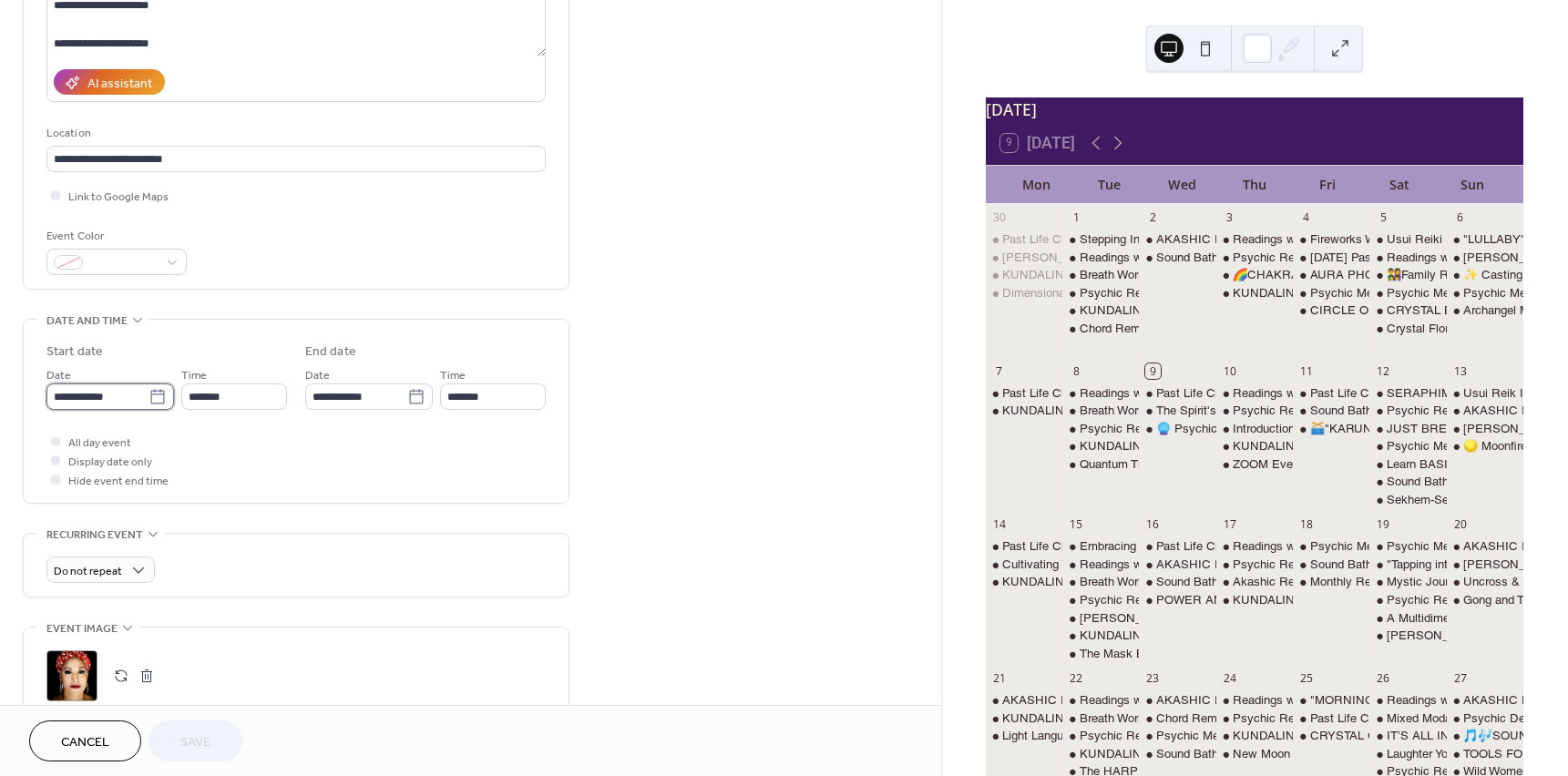 click on "**********" at bounding box center (97, 396) 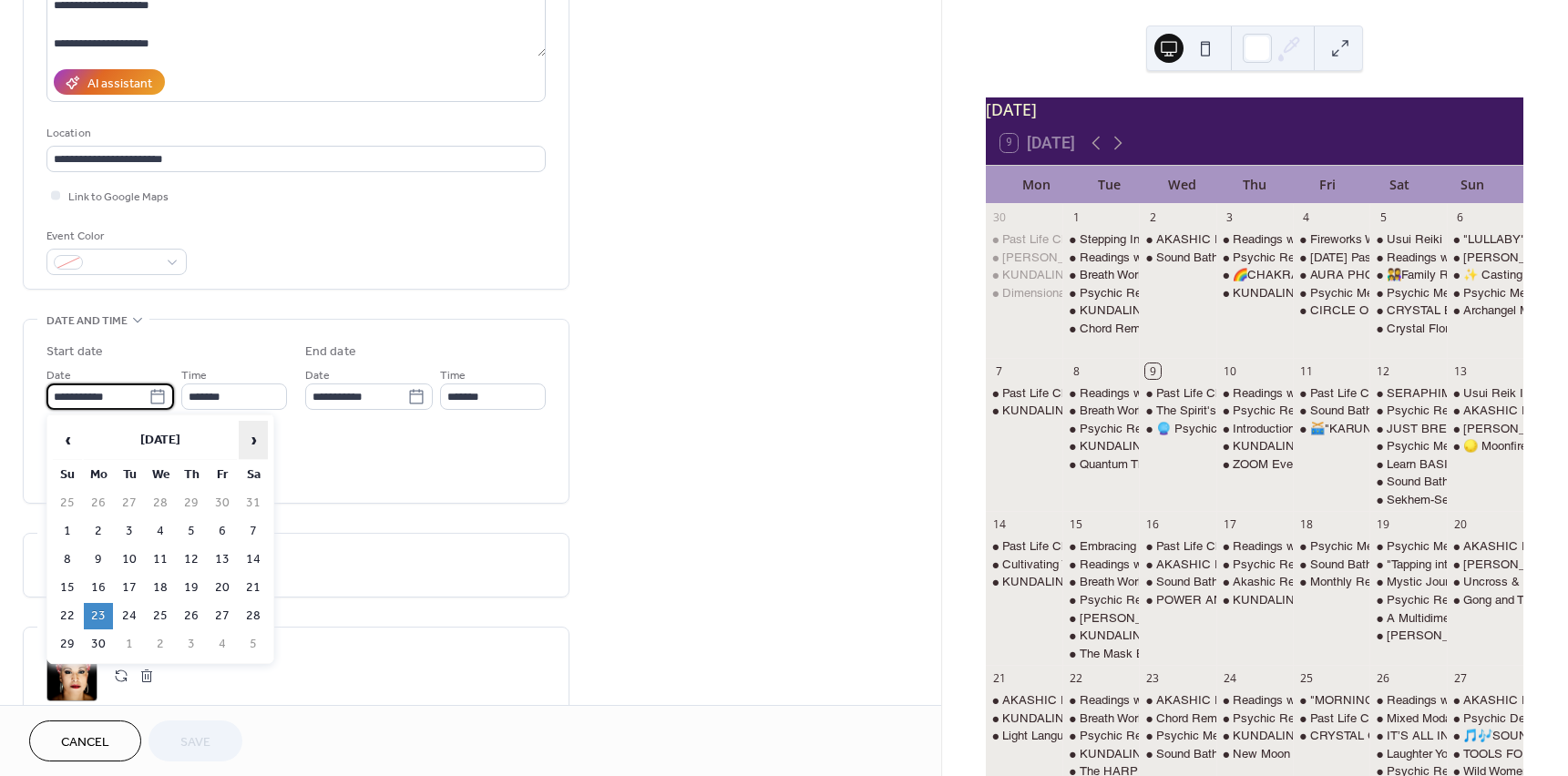 click on "›" at bounding box center (253, 440) 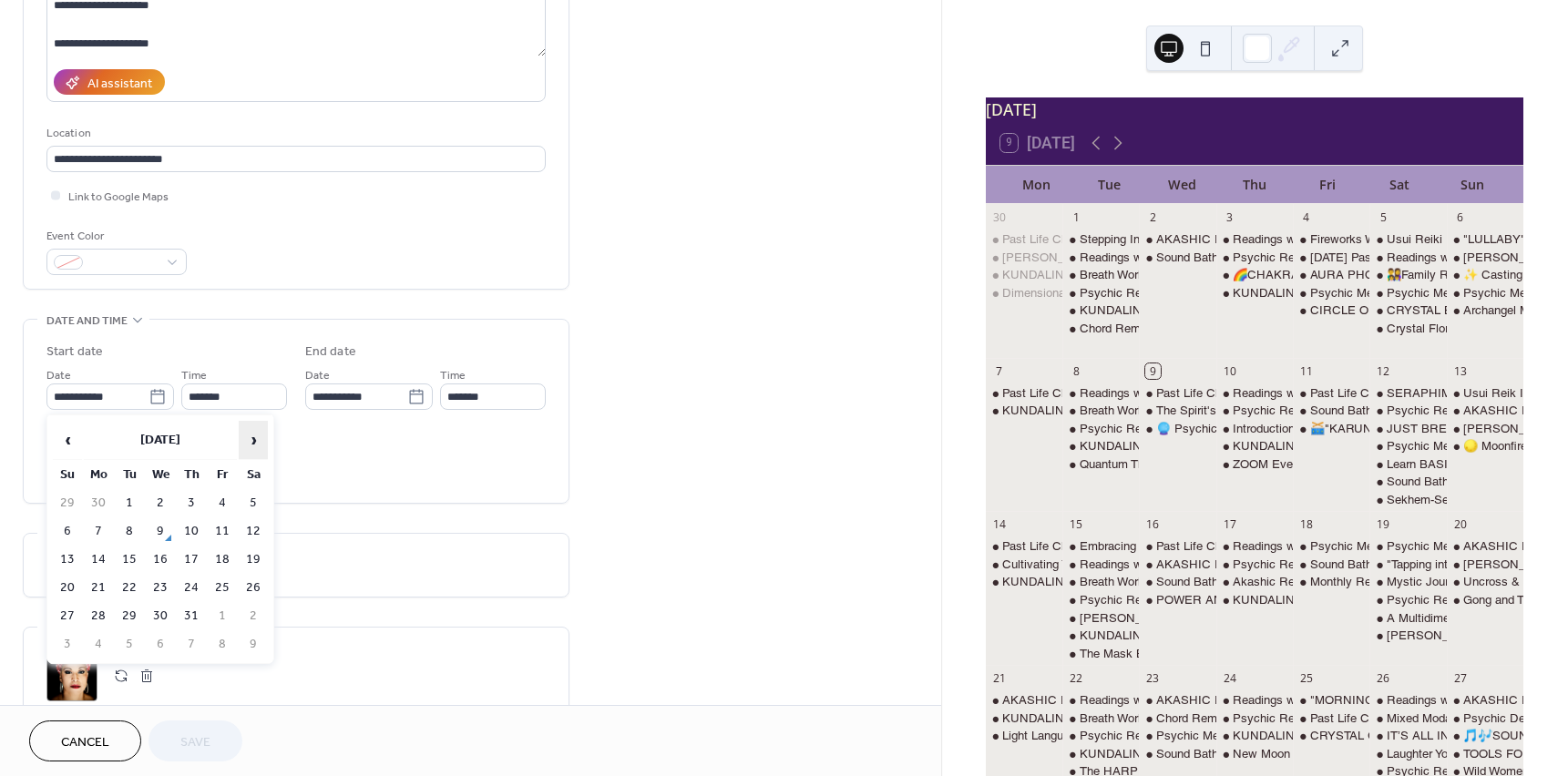 click on "›" at bounding box center [253, 440] 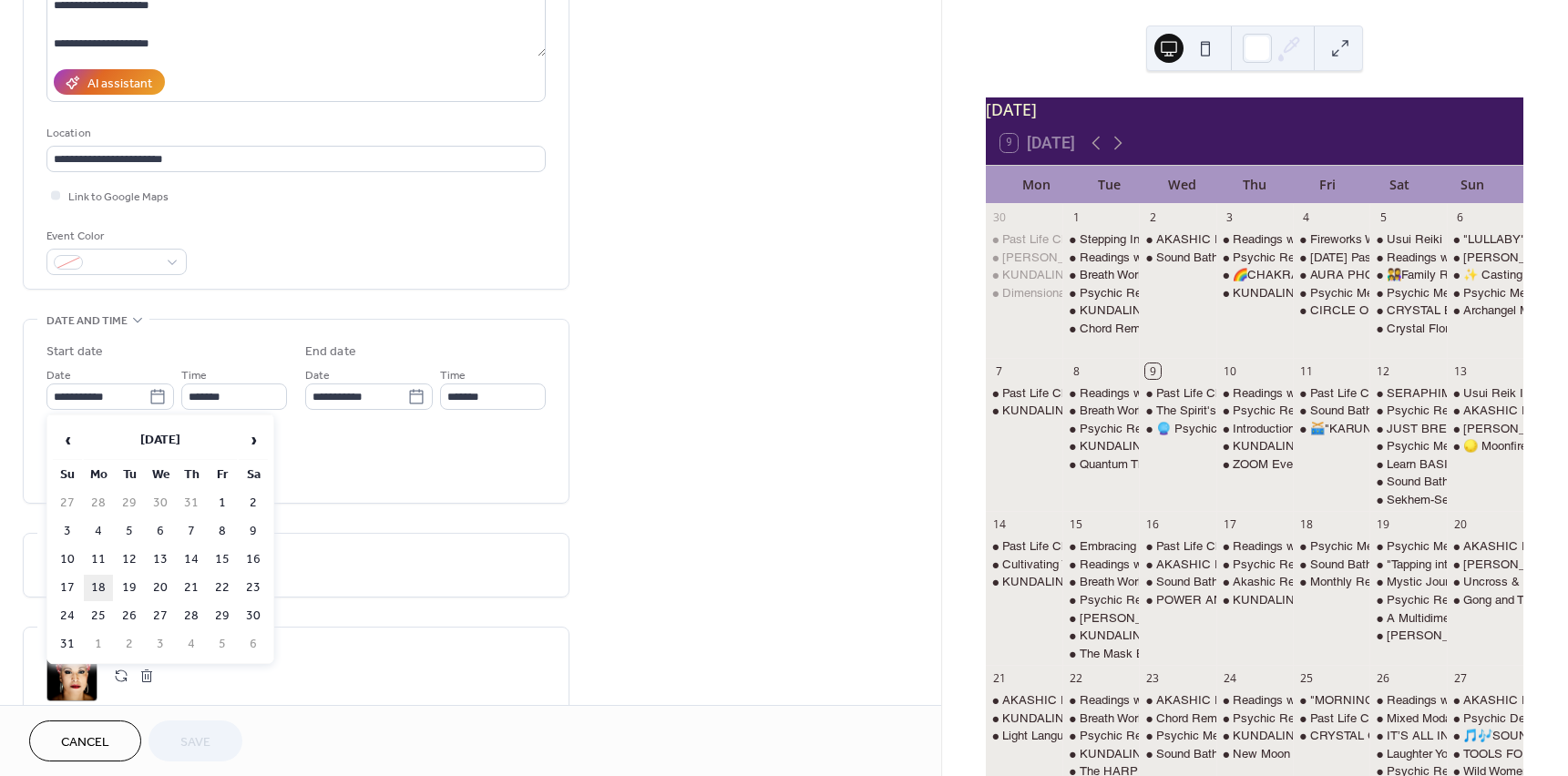 click on "18" at bounding box center (98, 587) 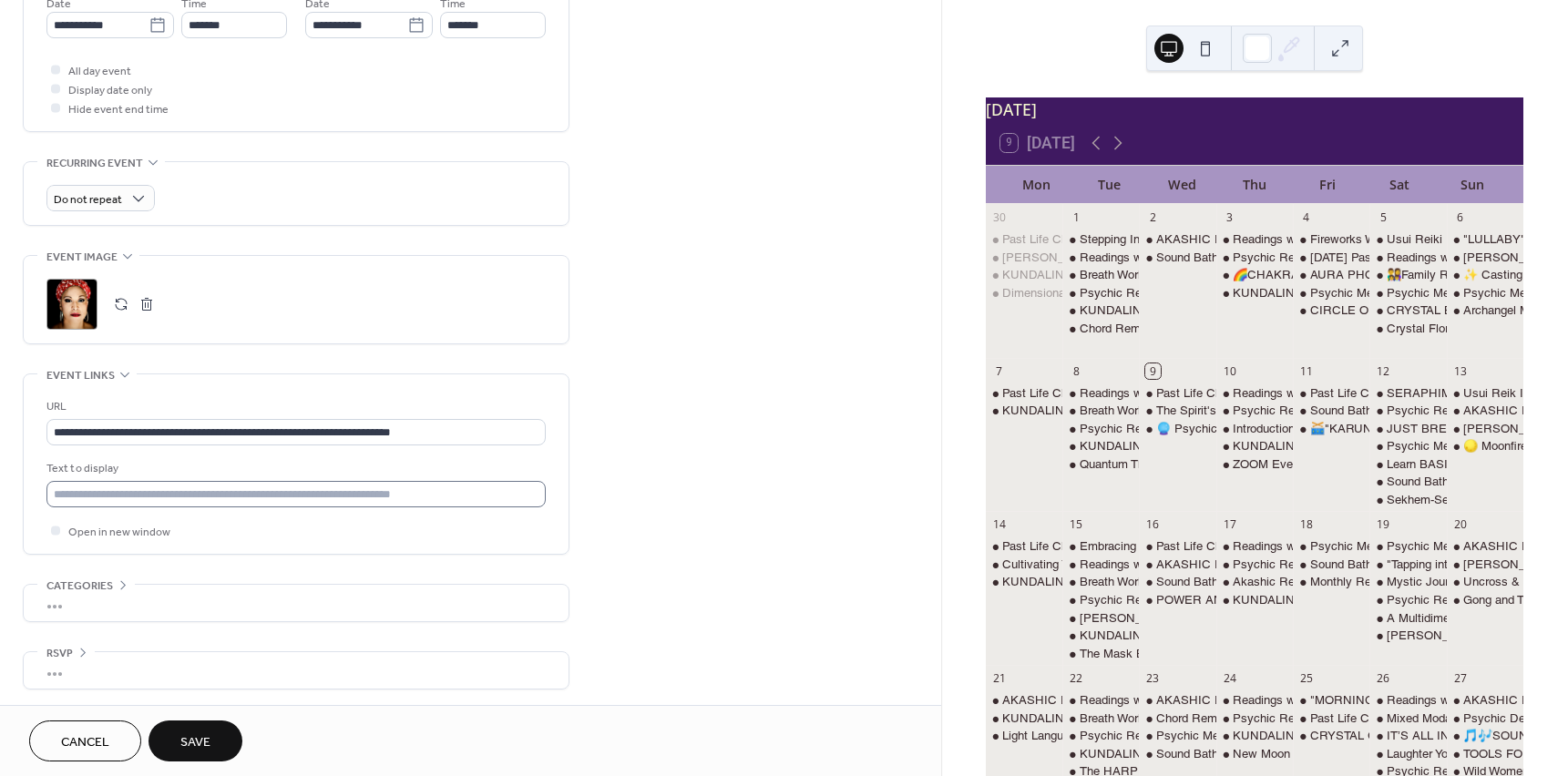 scroll, scrollTop: 648, scrollLeft: 0, axis: vertical 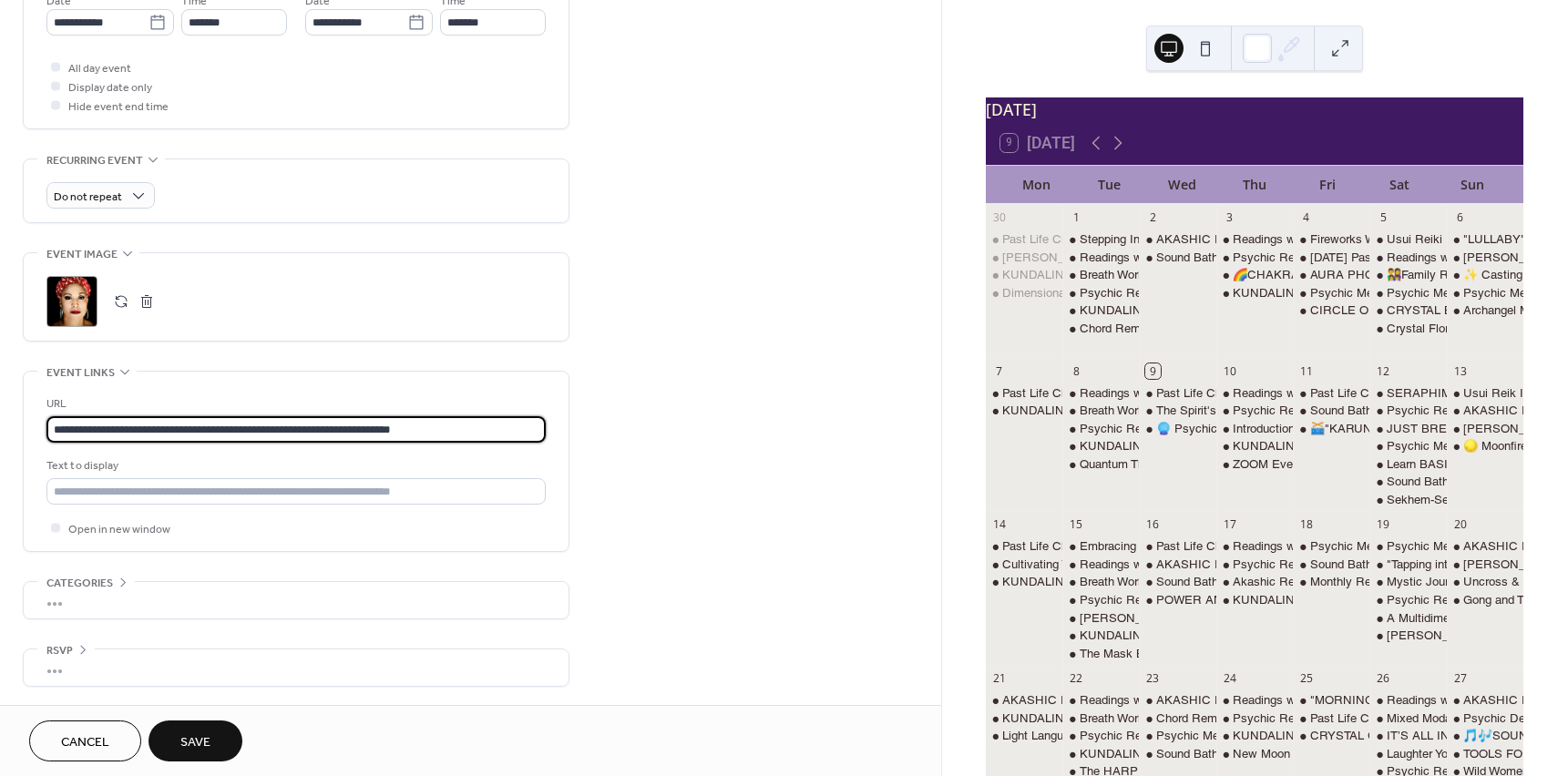 drag, startPoint x: 51, startPoint y: 434, endPoint x: 530, endPoint y: 415, distance: 479.37668 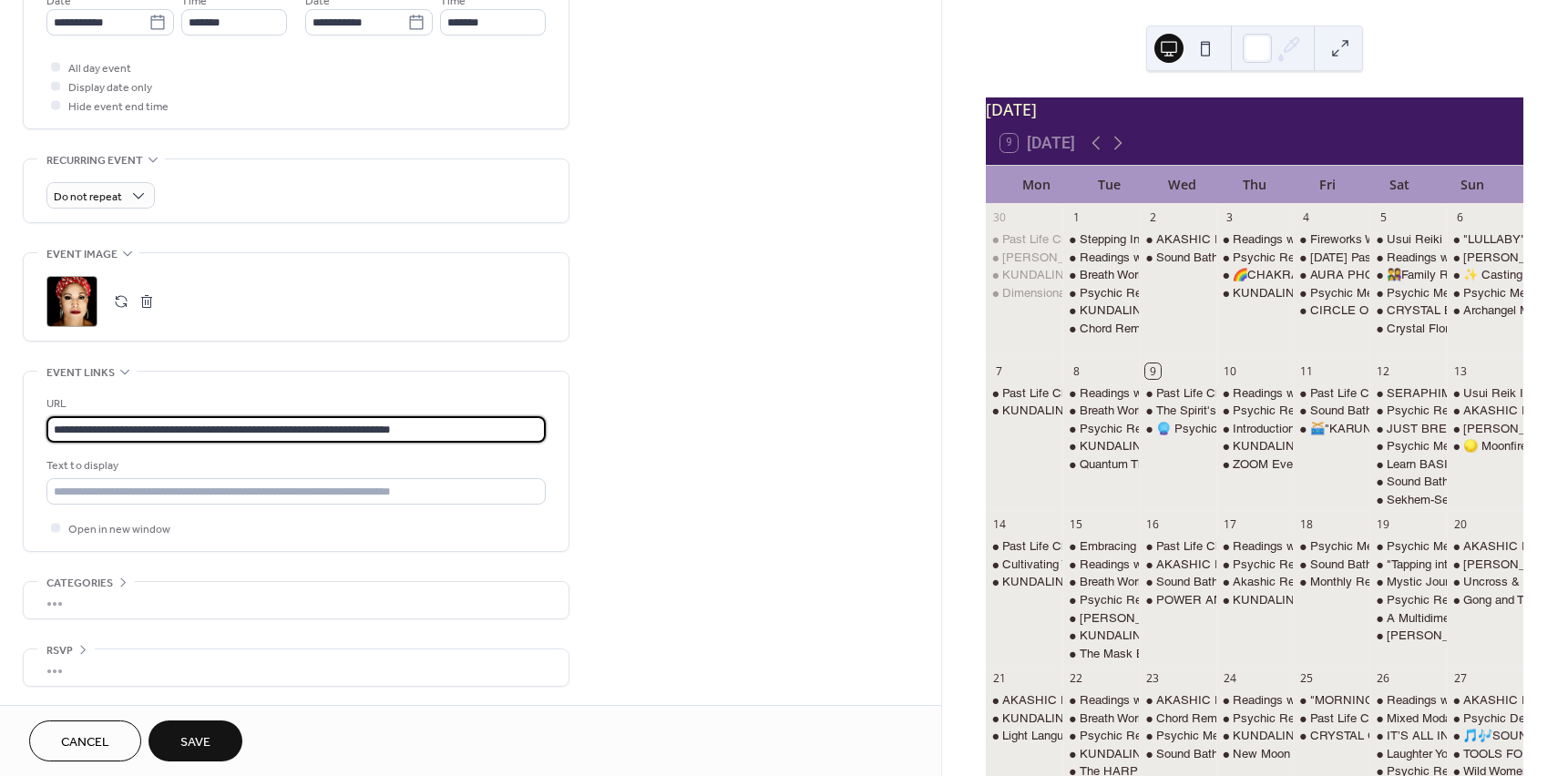 click on "**********" at bounding box center (296, 418) 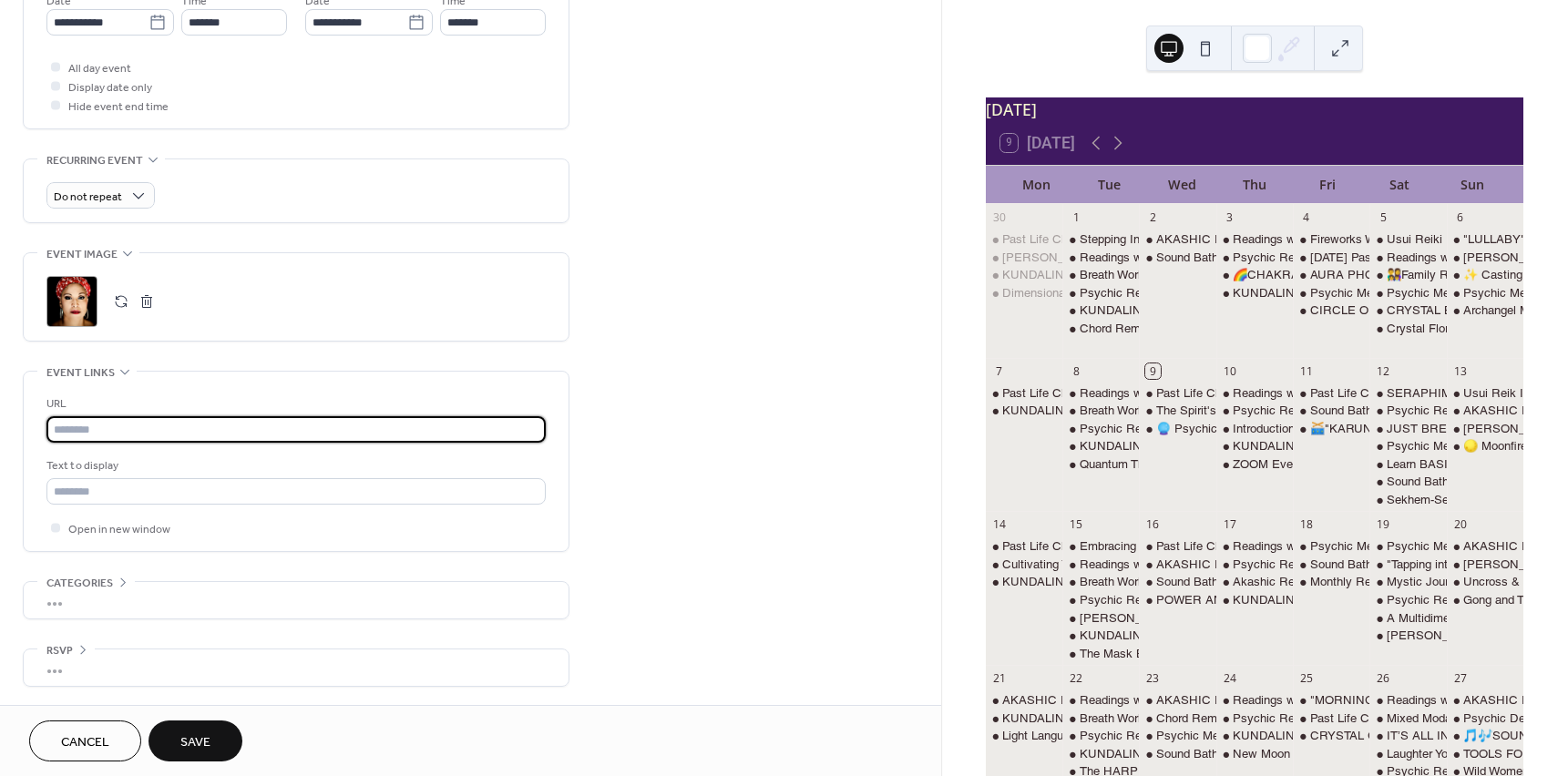 click at bounding box center (296, 429) 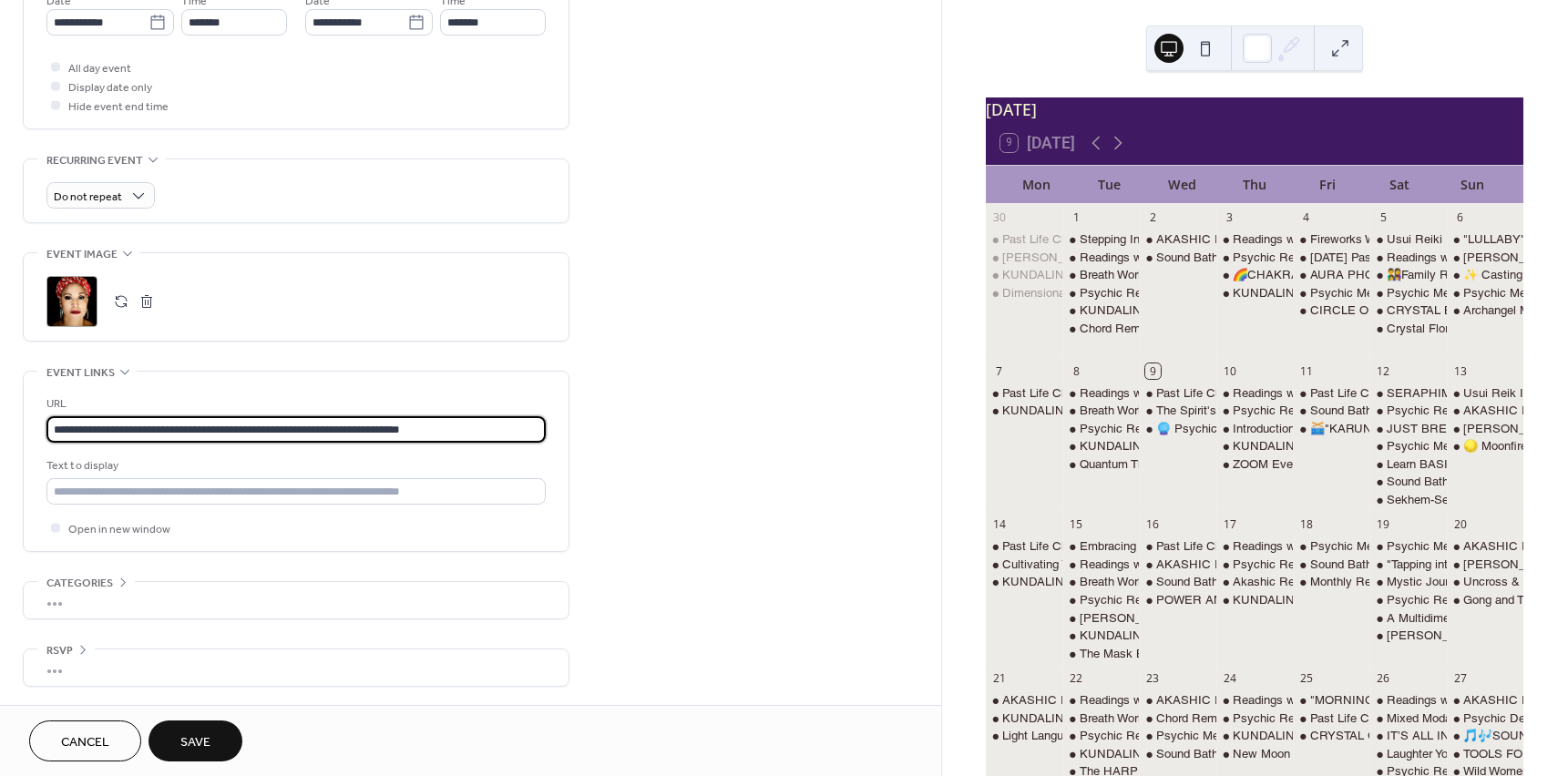type on "**********" 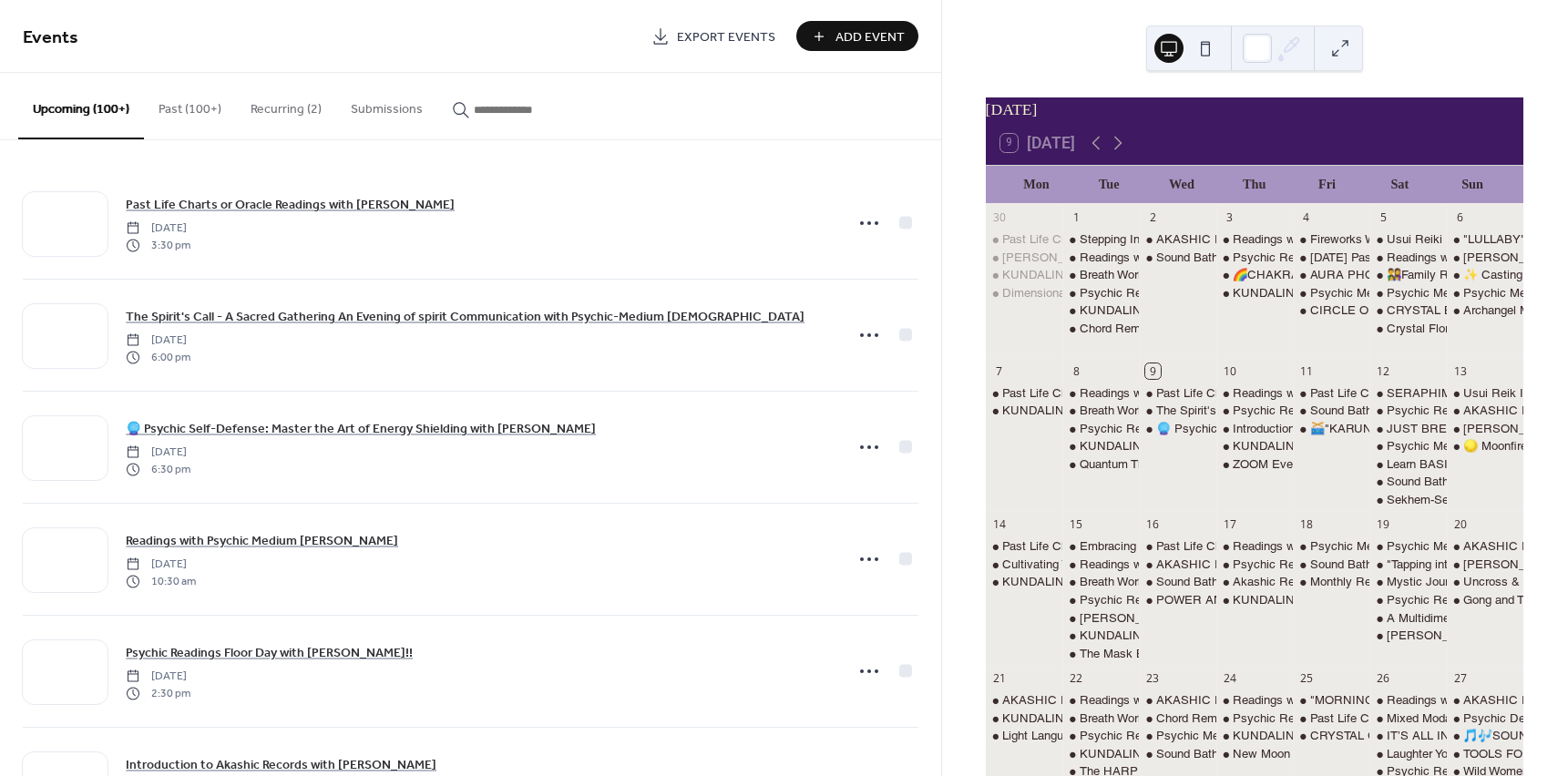 scroll, scrollTop: 0, scrollLeft: 0, axis: both 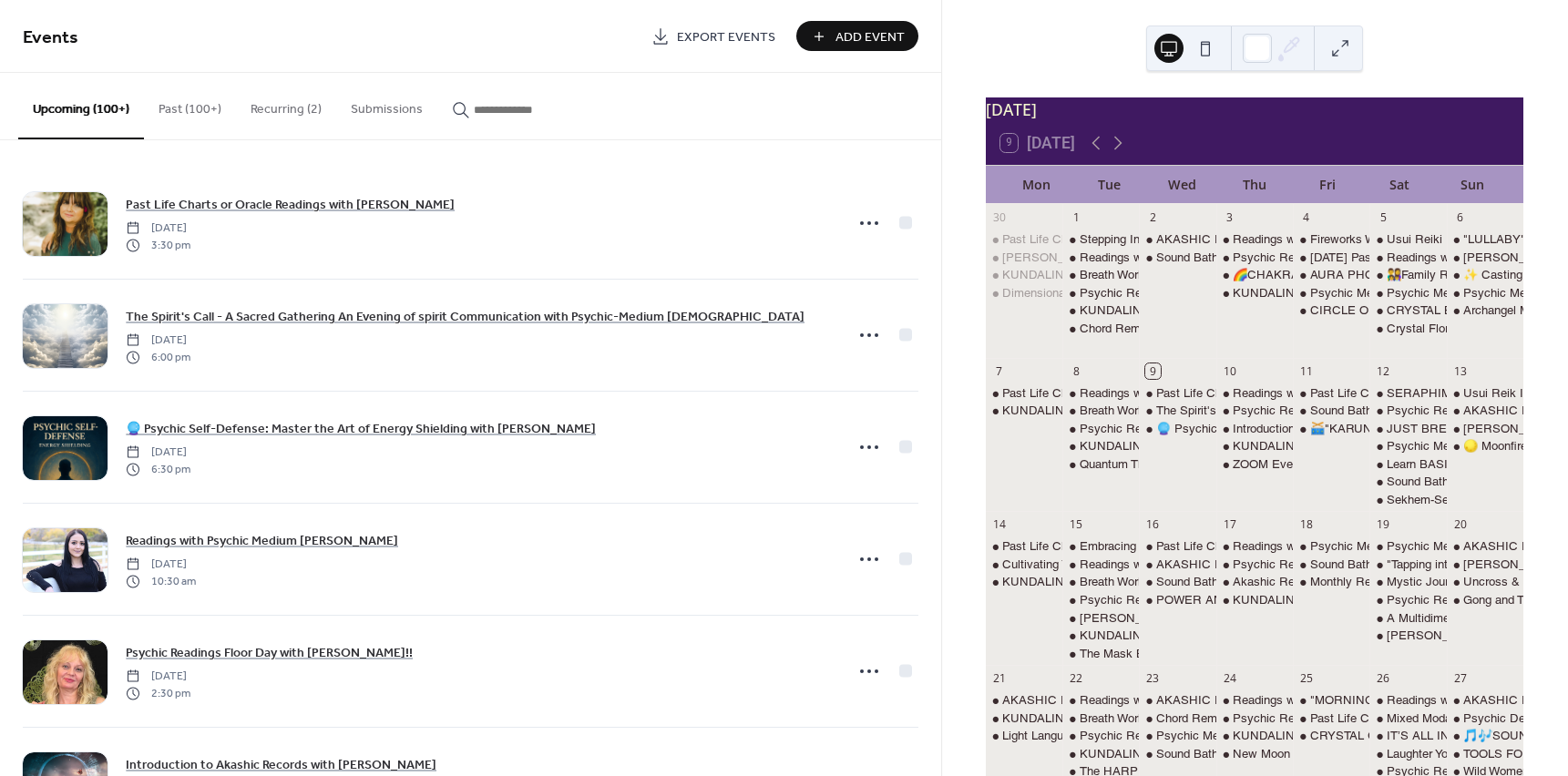 click on "Add Event" at bounding box center [857, 36] 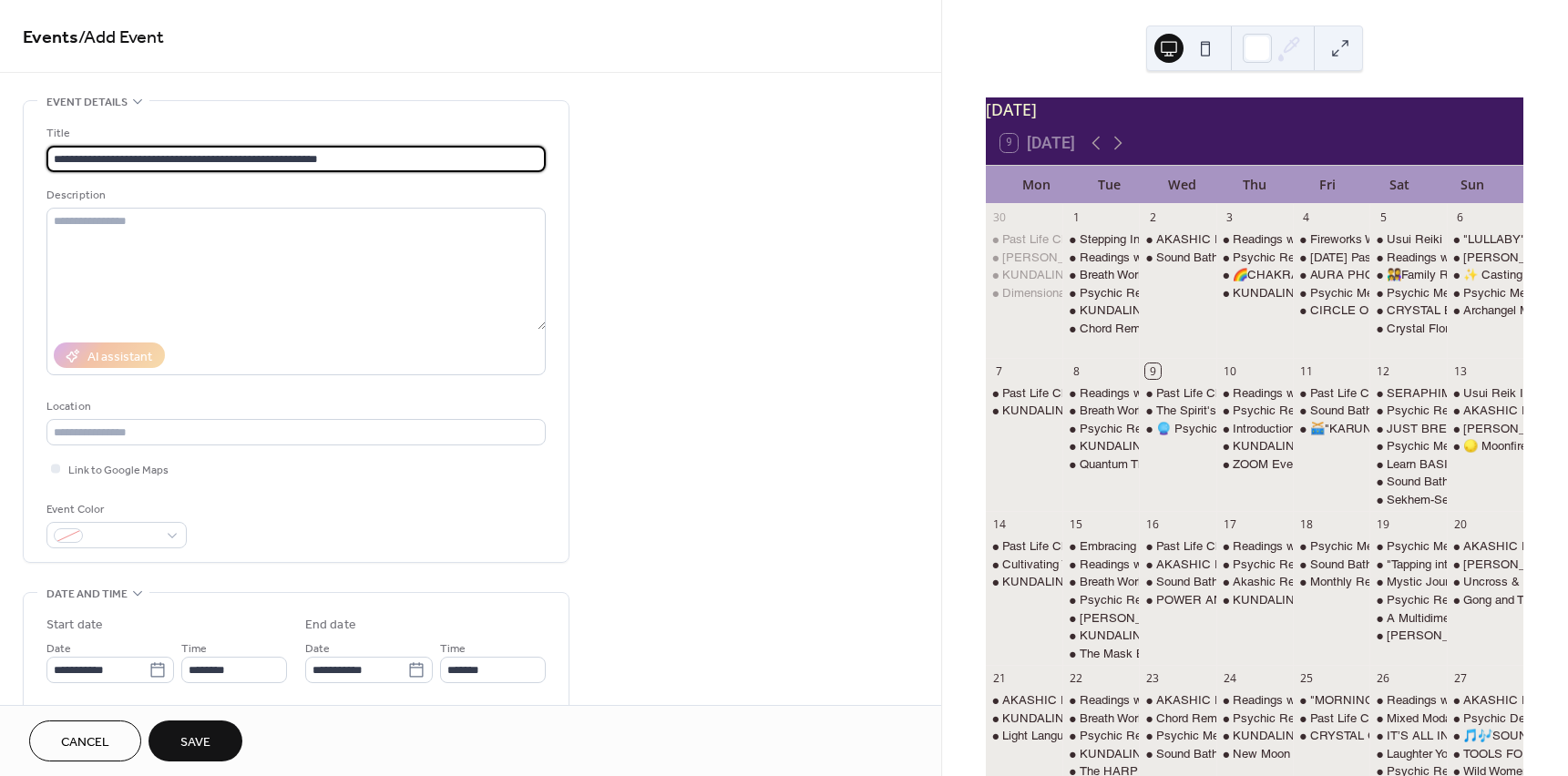 drag, startPoint x: 358, startPoint y: 162, endPoint x: 245, endPoint y: 152, distance: 113.441615 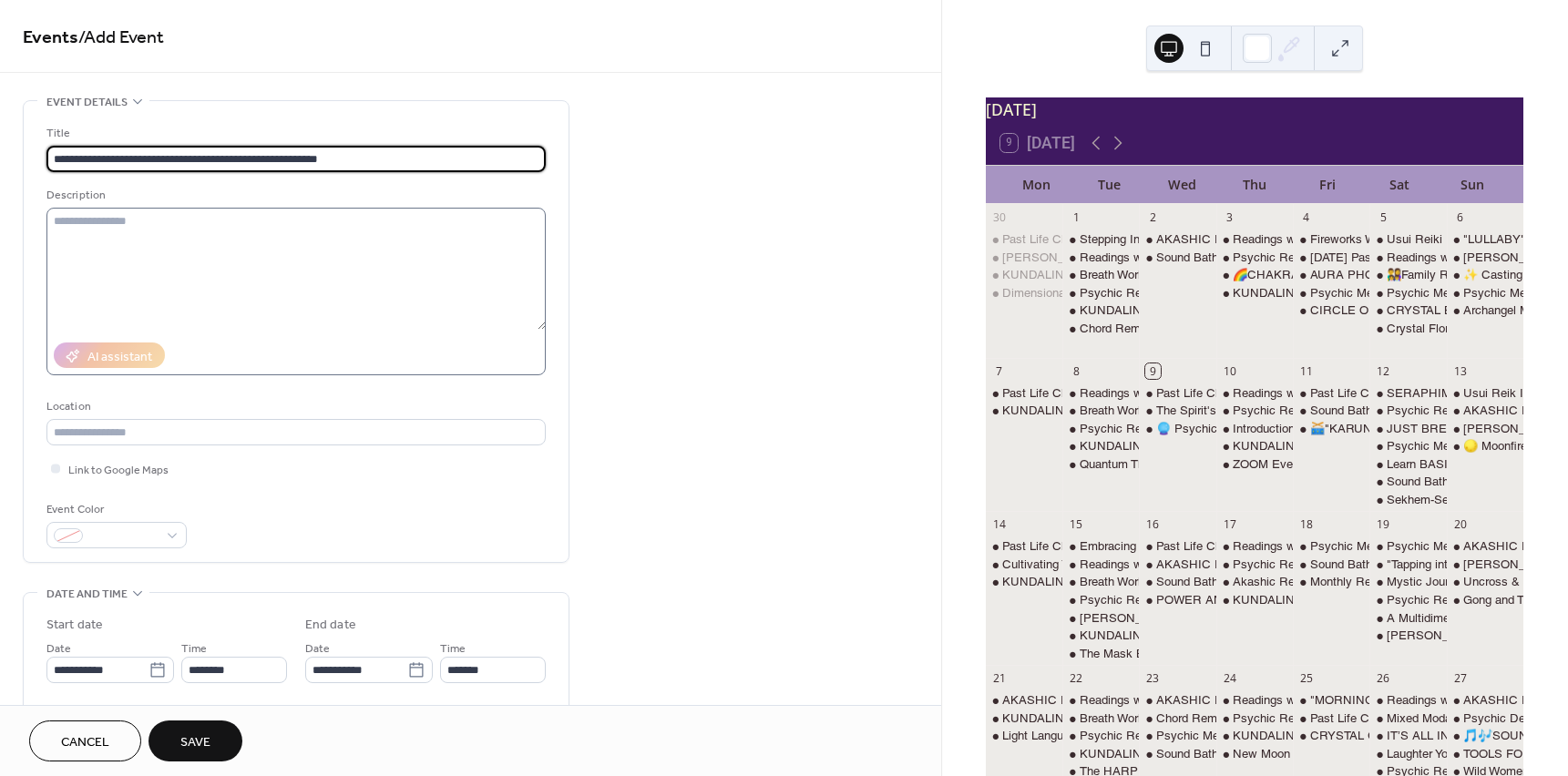 type on "**********" 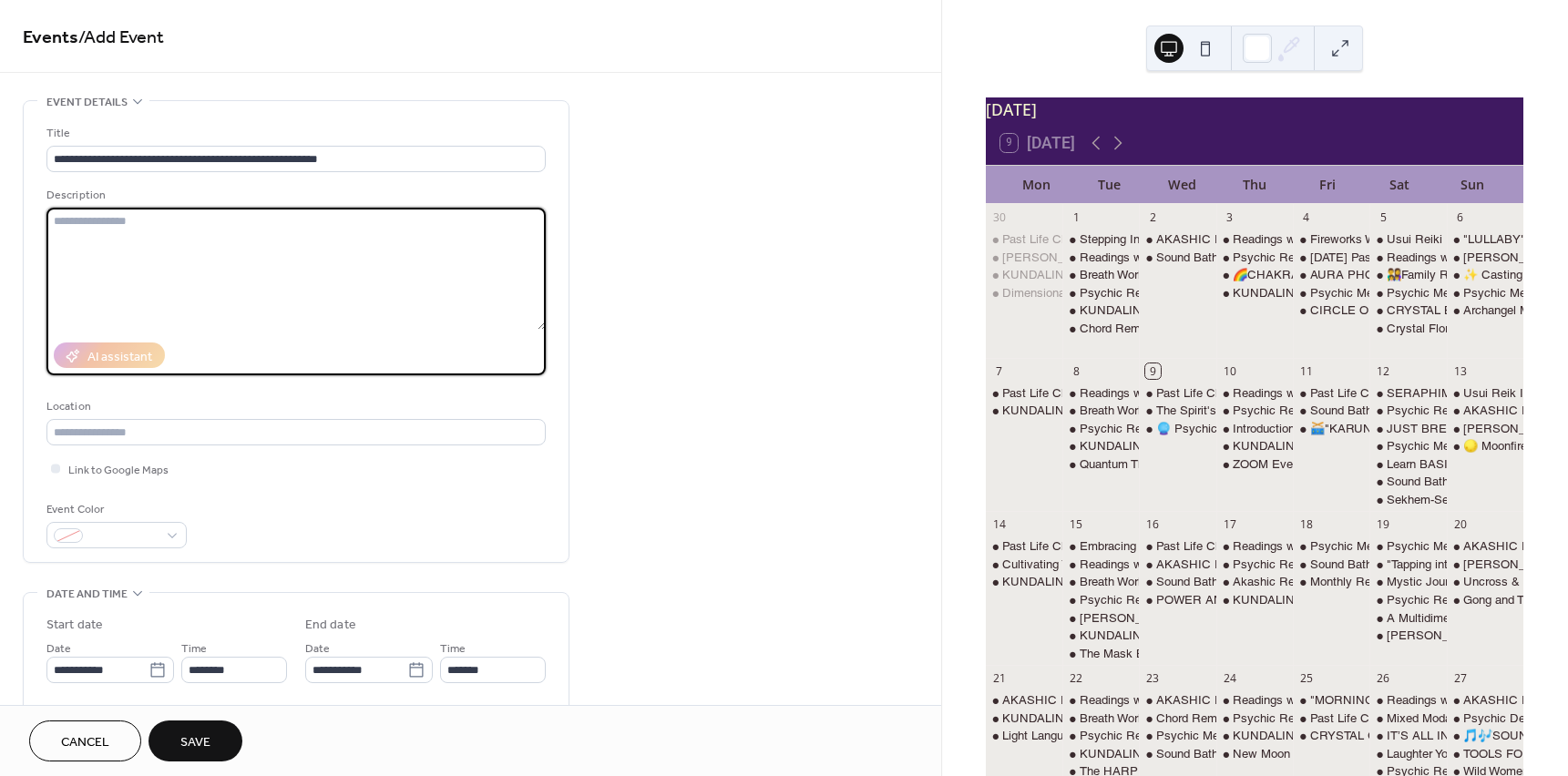 click at bounding box center (296, 269) 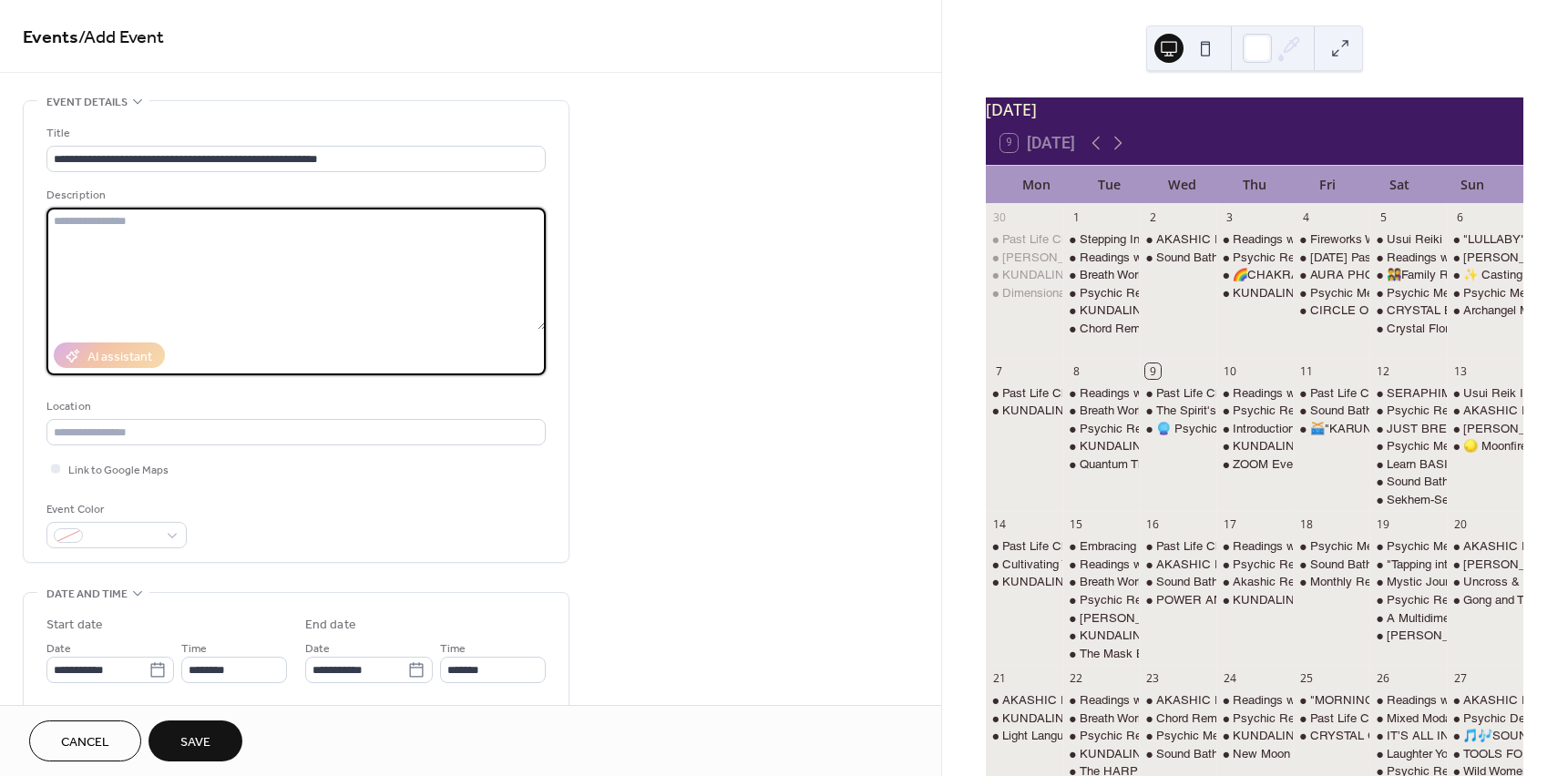 paste on "**********" 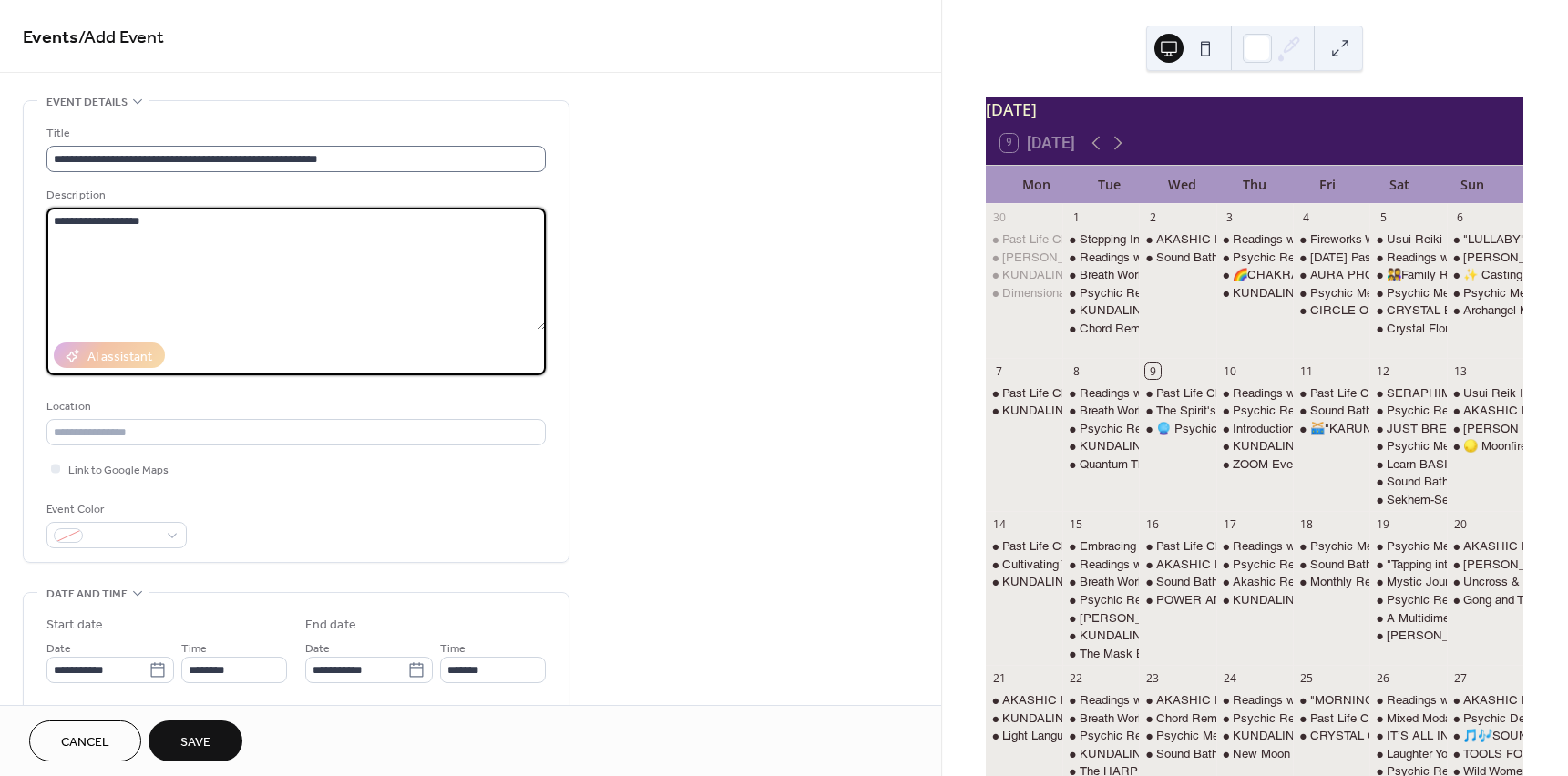 type on "**********" 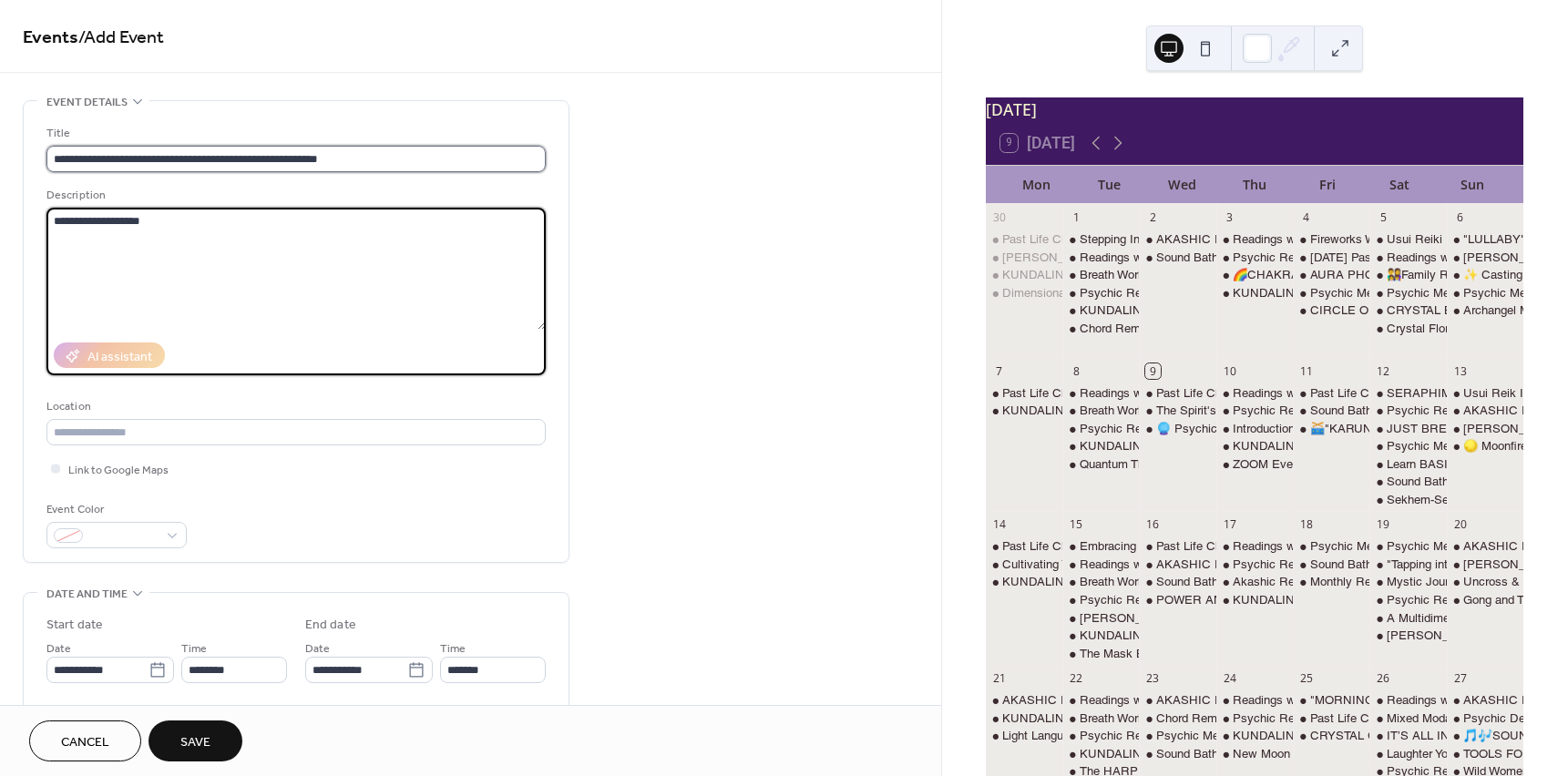 click on "**********" at bounding box center (296, 158) 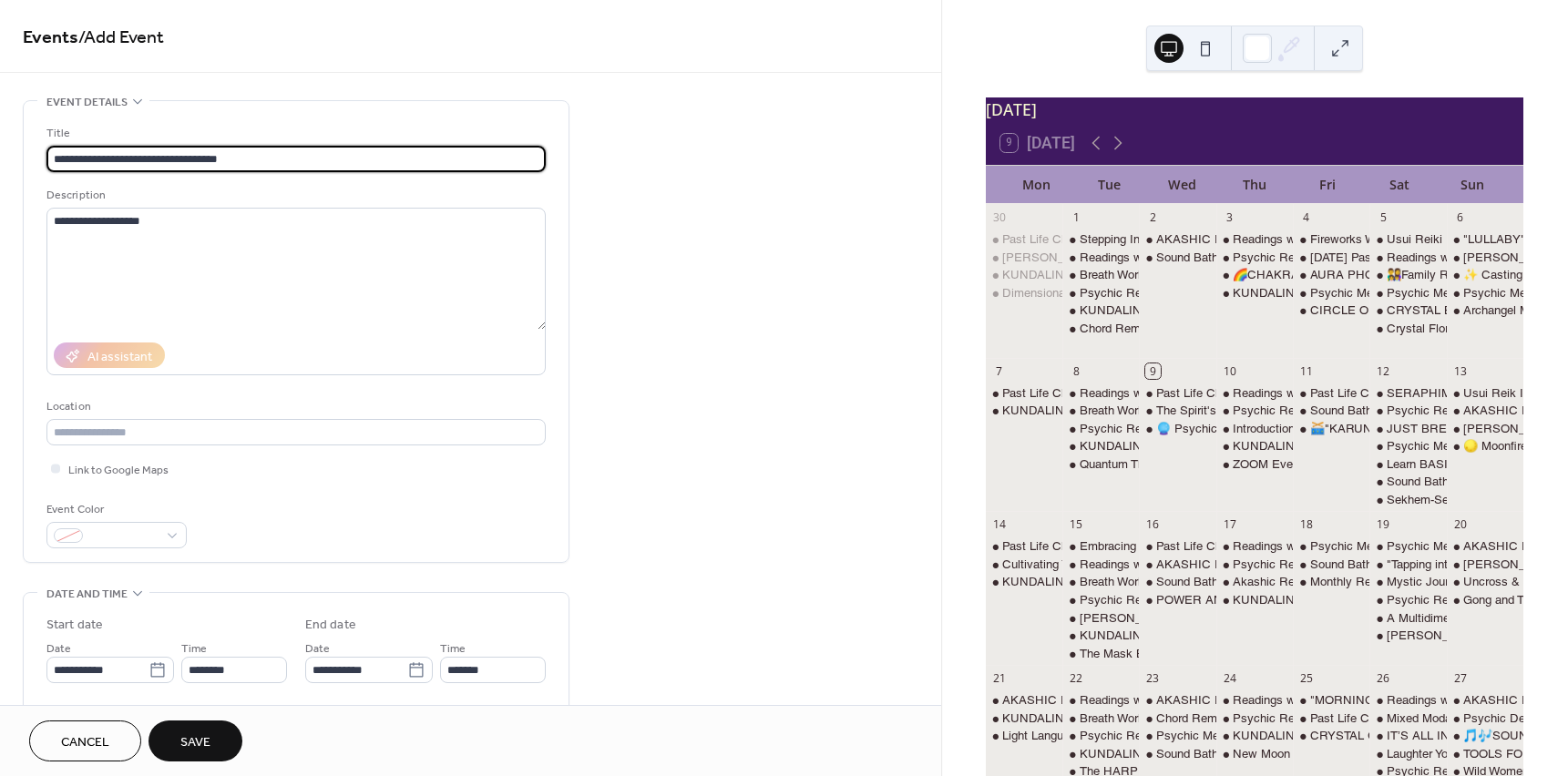 click on "**********" at bounding box center [296, 158] 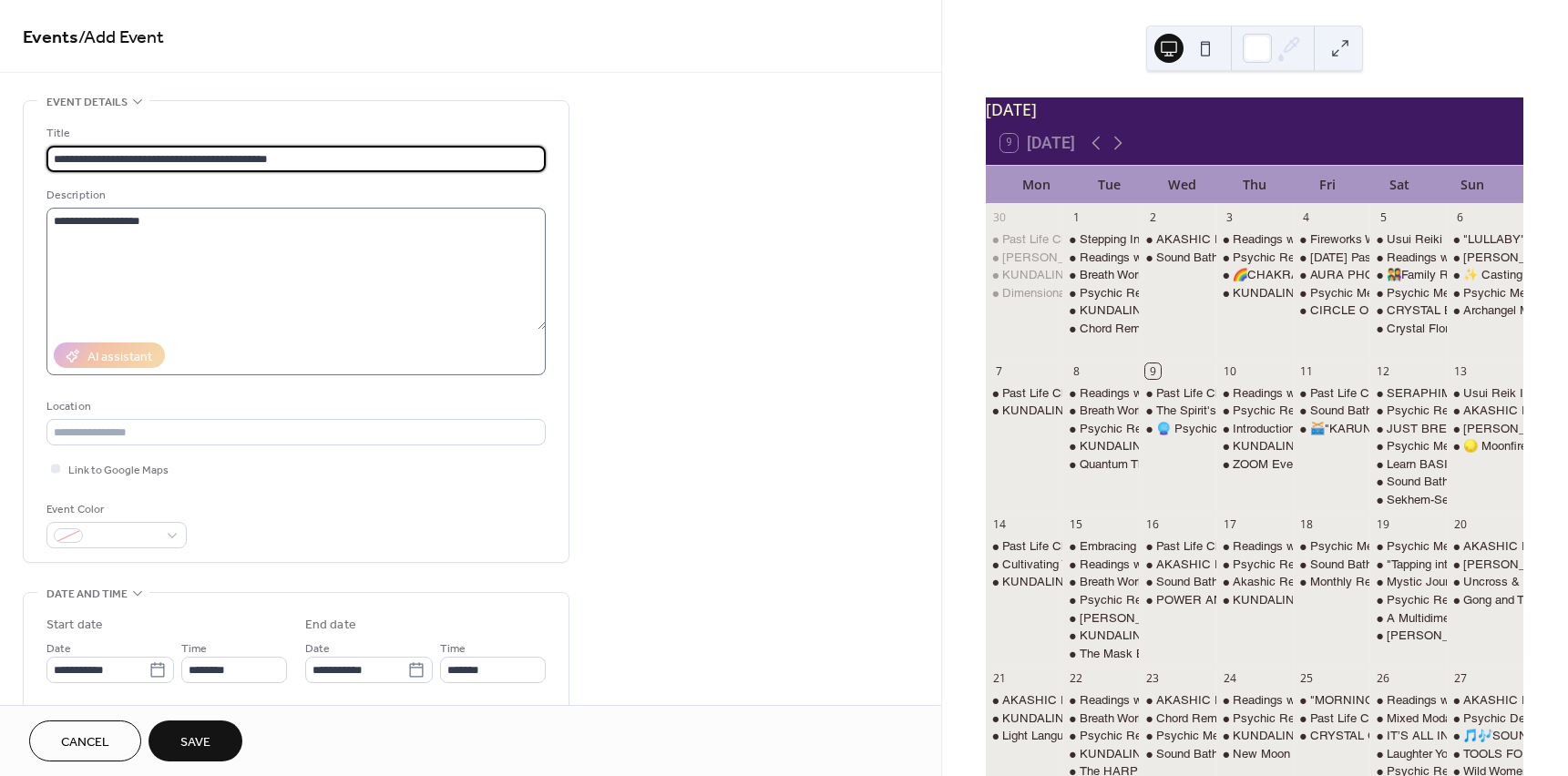 type on "**********" 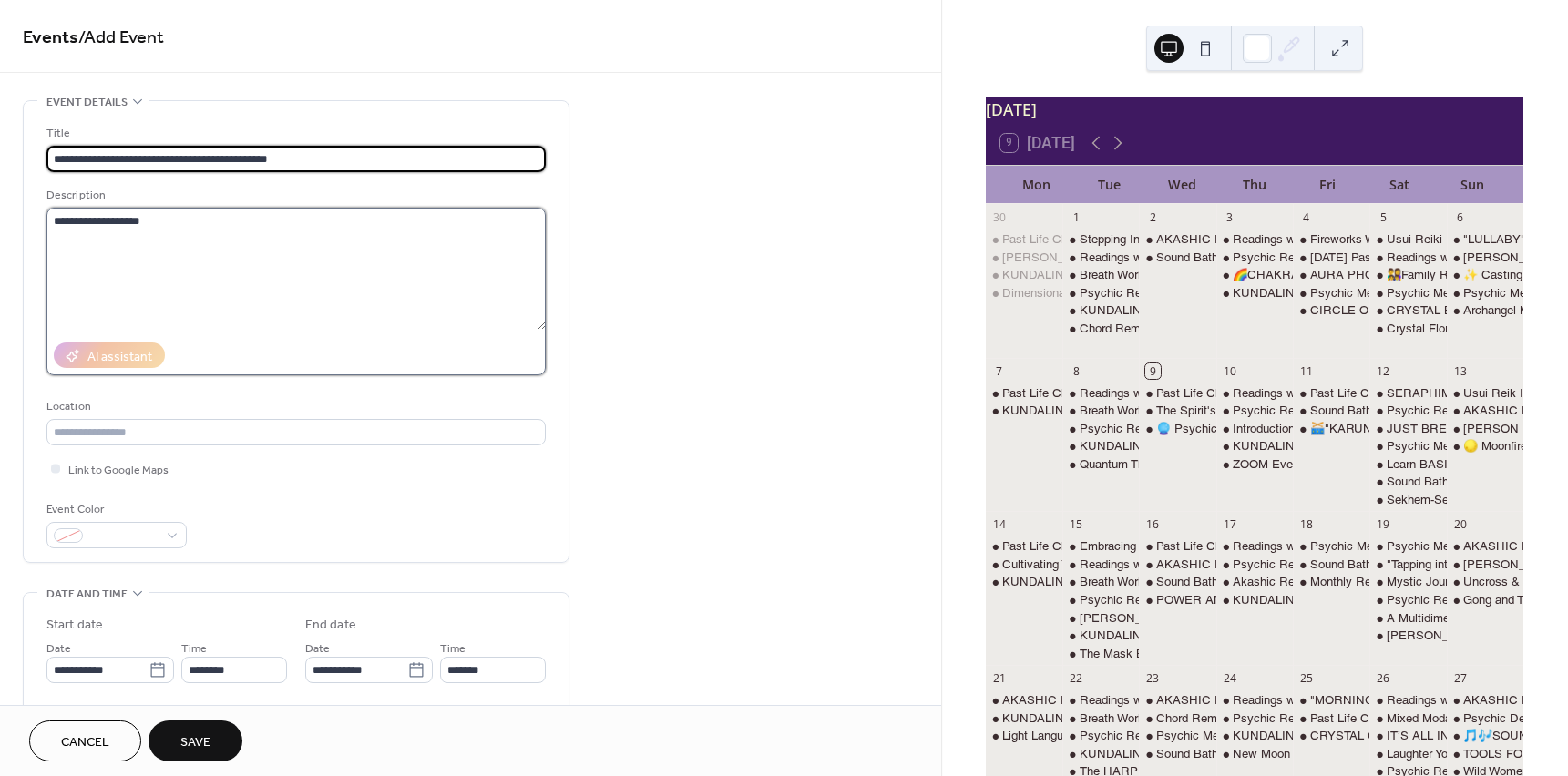 click on "**********" at bounding box center (296, 269) 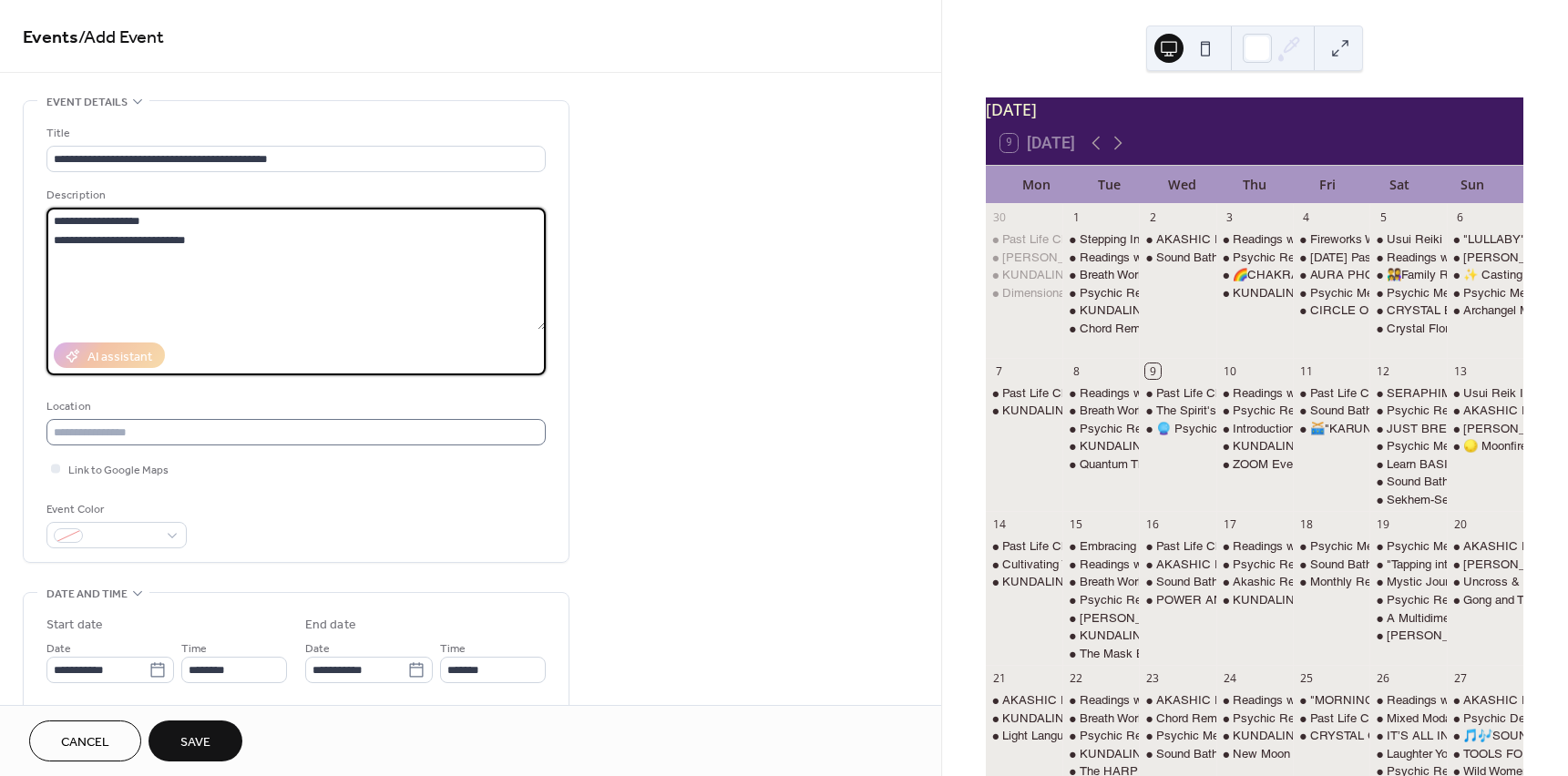 type on "**********" 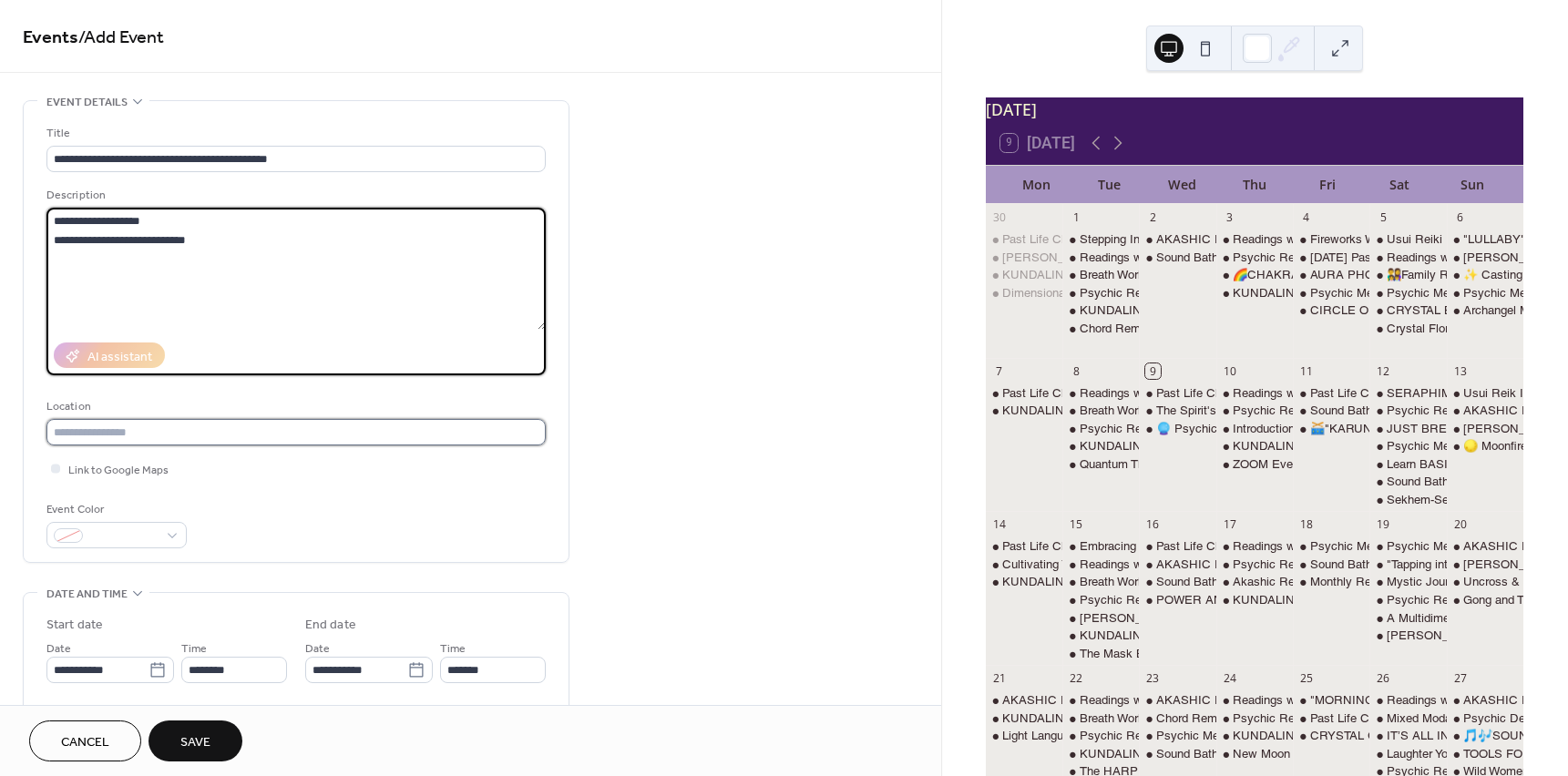 click at bounding box center (296, 432) 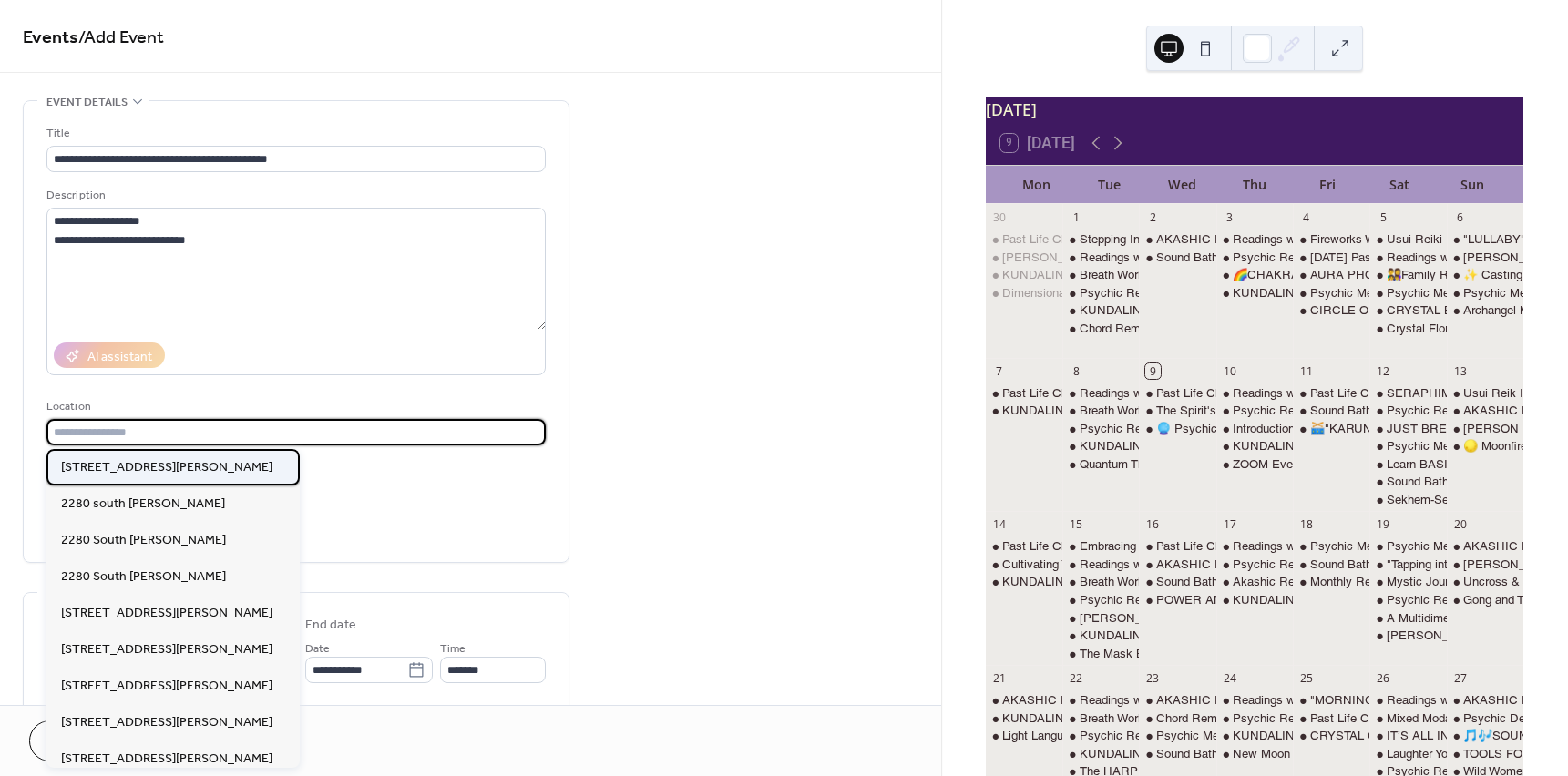 click on "[STREET_ADDRESS][PERSON_NAME]" at bounding box center [167, 467] 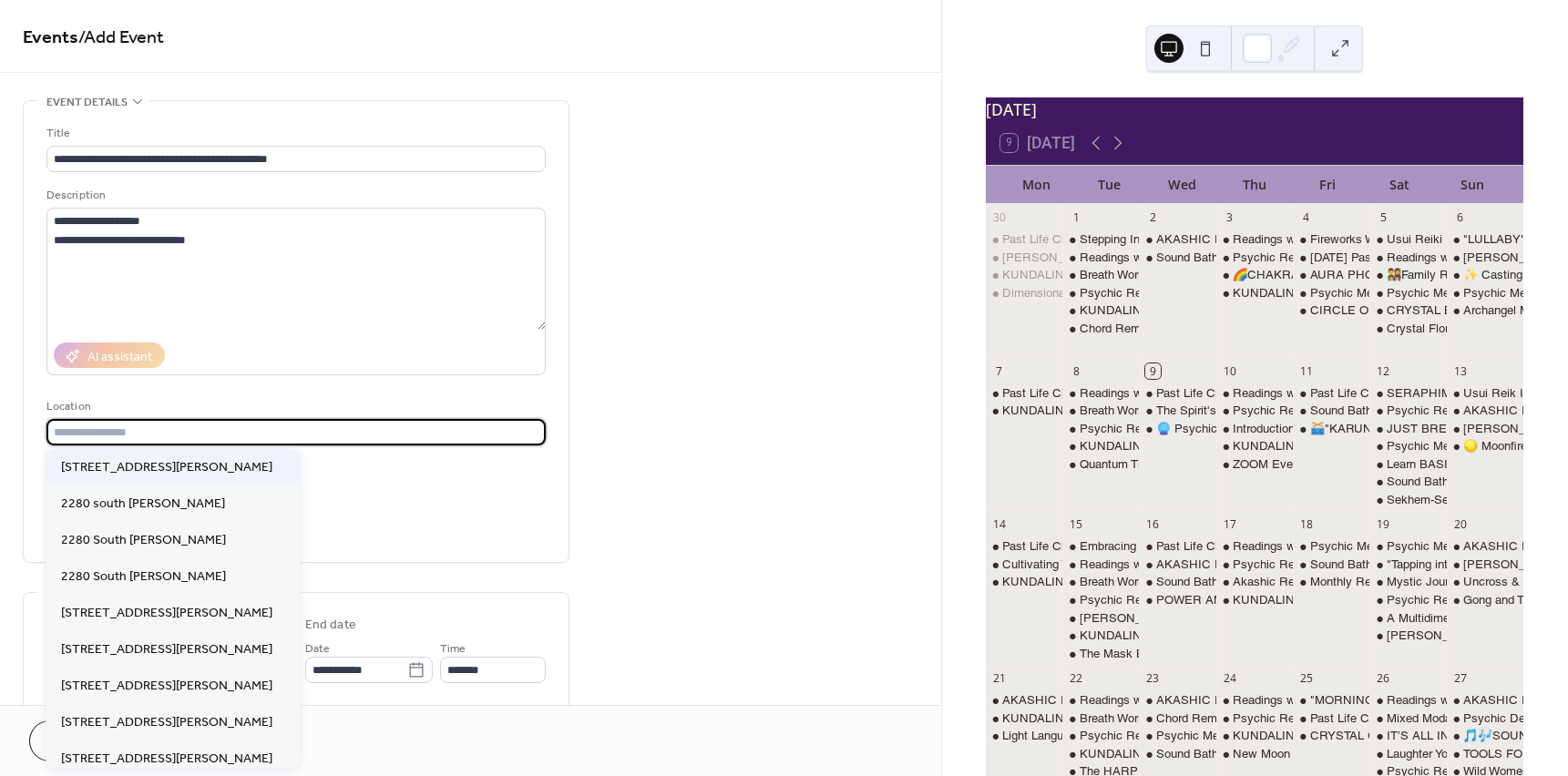 type on "**********" 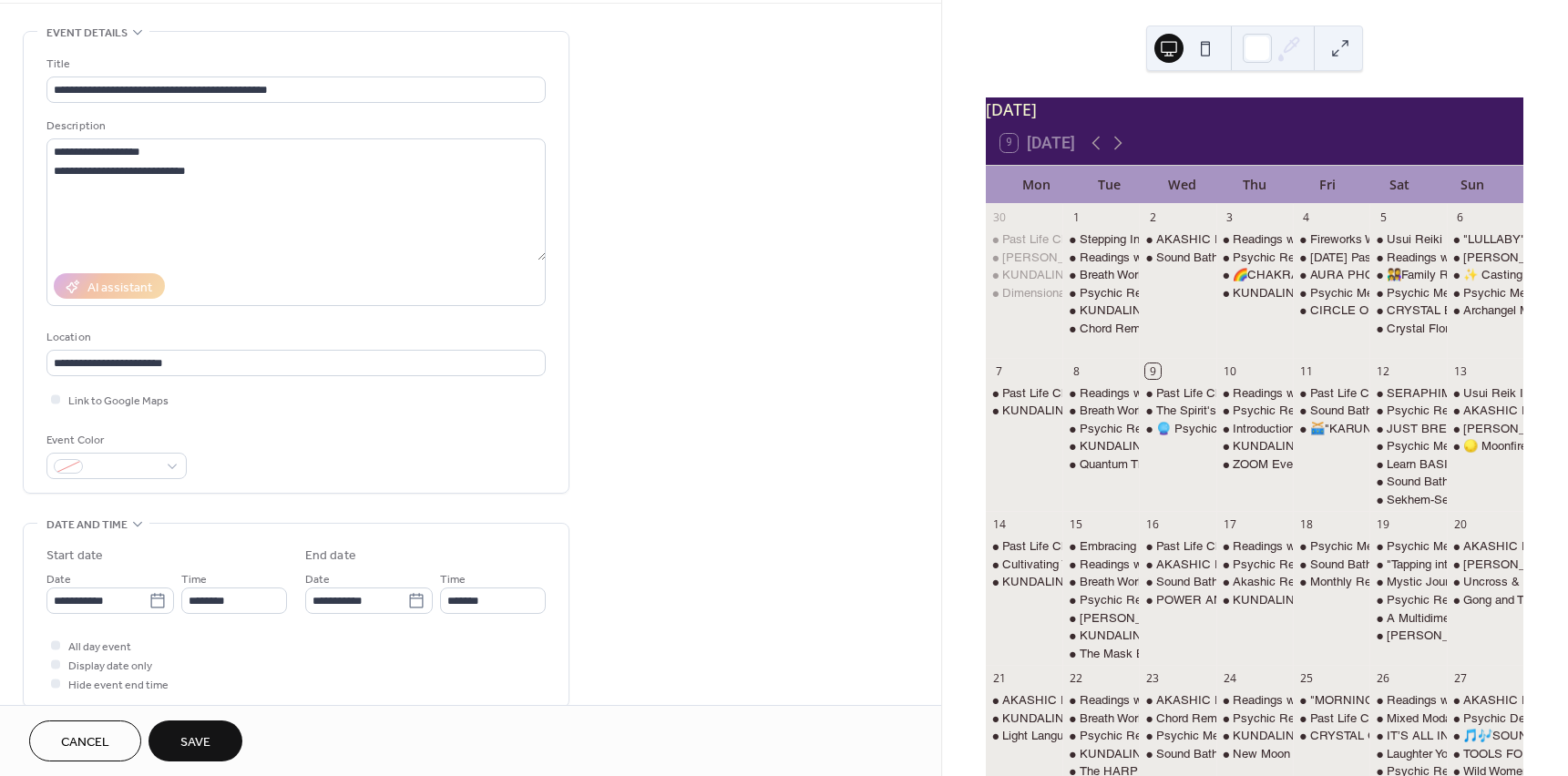 scroll, scrollTop: 273, scrollLeft: 0, axis: vertical 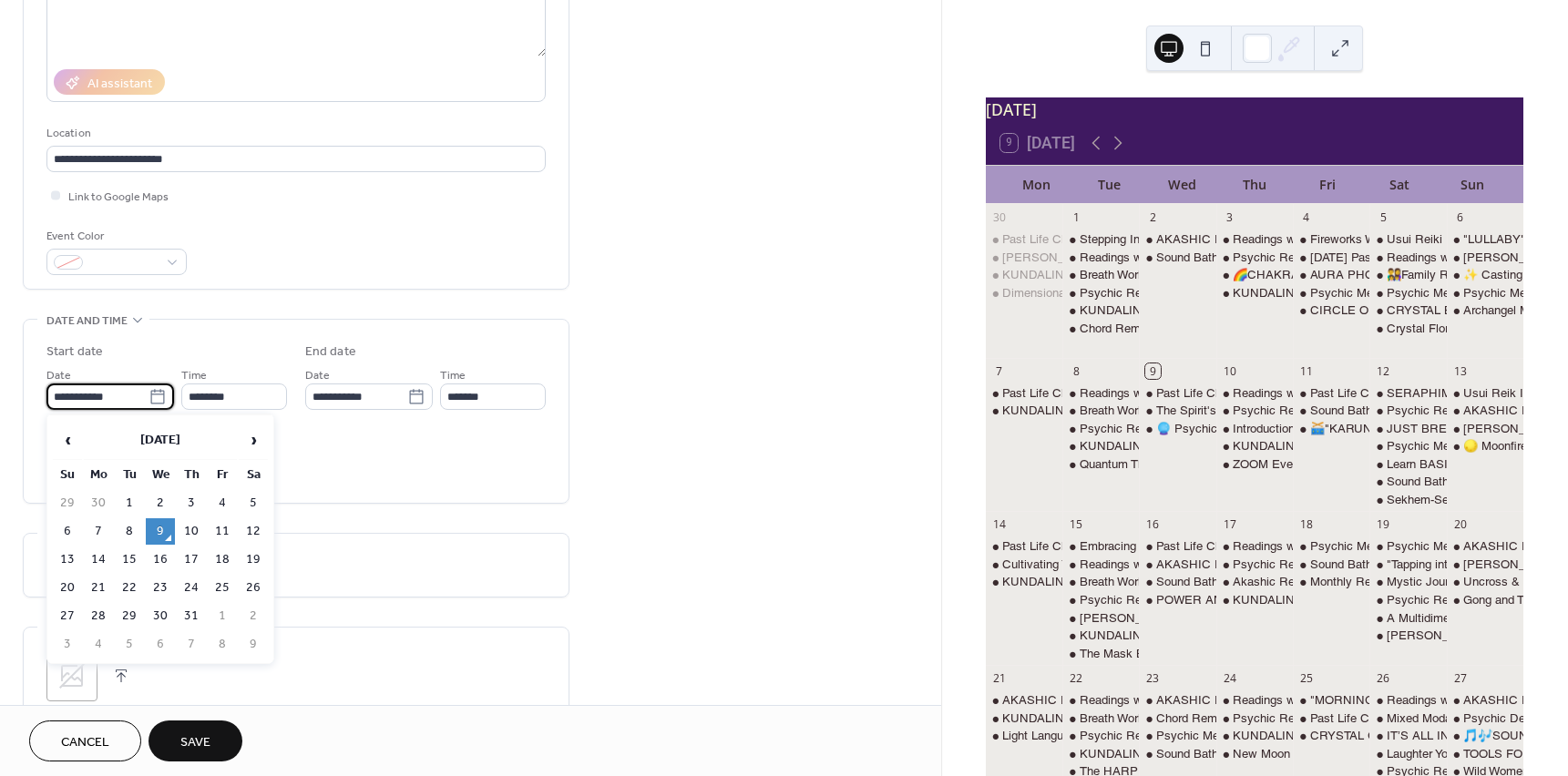 click on "**********" at bounding box center (97, 396) 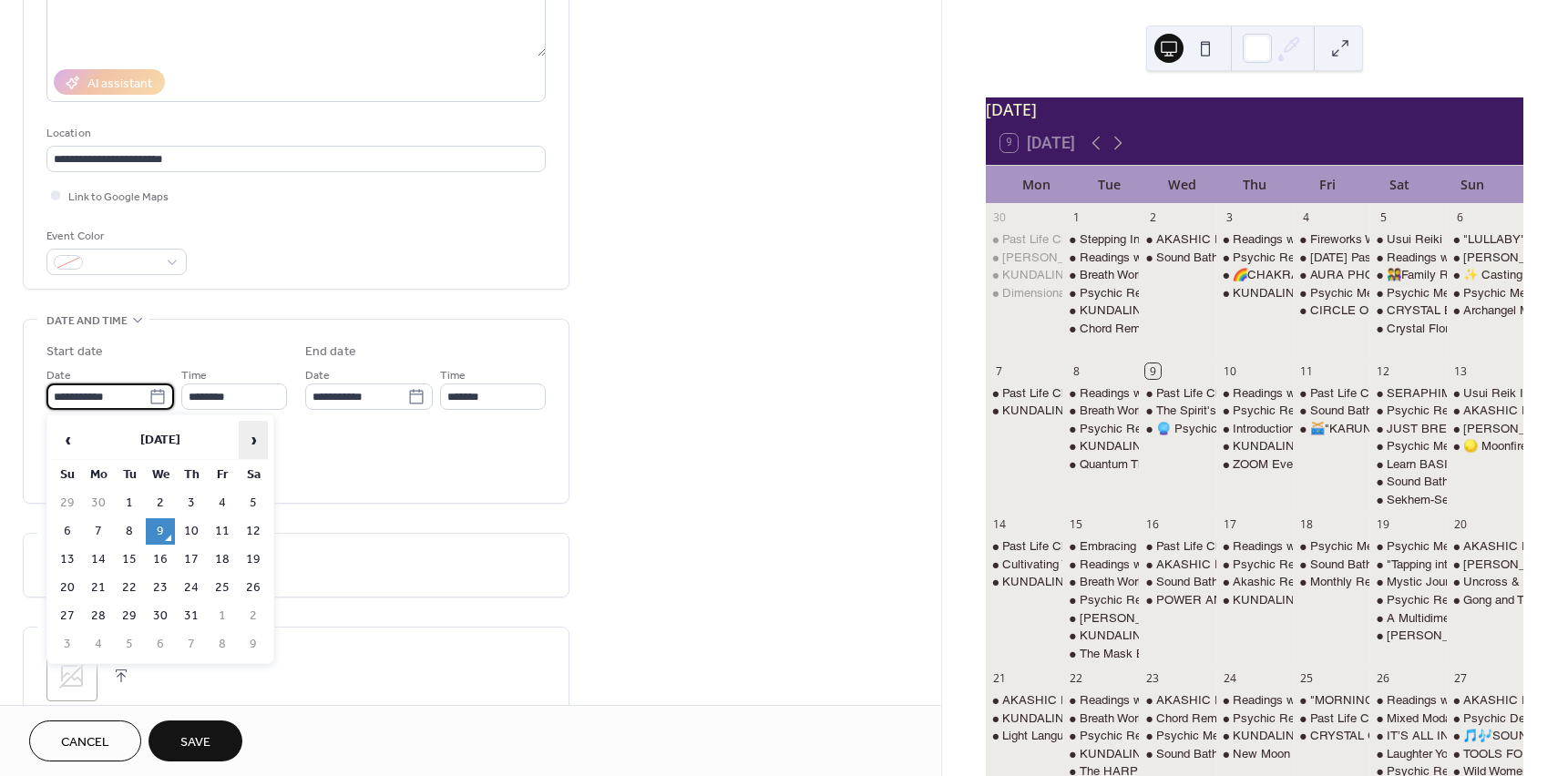 click on "›" at bounding box center (253, 440) 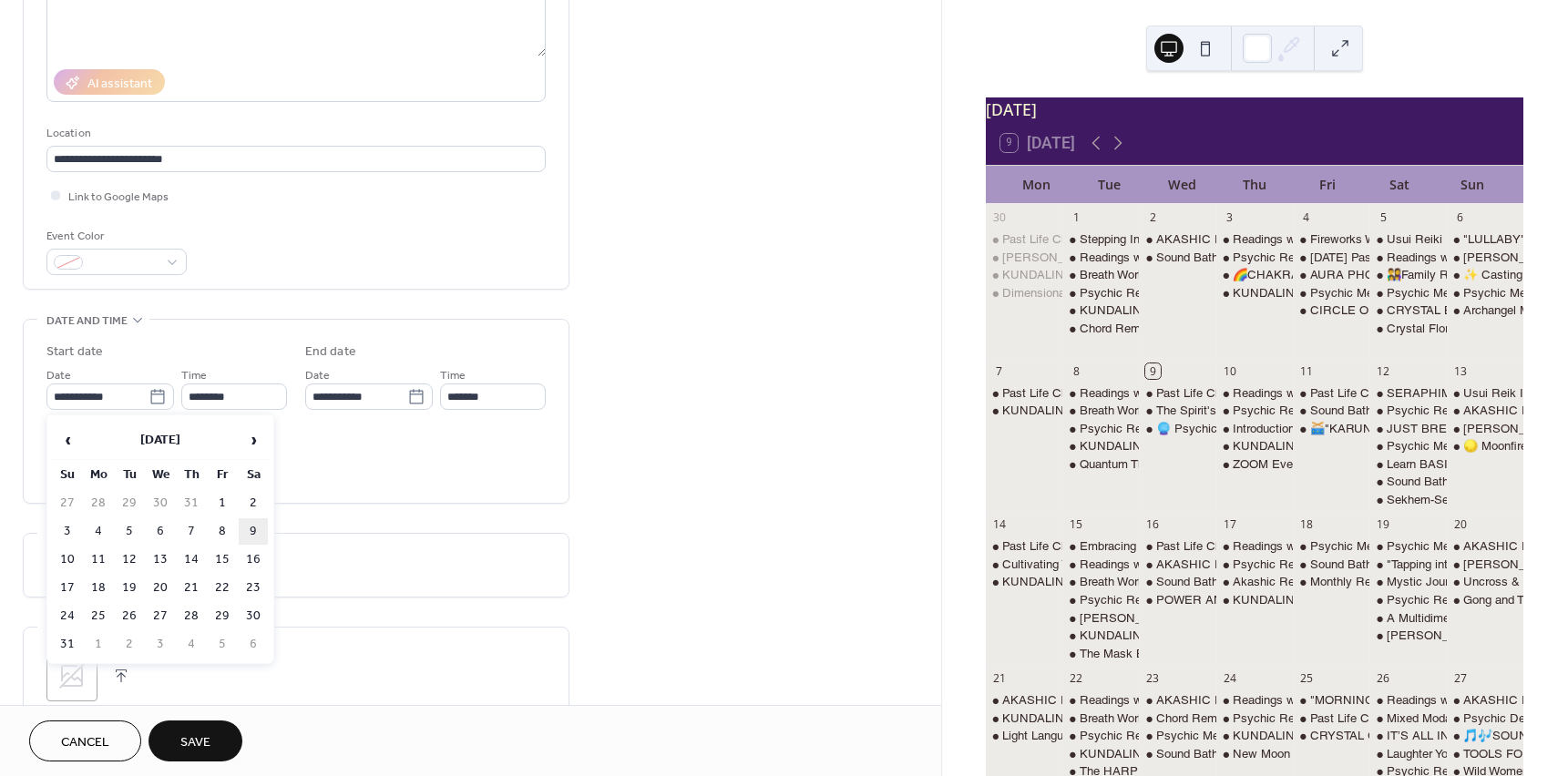 click on "9" at bounding box center (253, 531) 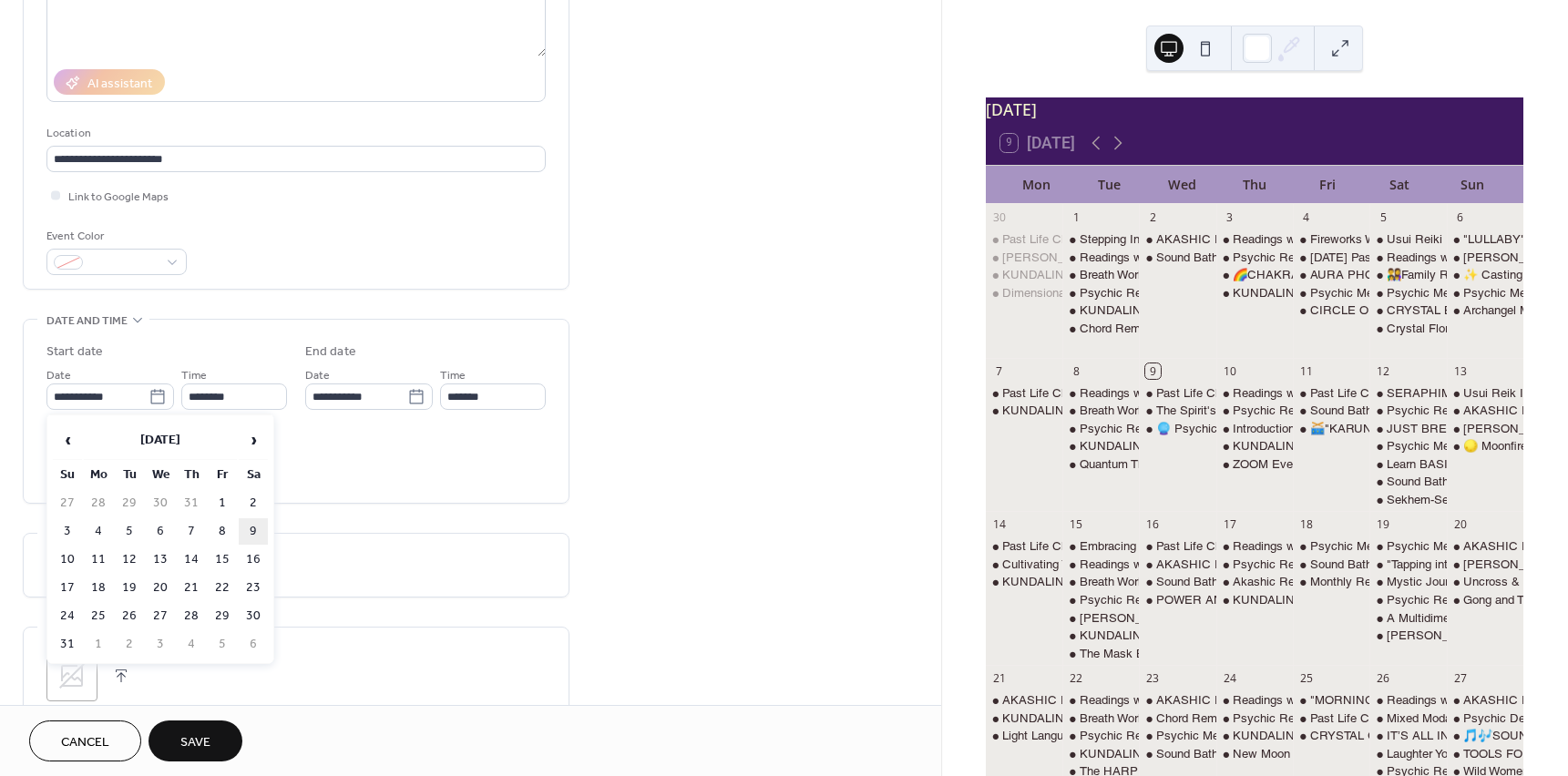 type on "**********" 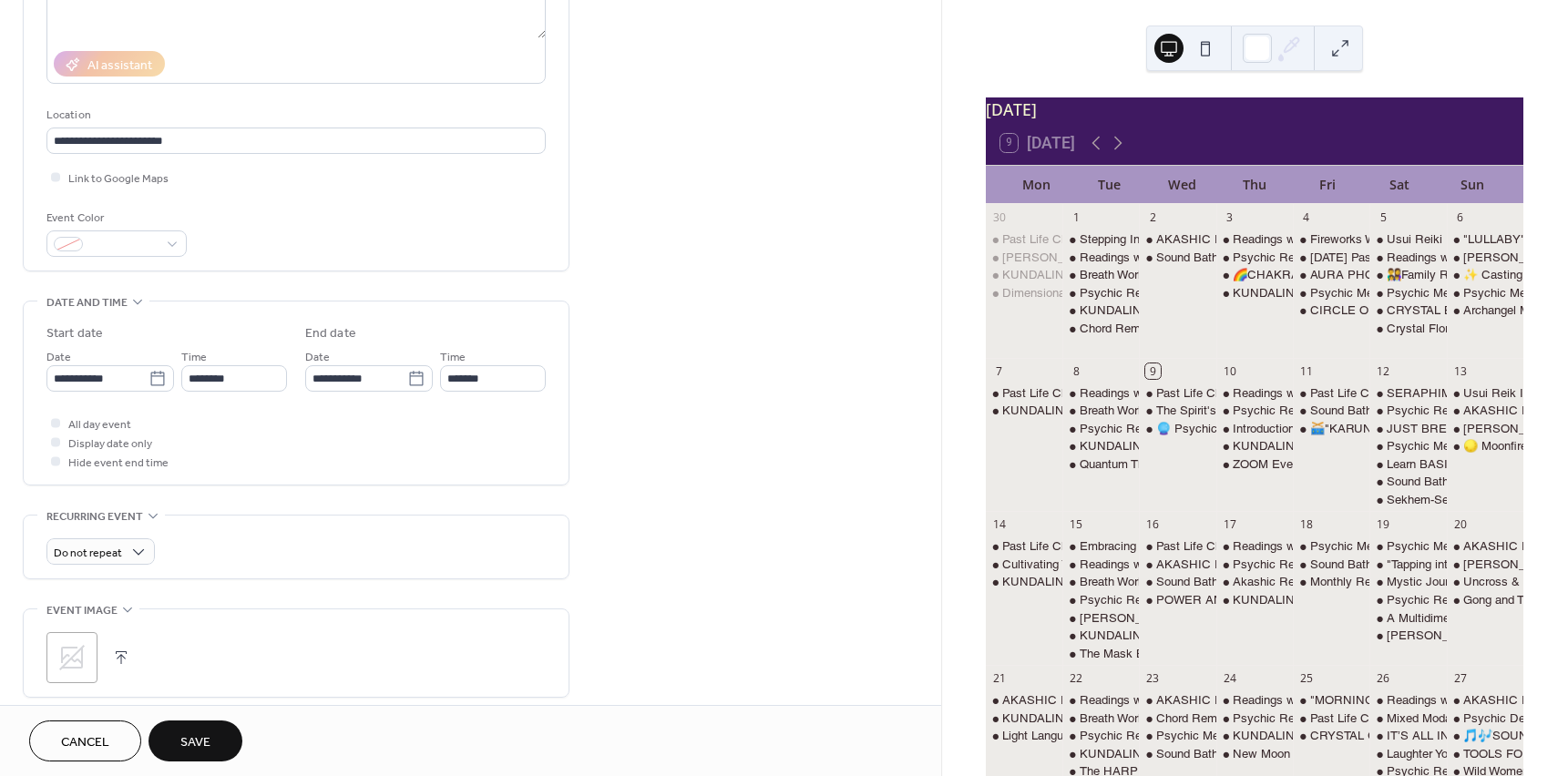 scroll, scrollTop: 364, scrollLeft: 0, axis: vertical 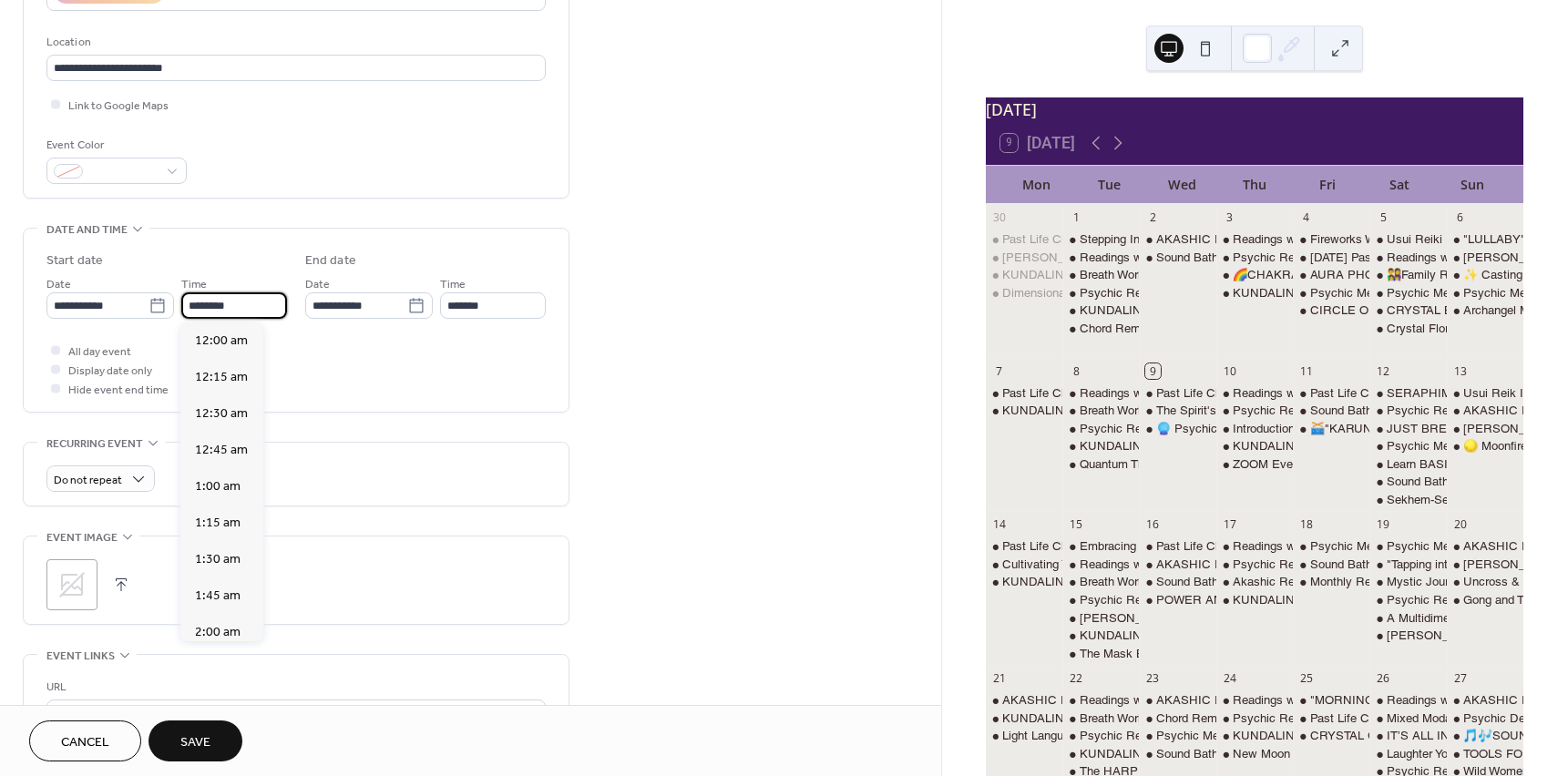 click on "********" at bounding box center [234, 305] 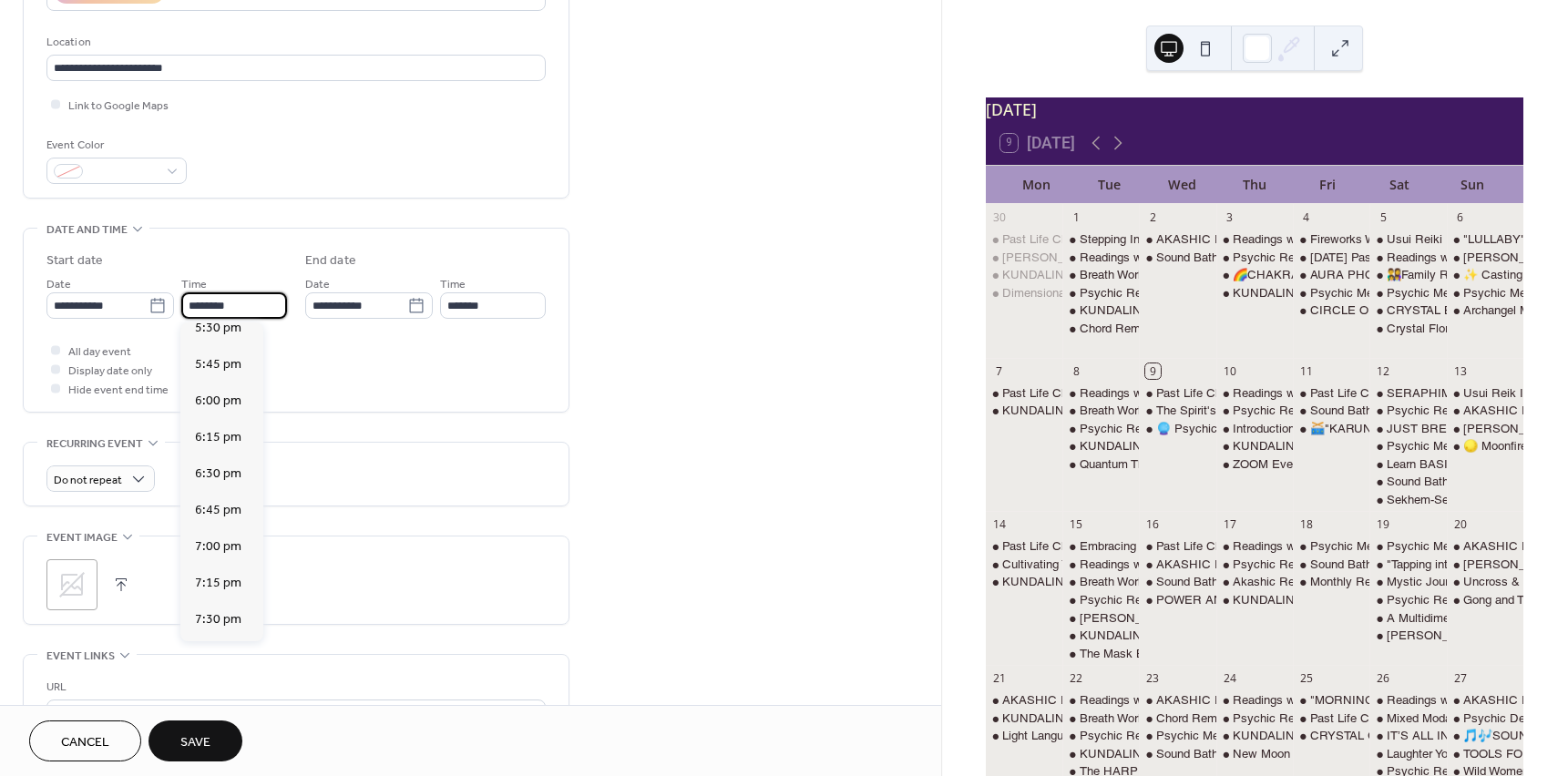 scroll, scrollTop: 2612, scrollLeft: 0, axis: vertical 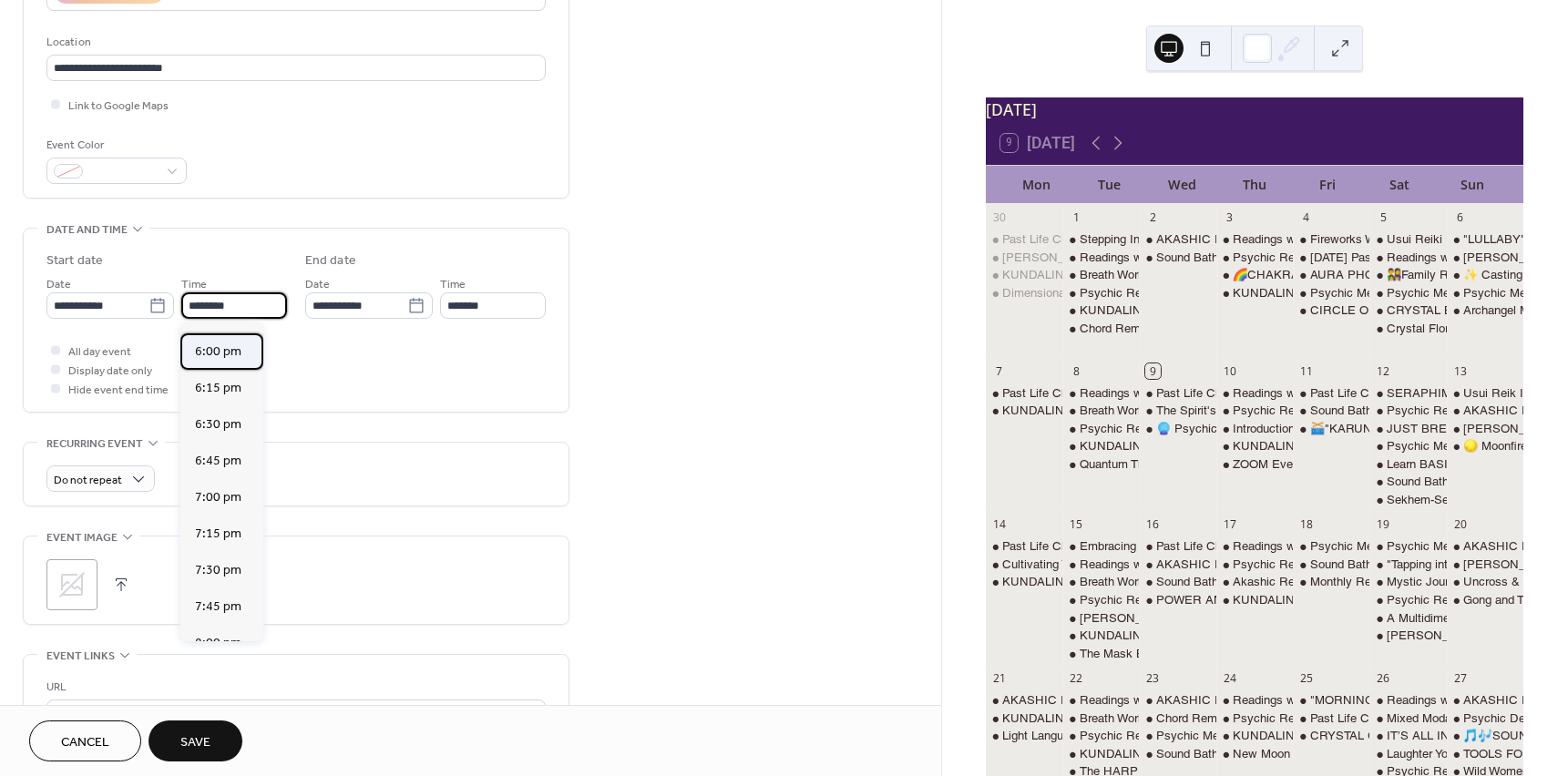 click on "6:00 pm" at bounding box center [221, 352] 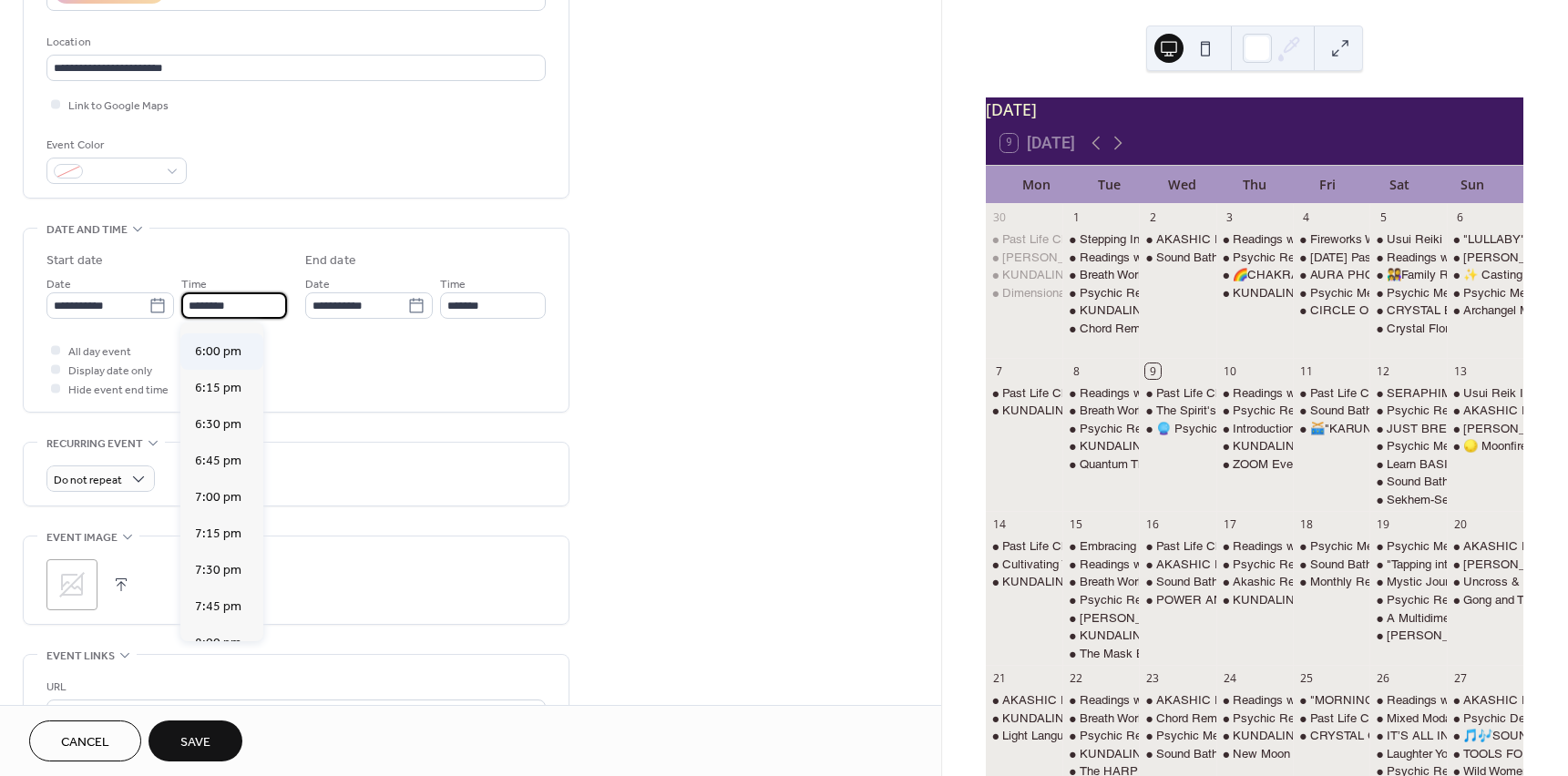 type on "*******" 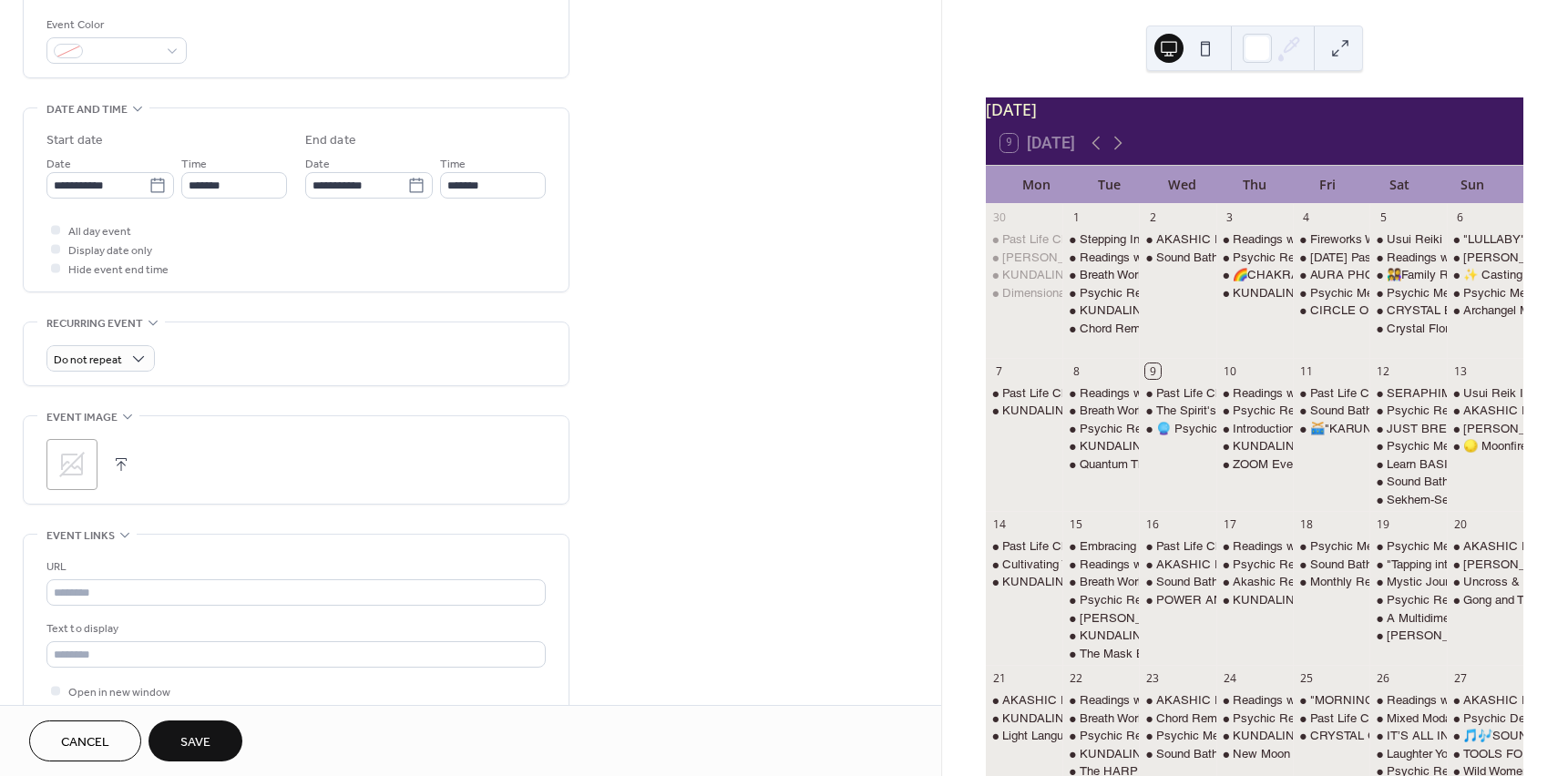 scroll, scrollTop: 638, scrollLeft: 0, axis: vertical 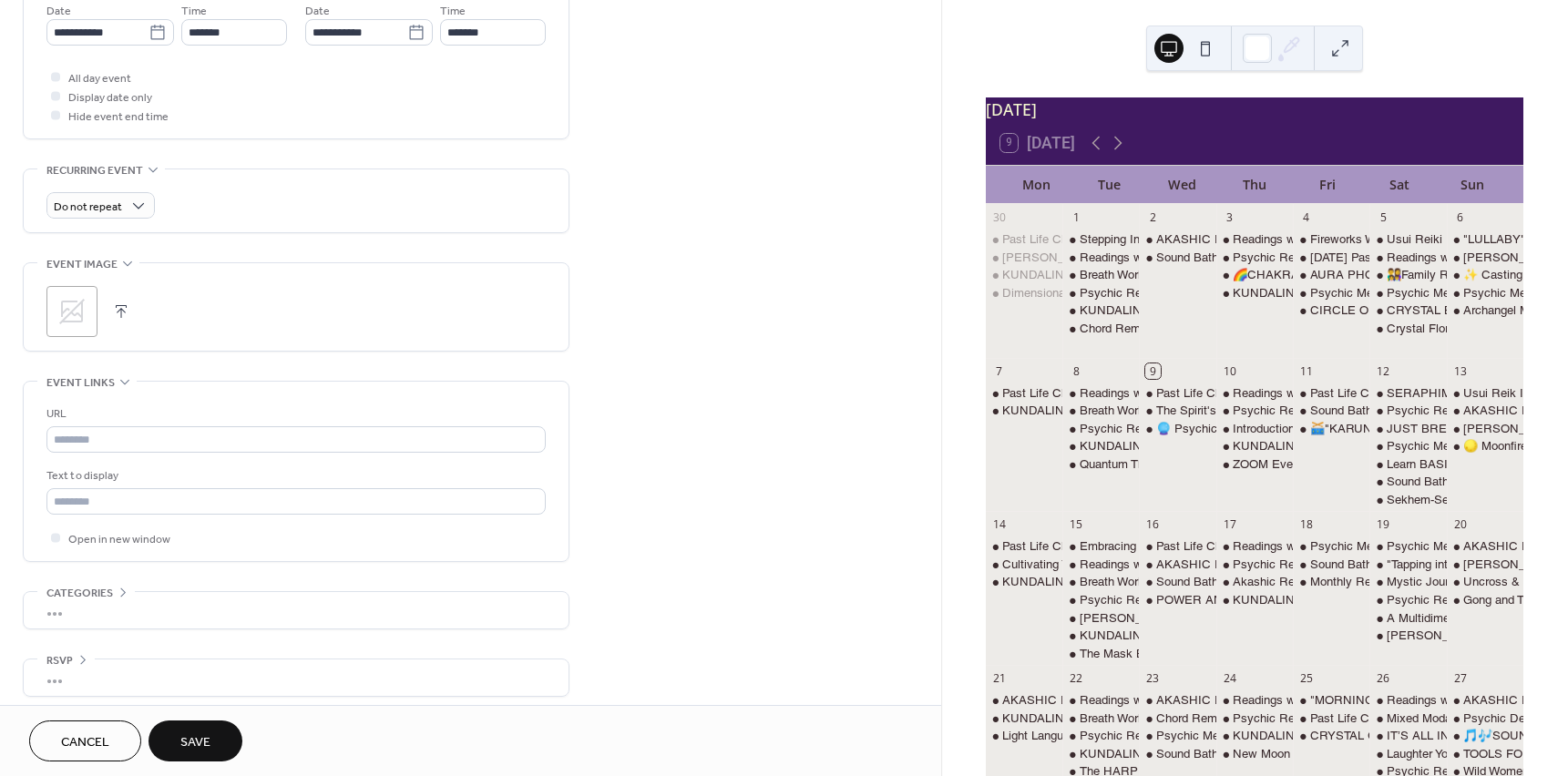 click on "Save" at bounding box center (195, 742) 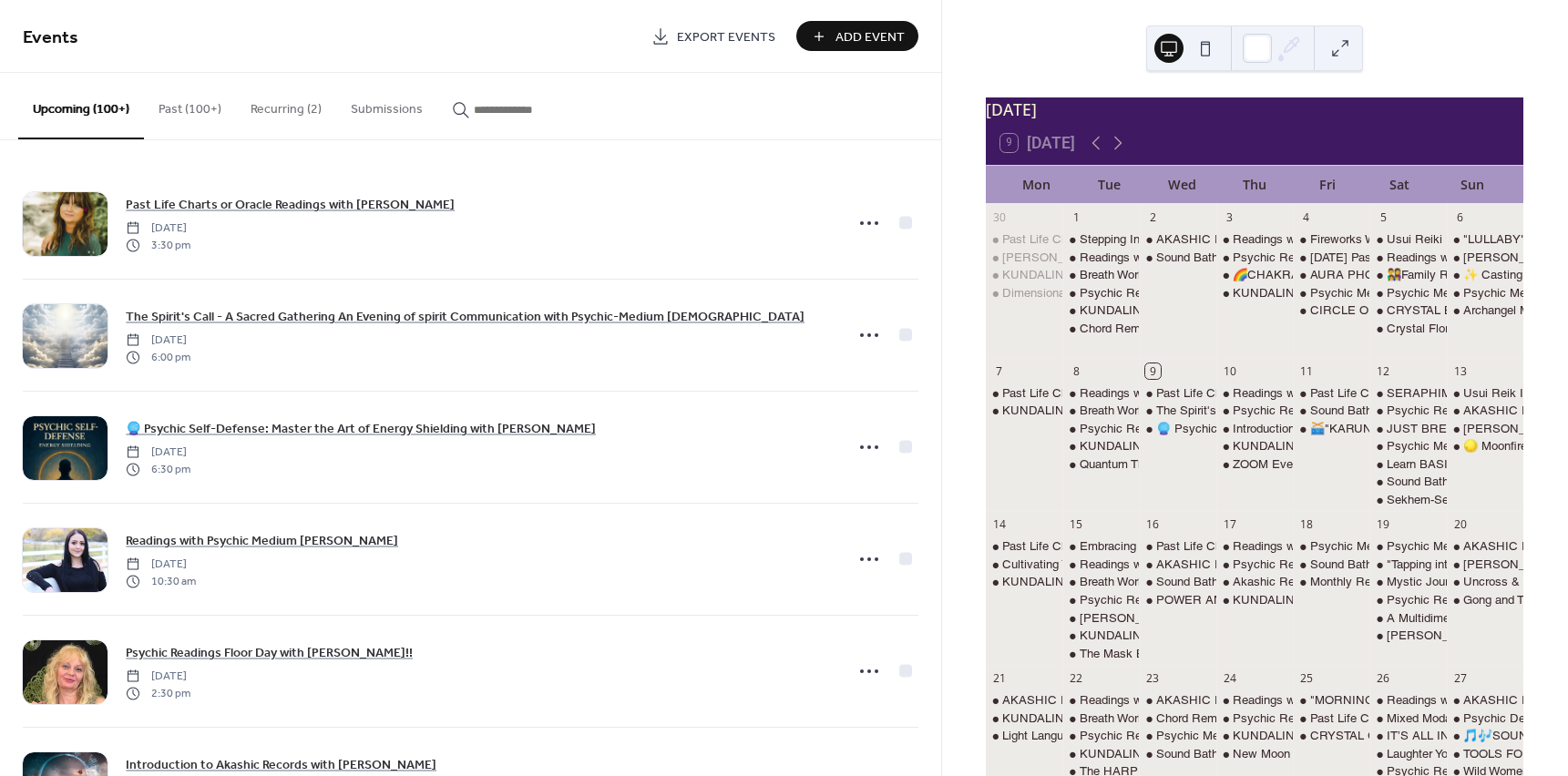 click on "Events Export Events Add Event" at bounding box center [470, 36] 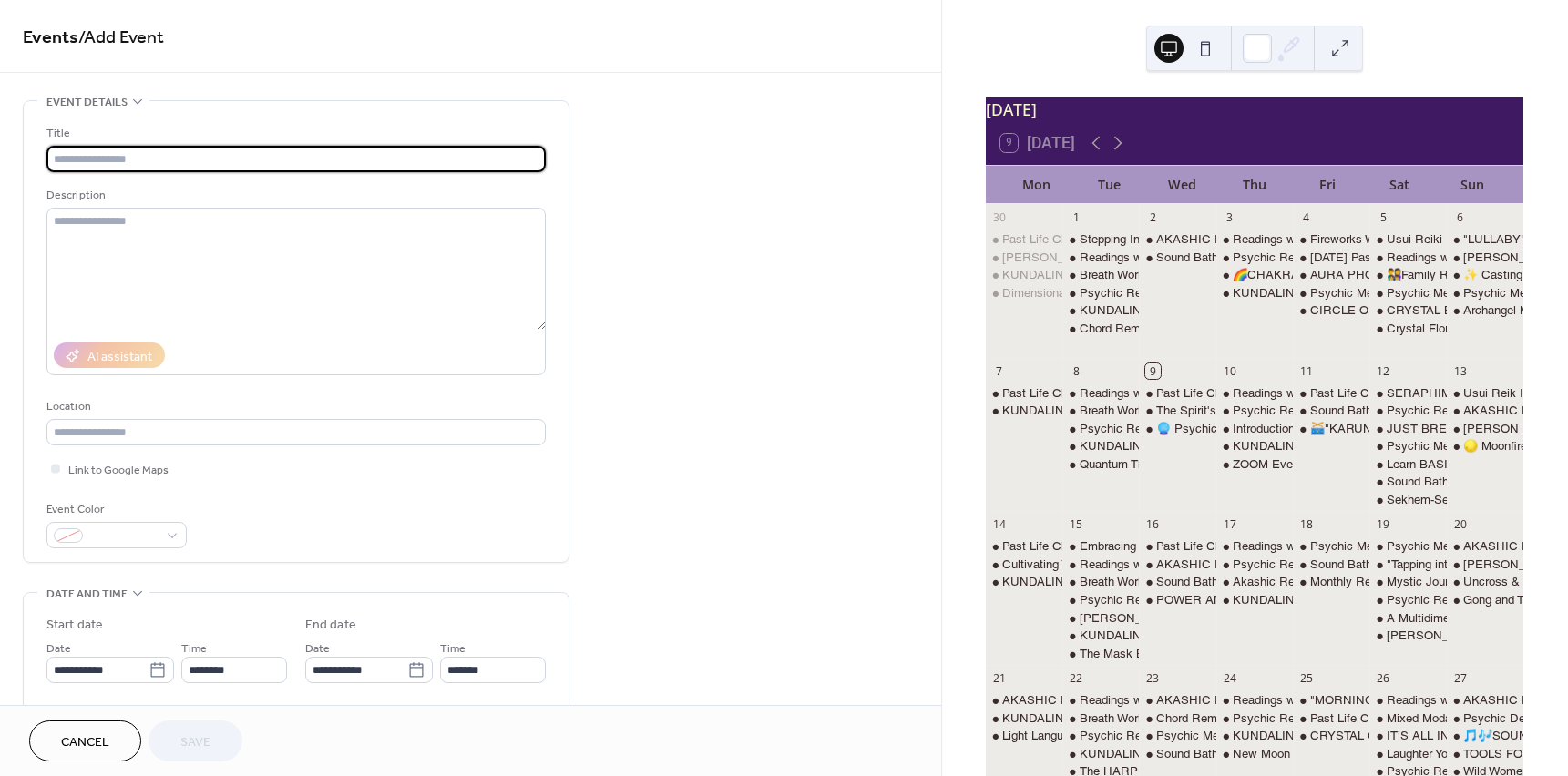 click at bounding box center [296, 158] 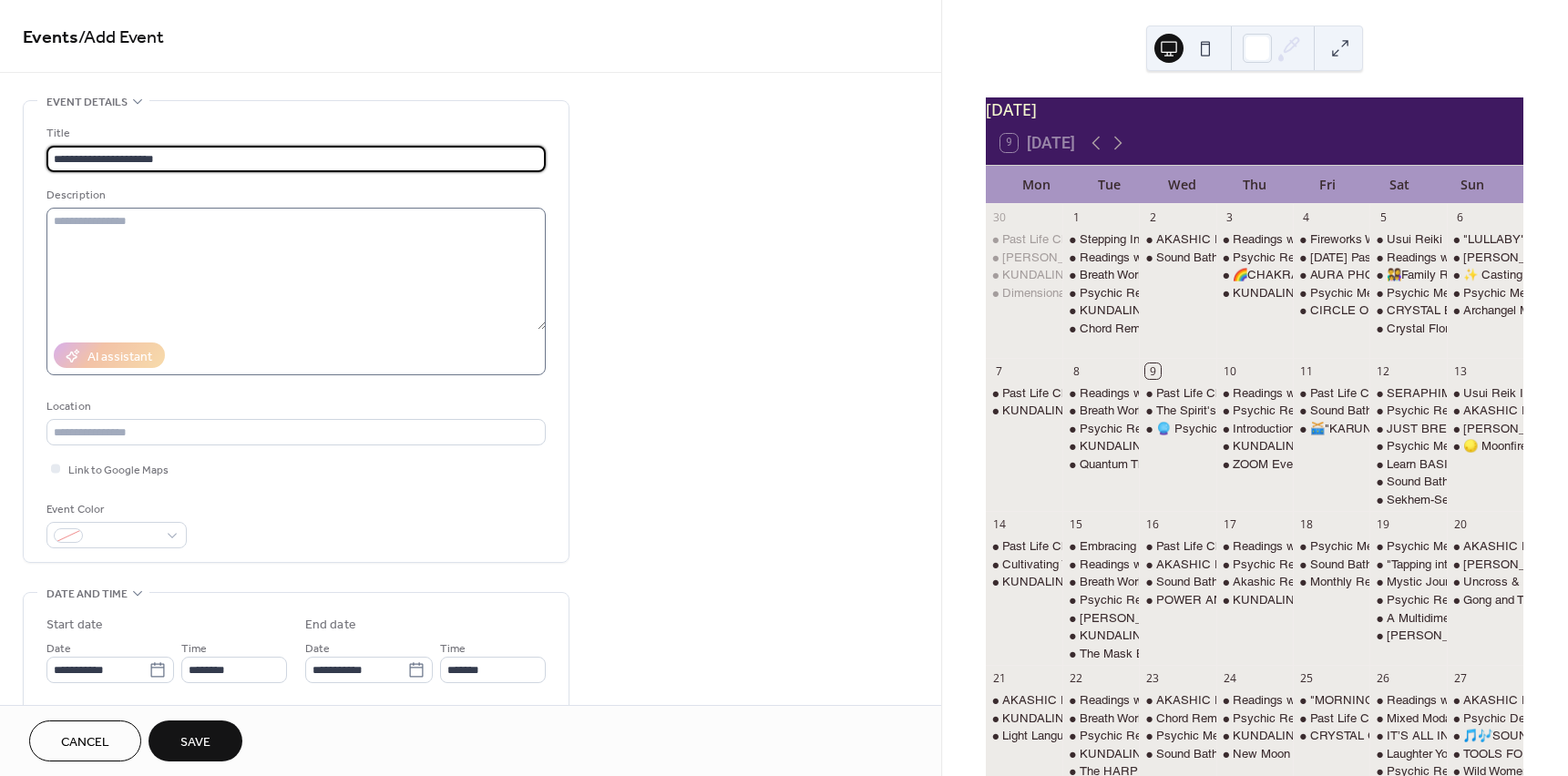 type on "**********" 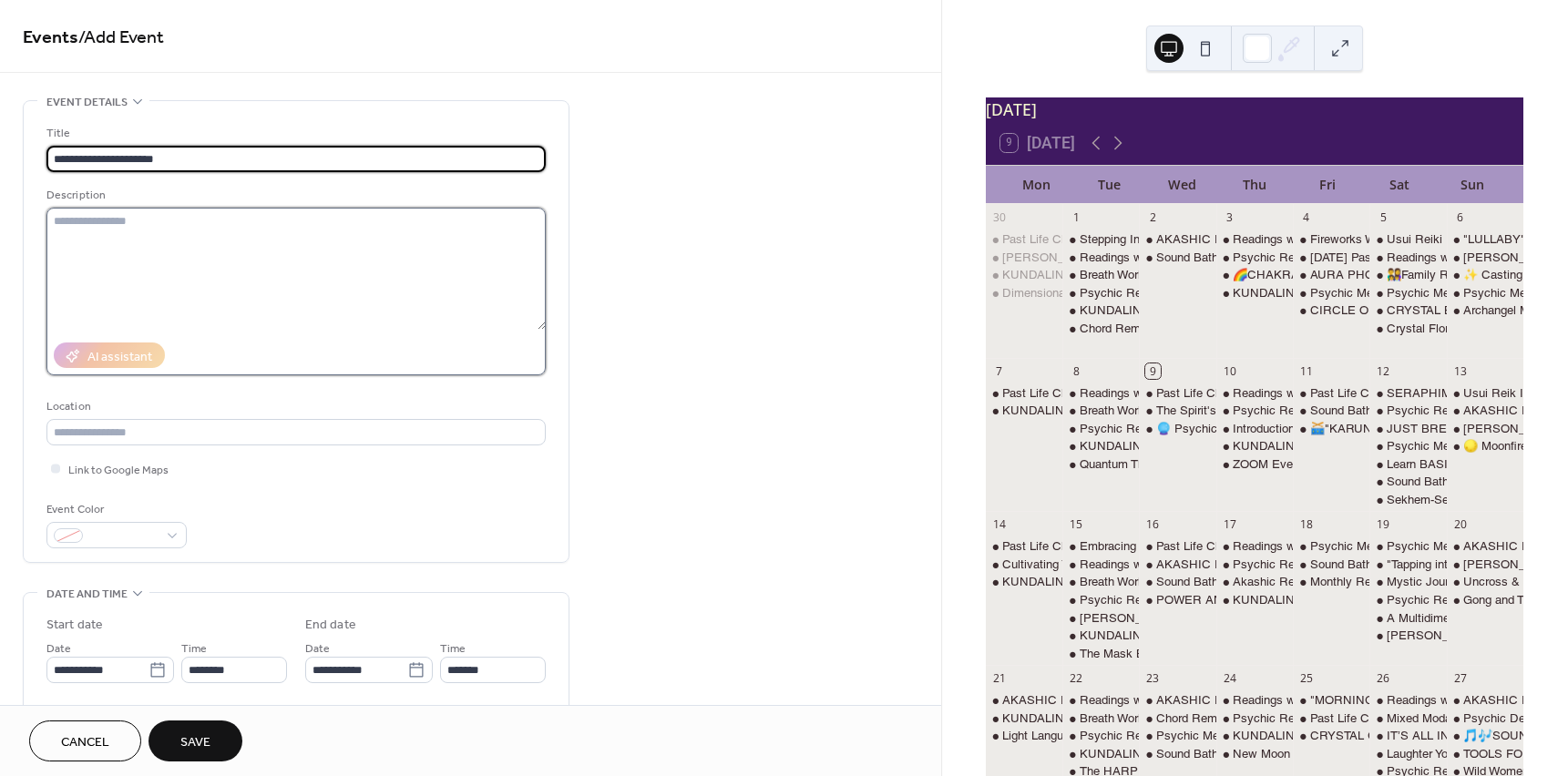 click at bounding box center (296, 269) 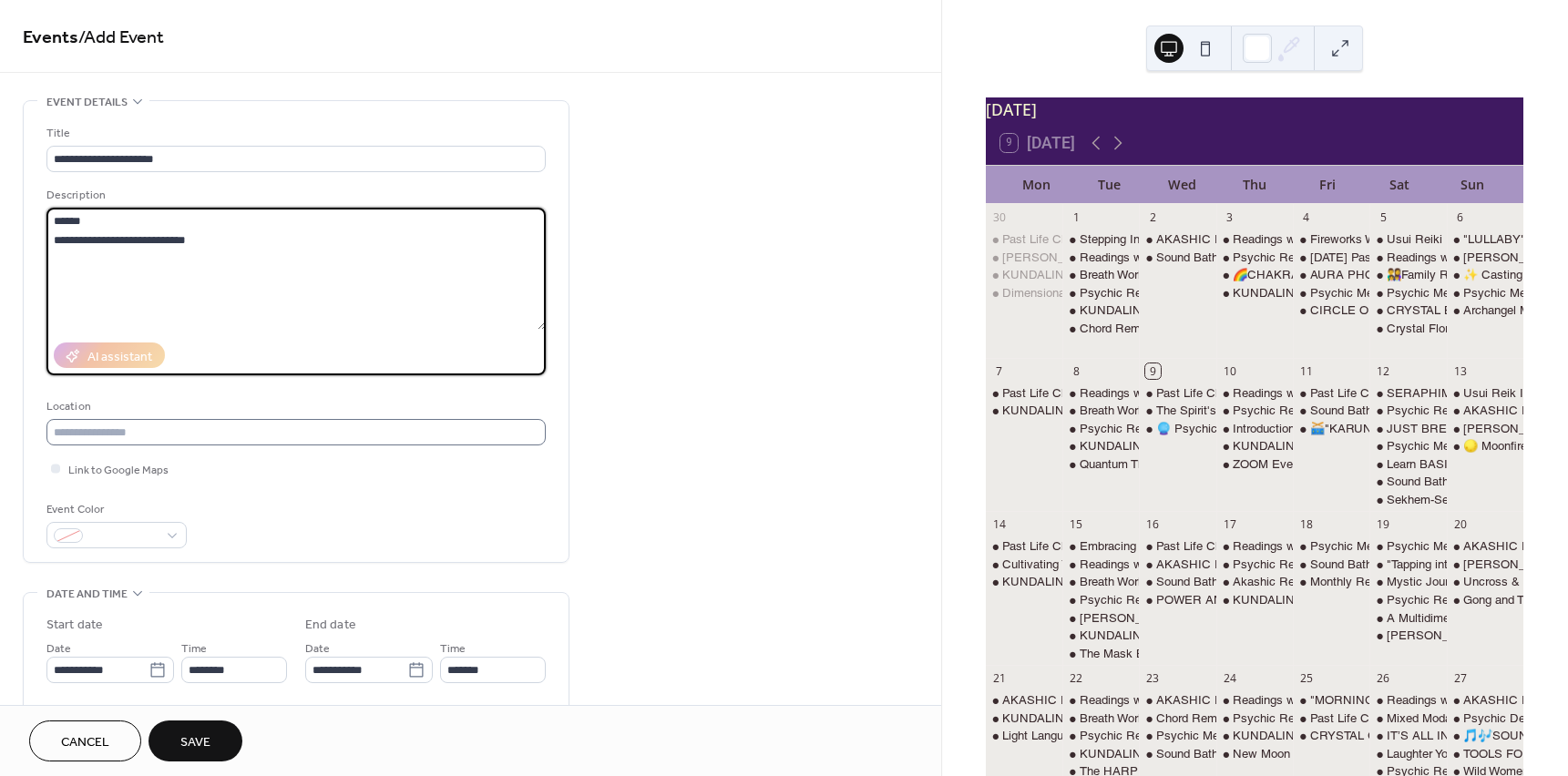 type on "**********" 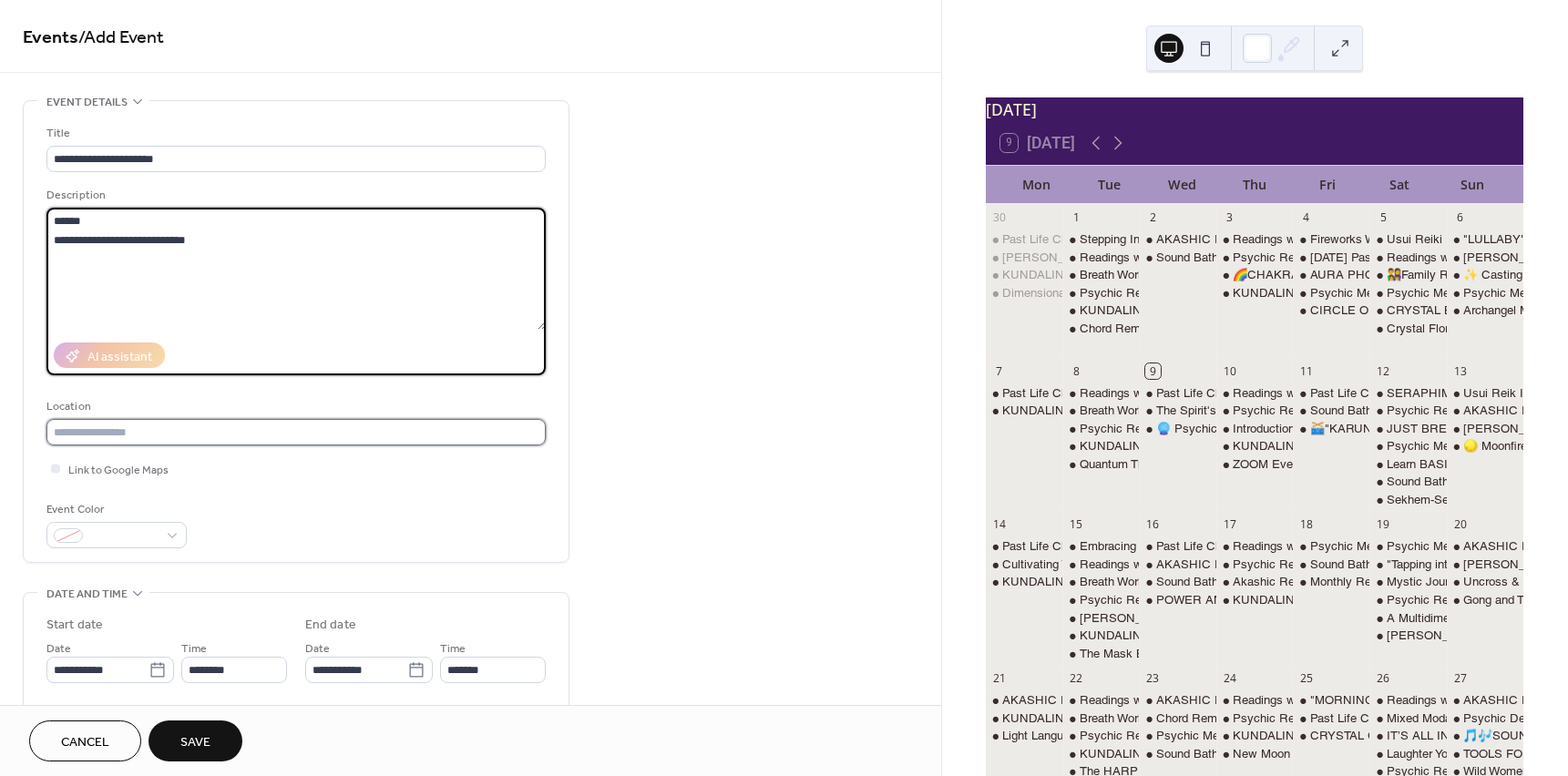 click at bounding box center (296, 432) 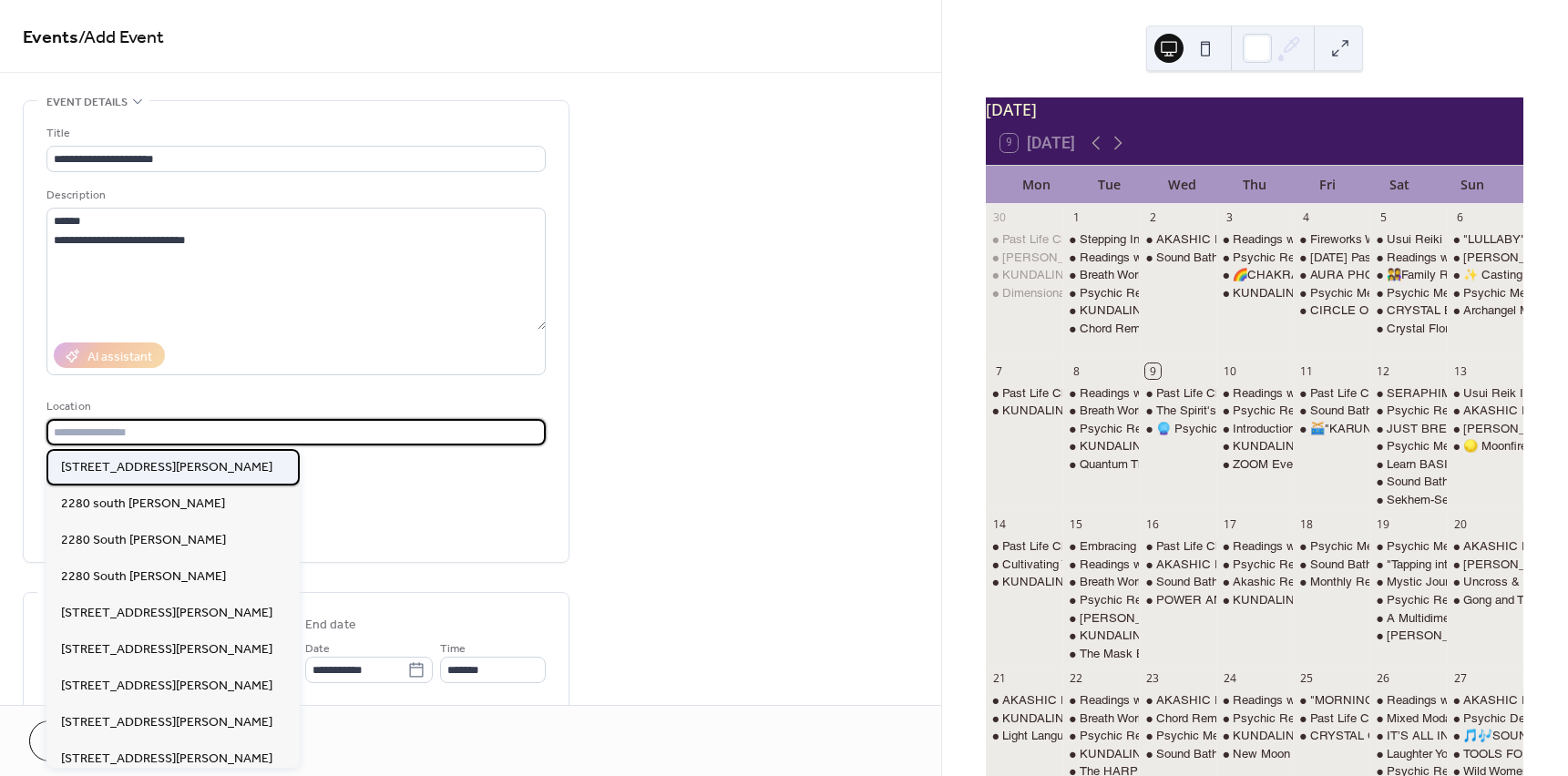 click on "2280 S Jones Blvd, Lv Nv" at bounding box center [167, 467] 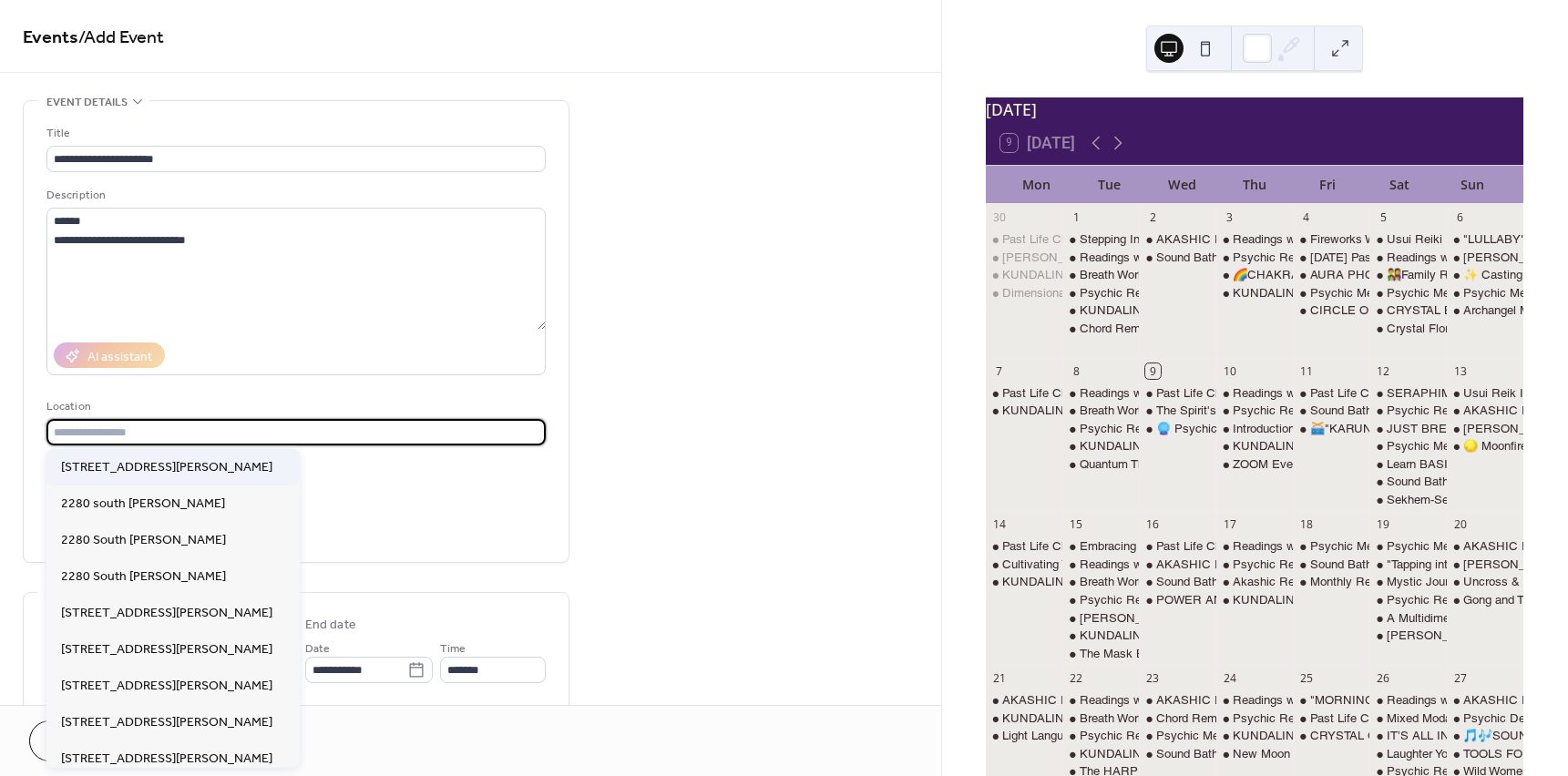 type on "**********" 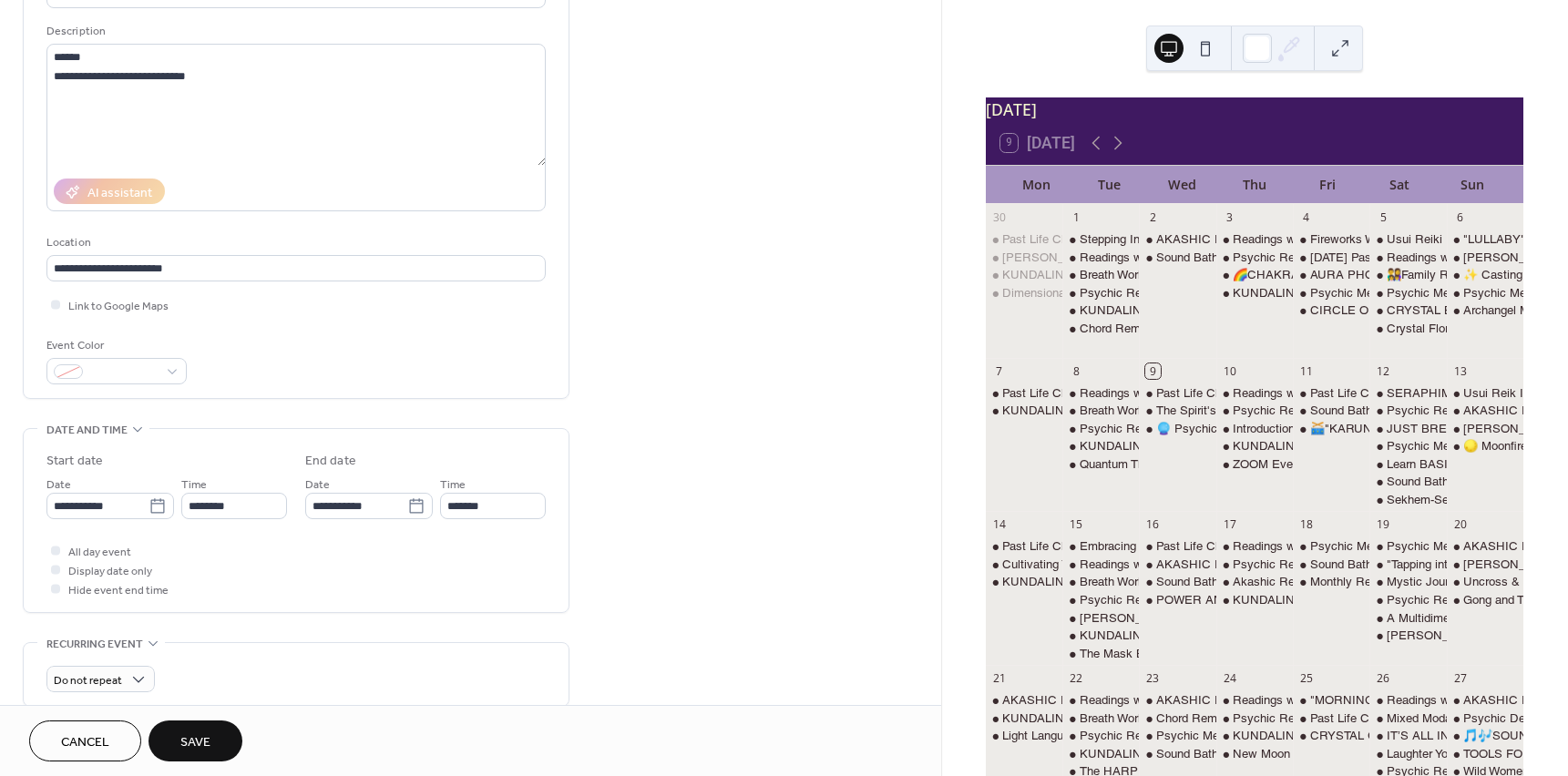 scroll, scrollTop: 182, scrollLeft: 0, axis: vertical 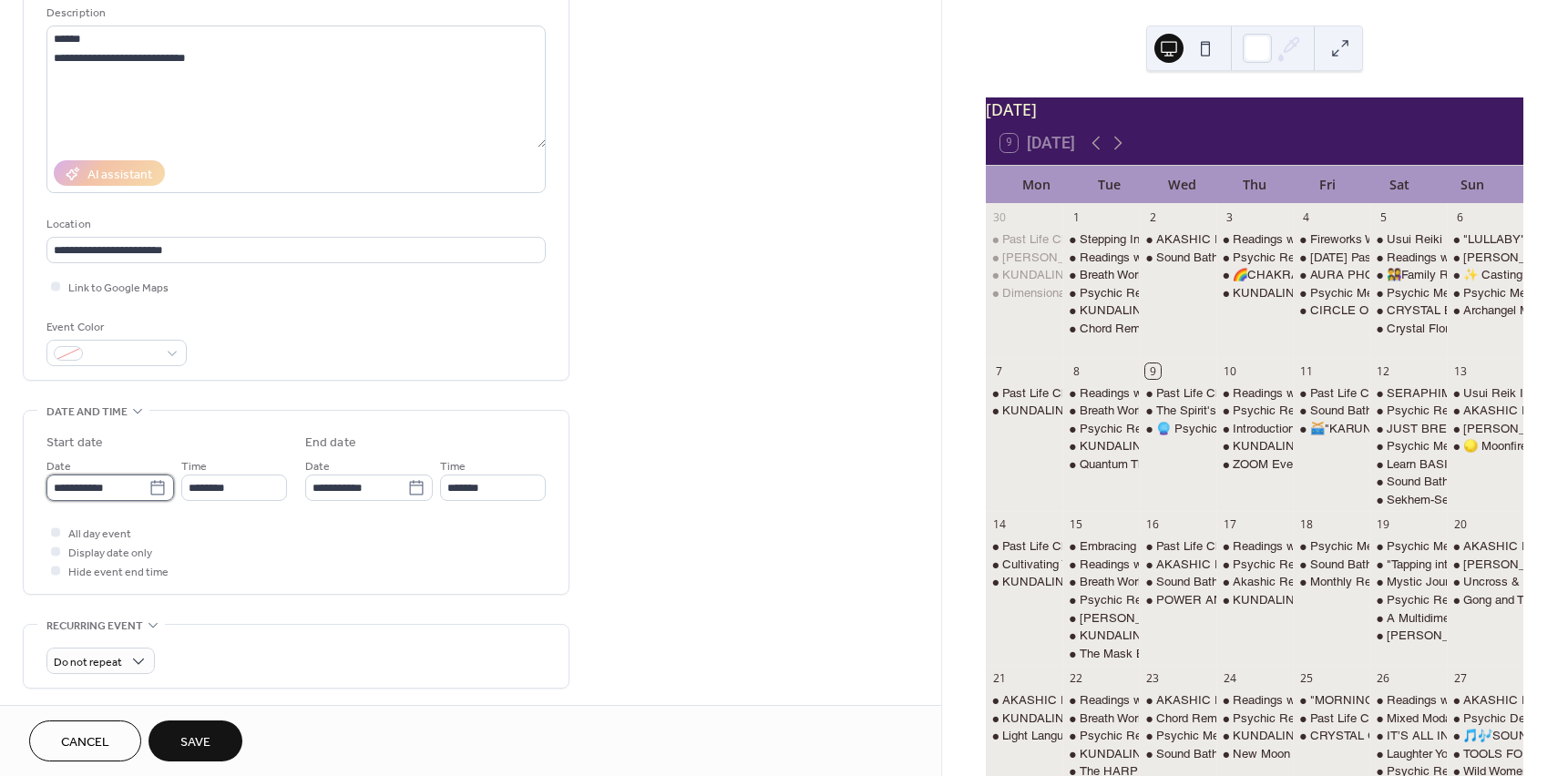 click on "**********" at bounding box center [97, 487] 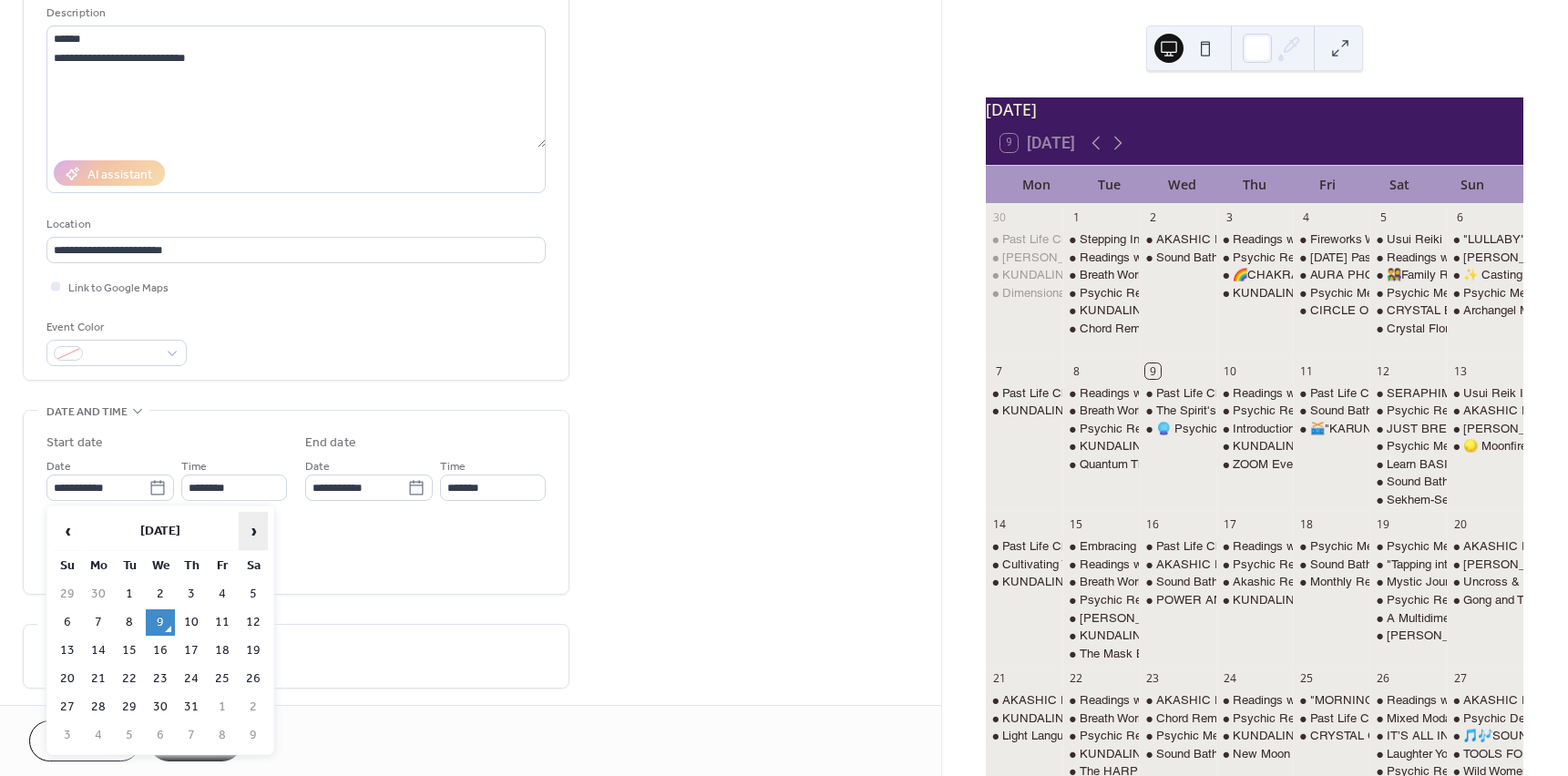 click on "›" at bounding box center (253, 531) 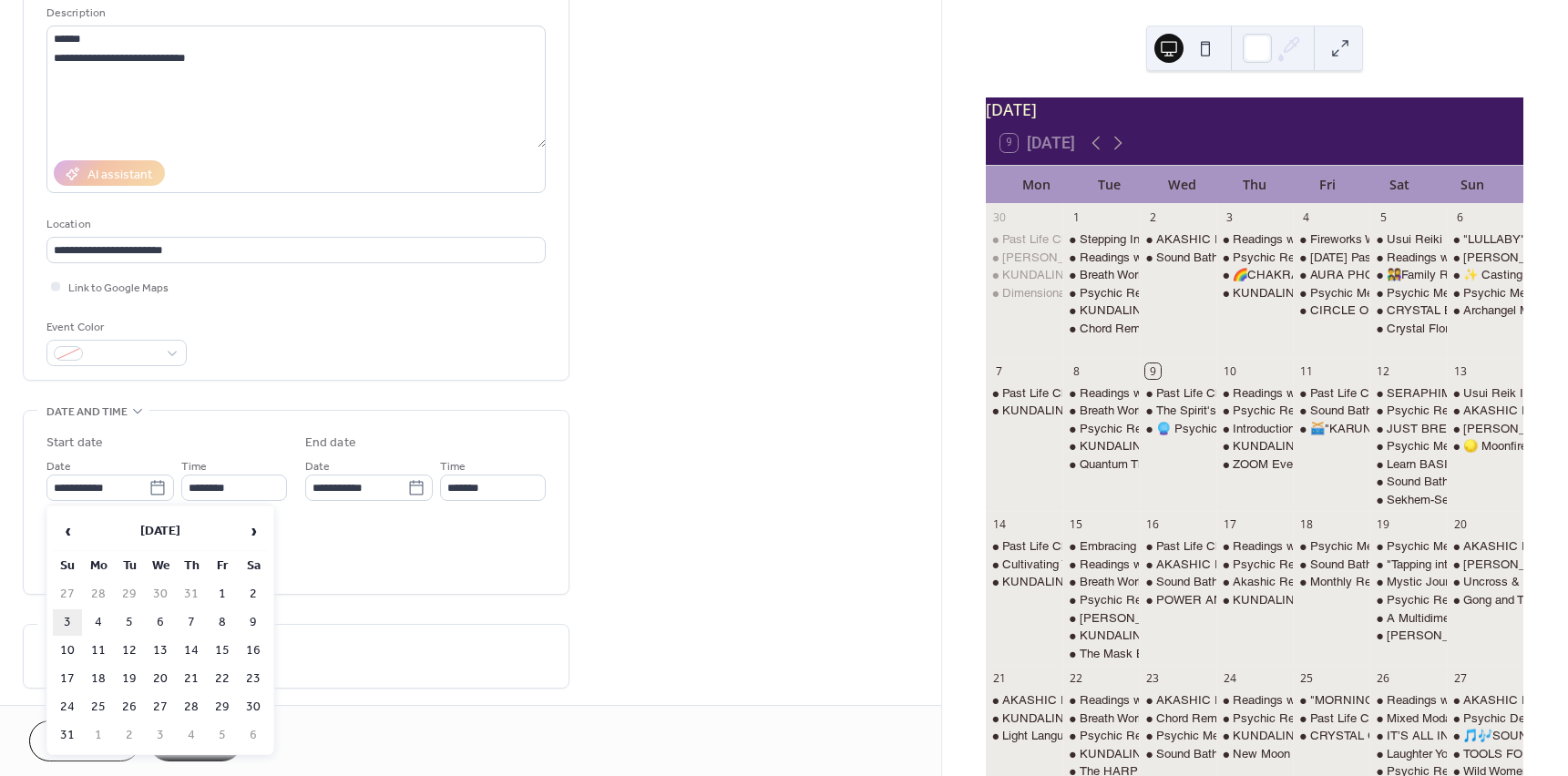 click on "3" at bounding box center [67, 622] 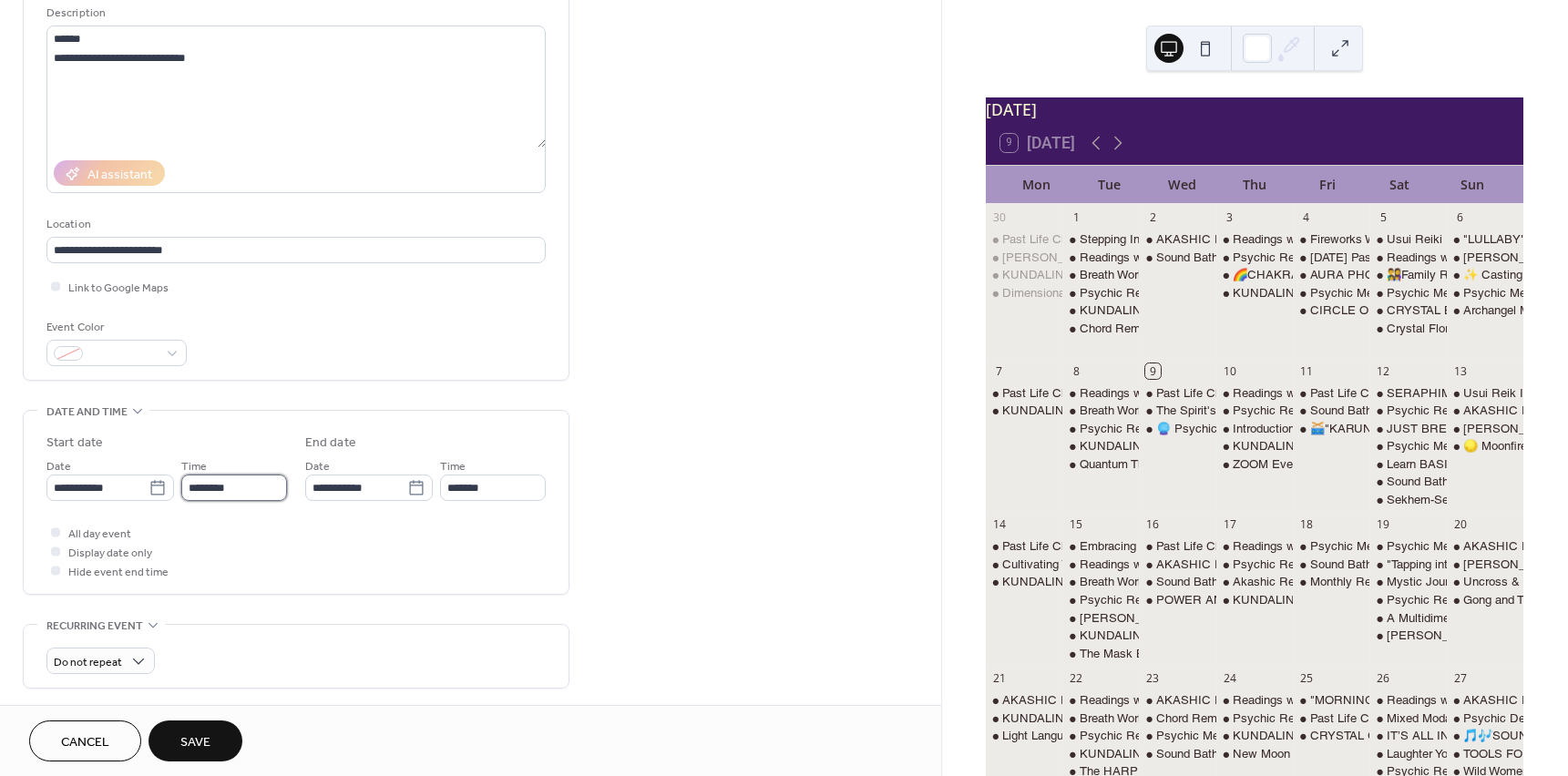 click on "********" at bounding box center [234, 487] 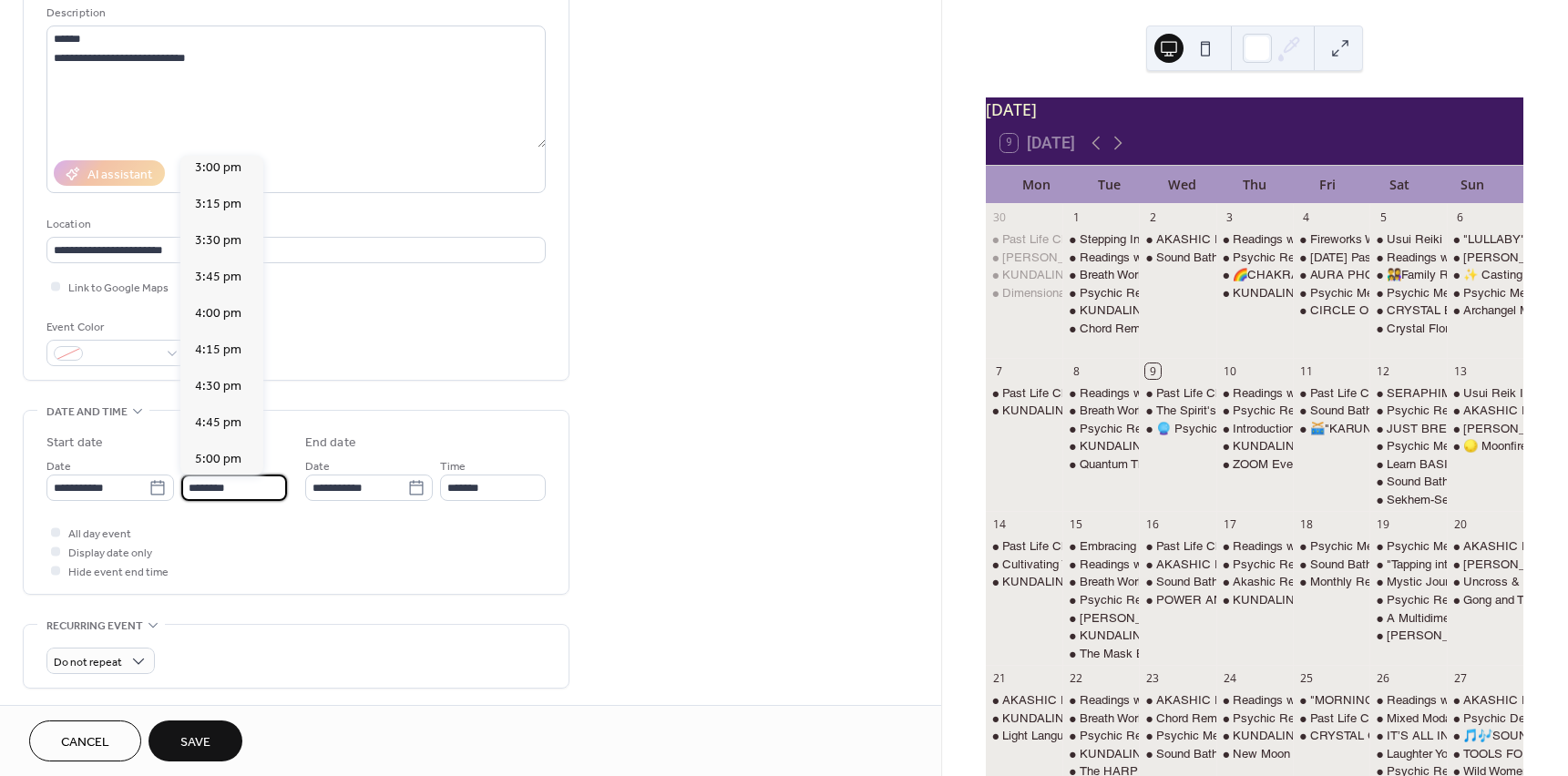 scroll, scrollTop: 2248, scrollLeft: 0, axis: vertical 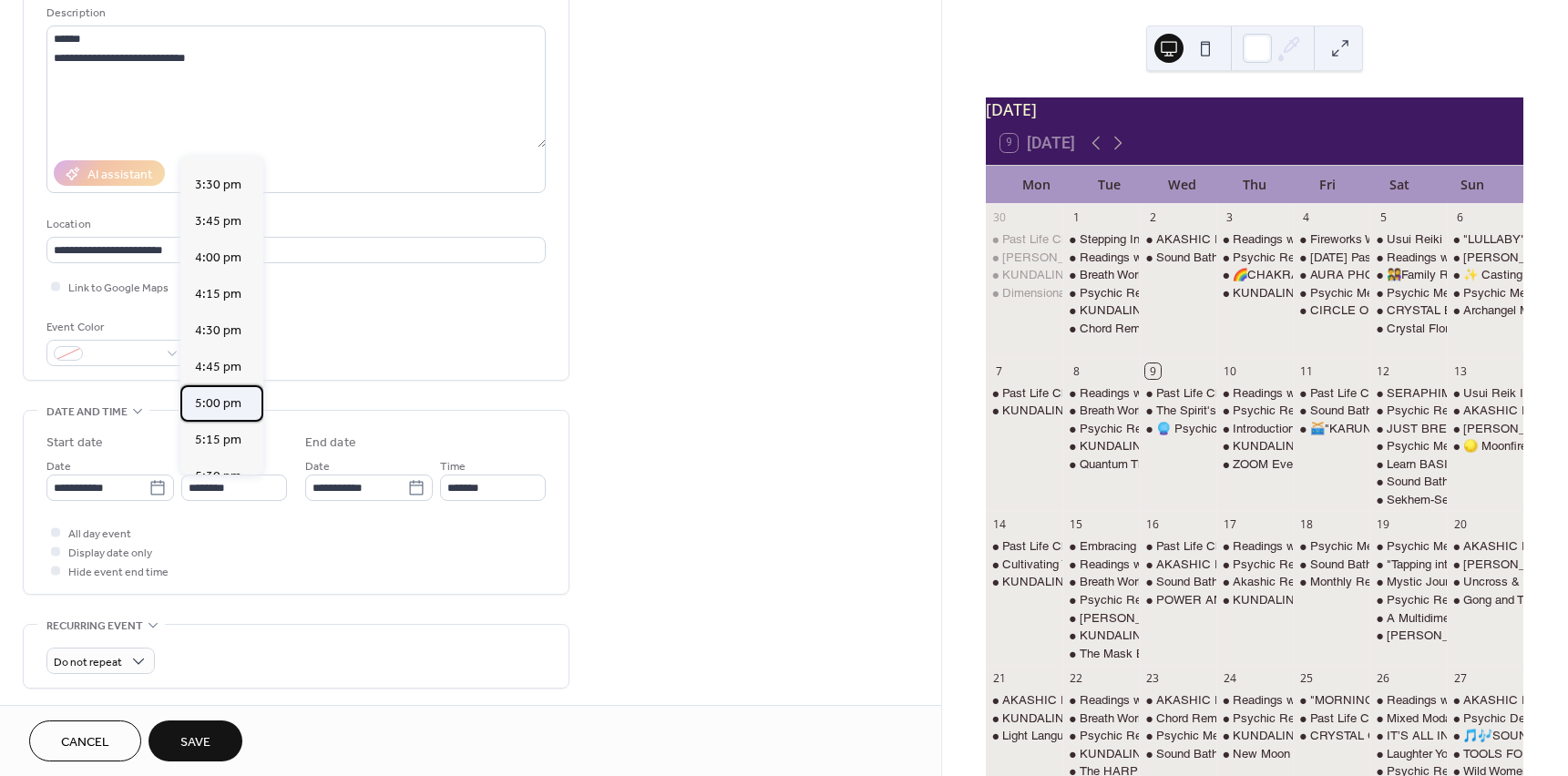 click on "5:00 pm" at bounding box center [218, 403] 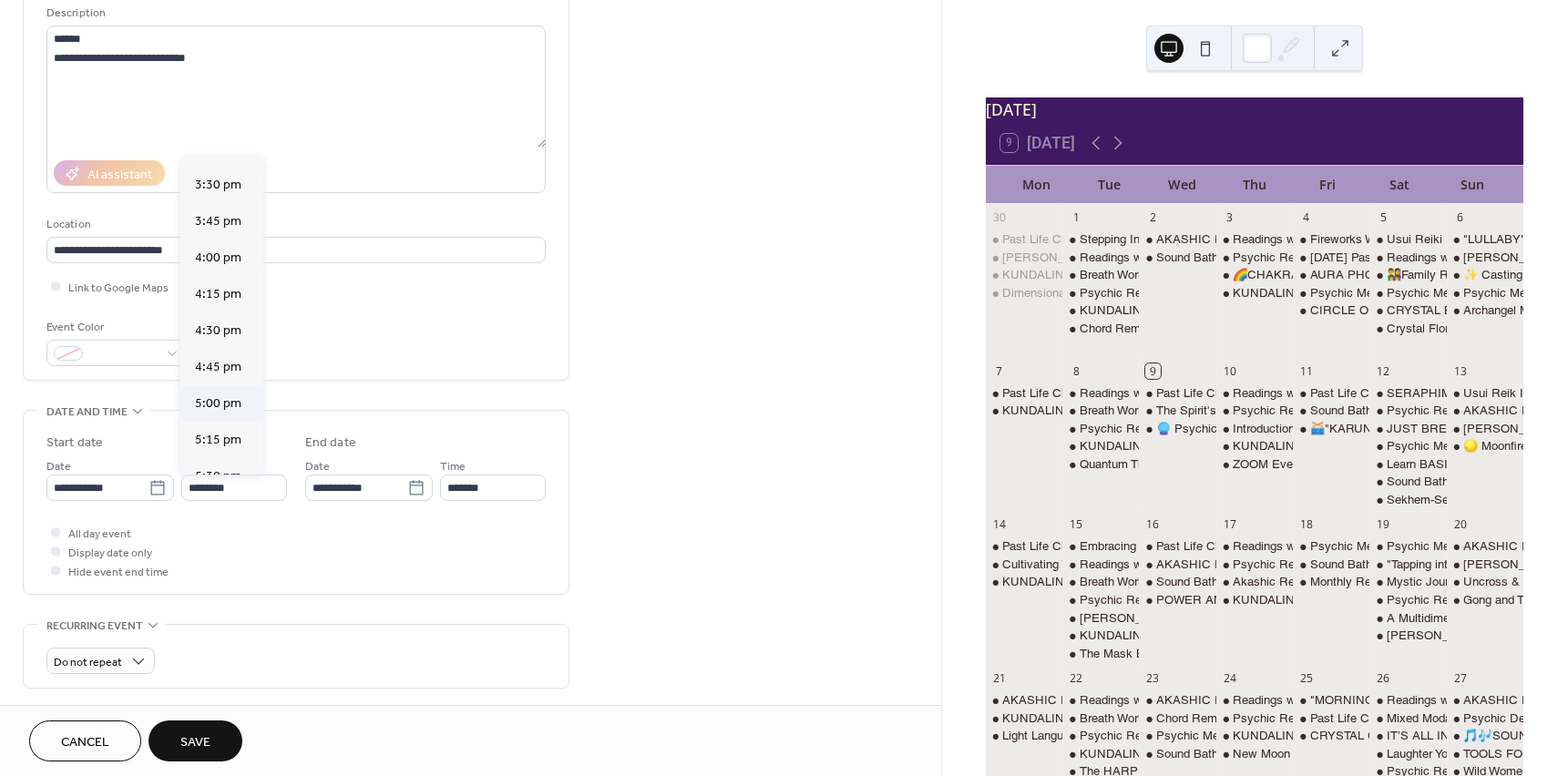 type on "*******" 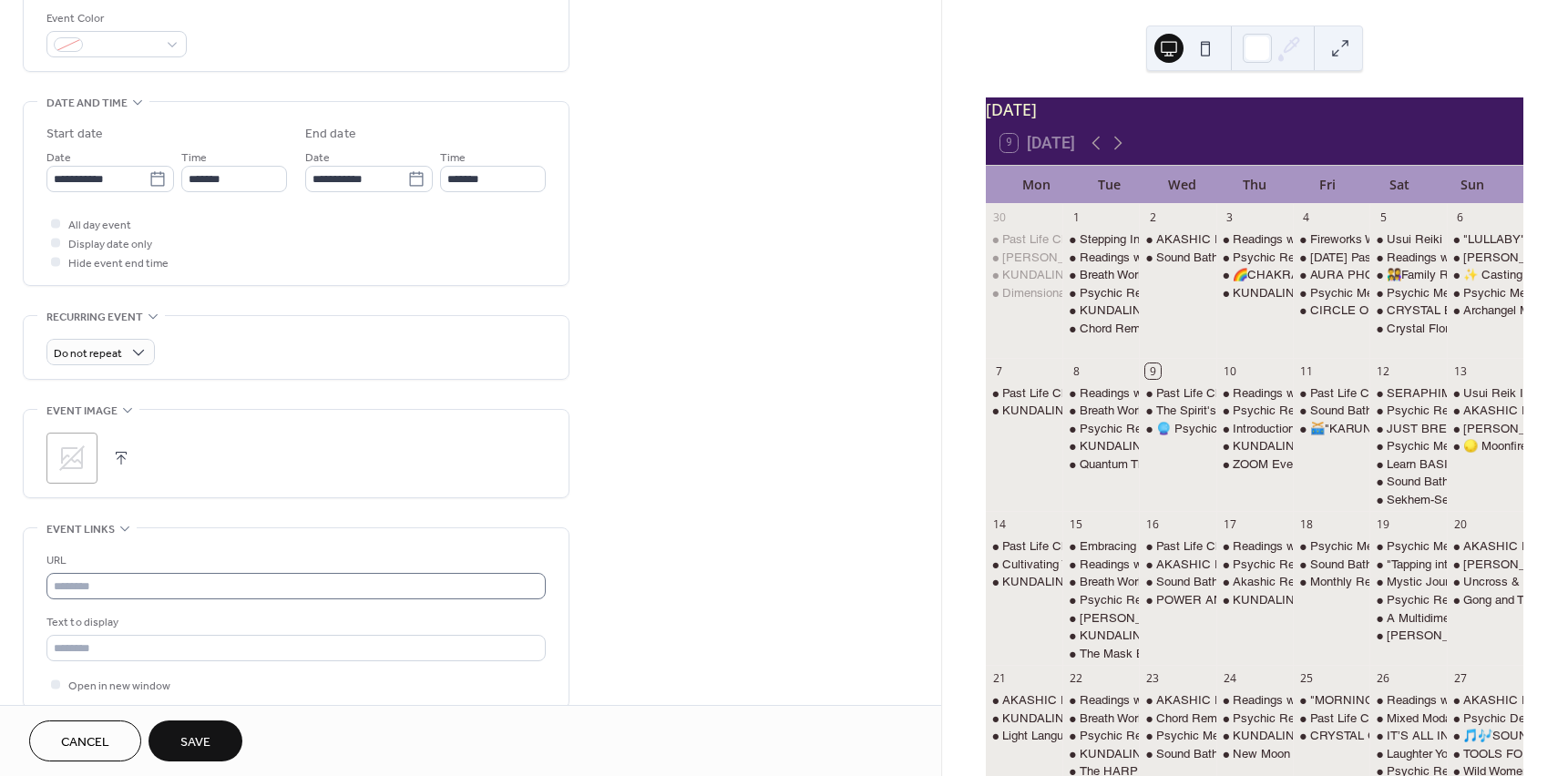 scroll, scrollTop: 546, scrollLeft: 0, axis: vertical 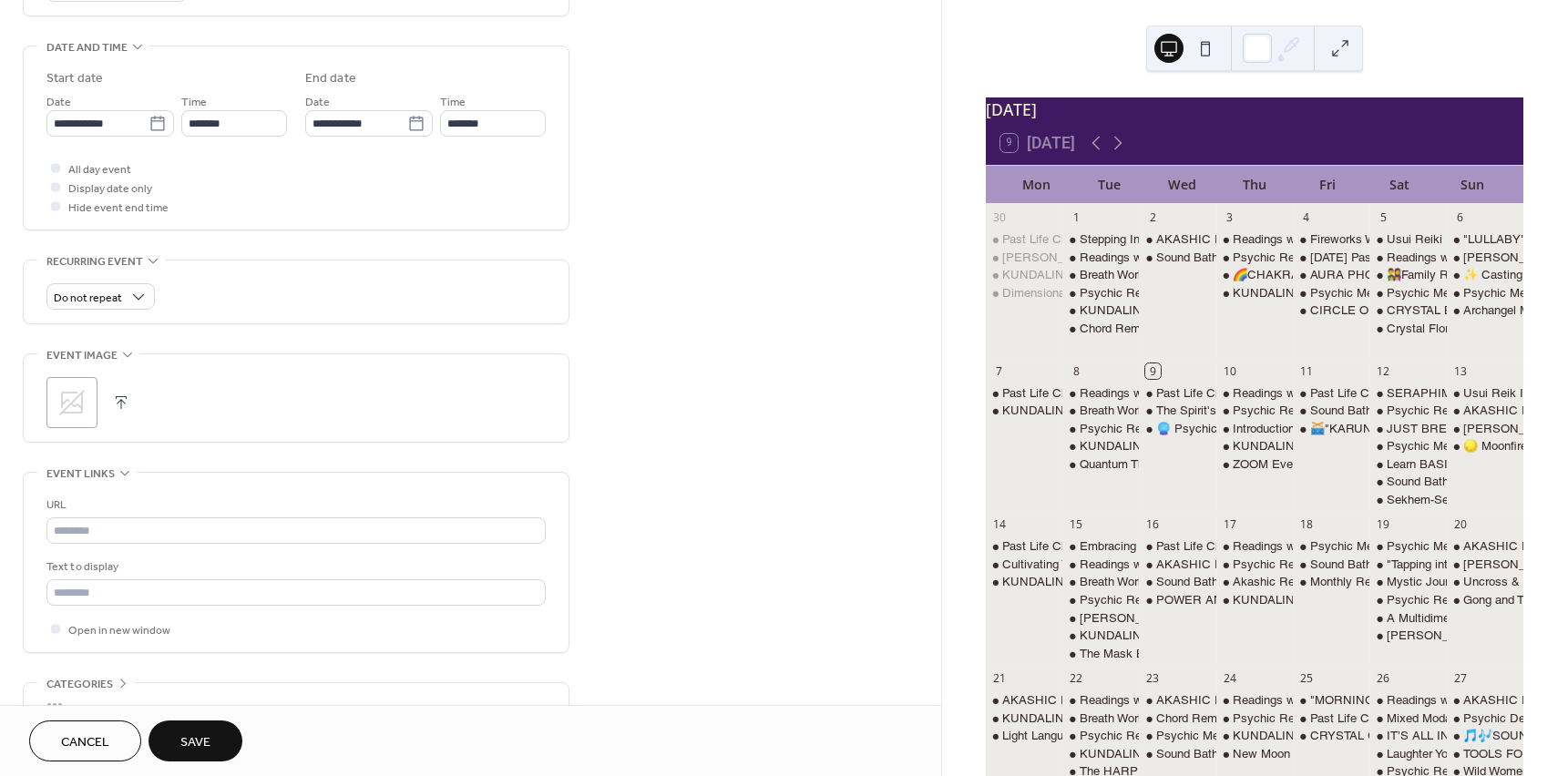 click on "Save" at bounding box center (195, 742) 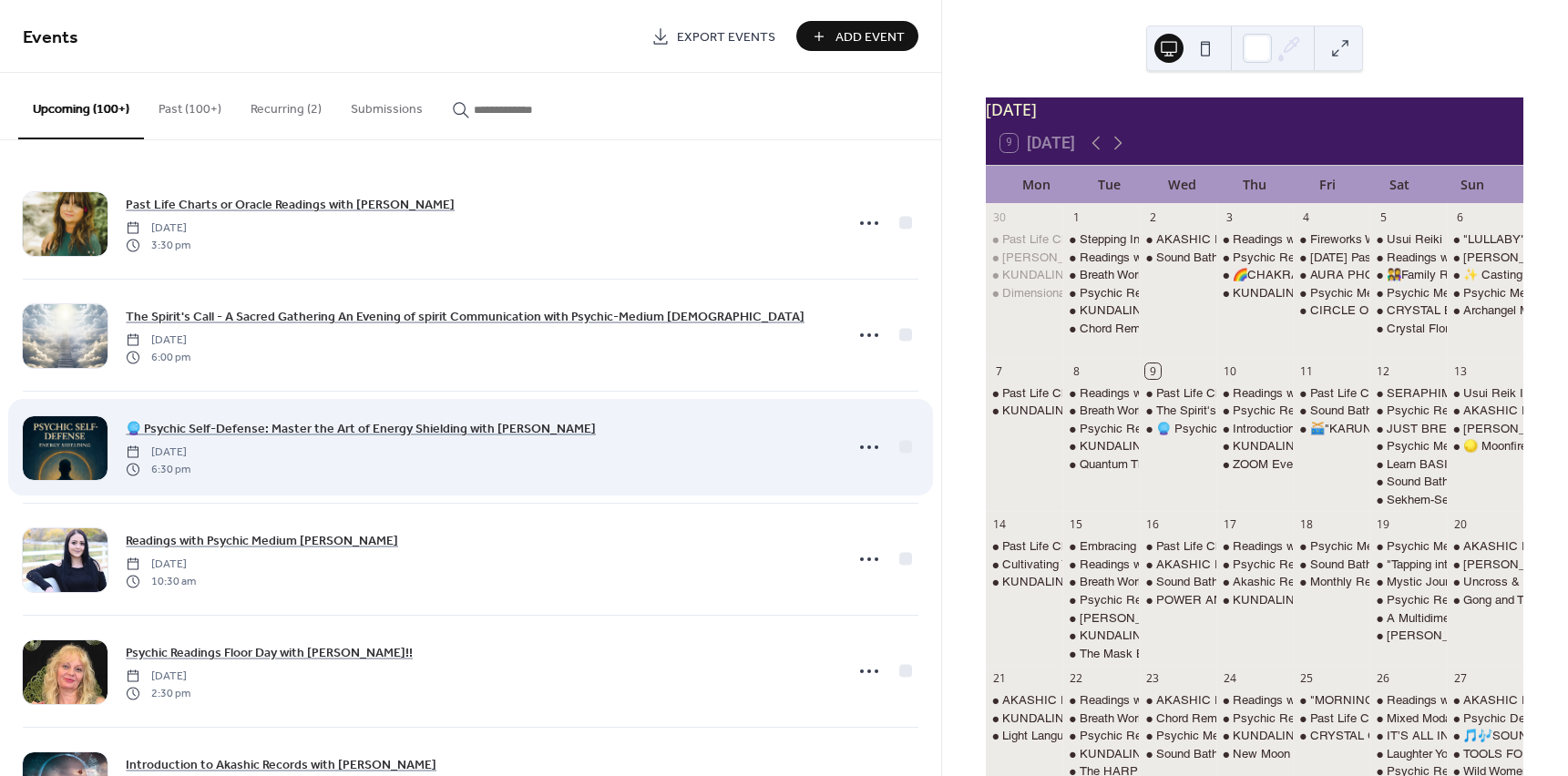 scroll, scrollTop: 0, scrollLeft: 0, axis: both 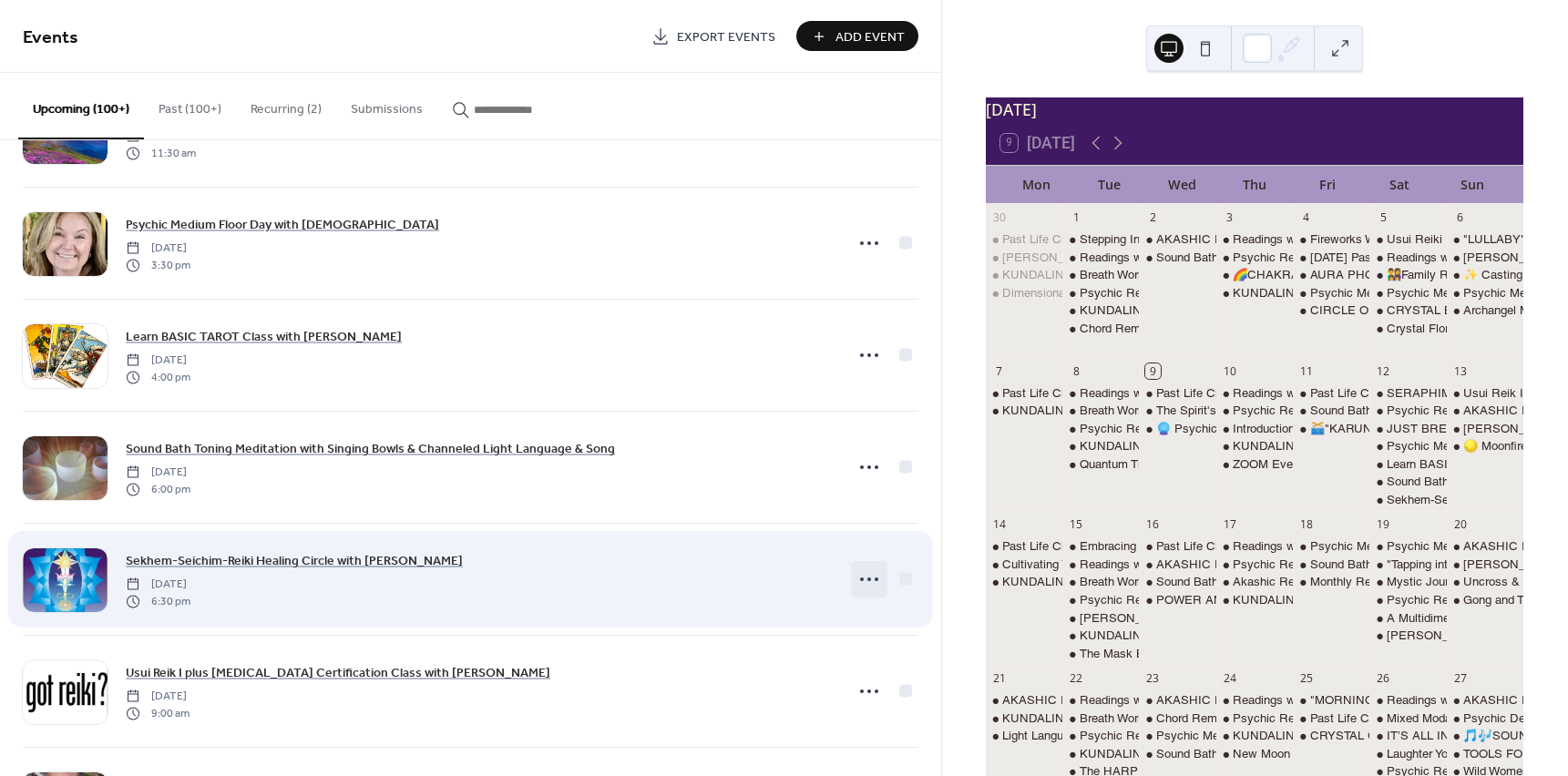click 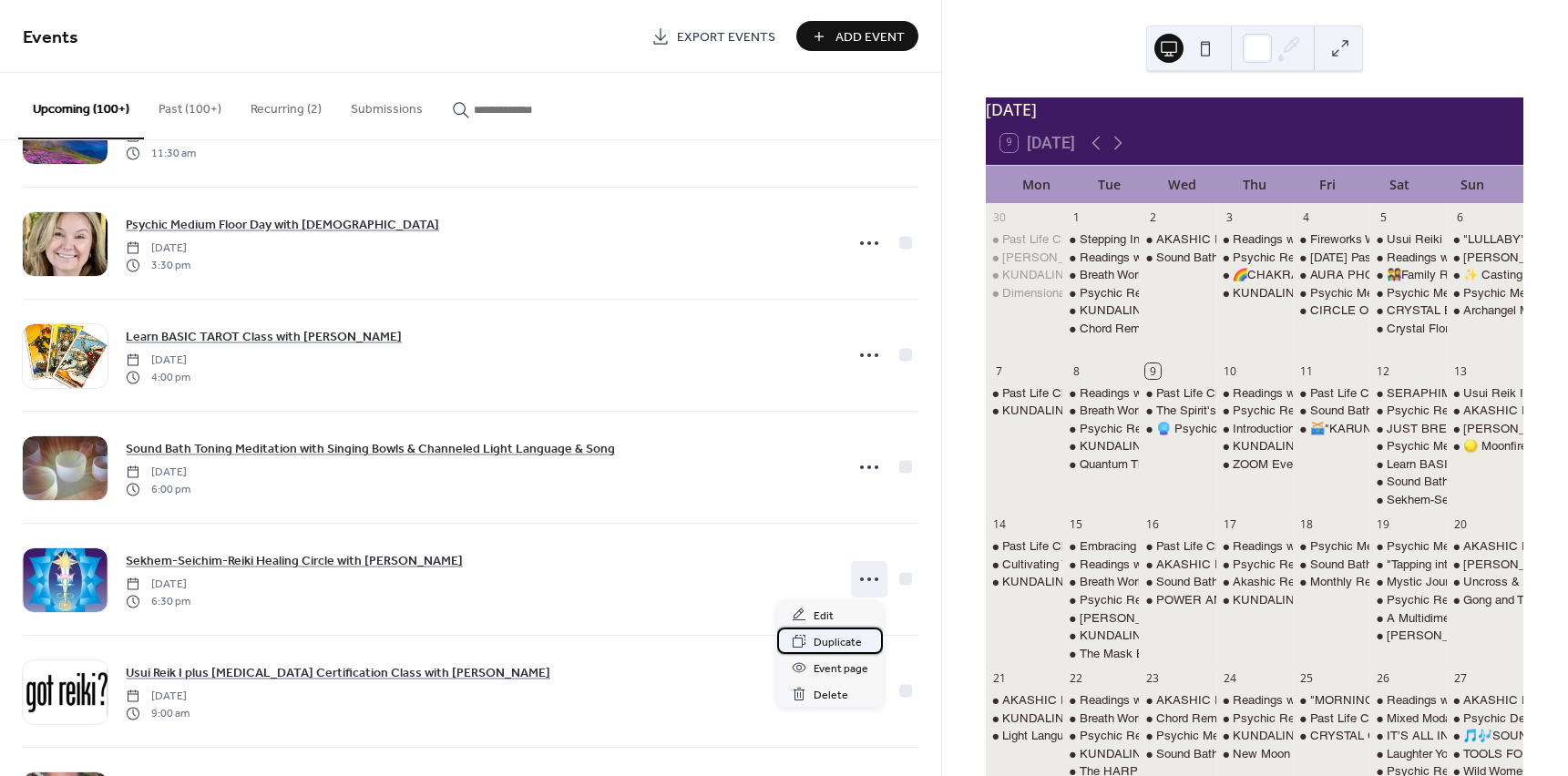 click on "Duplicate" at bounding box center (837, 642) 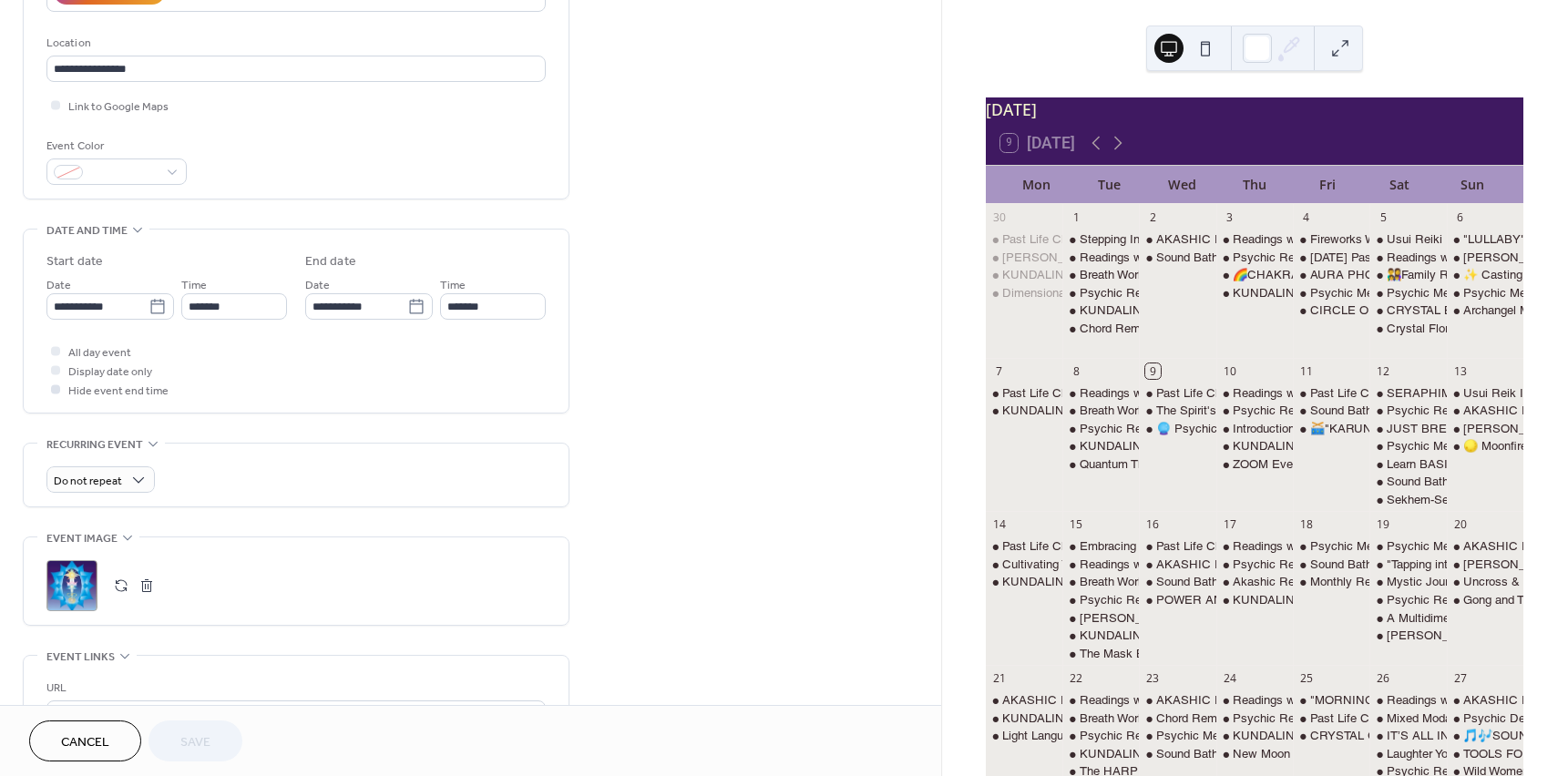 scroll, scrollTop: 364, scrollLeft: 0, axis: vertical 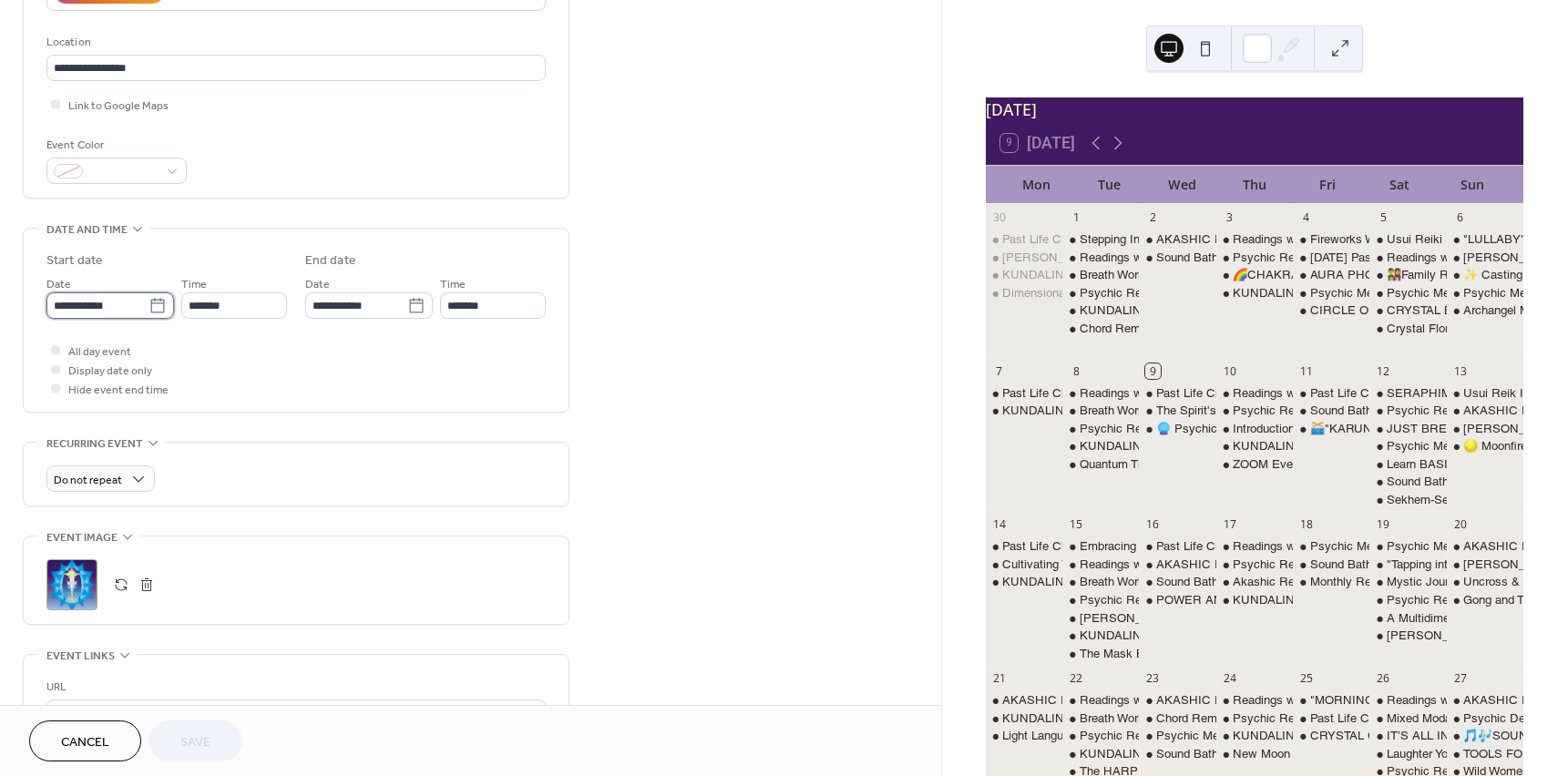 click on "**********" at bounding box center (97, 305) 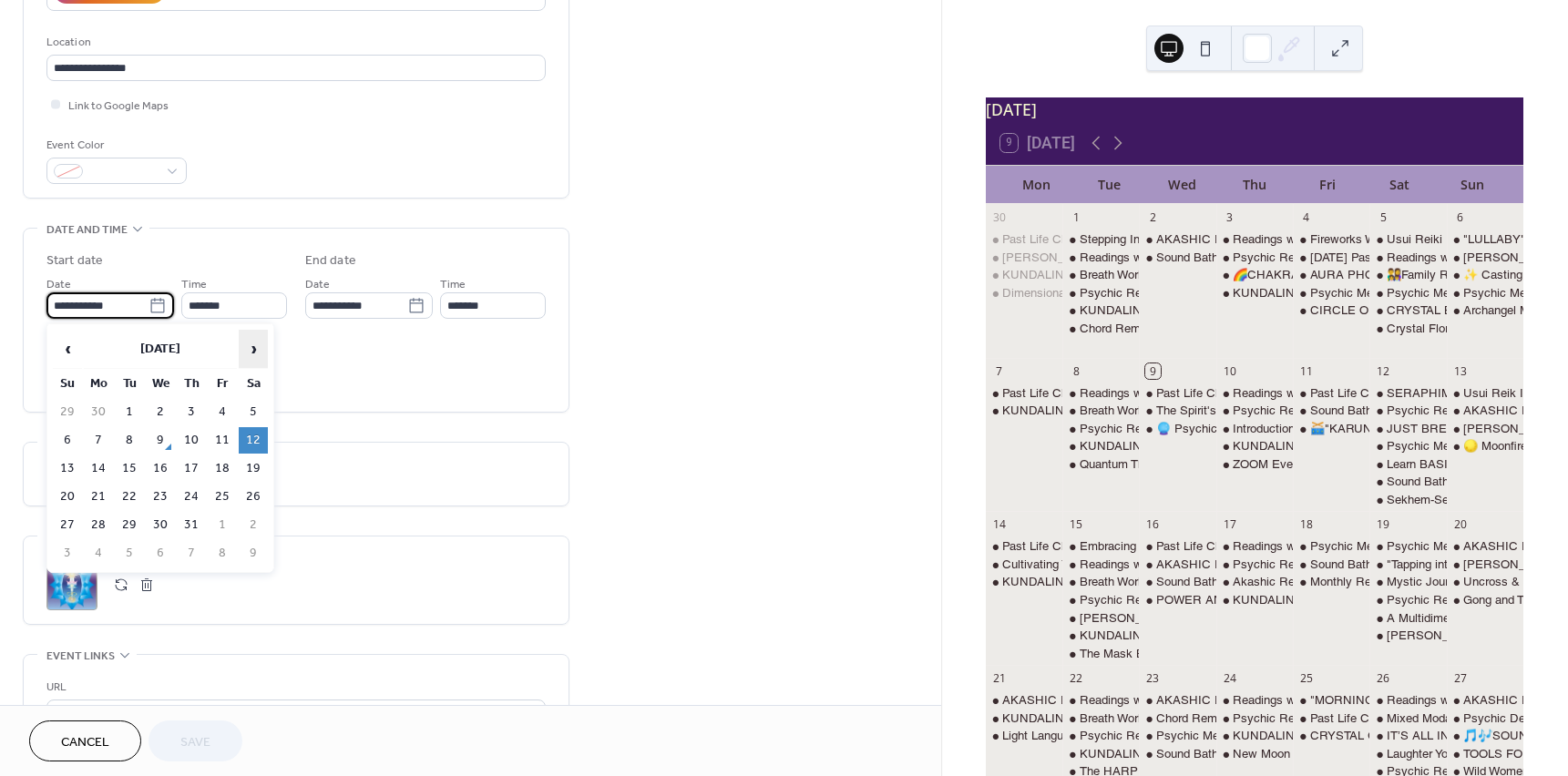 click on "›" at bounding box center [253, 349] 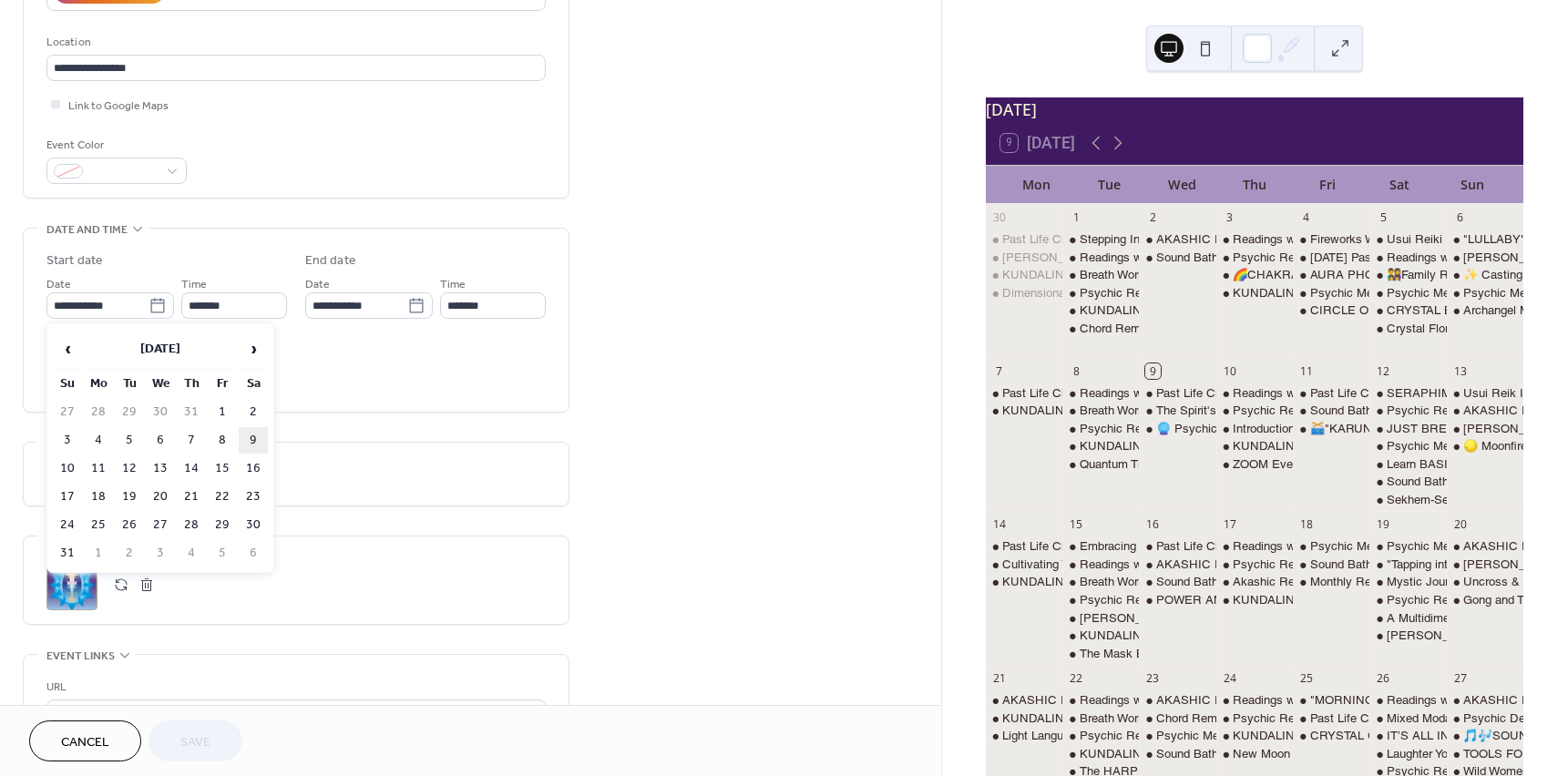 click on "9" at bounding box center [253, 440] 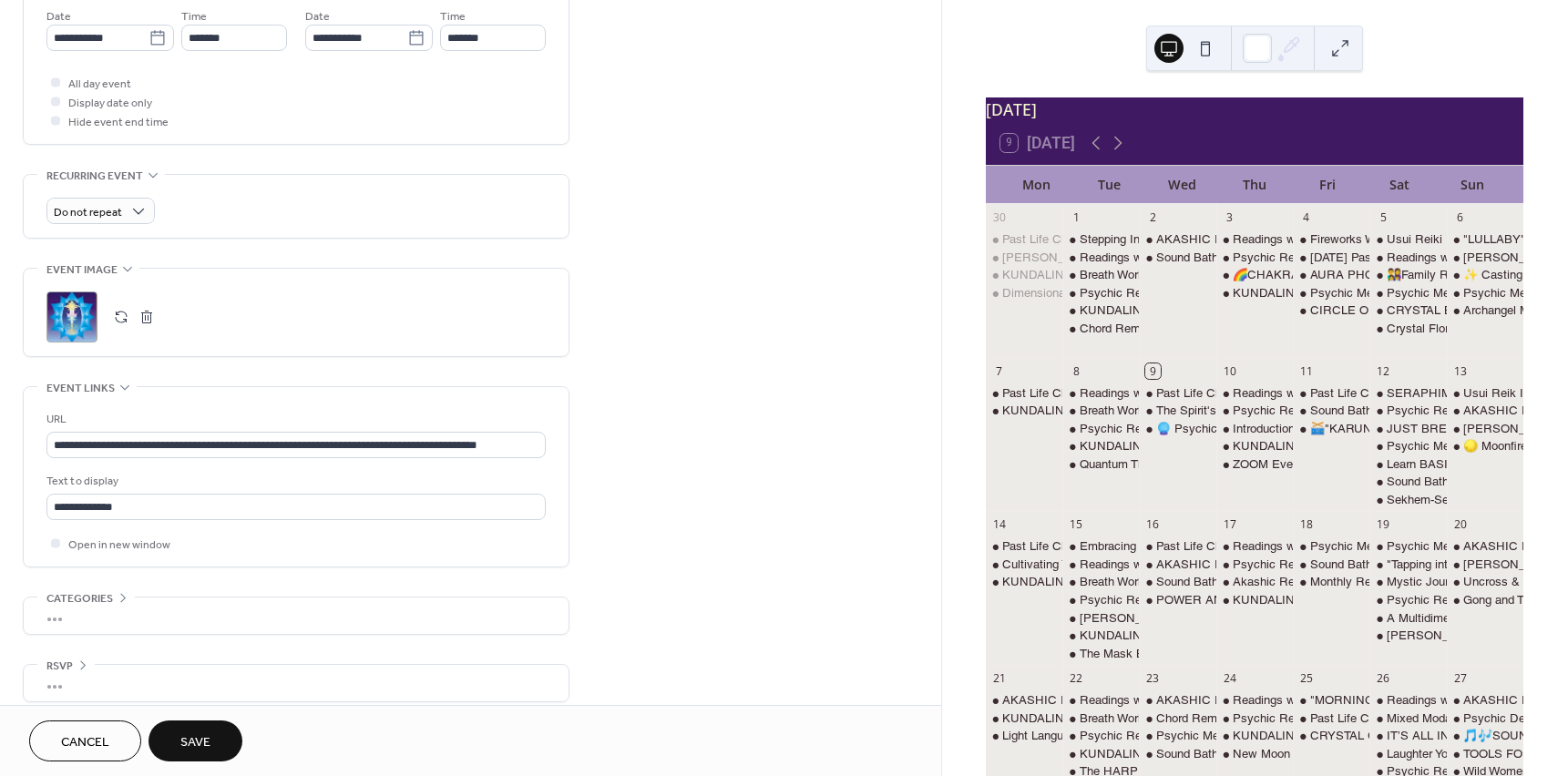 scroll, scrollTop: 638, scrollLeft: 0, axis: vertical 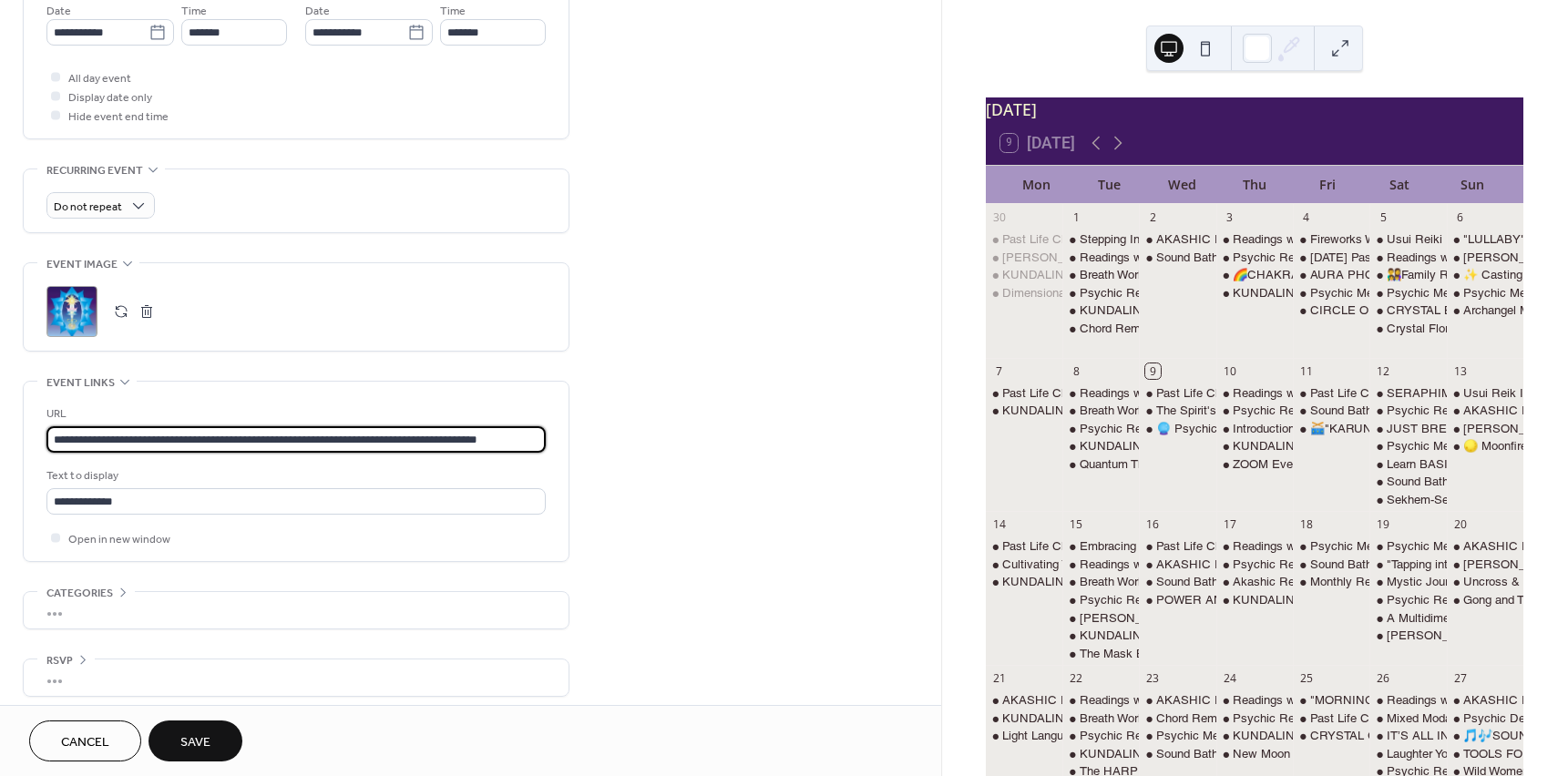 drag, startPoint x: 51, startPoint y: 442, endPoint x: 647, endPoint y: 440, distance: 596.00336 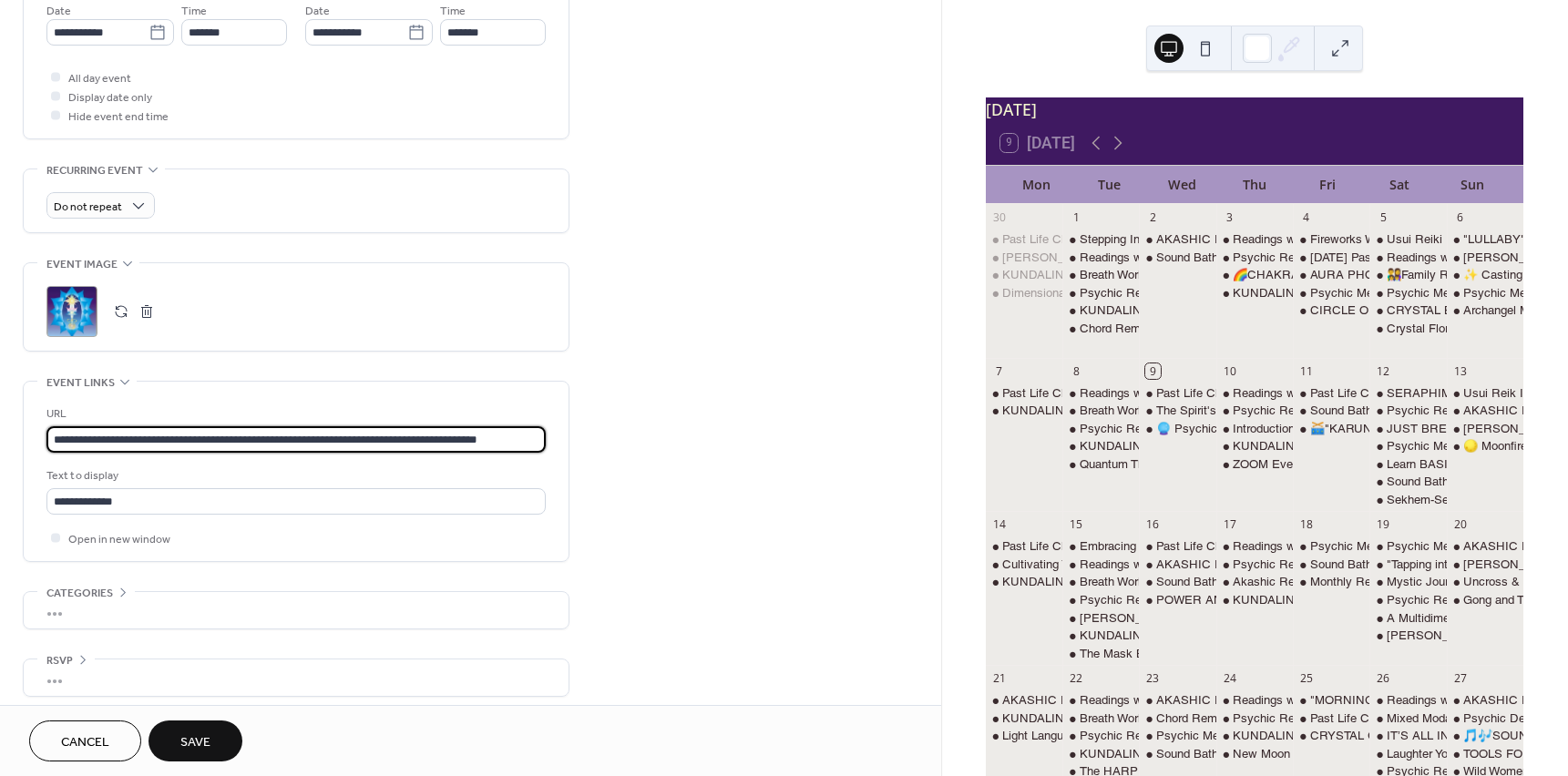click on "**********" at bounding box center [470, 88] 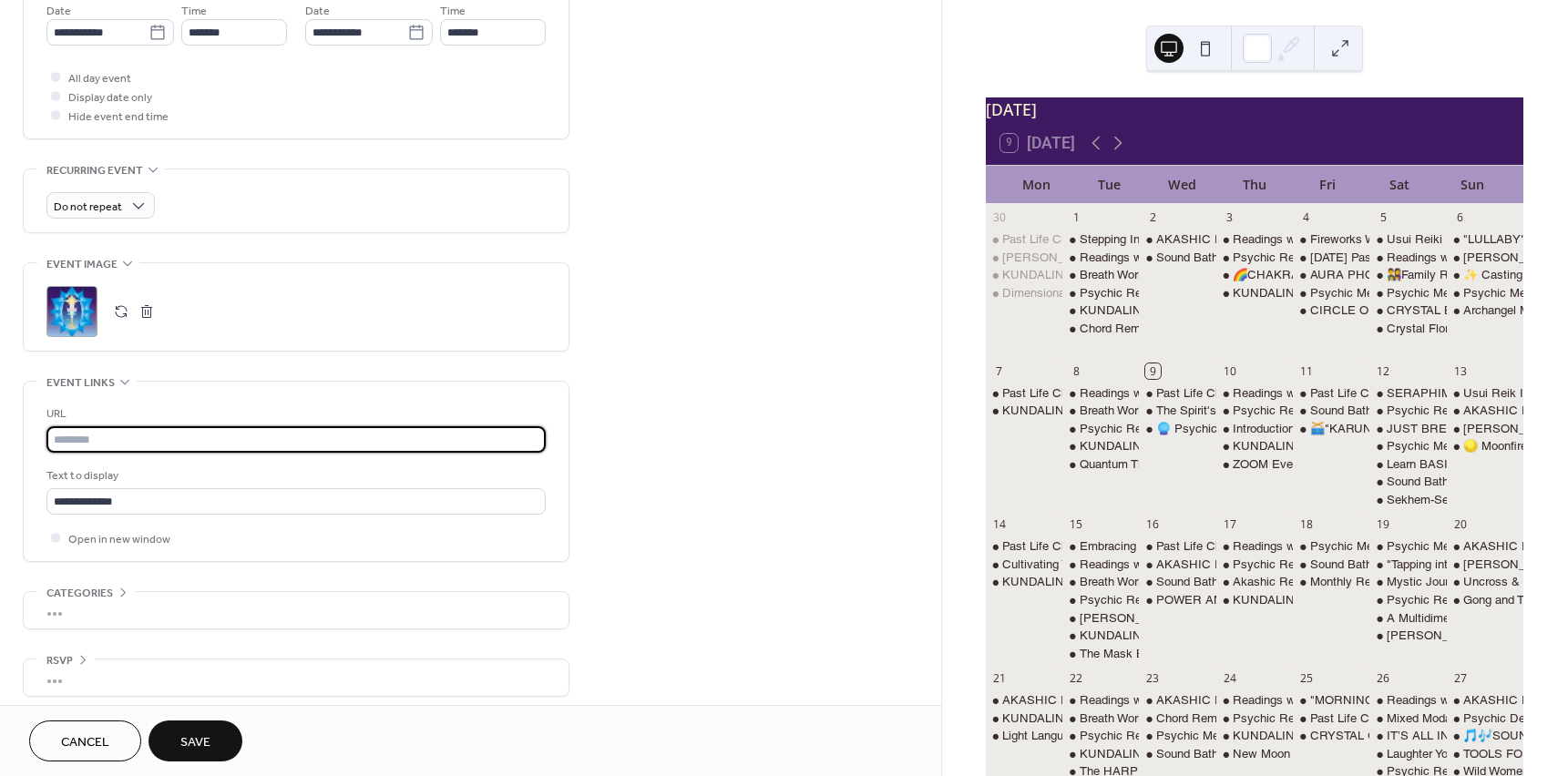 type 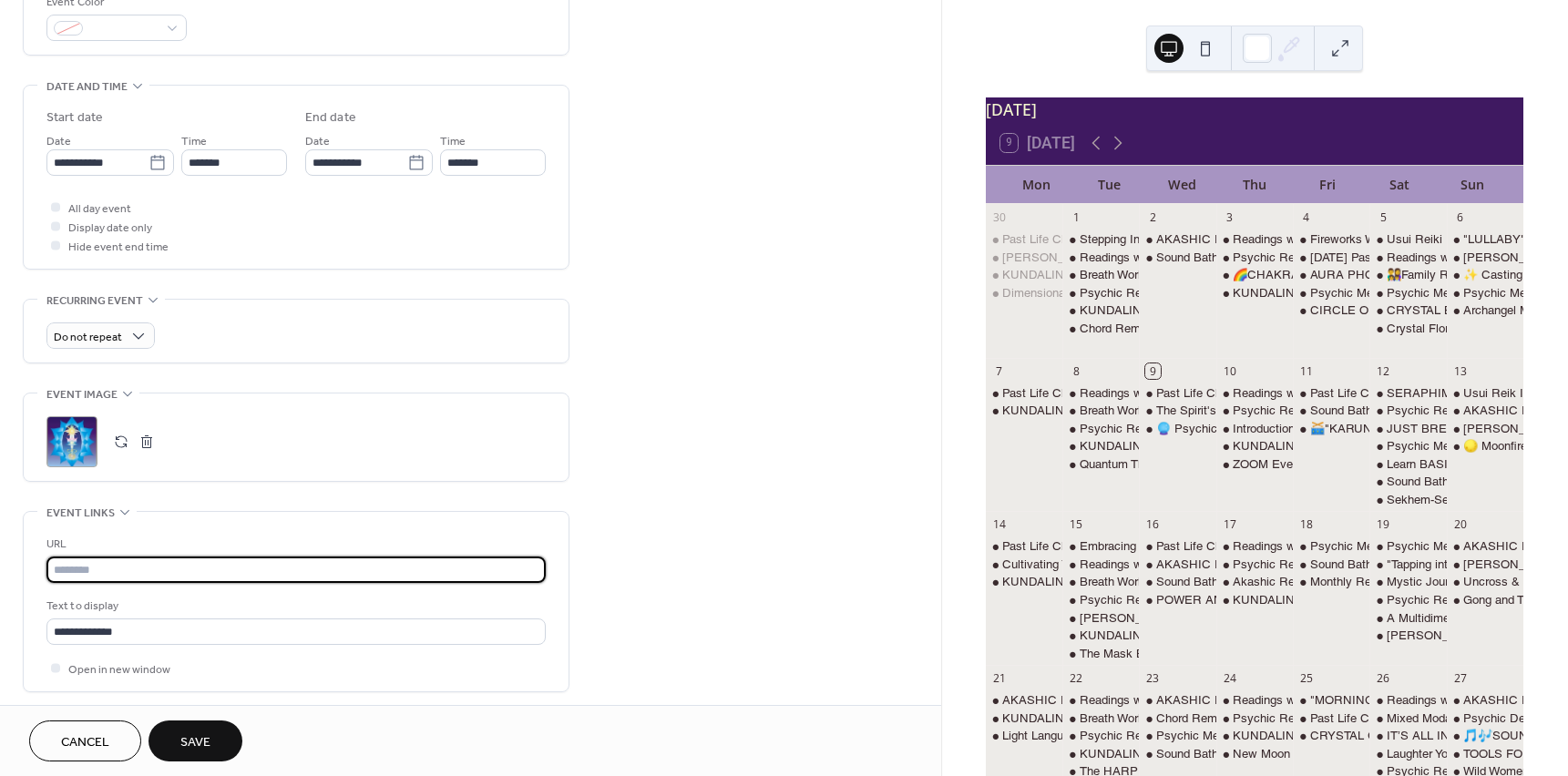 scroll, scrollTop: 455, scrollLeft: 0, axis: vertical 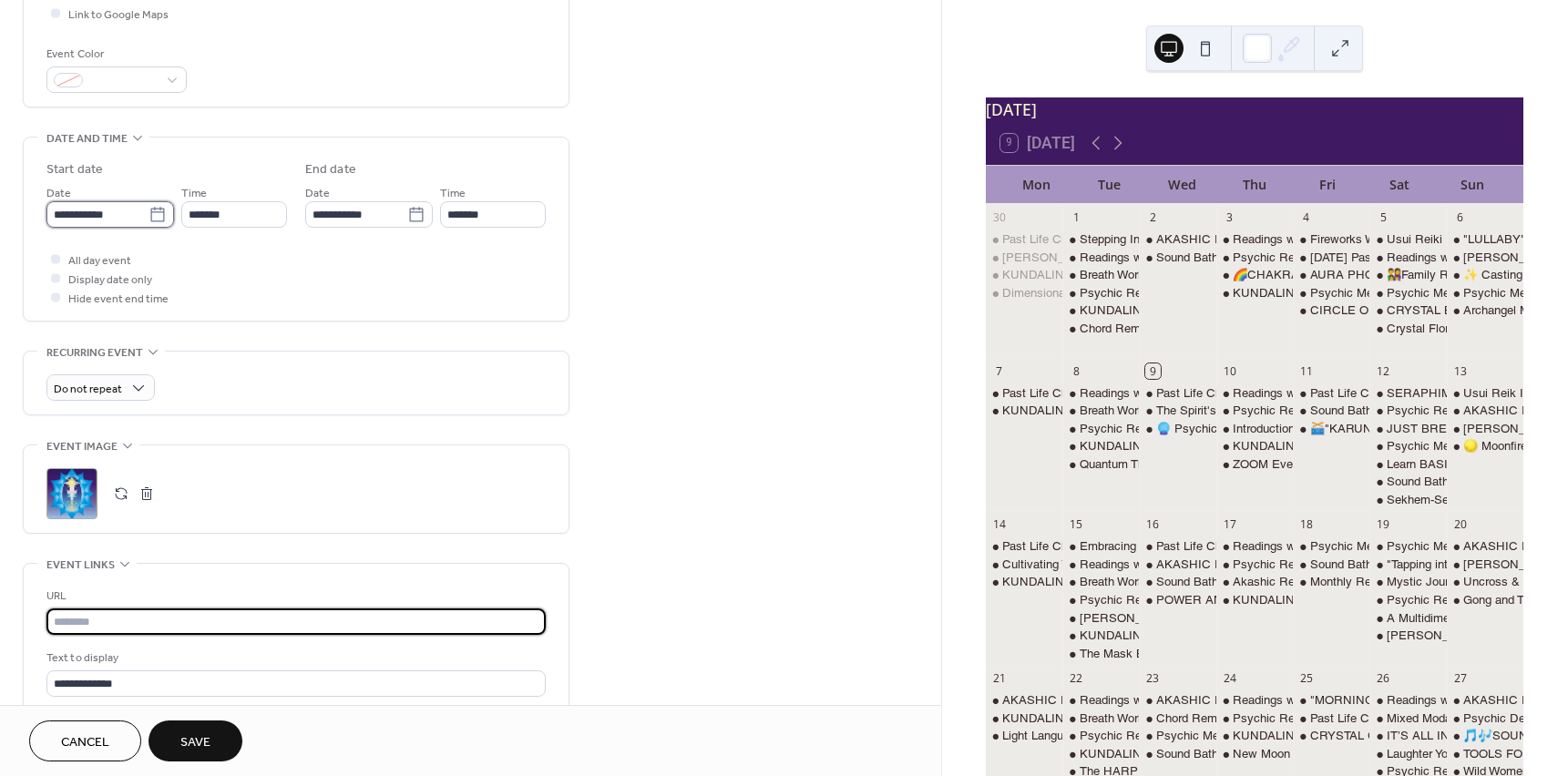 click on "**********" at bounding box center (97, 214) 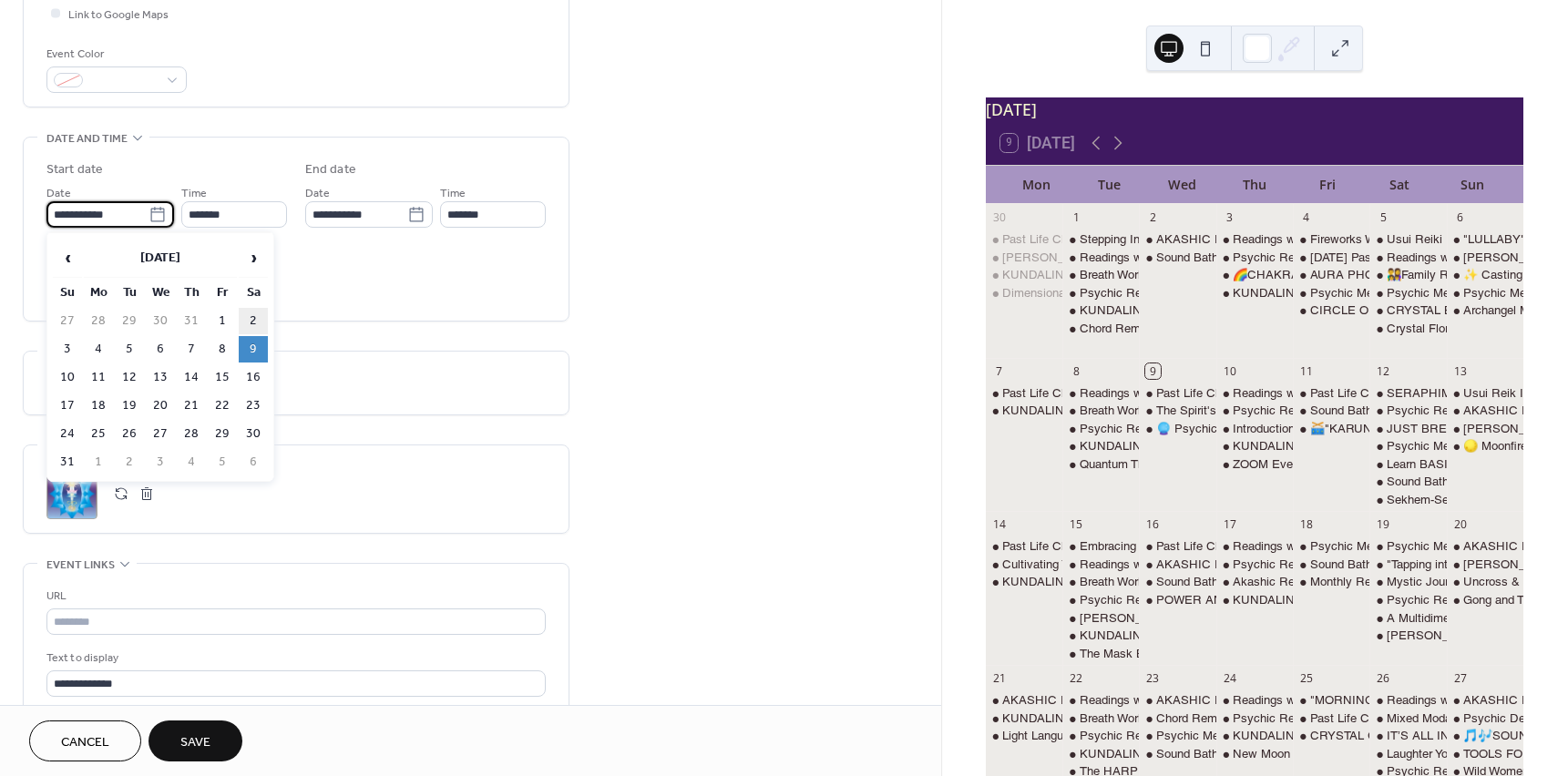 click on "2" at bounding box center [253, 321] 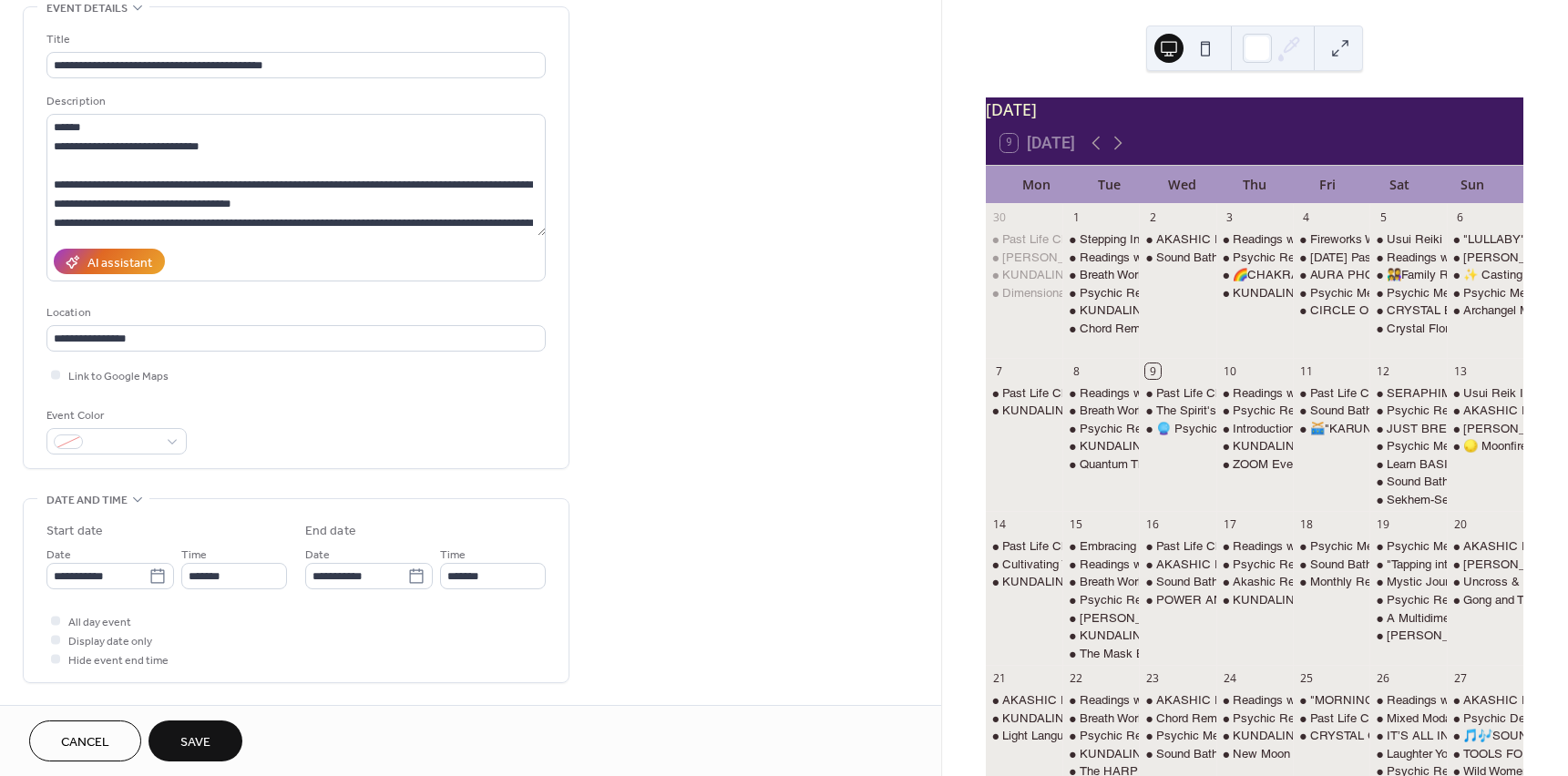 scroll, scrollTop: 91, scrollLeft: 0, axis: vertical 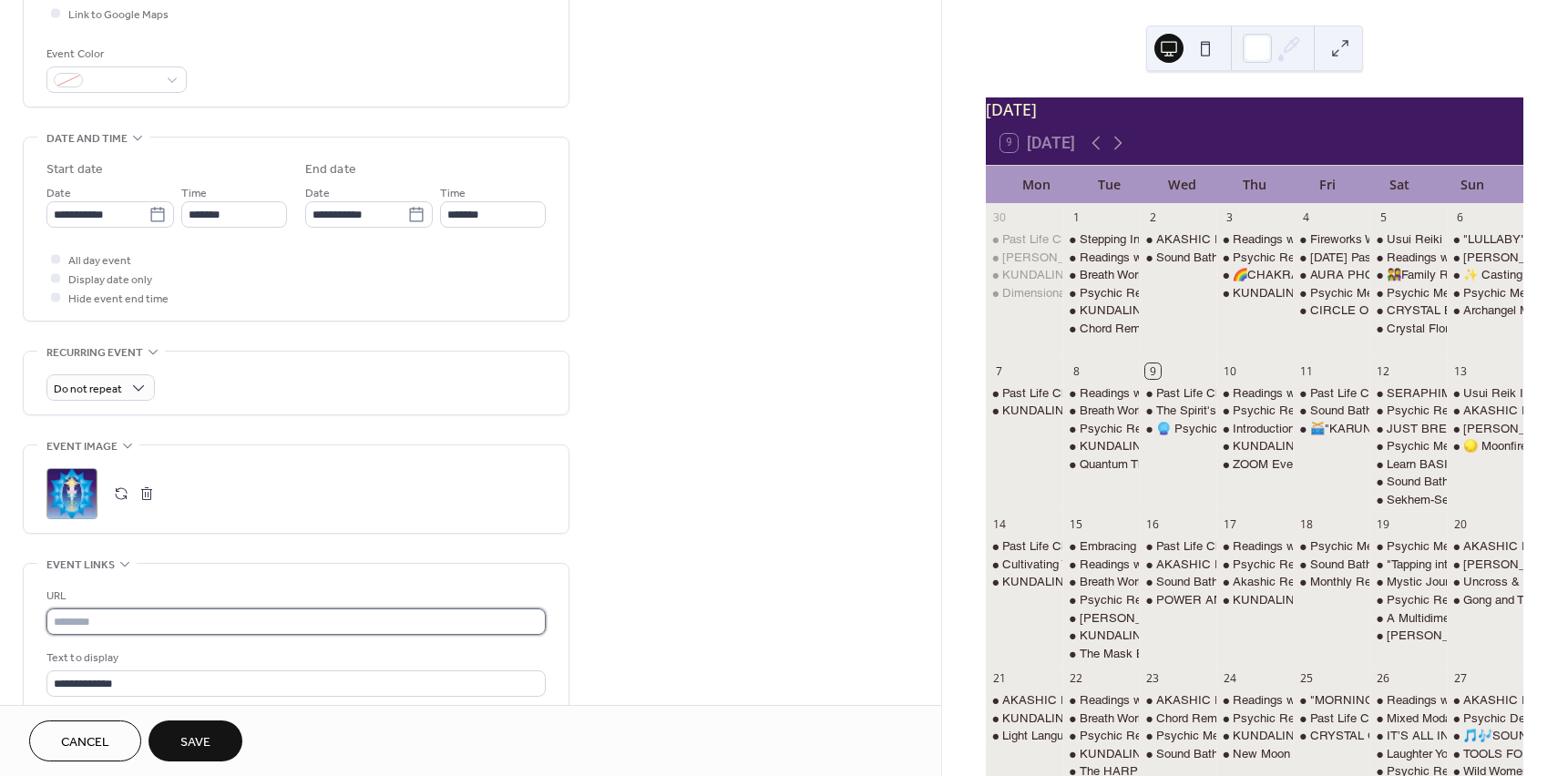 click at bounding box center (296, 621) 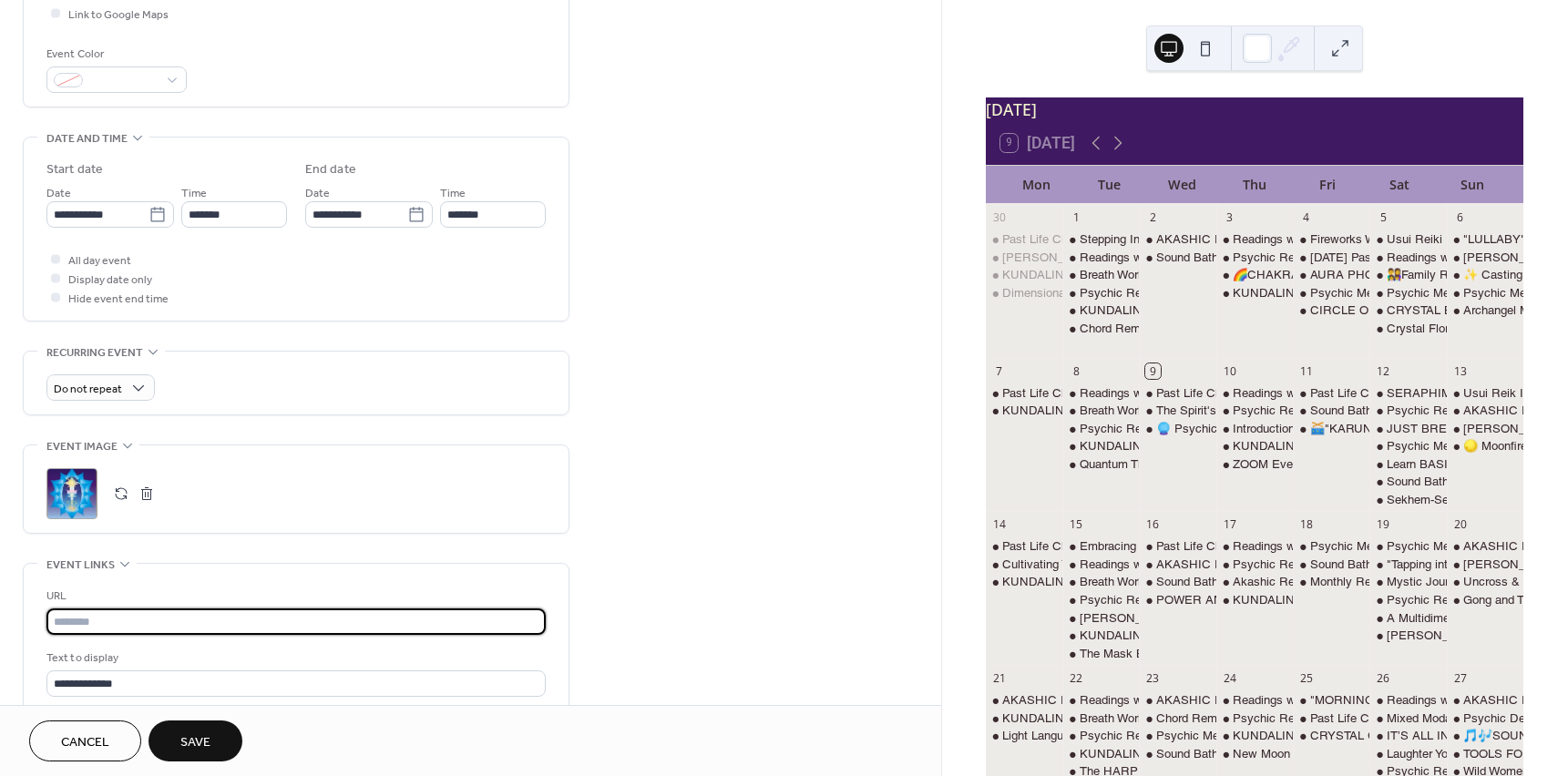 click at bounding box center (296, 621) 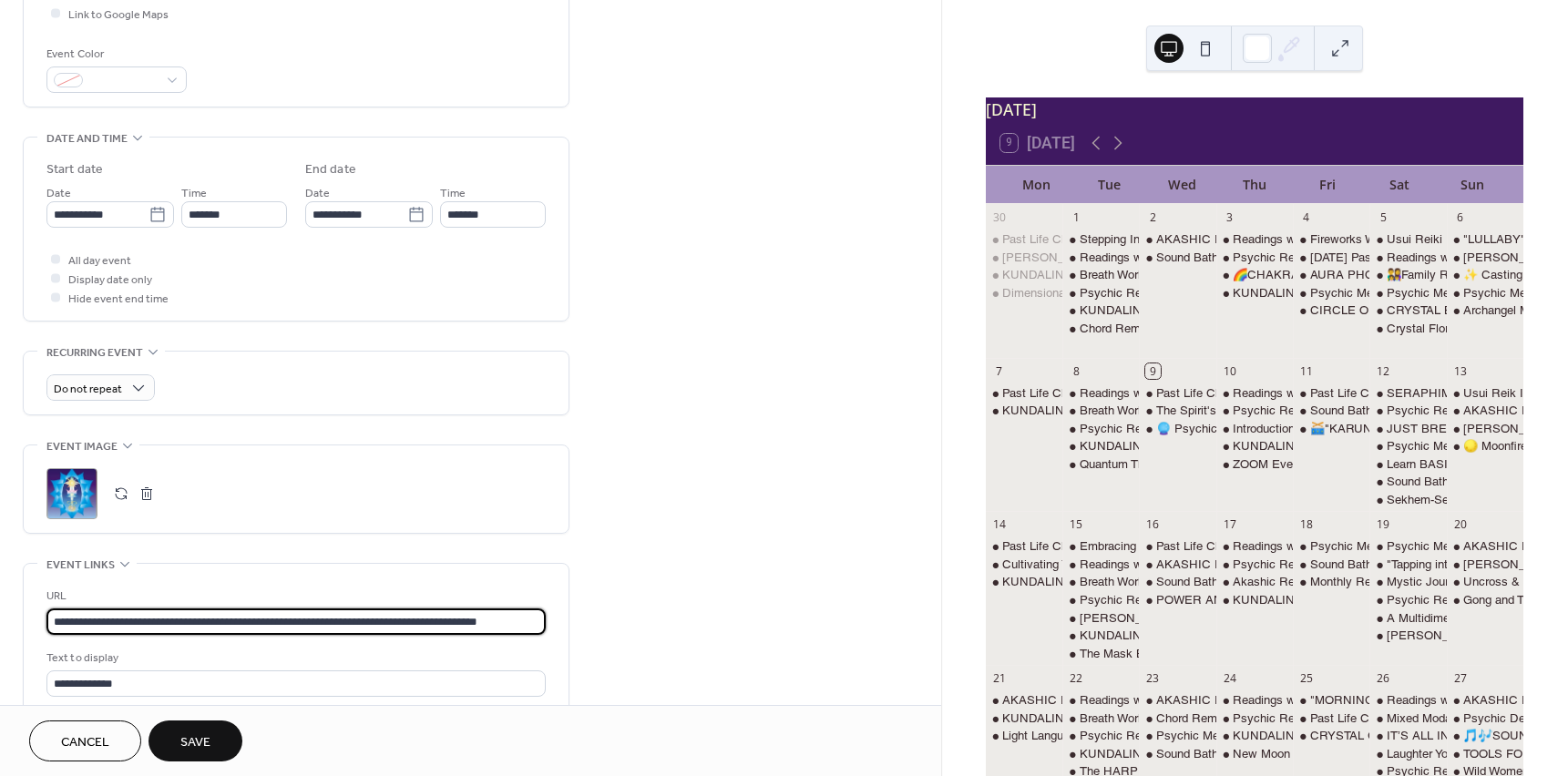 type on "**********" 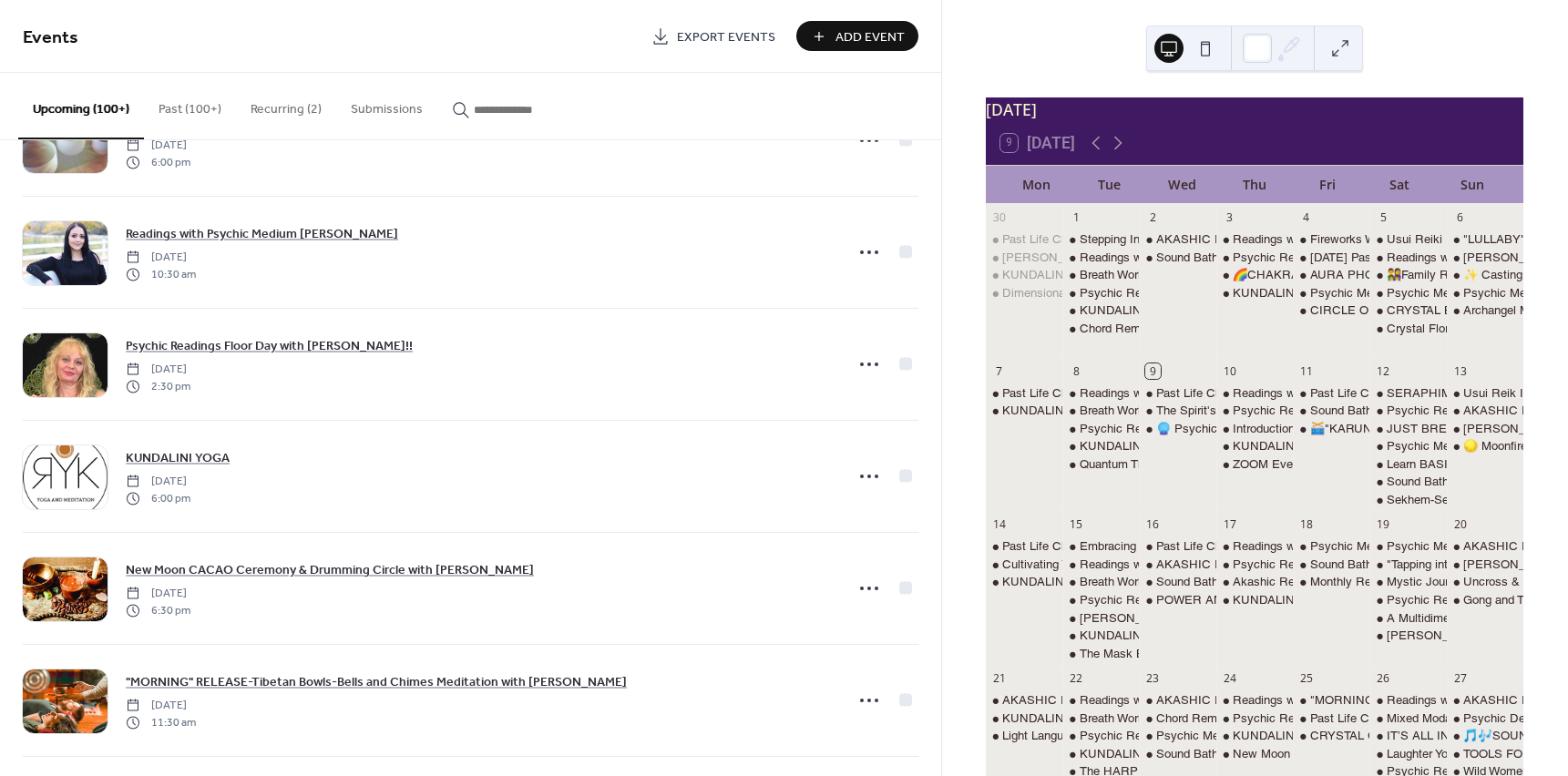 scroll, scrollTop: 7286, scrollLeft: 0, axis: vertical 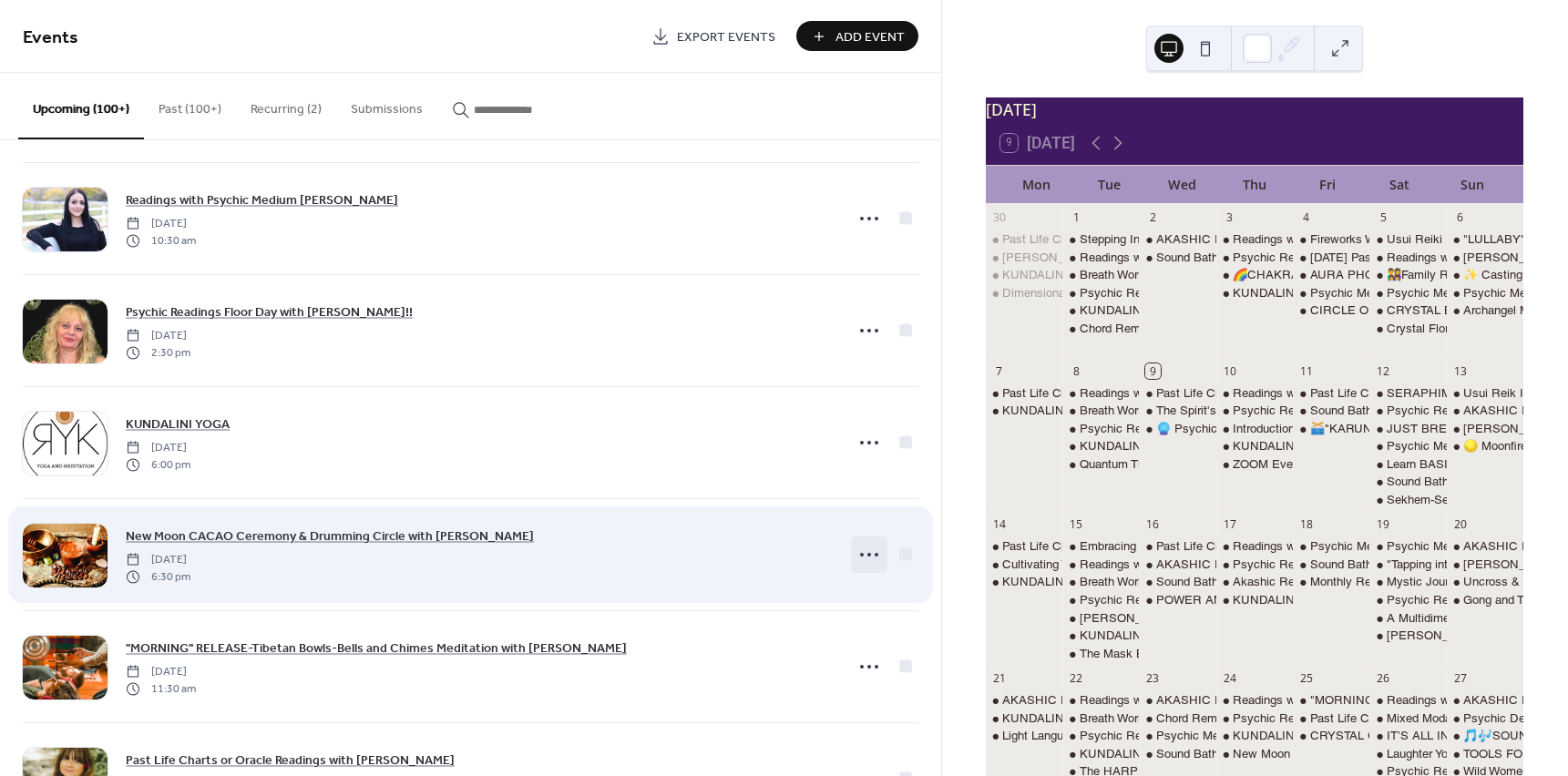 click 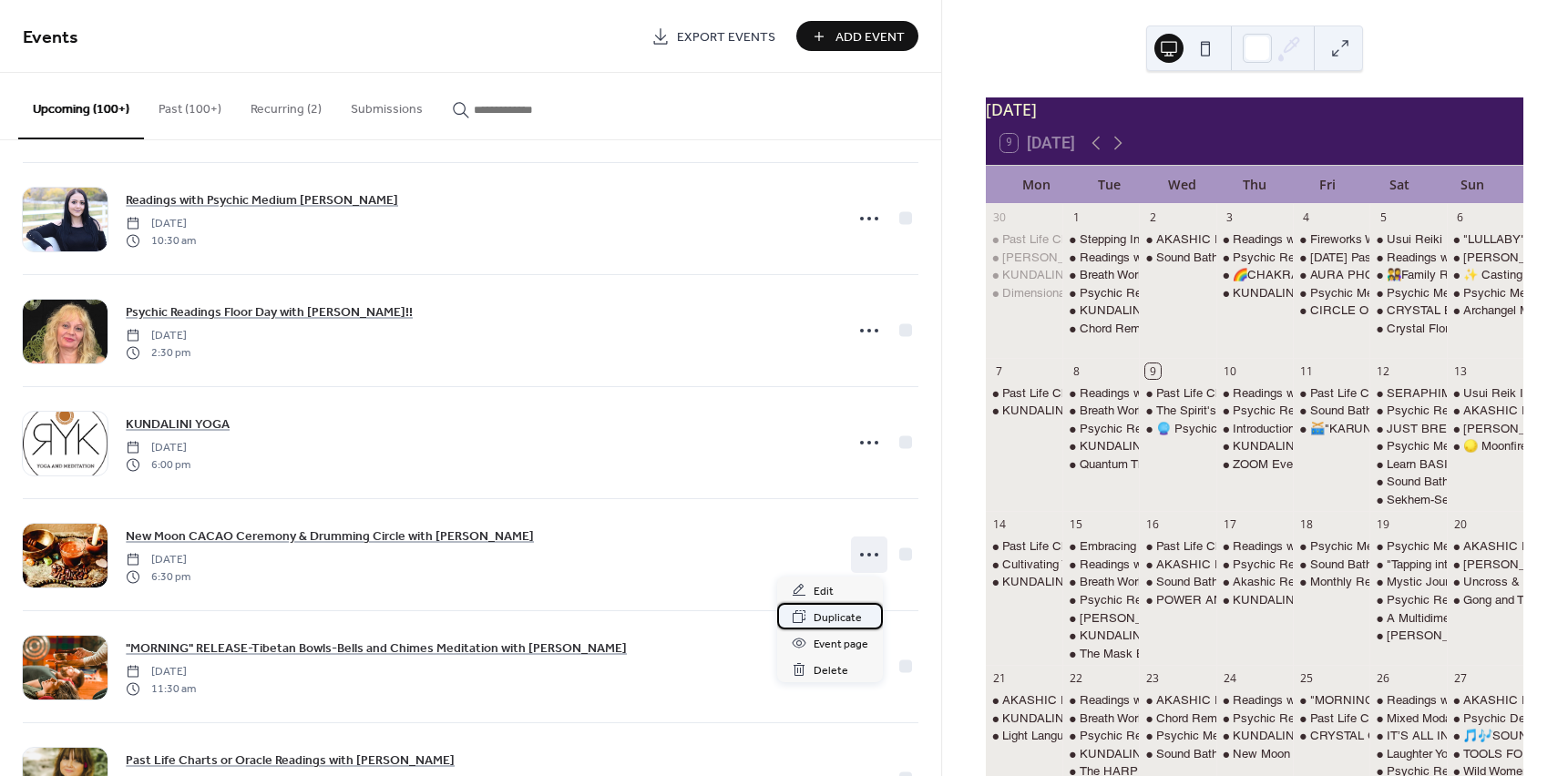 click on "Duplicate" at bounding box center [837, 618] 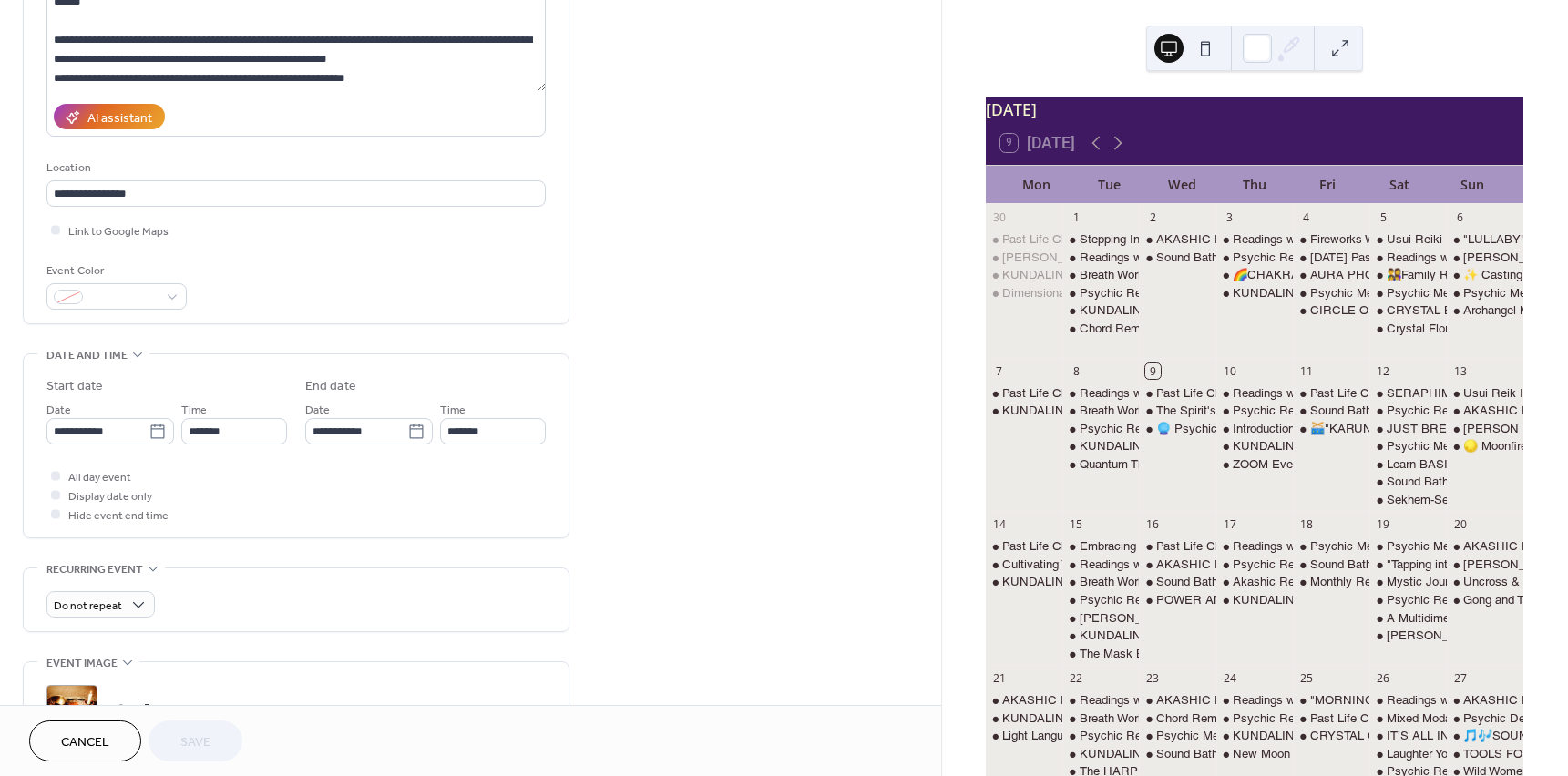 scroll, scrollTop: 273, scrollLeft: 0, axis: vertical 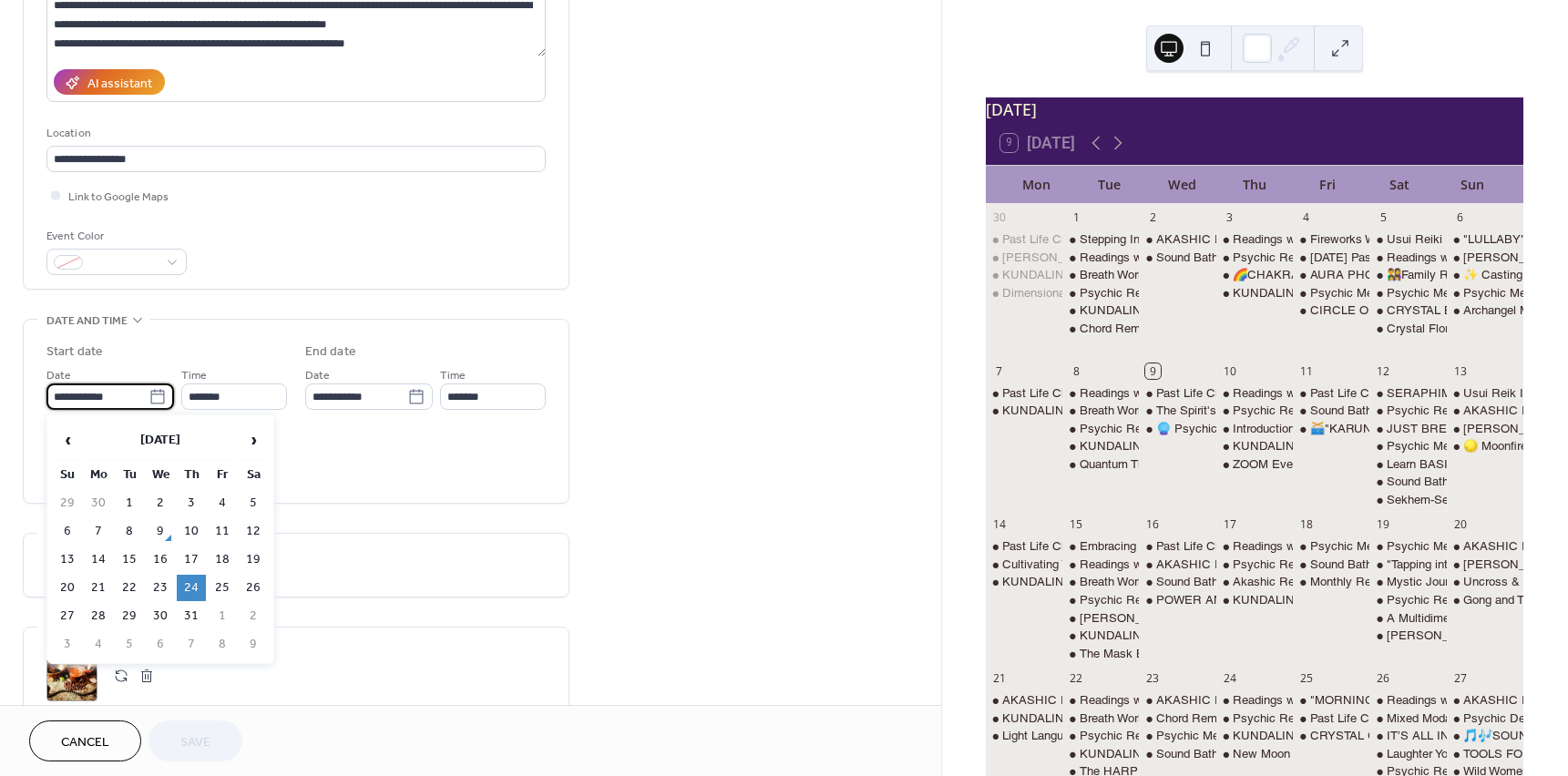 click on "**********" at bounding box center (97, 396) 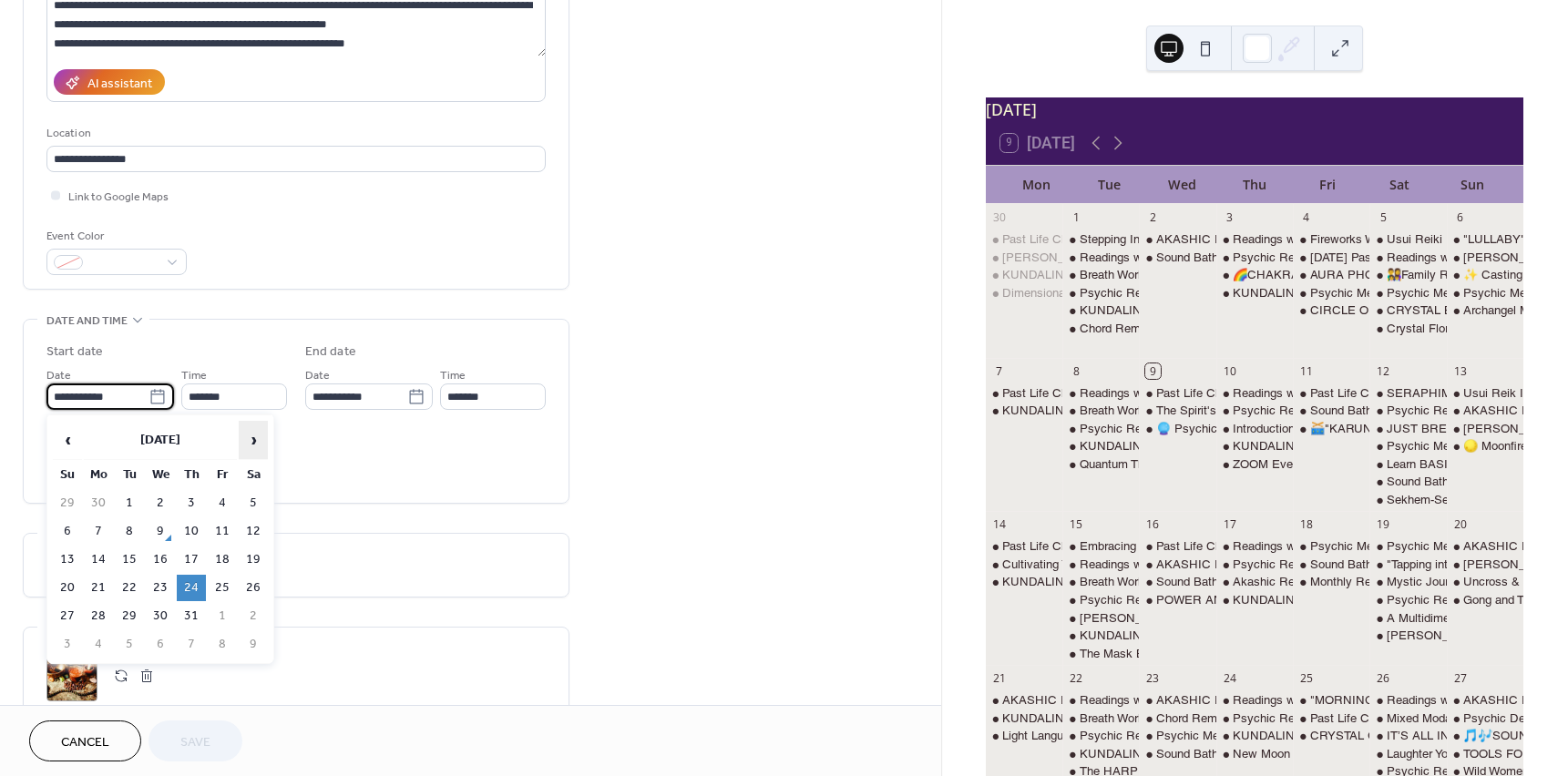 click on "›" at bounding box center (253, 440) 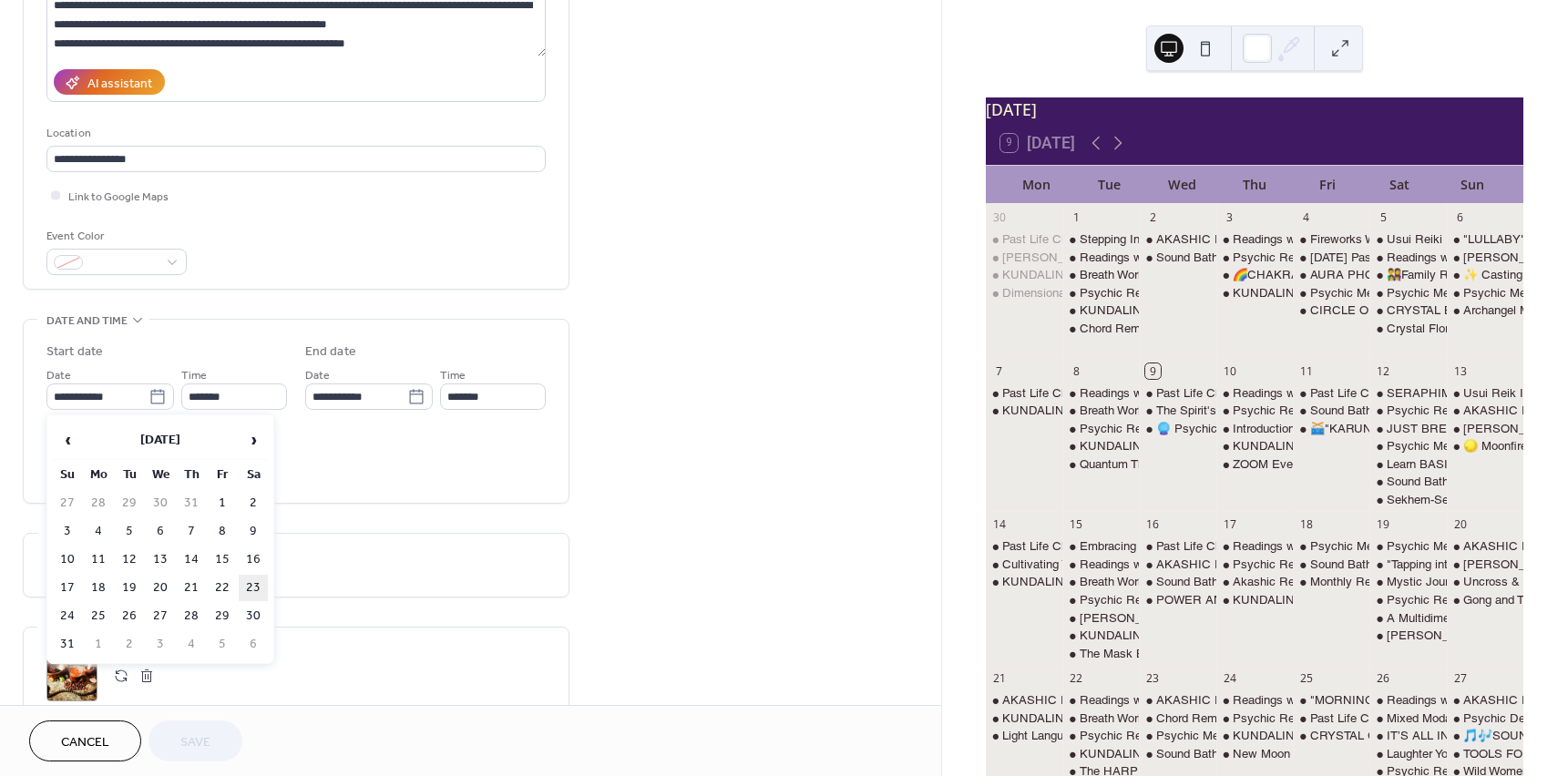 click on "23" at bounding box center [253, 587] 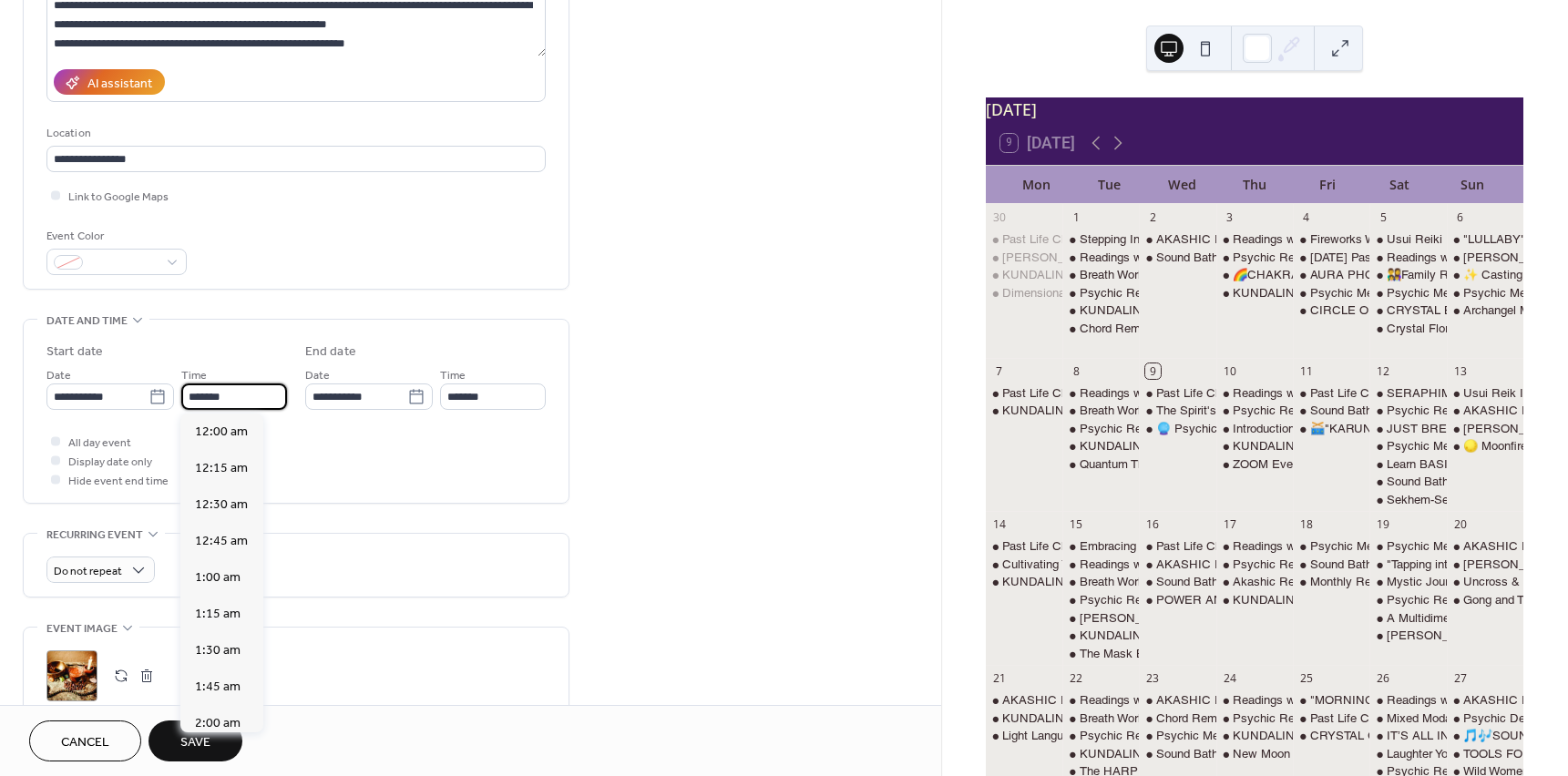 click on "*******" at bounding box center (234, 396) 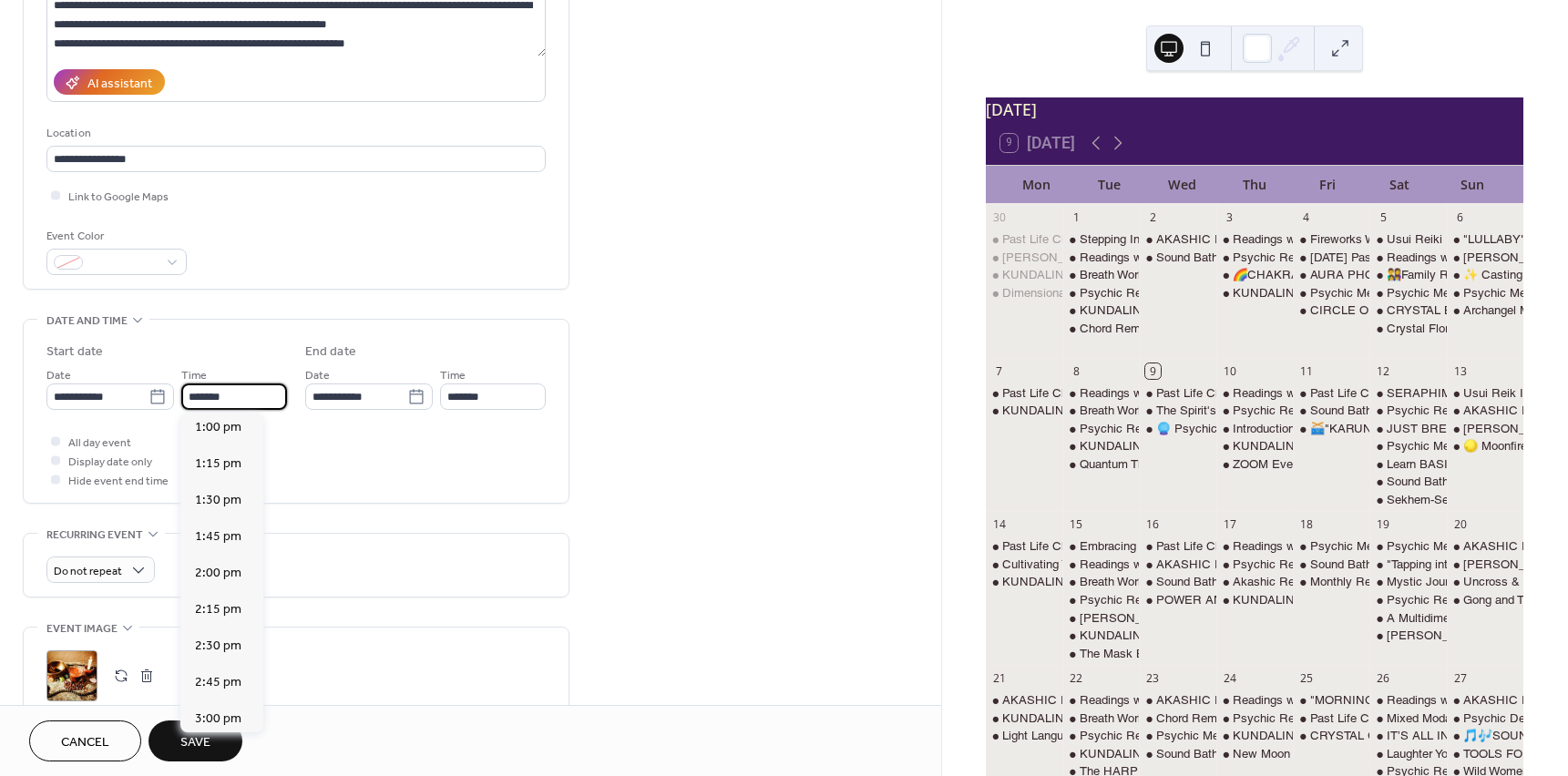 scroll, scrollTop: 1853, scrollLeft: 0, axis: vertical 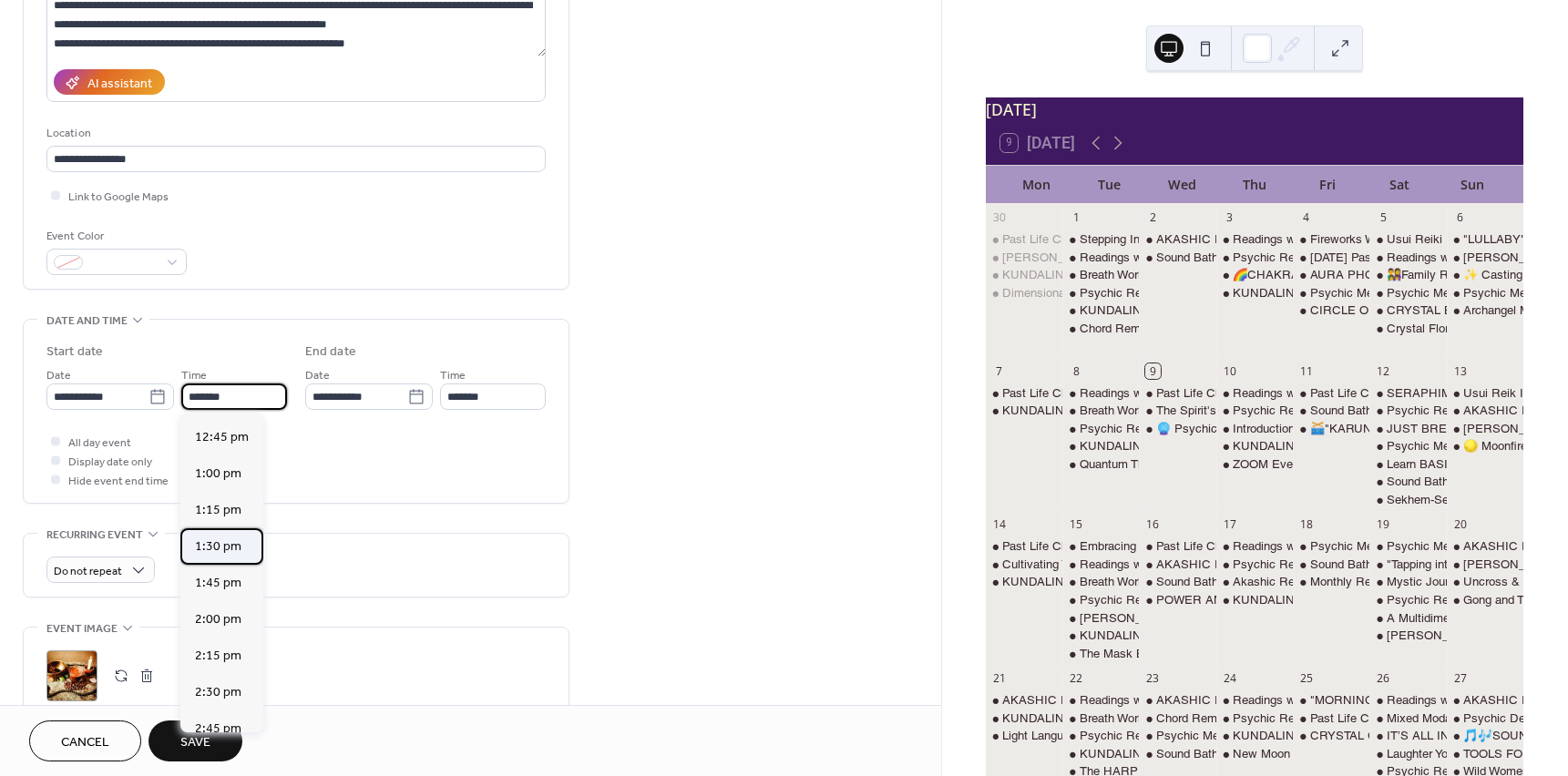 click on "1:30 pm" at bounding box center [218, 546] 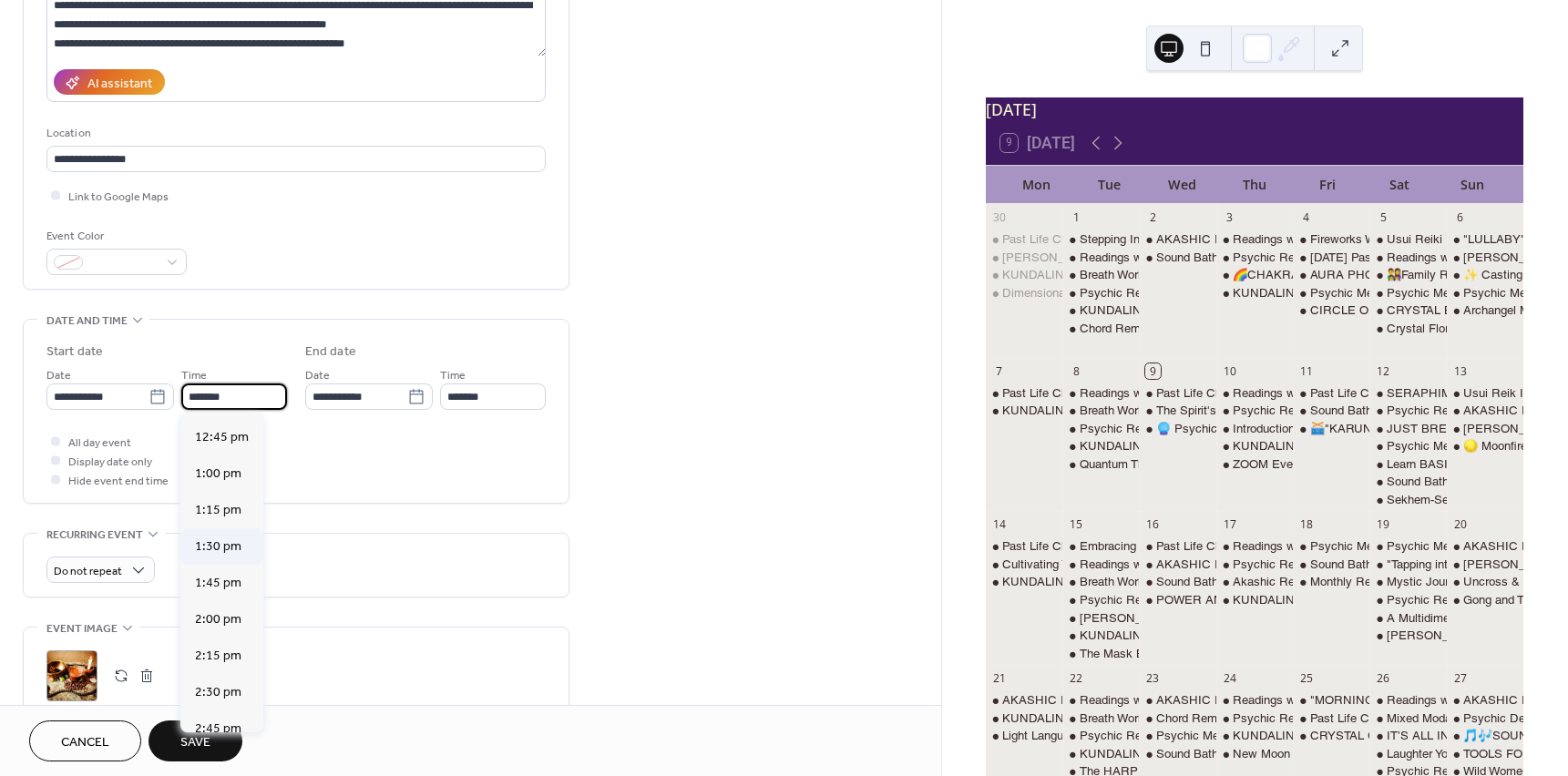 type on "*******" 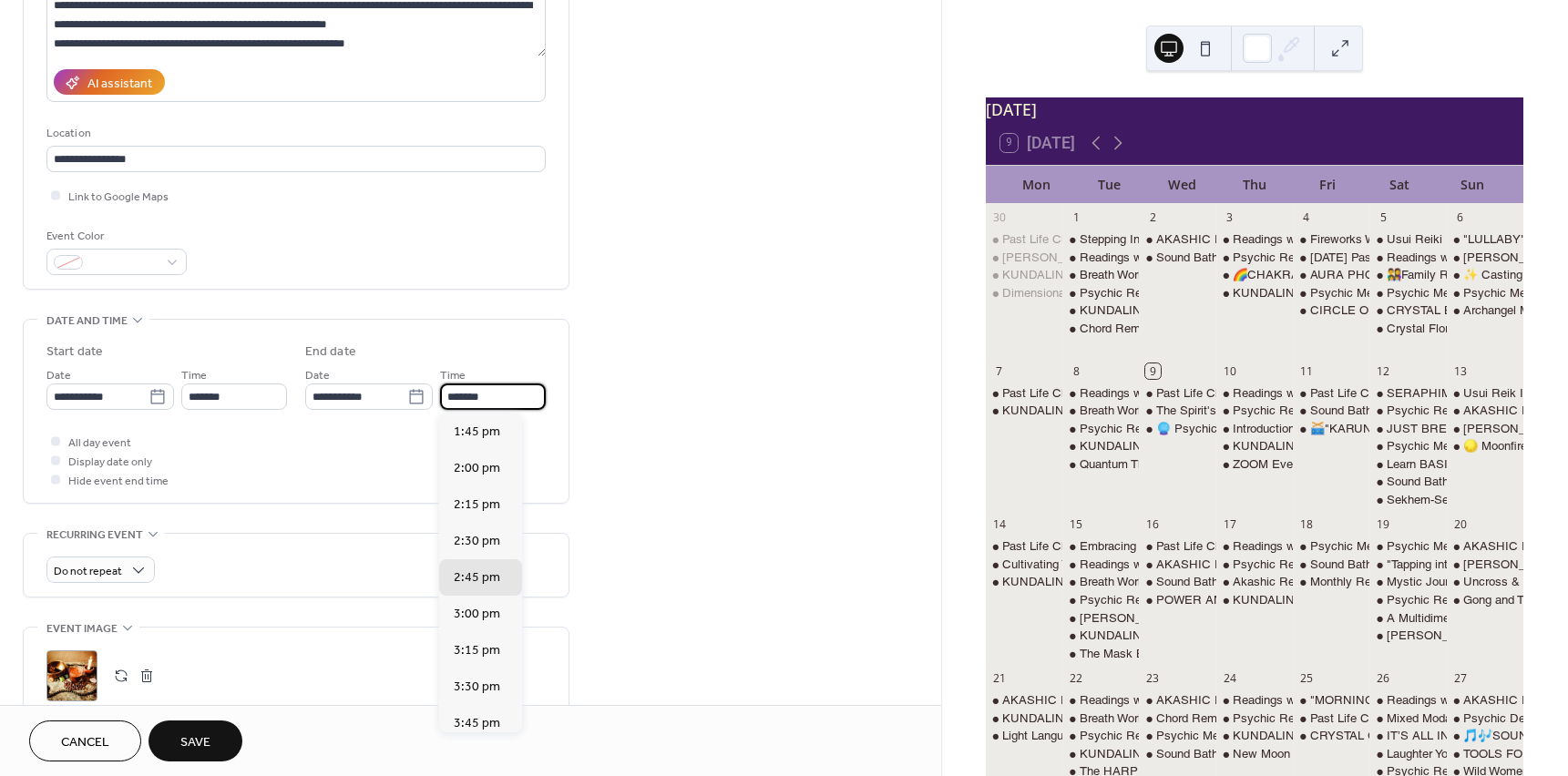 click on "*******" at bounding box center (493, 396) 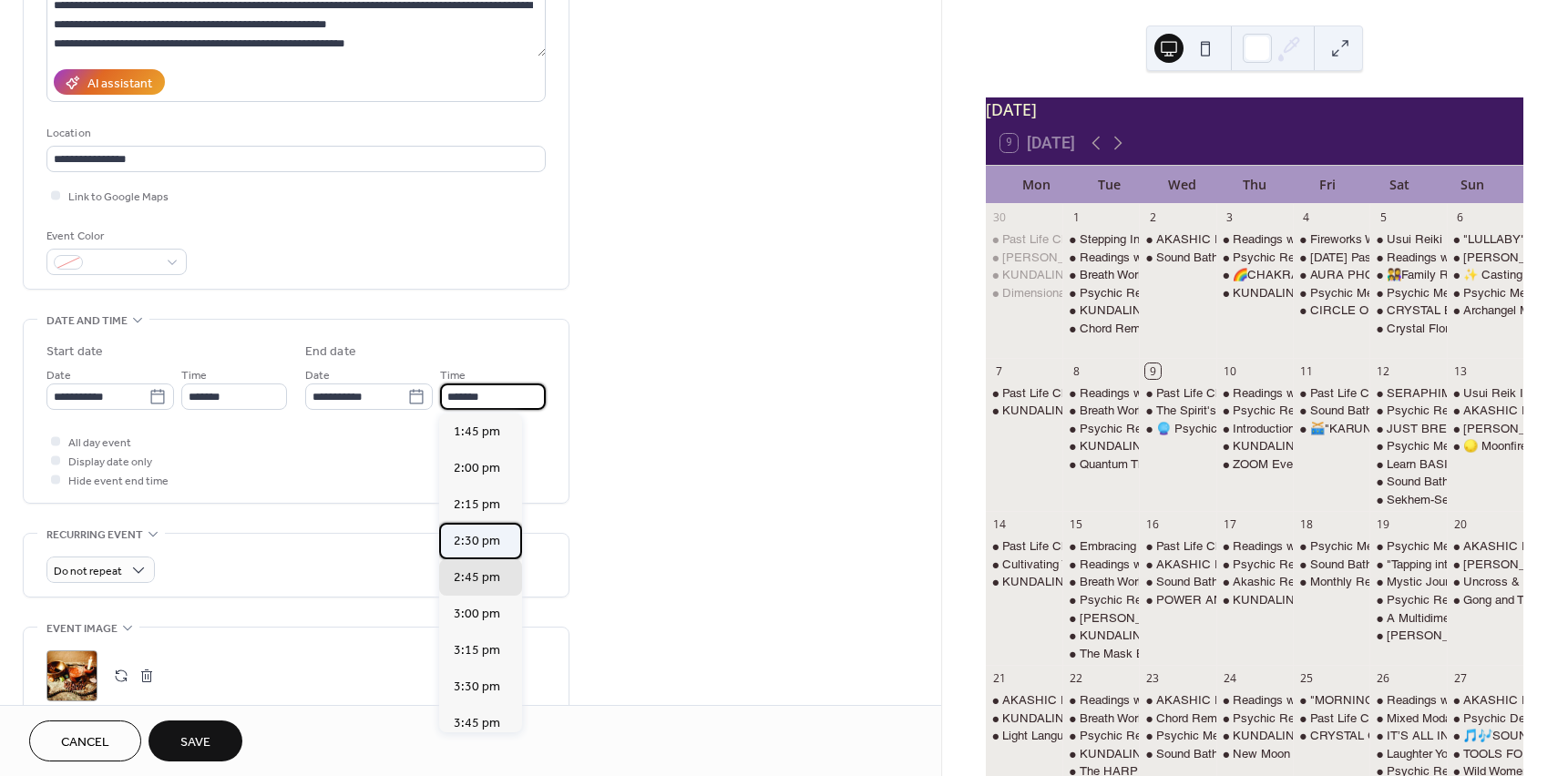 click on "2:30 pm" at bounding box center (477, 541) 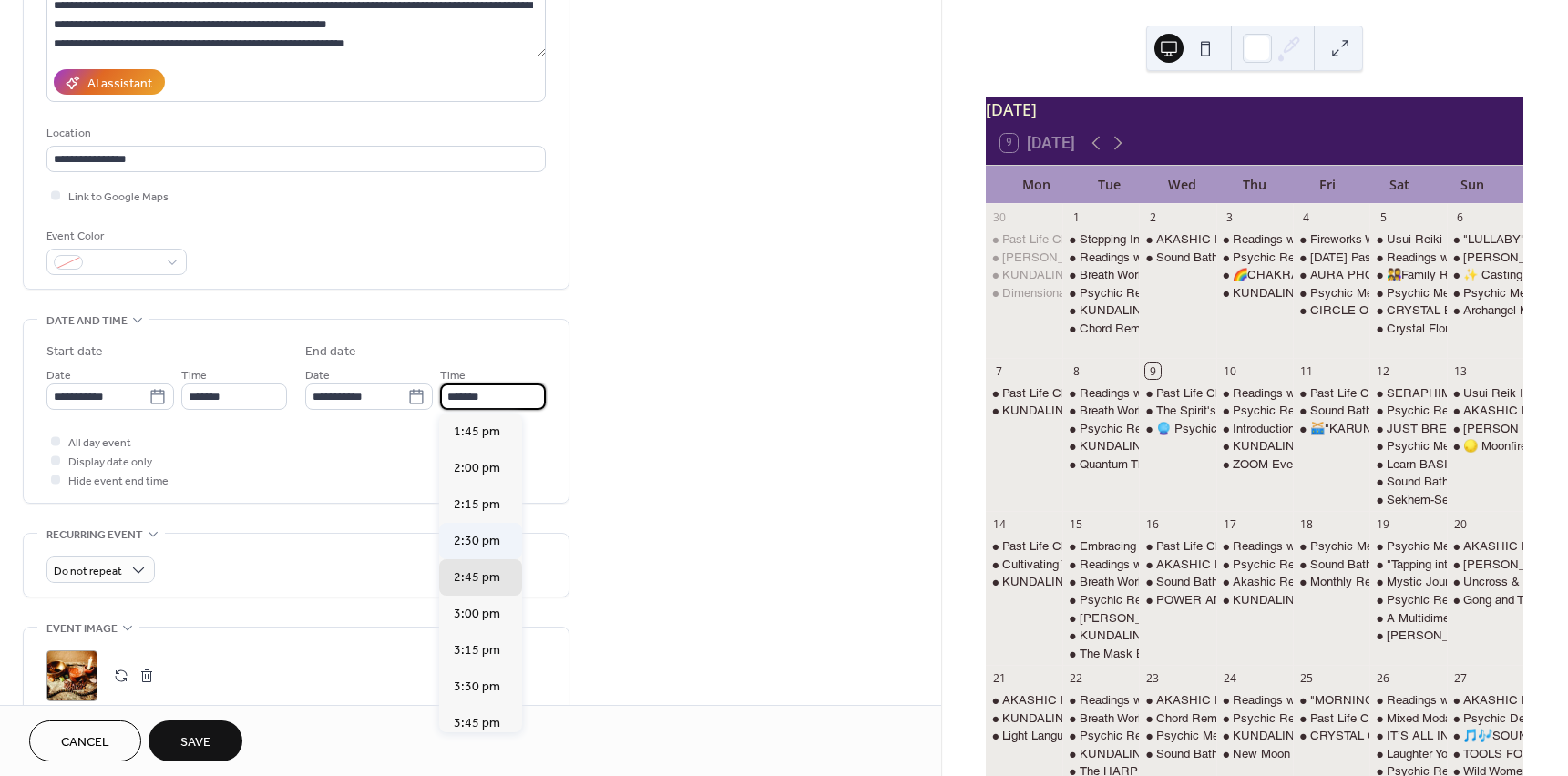 type on "*******" 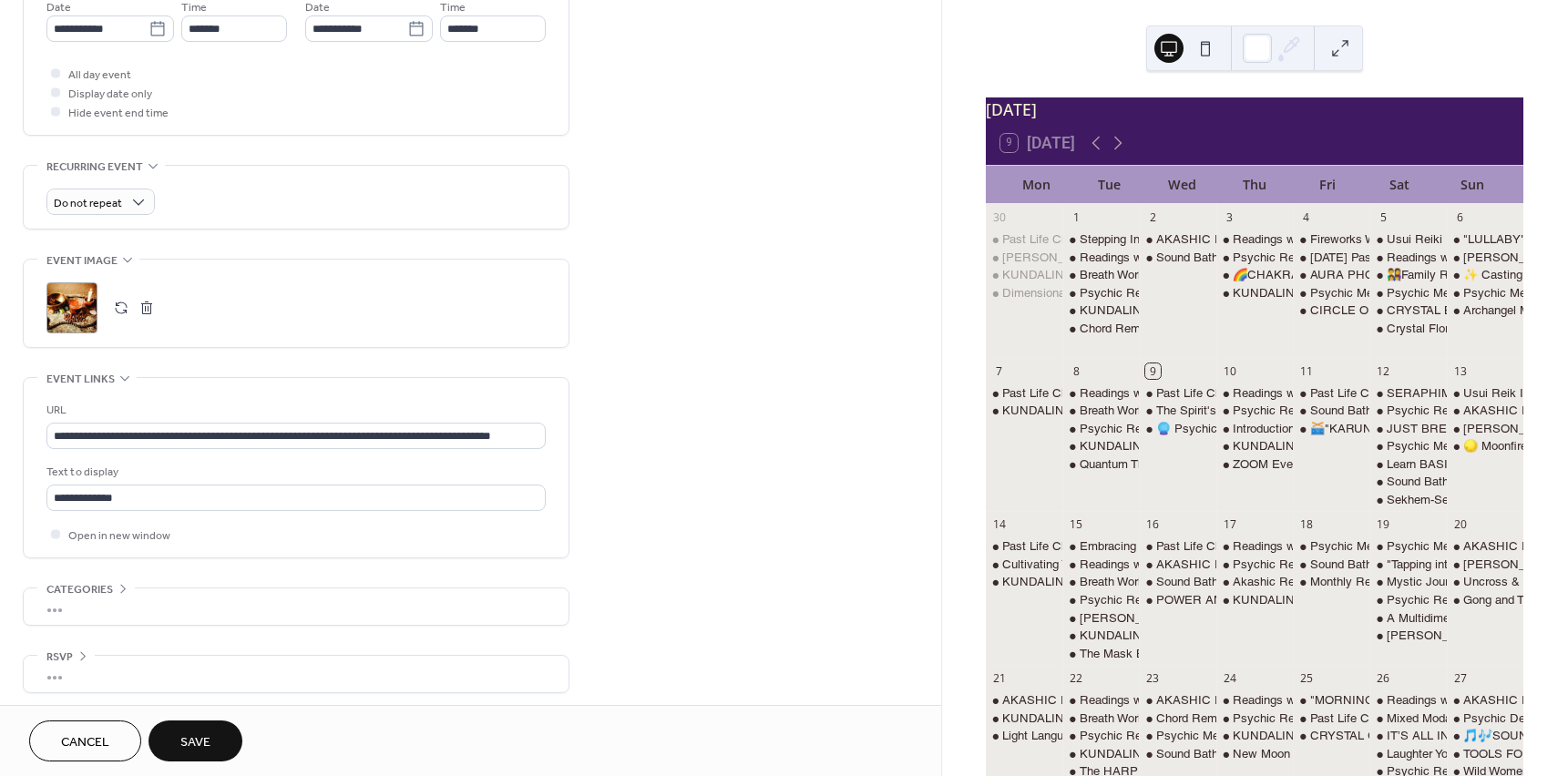 scroll, scrollTop: 648, scrollLeft: 0, axis: vertical 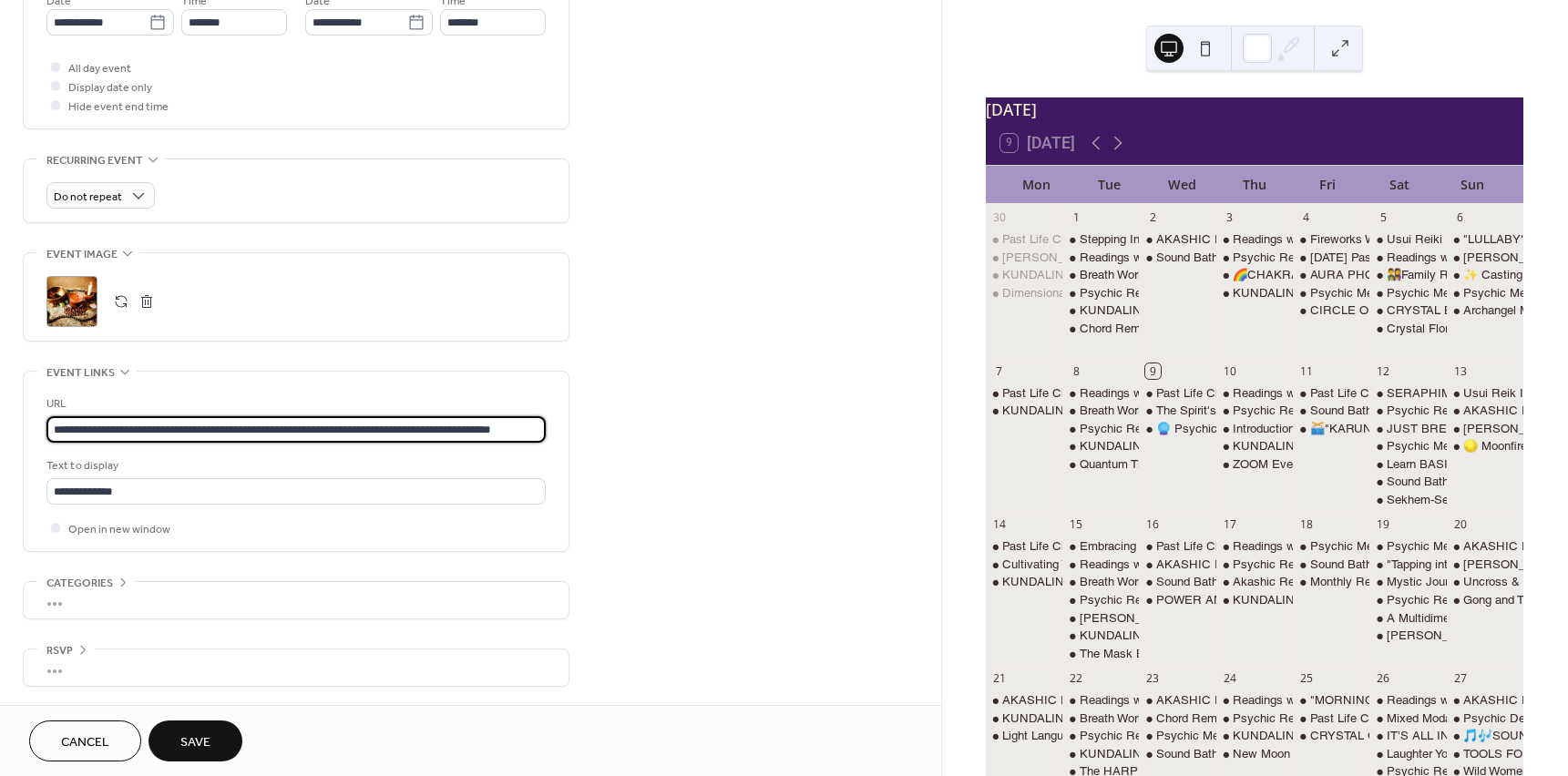 drag, startPoint x: 47, startPoint y: 431, endPoint x: 657, endPoint y: 466, distance: 611.0033 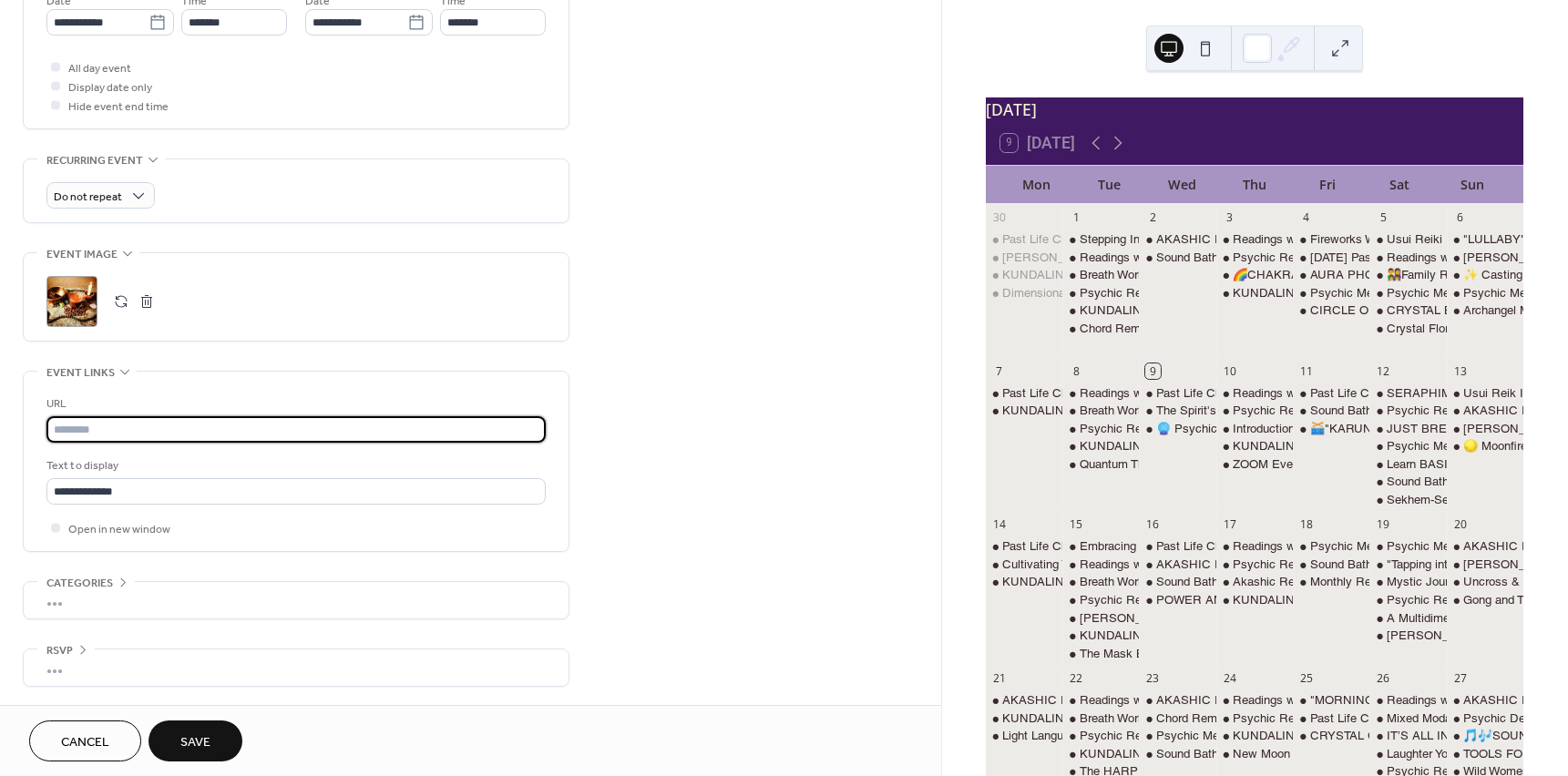 scroll, scrollTop: 0, scrollLeft: 0, axis: both 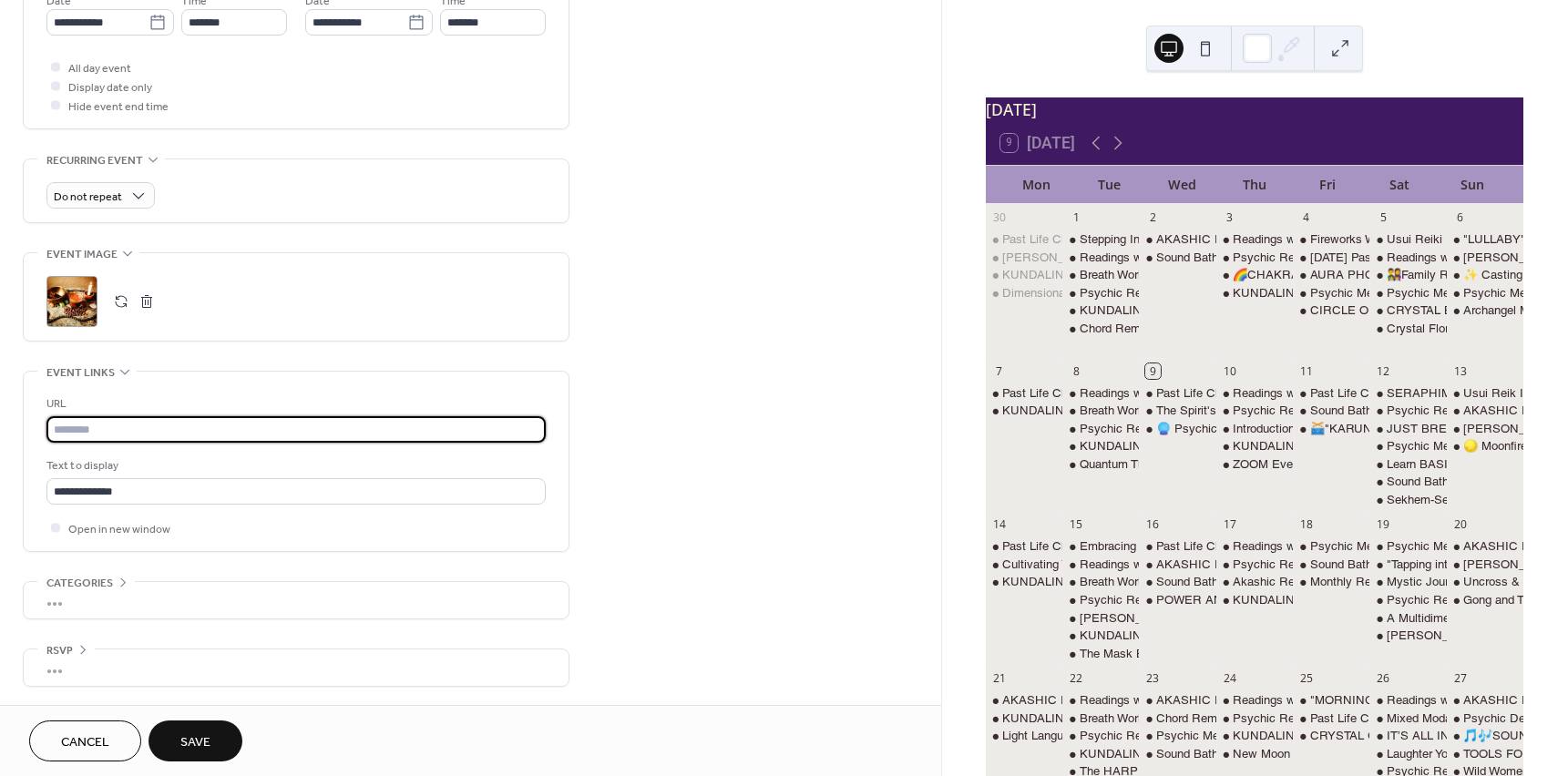 click at bounding box center [296, 429] 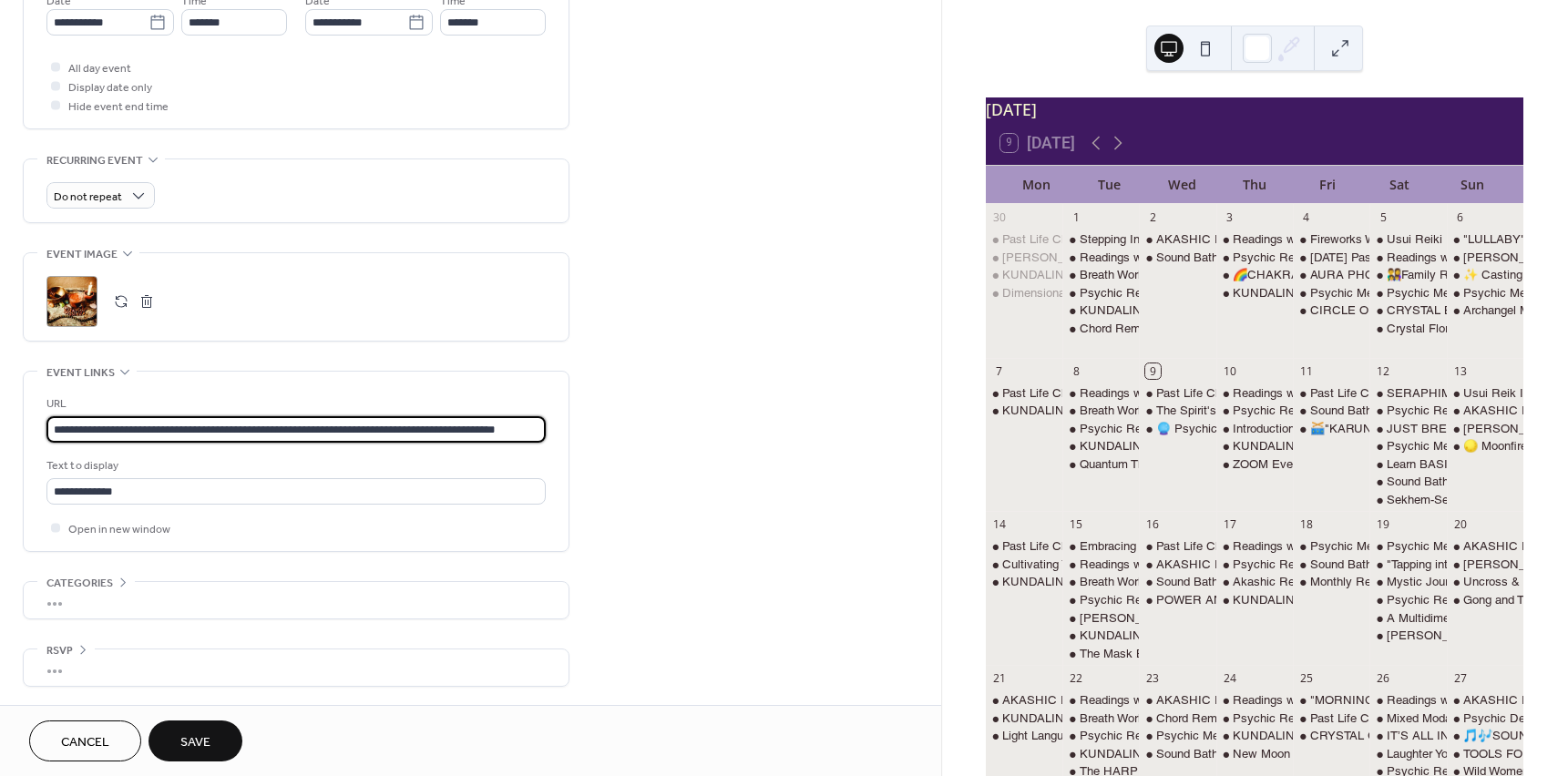scroll, scrollTop: 0, scrollLeft: 38, axis: horizontal 